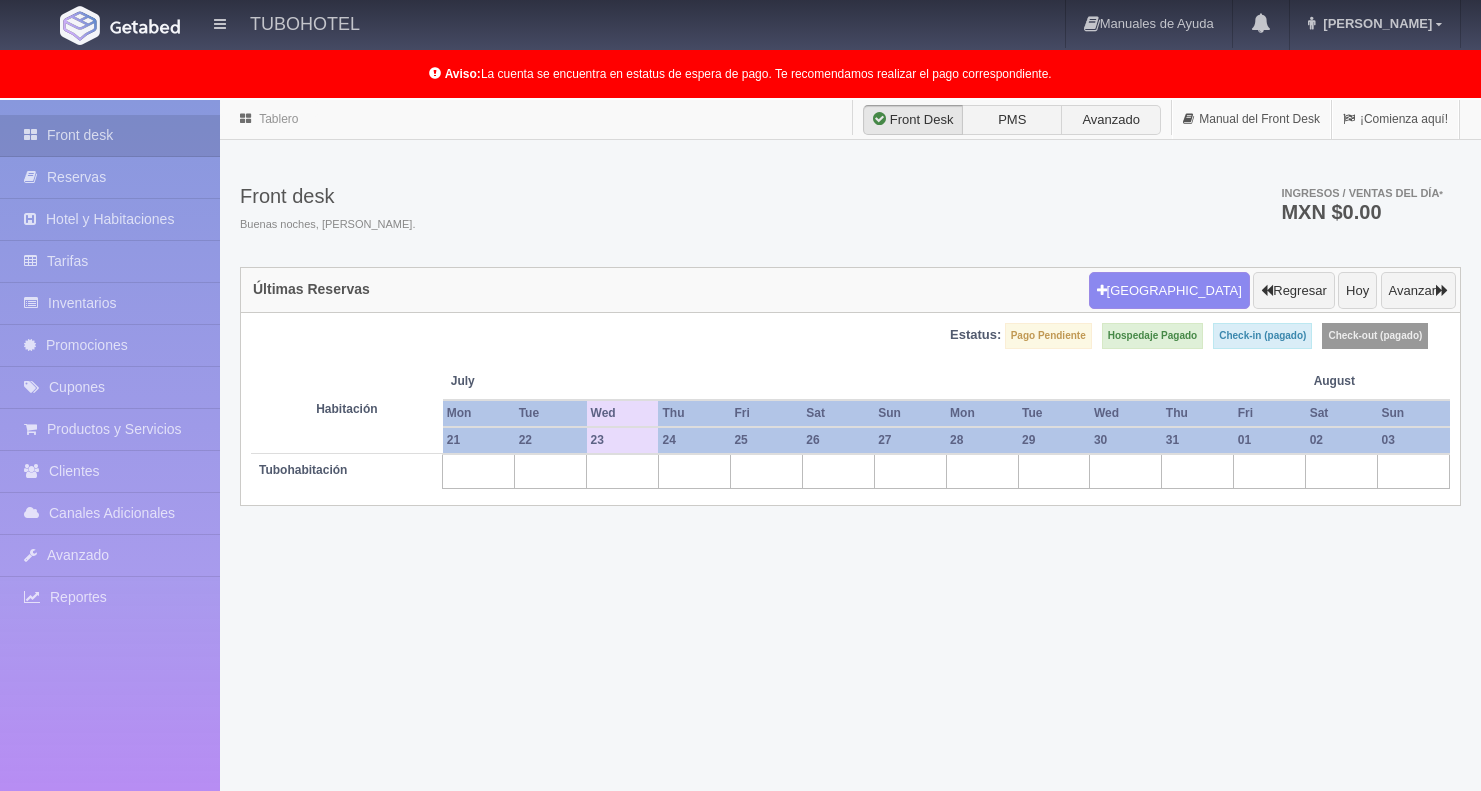 scroll, scrollTop: 0, scrollLeft: 0, axis: both 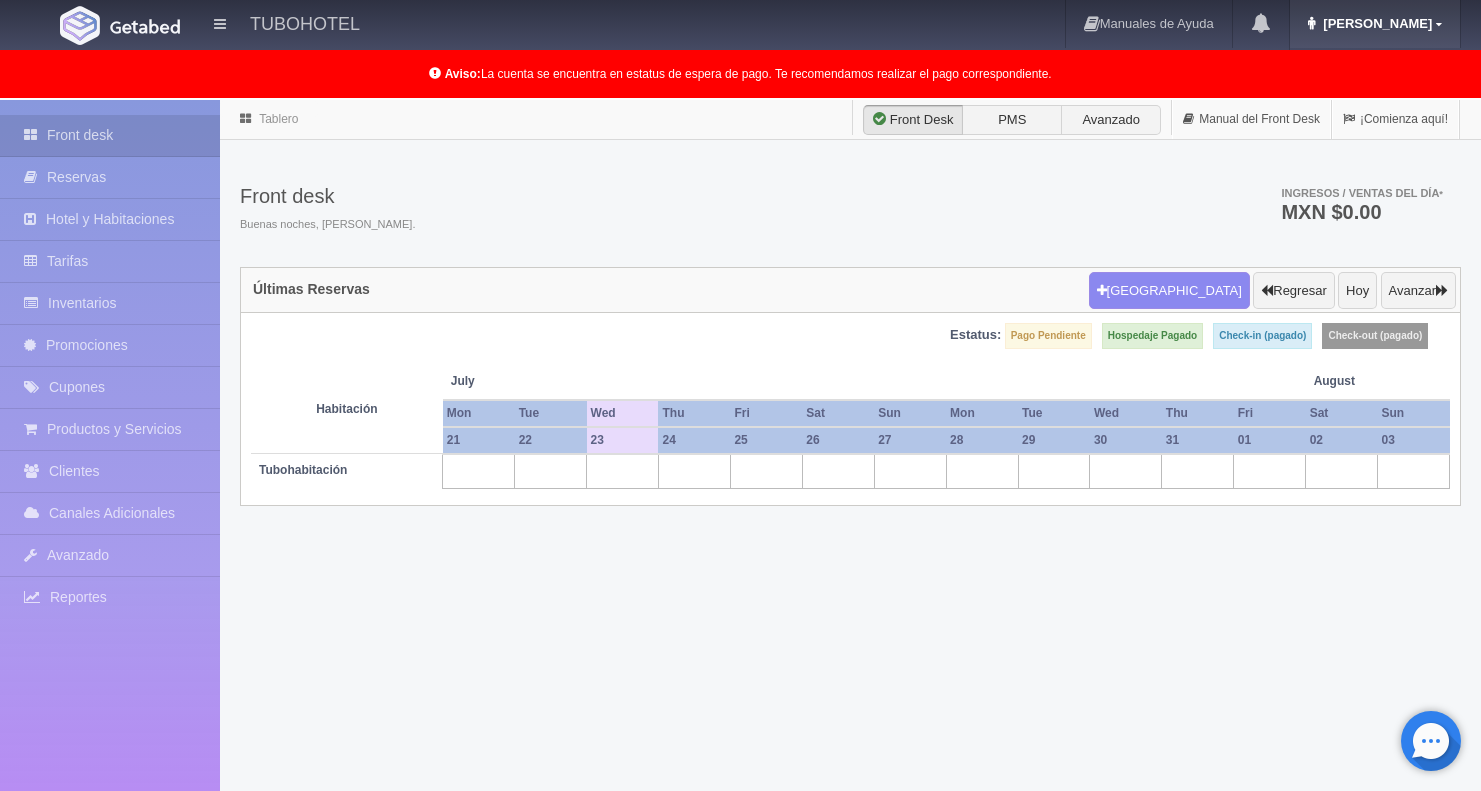 click on "[PERSON_NAME]" at bounding box center (1375, 23) 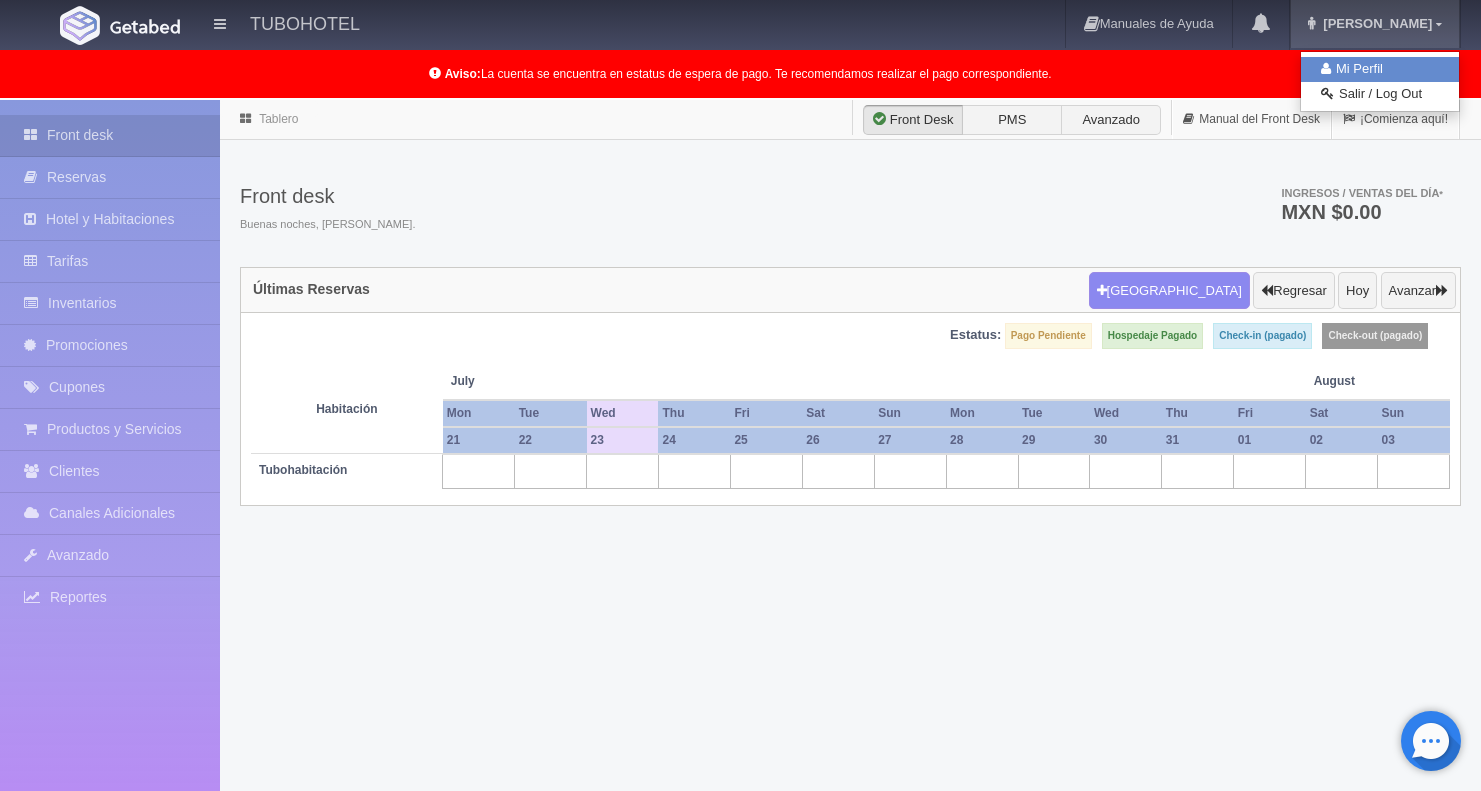click on "Mi Perfil" at bounding box center [1380, 69] 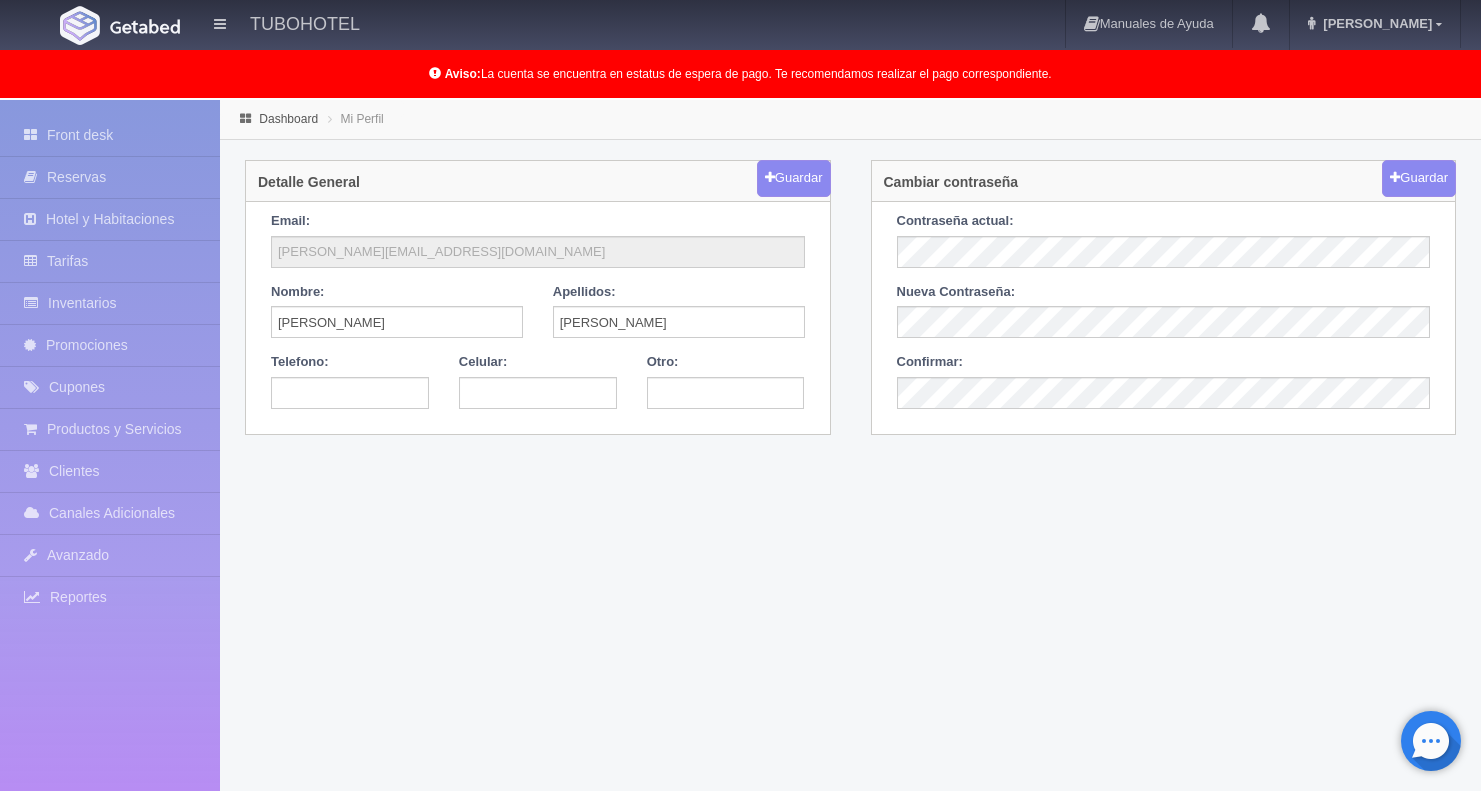 scroll, scrollTop: 0, scrollLeft: 0, axis: both 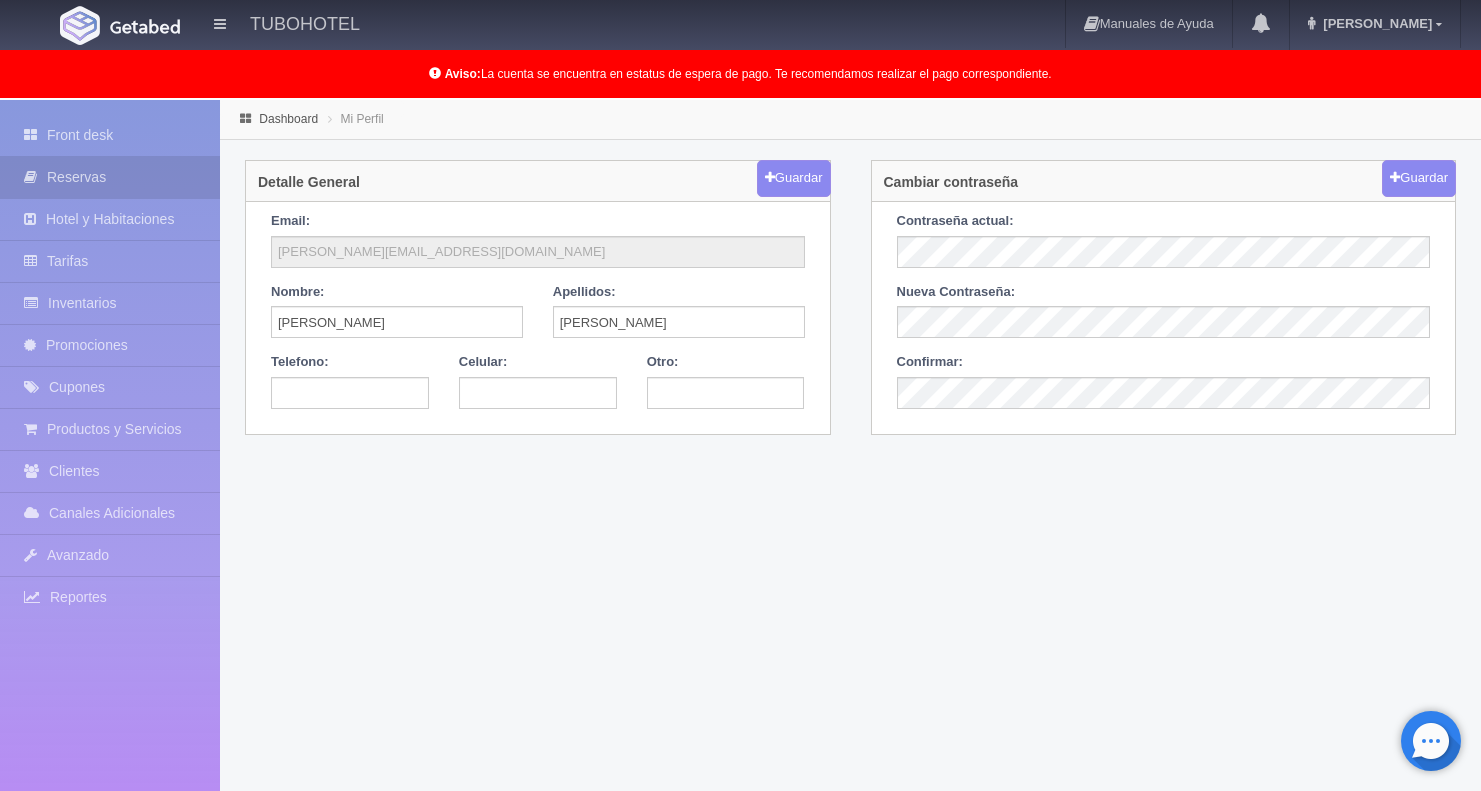 click on "Reservas" at bounding box center [110, 177] 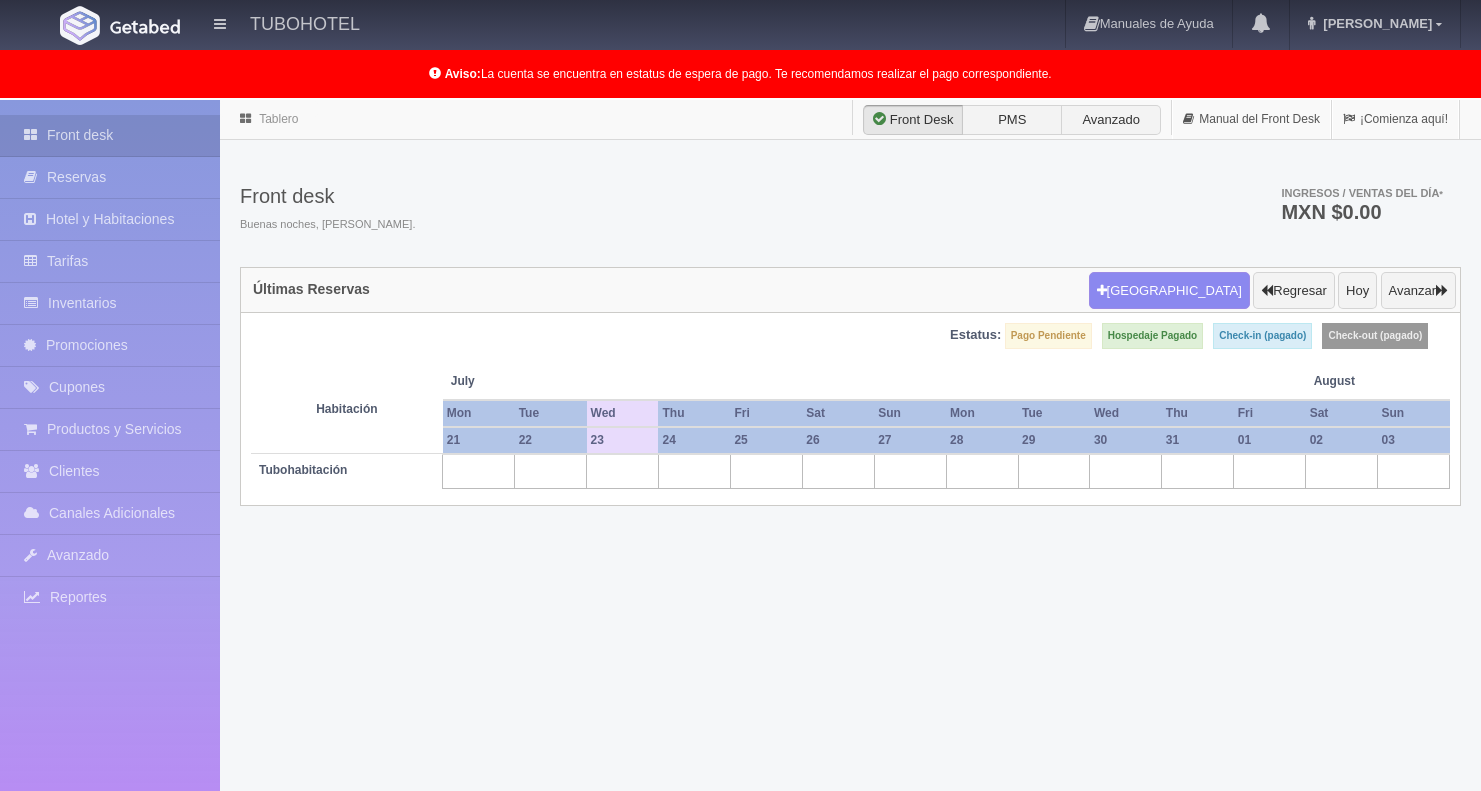 scroll, scrollTop: 0, scrollLeft: 0, axis: both 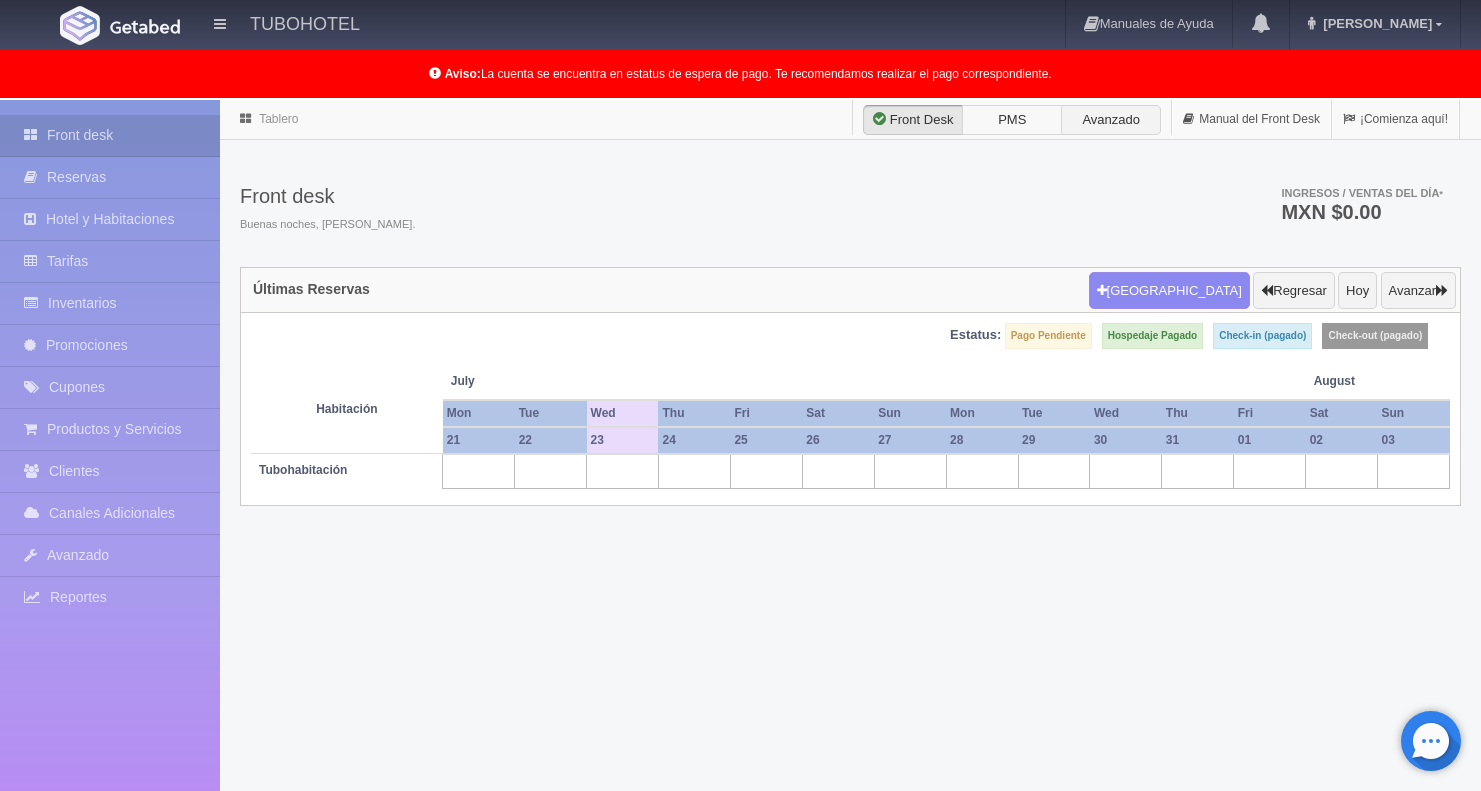 click on "PMS" at bounding box center (1012, 120) 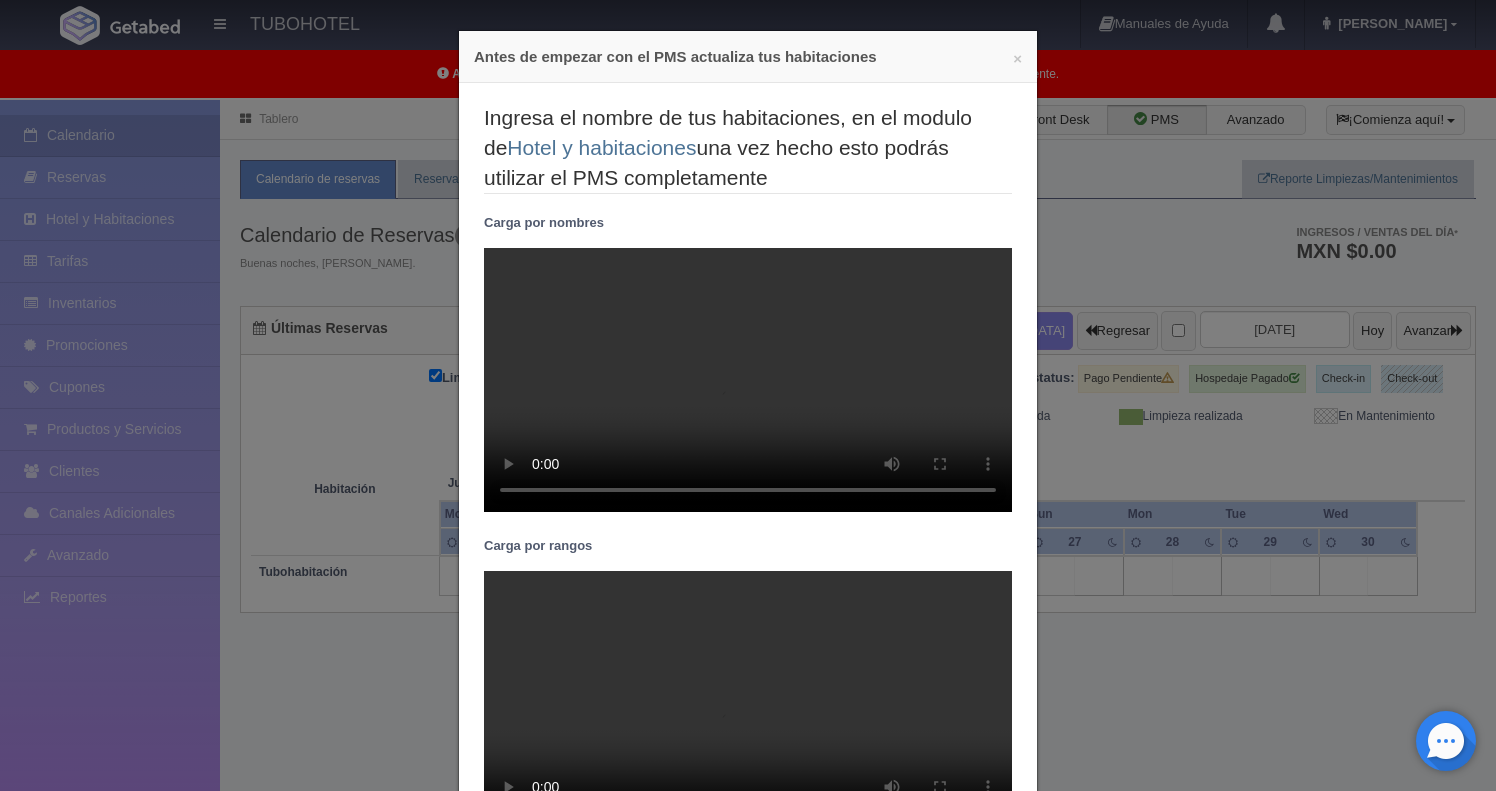 scroll, scrollTop: 0, scrollLeft: 0, axis: both 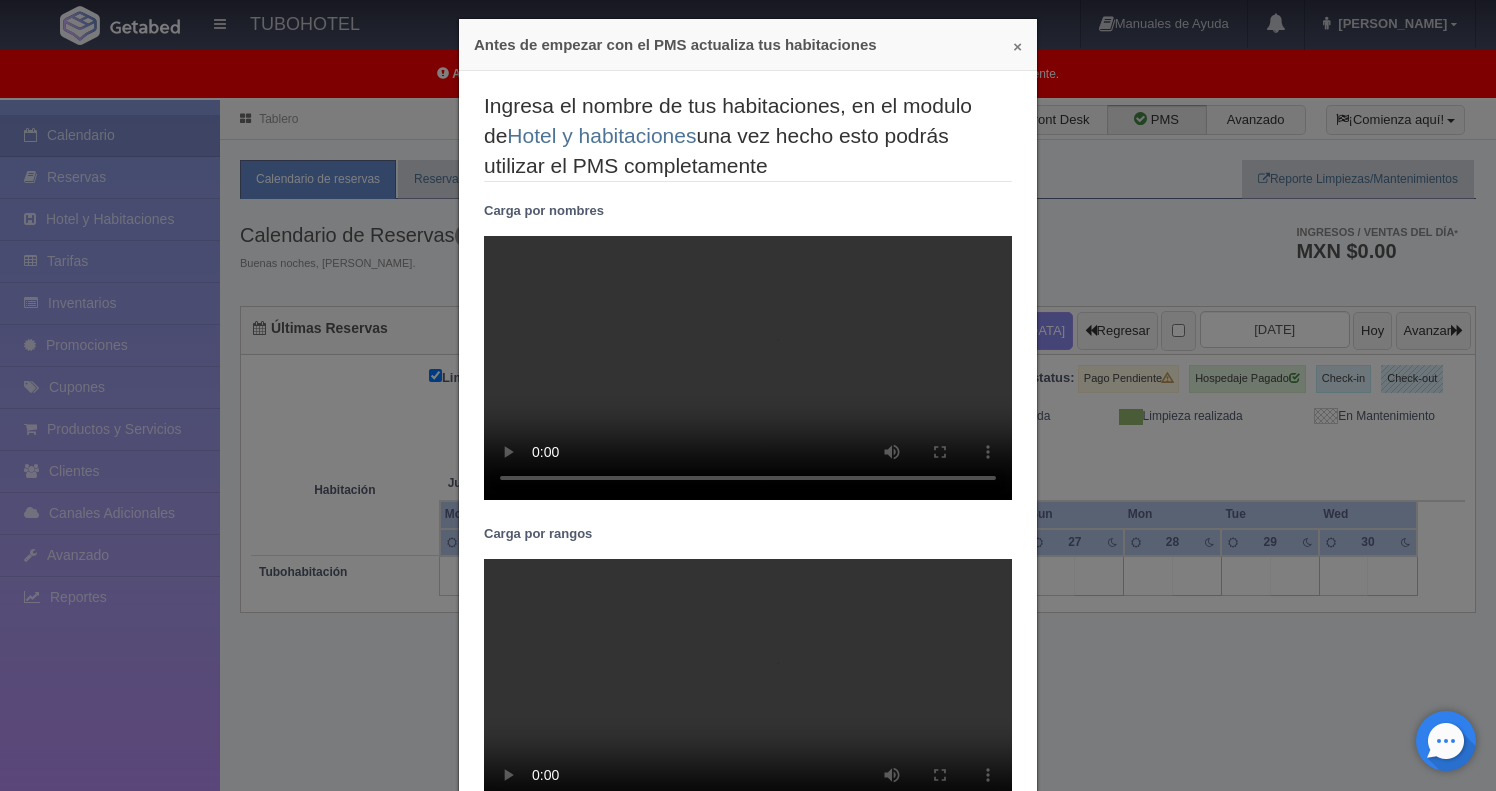 click on "×" at bounding box center [1017, 46] 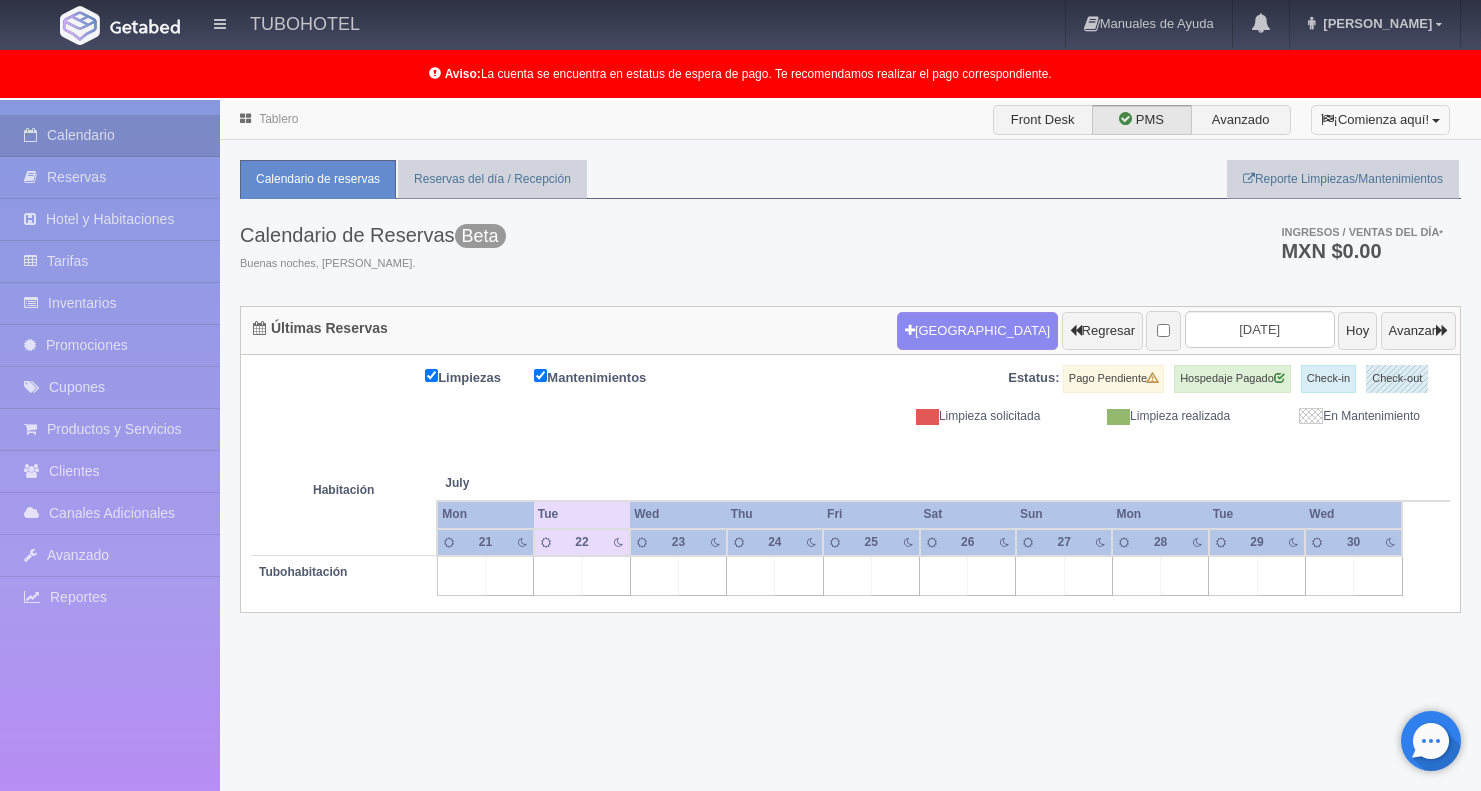 click on "¡Comienza aquí!" at bounding box center [1380, 120] 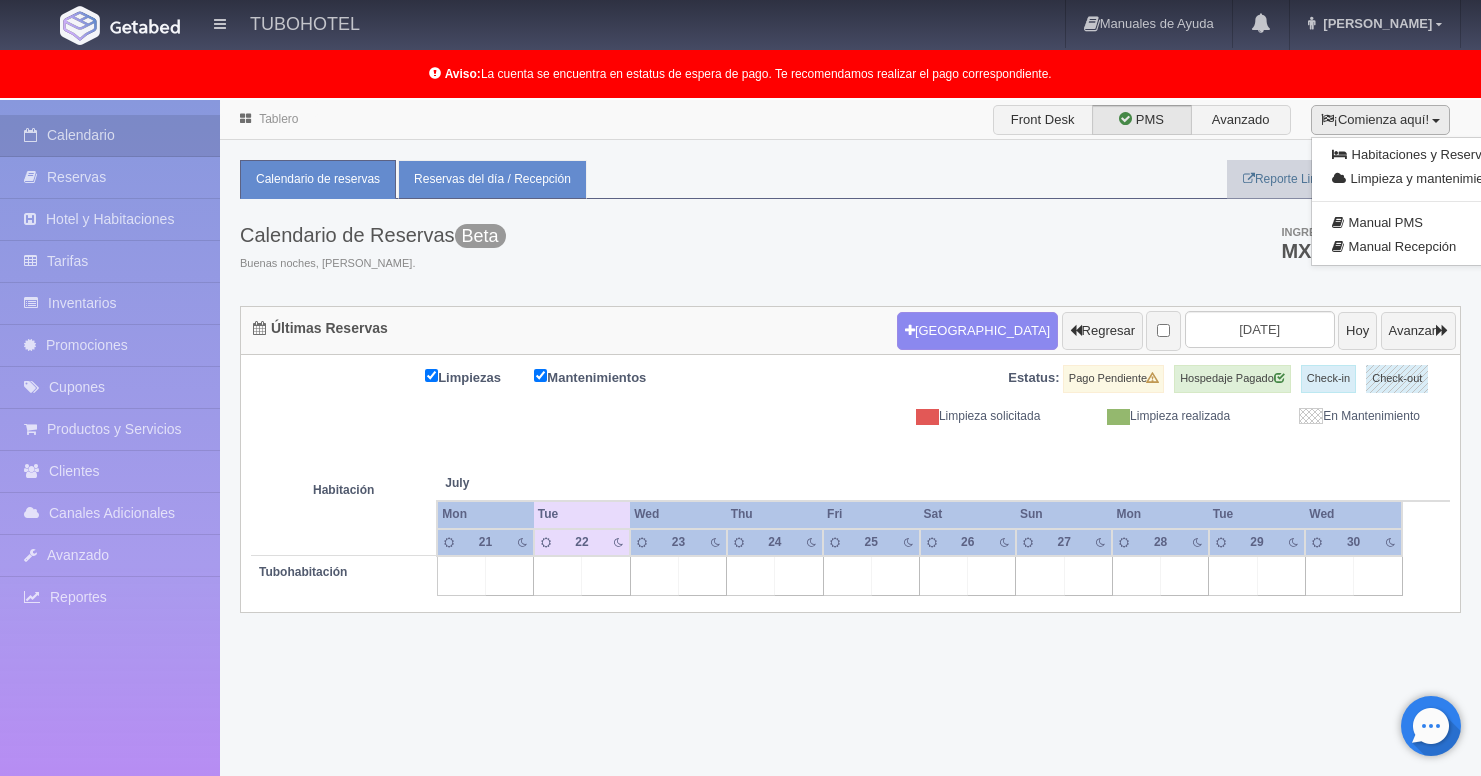 click on "Reservas del día / Recepción" at bounding box center (492, 179) 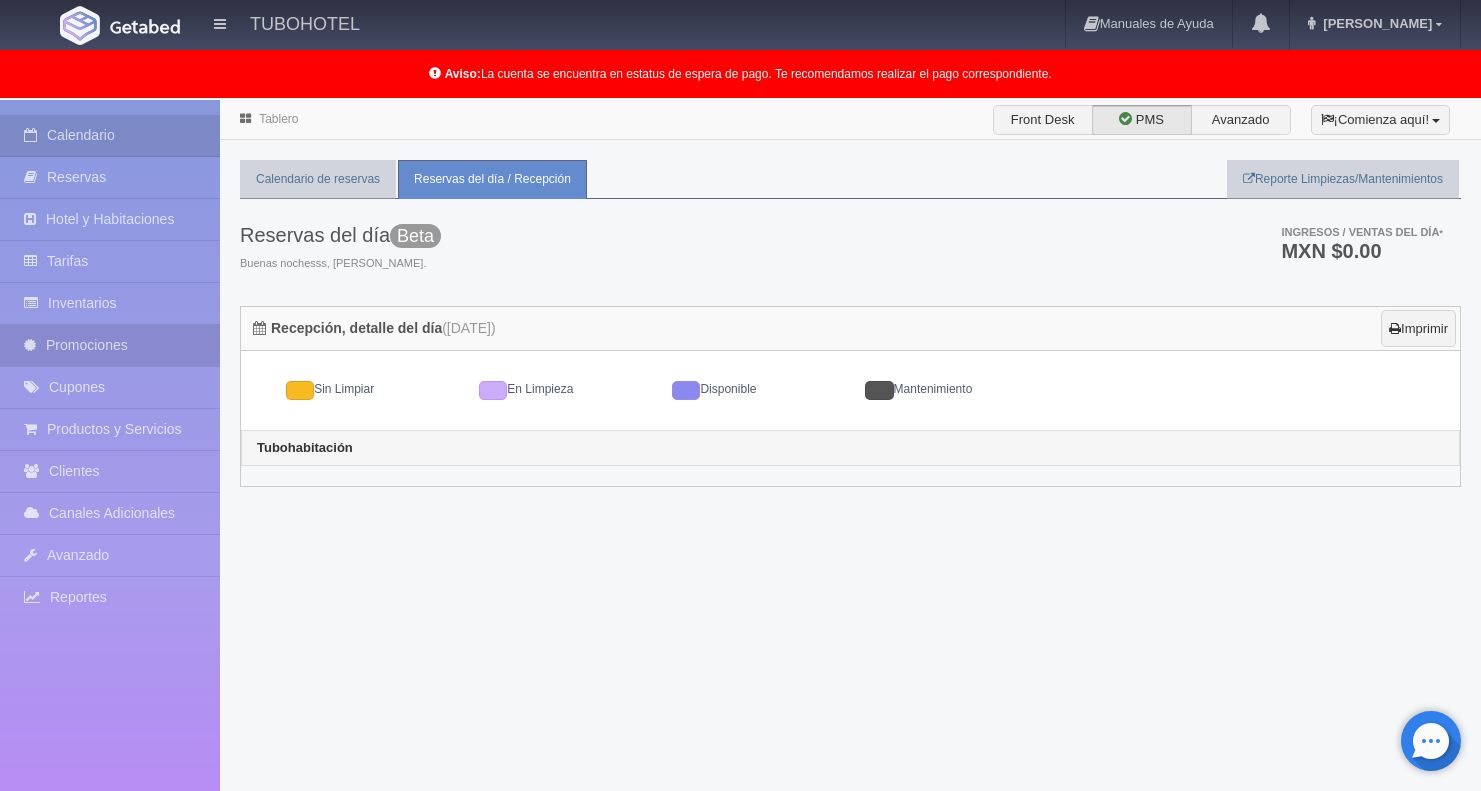 click on "Promociones" at bounding box center [110, 345] 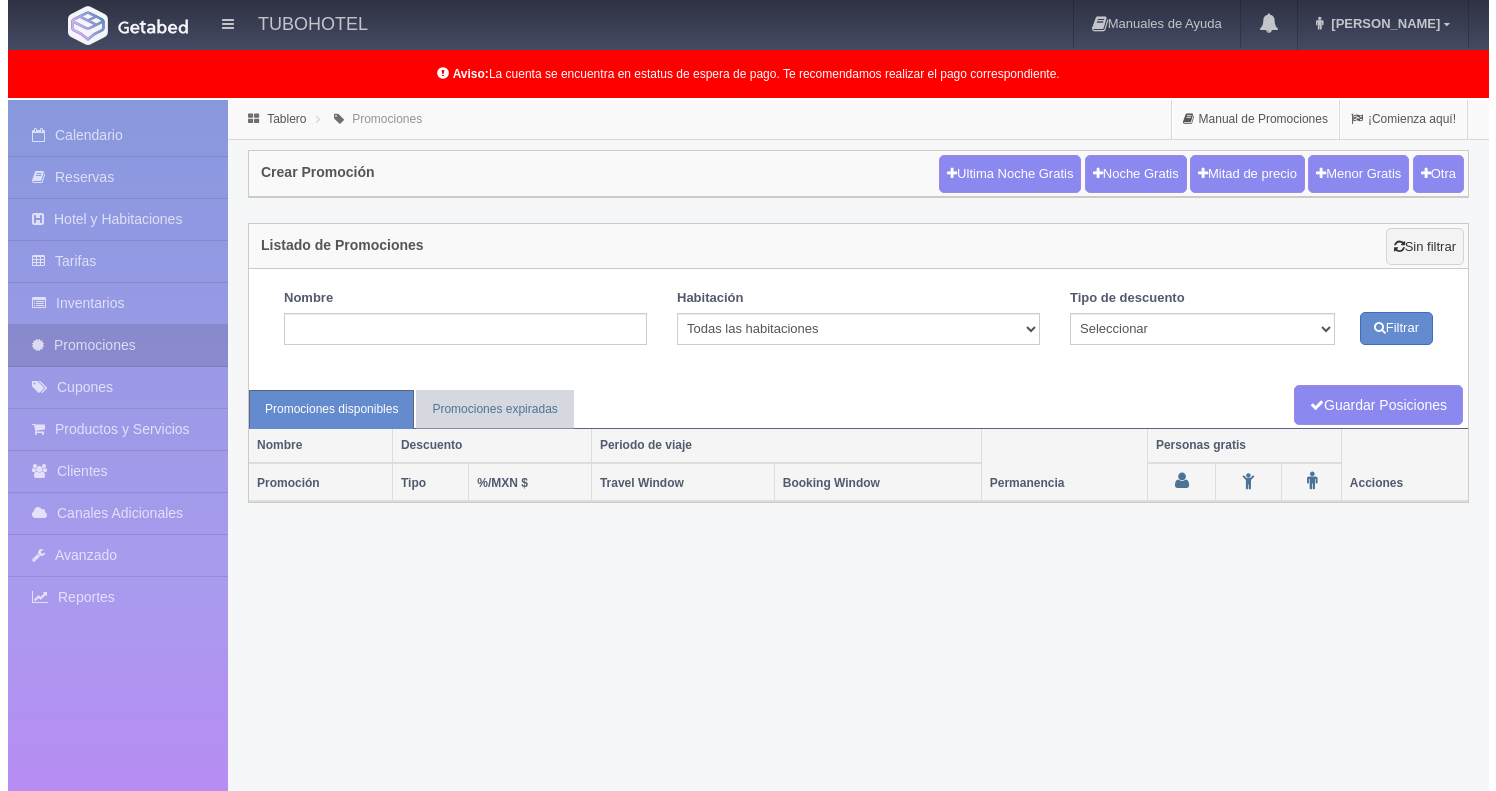 scroll, scrollTop: 0, scrollLeft: 0, axis: both 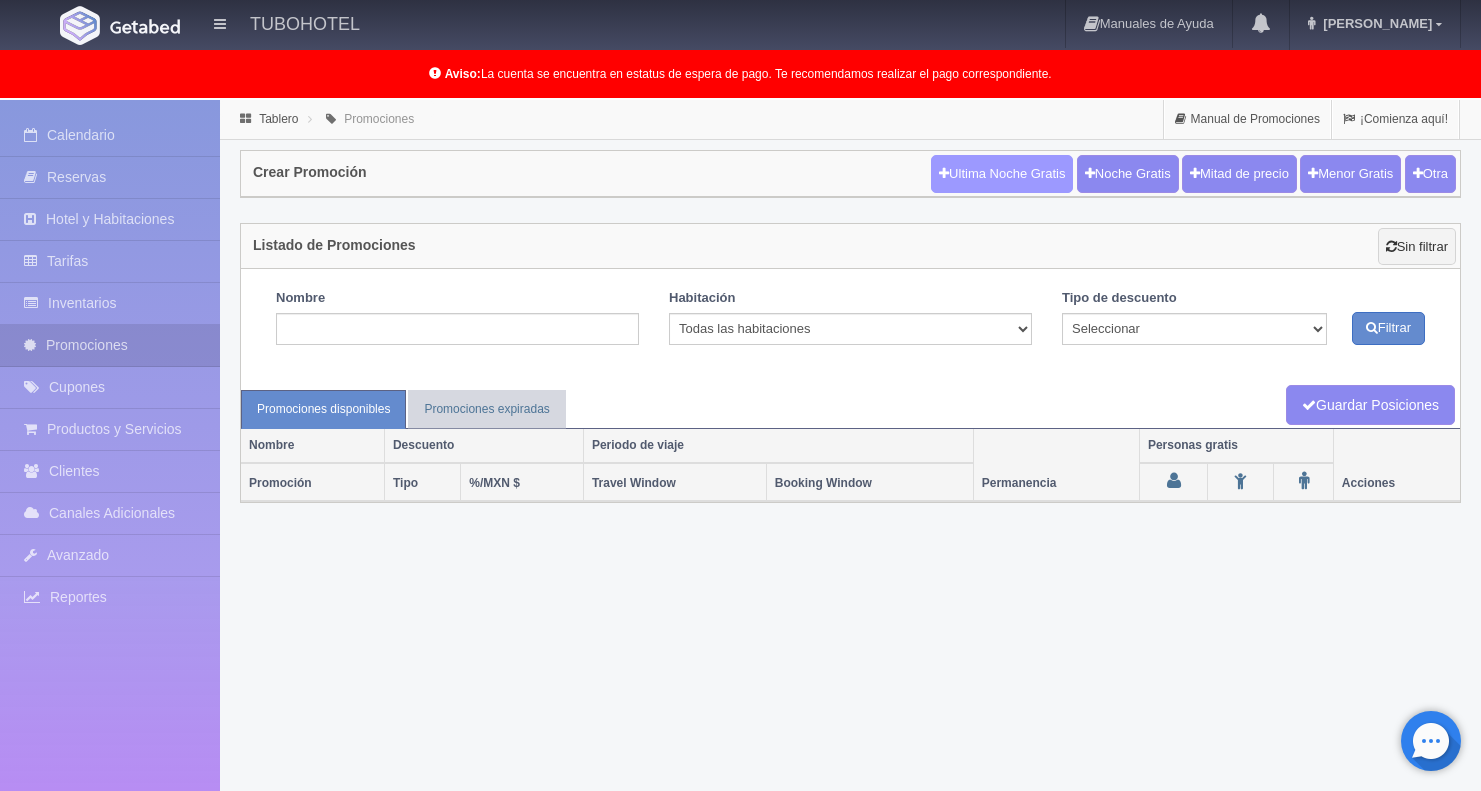 click on "Ultima Noche Gratis" at bounding box center [1002, 174] 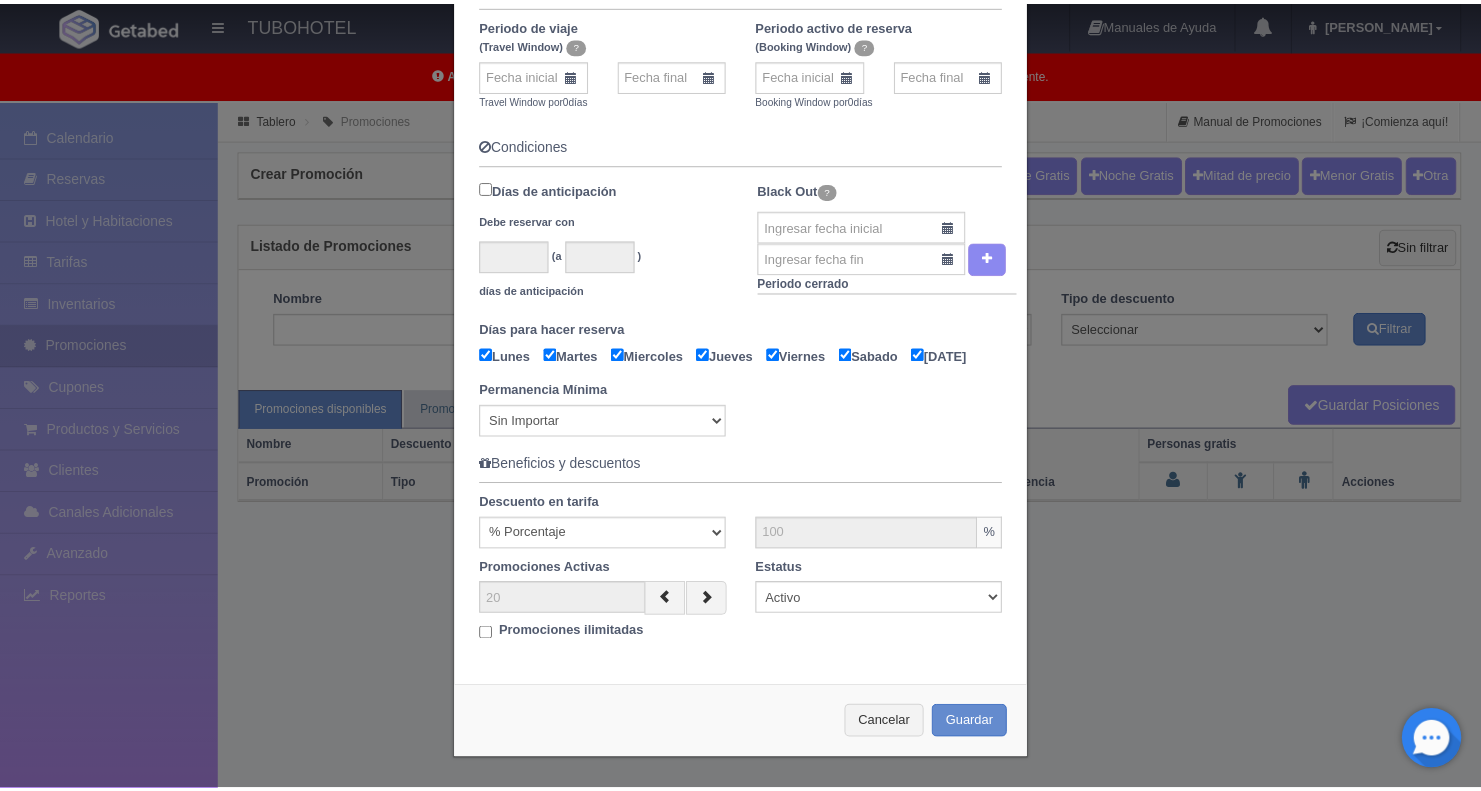 scroll, scrollTop: 0, scrollLeft: 0, axis: both 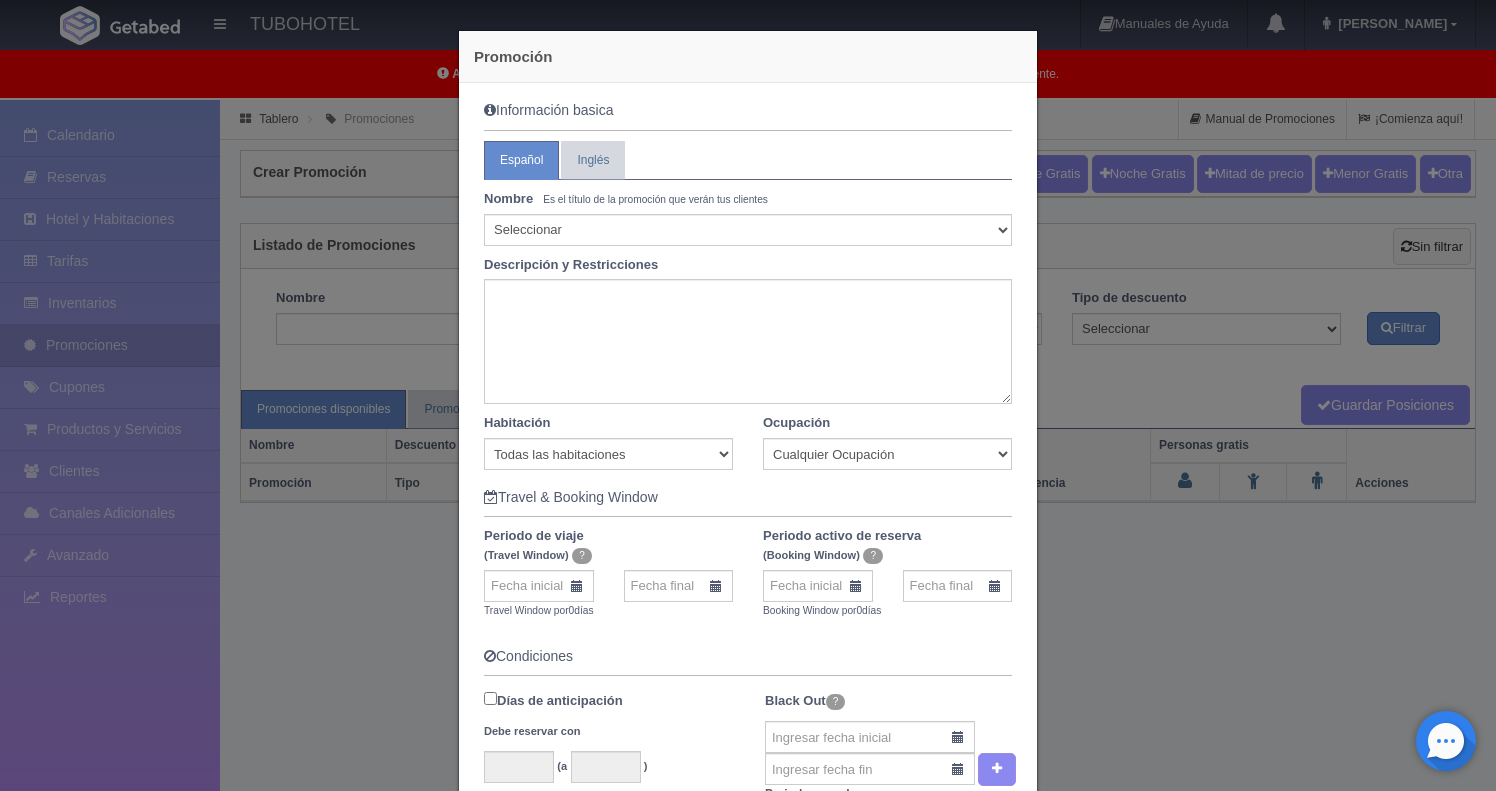 click on "Promoción
Información basica
Español
Inglés
Nombre     Es el título de la promoción que verán tus clientes
Seleccionar 10% de descuento 15% de descuento 15% de descuento y 2 menores gratis 20% de descuento 20% de descuento y 2 menores gratis 25% de descuento 25% de descuento y 2 menores gratis 30% de descuento 30% de descuento y 2 menores gratis 30% de descuento más desayuno americano 32% de descuento 33% de descuento 34% de descuento 35% de descuento 35% de descuento y 2 menores gratis 36% de descuento 37% de descuento 38% de descuento 40% de descuento 40% de descuento y 2 menores gratis 40% de descuento y desayuno americano gratis 41% de descuento 42% de descuento 43% de descuento 44% de descuento Pascua" at bounding box center (748, 395) 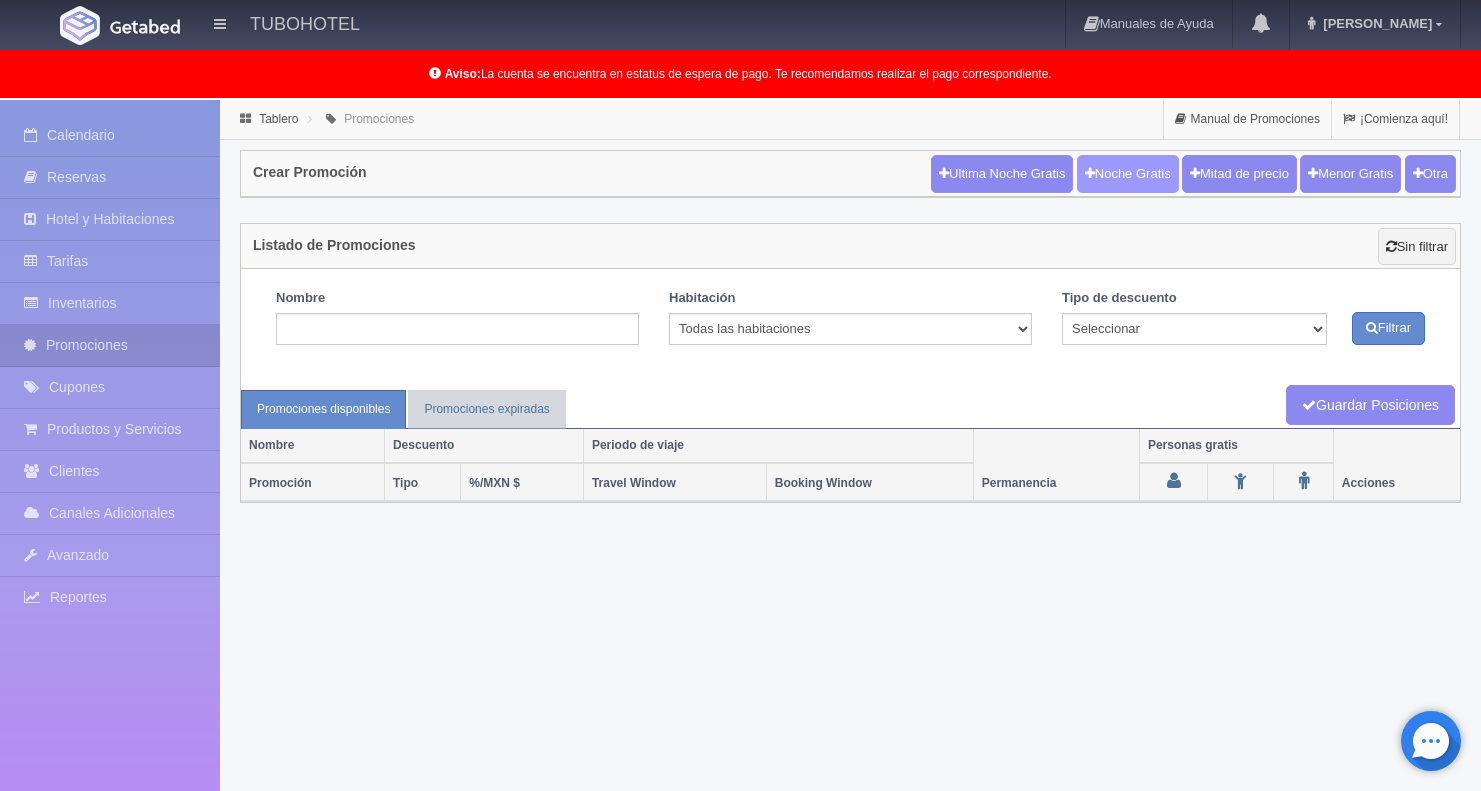 click on "Noche Gratis" at bounding box center (1128, 174) 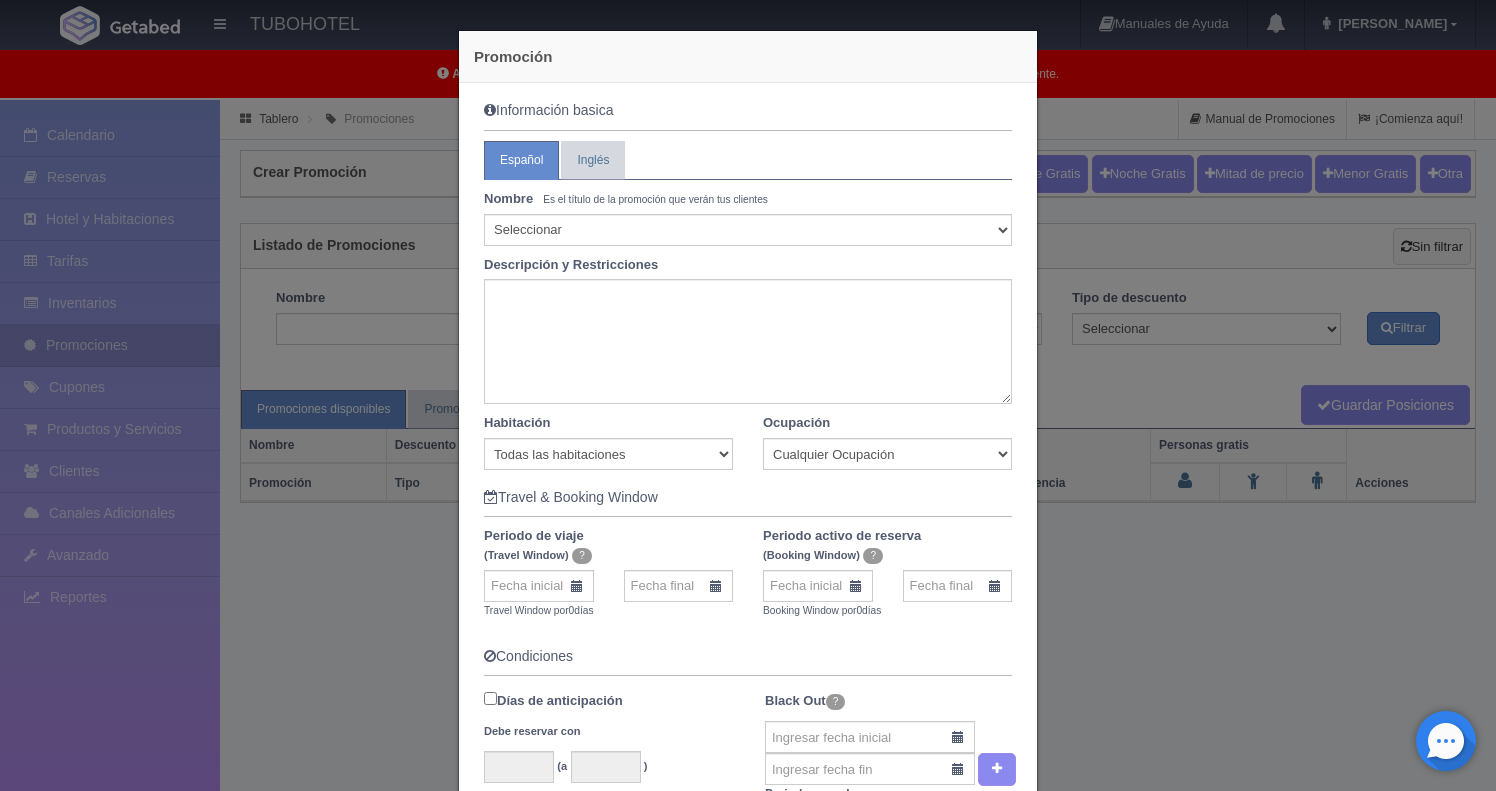 click on "Promoción
Información basica
Español
Inglés
Nombre     Es el título de la promoción que verán tus clientes
Seleccionar 10% de descuento 15% de descuento 15% de descuento y 2 menores gratis 20% de descuento 20% de descuento y 2 menores gratis 25% de descuento 25% de descuento y 2 menores gratis 30% de descuento 30% de descuento y 2 menores gratis 30% de descuento más desayuno americano 32% de descuento 33% de descuento 34% de descuento 35% de descuento 35% de descuento y 2 menores gratis 36% de descuento 37% de descuento 38% de descuento 40% de descuento 40% de descuento y 2 menores gratis 40% de descuento y desayuno americano gratis 41% de descuento 42% de descuento 43% de descuento 44% de descuento Pascua" at bounding box center [748, 395] 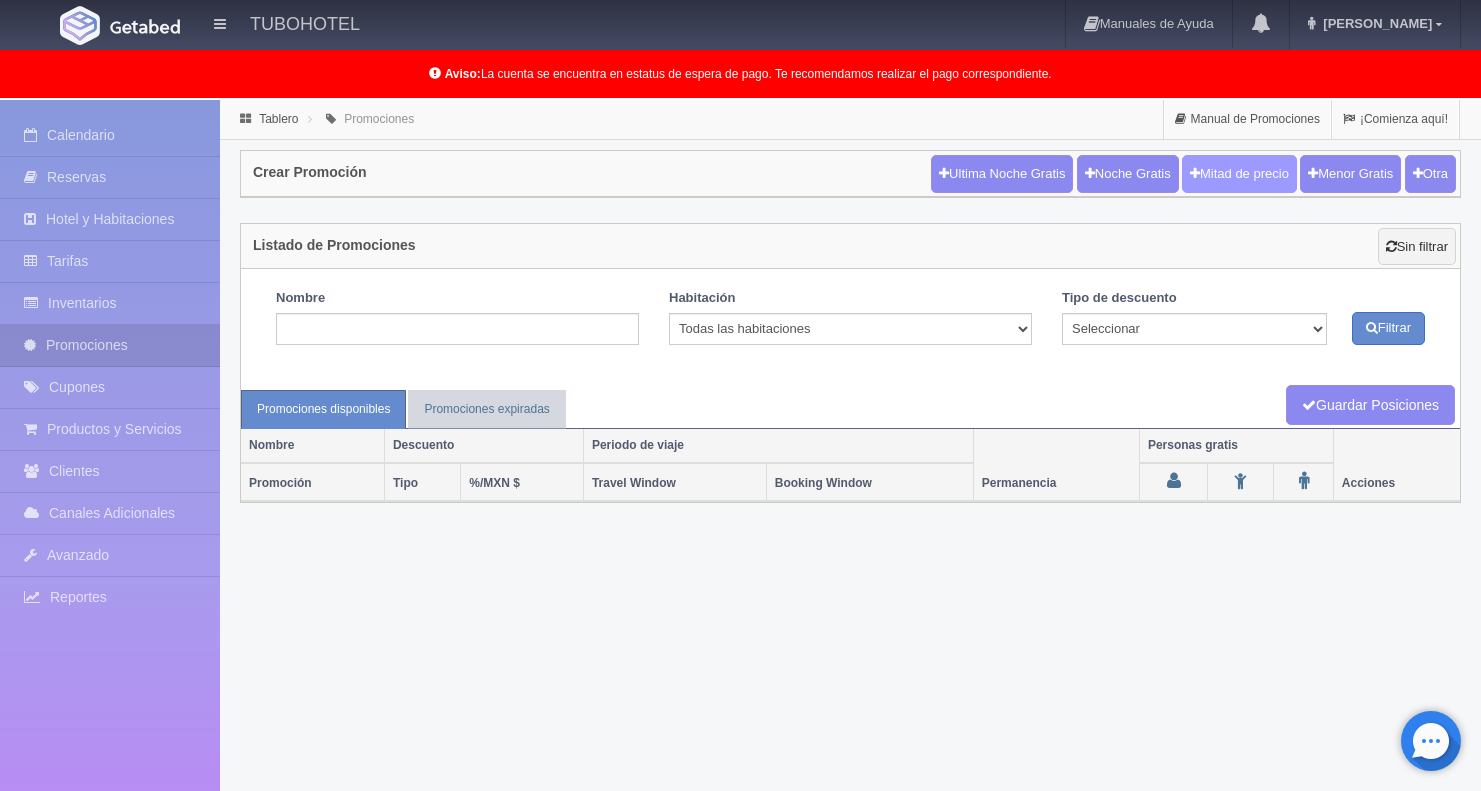 click on "Mitad de precio" at bounding box center (1239, 174) 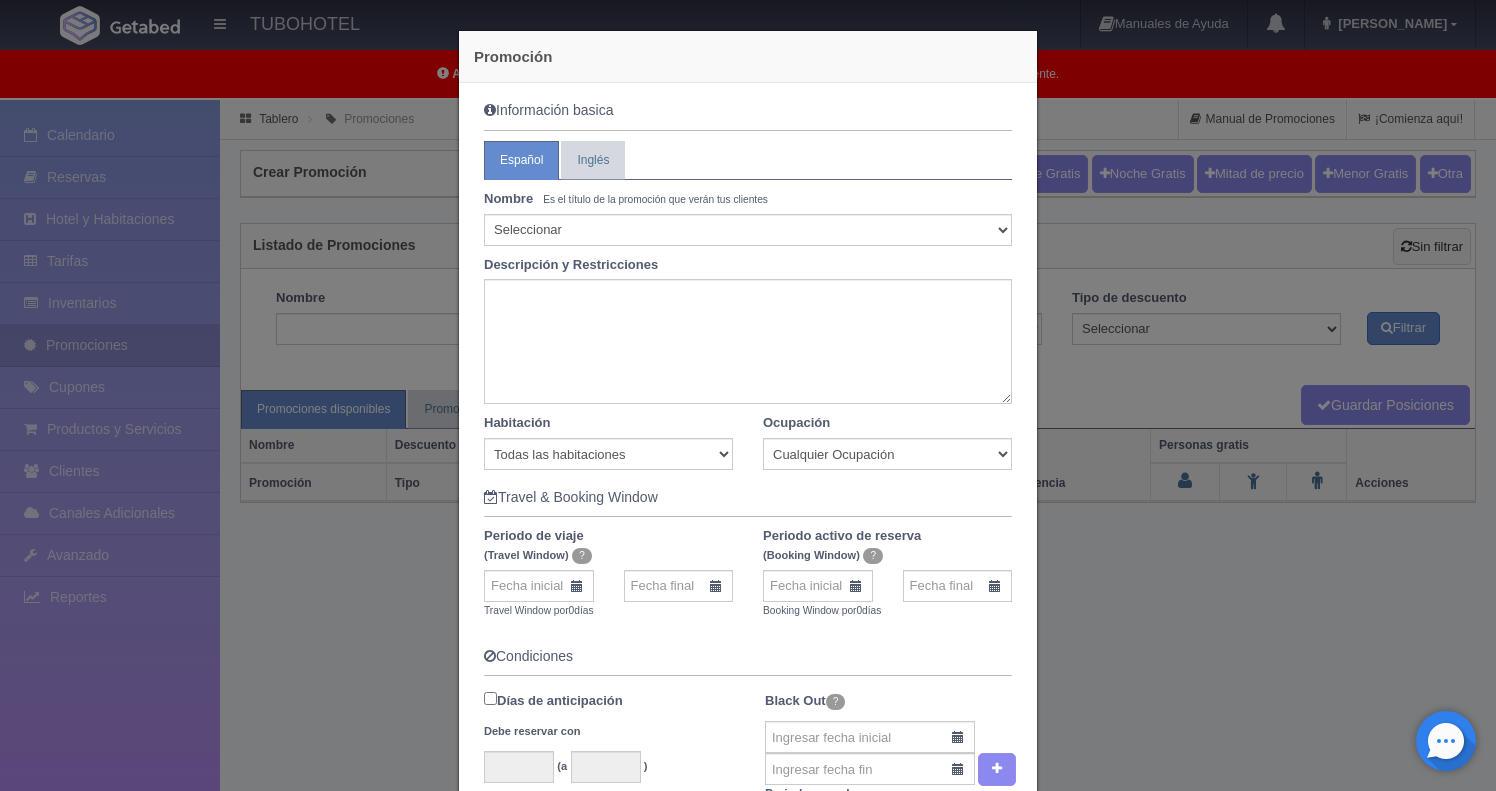 click on "Promoción
Información basica
Español
Inglés
Nombre     Es el título de la promoción que verán tus clientes
Seleccionar 10% de descuento 15% de descuento 15% de descuento y 2 menores gratis 20% de descuento 20% de descuento y 2 menores gratis 25% de descuento 25% de descuento y 2 menores gratis 30% de descuento 30% de descuento y 2 menores gratis 30% de descuento más desayuno americano 32% de descuento 33% de descuento 34% de descuento 35% de descuento 35% de descuento y 2 menores gratis 36% de descuento 37% de descuento 38% de descuento 40% de descuento 40% de descuento y 2 menores gratis 40% de descuento y desayuno americano gratis 41% de descuento 42% de descuento 43% de descuento 44% de descuento Pascua" at bounding box center [748, 395] 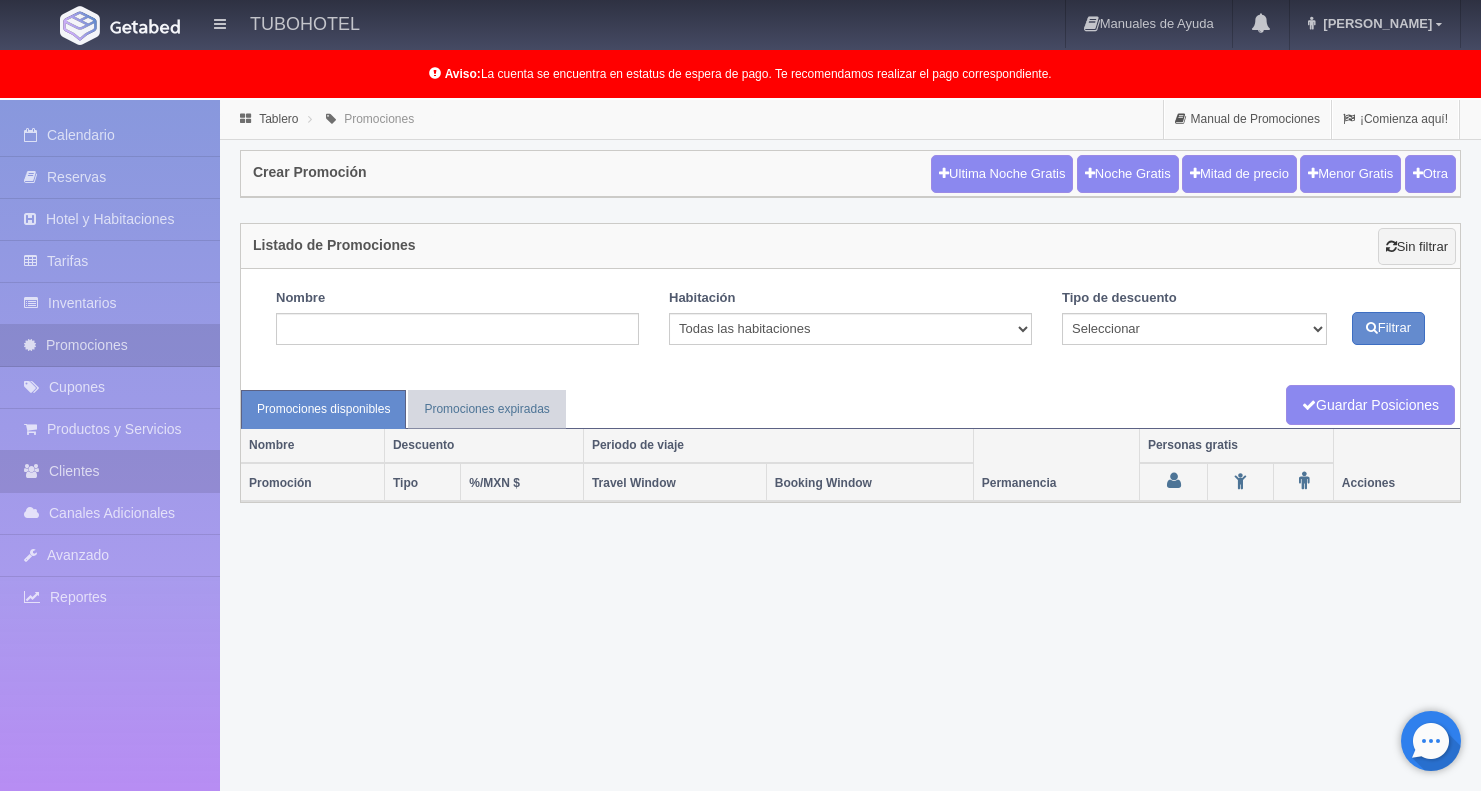 click on "Clientes" at bounding box center (110, 471) 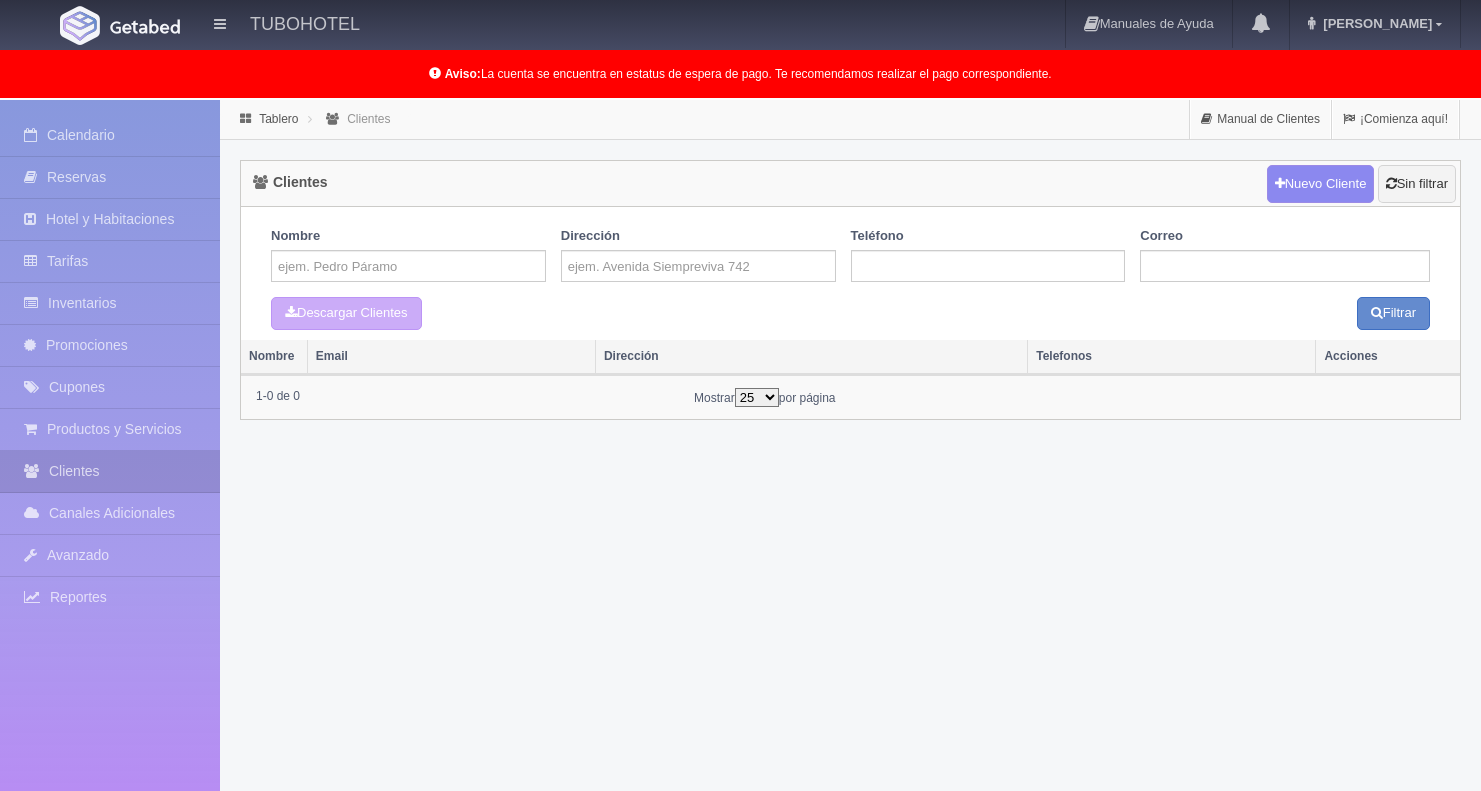 scroll, scrollTop: 0, scrollLeft: 0, axis: both 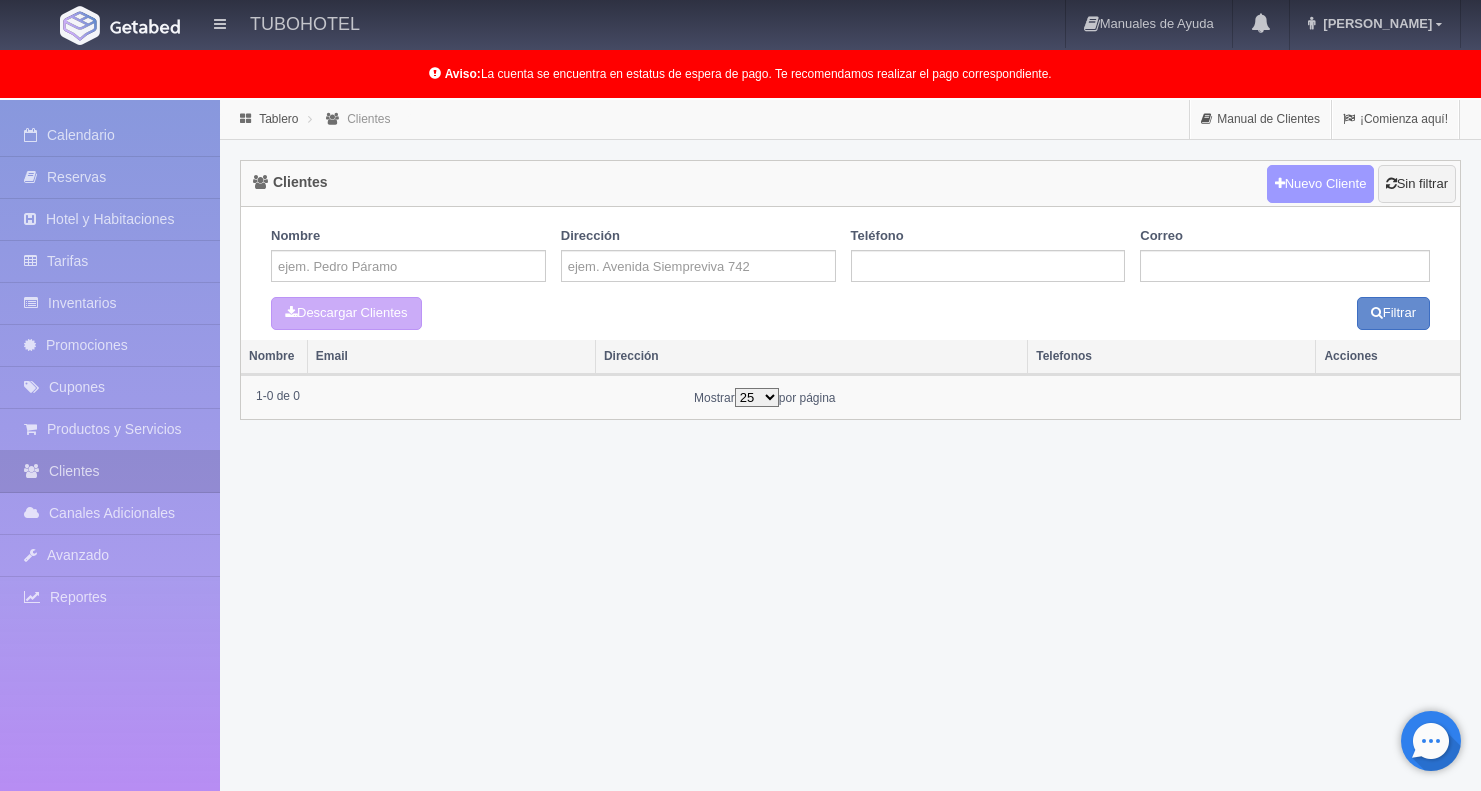 click on "Nuevo Cliente" at bounding box center [1321, 184] 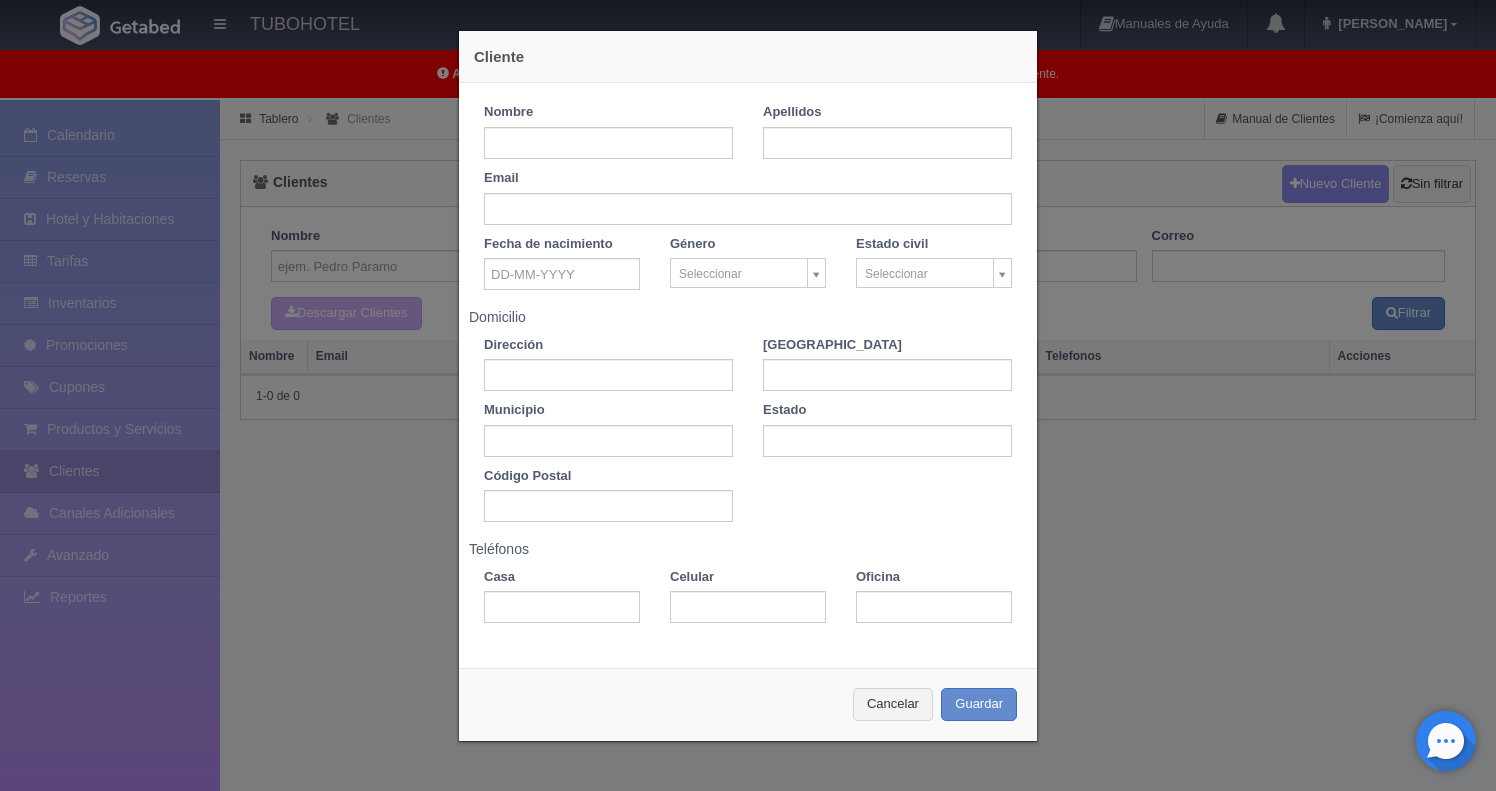 click on "Cliente
Nombre
Apellidos
Email
Fecha de nacimiento
Género
Seleccionar
Sin especificar
Hombre
Mujer
Estado civil
Seleccionar
Sin especificar
Casado
Soltero
[GEOGRAPHIC_DATA]
Dirección
[GEOGRAPHIC_DATA]
Municipio
Estado
Código Postal
Teléfonos
Casa" at bounding box center [748, 395] 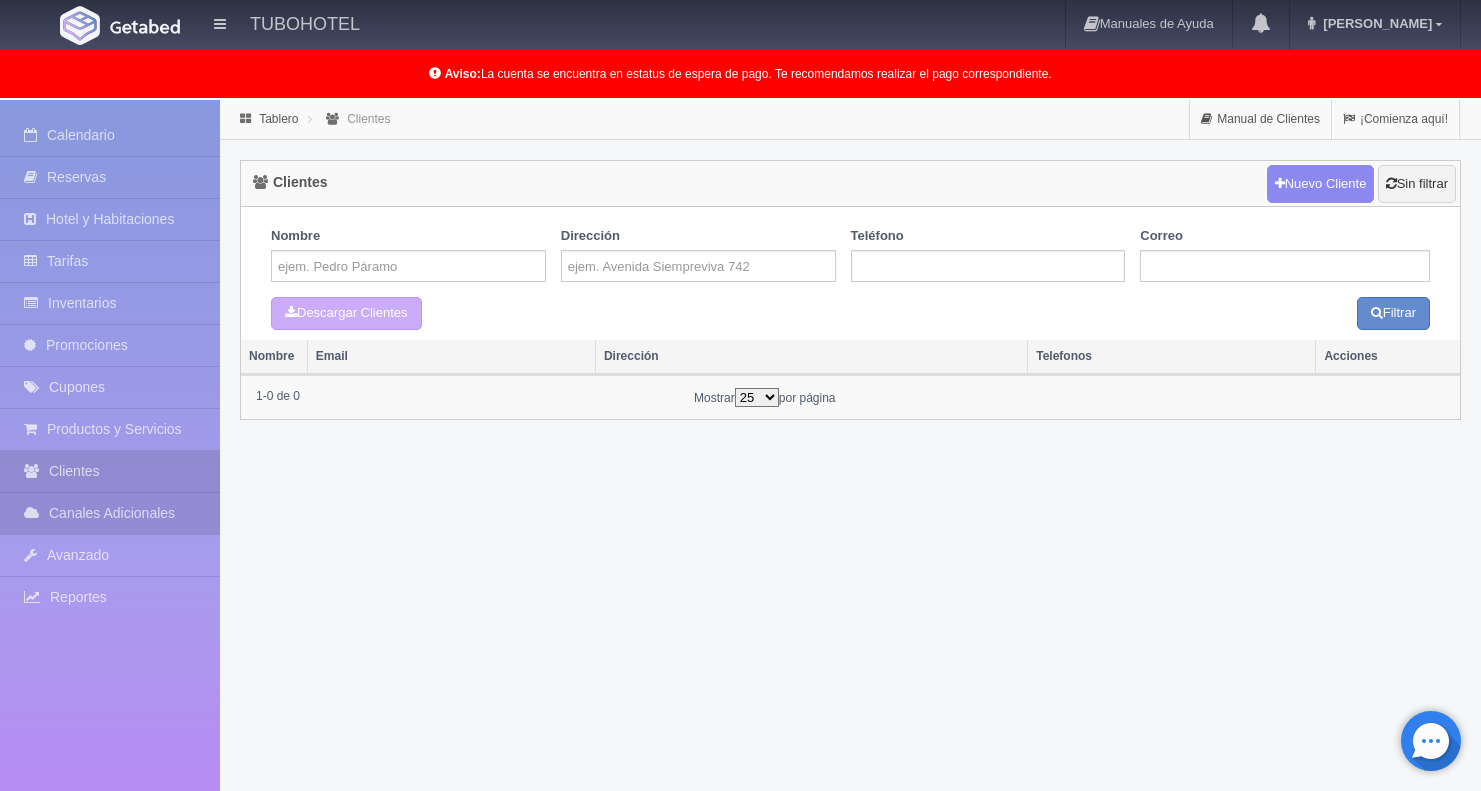 click on "Canales Adicionales" at bounding box center [110, 513] 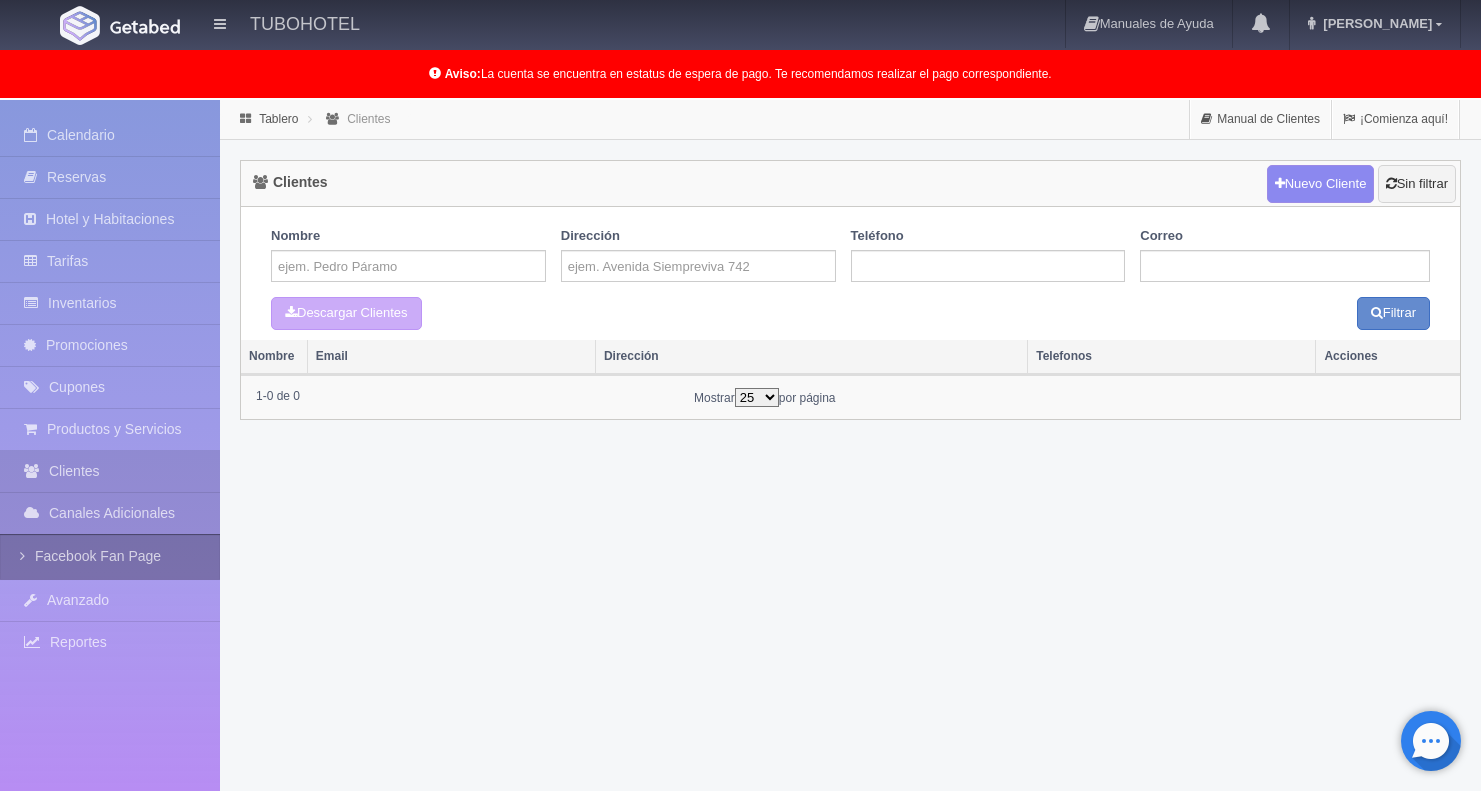 click on "Facebook Fan Page" at bounding box center (110, 556) 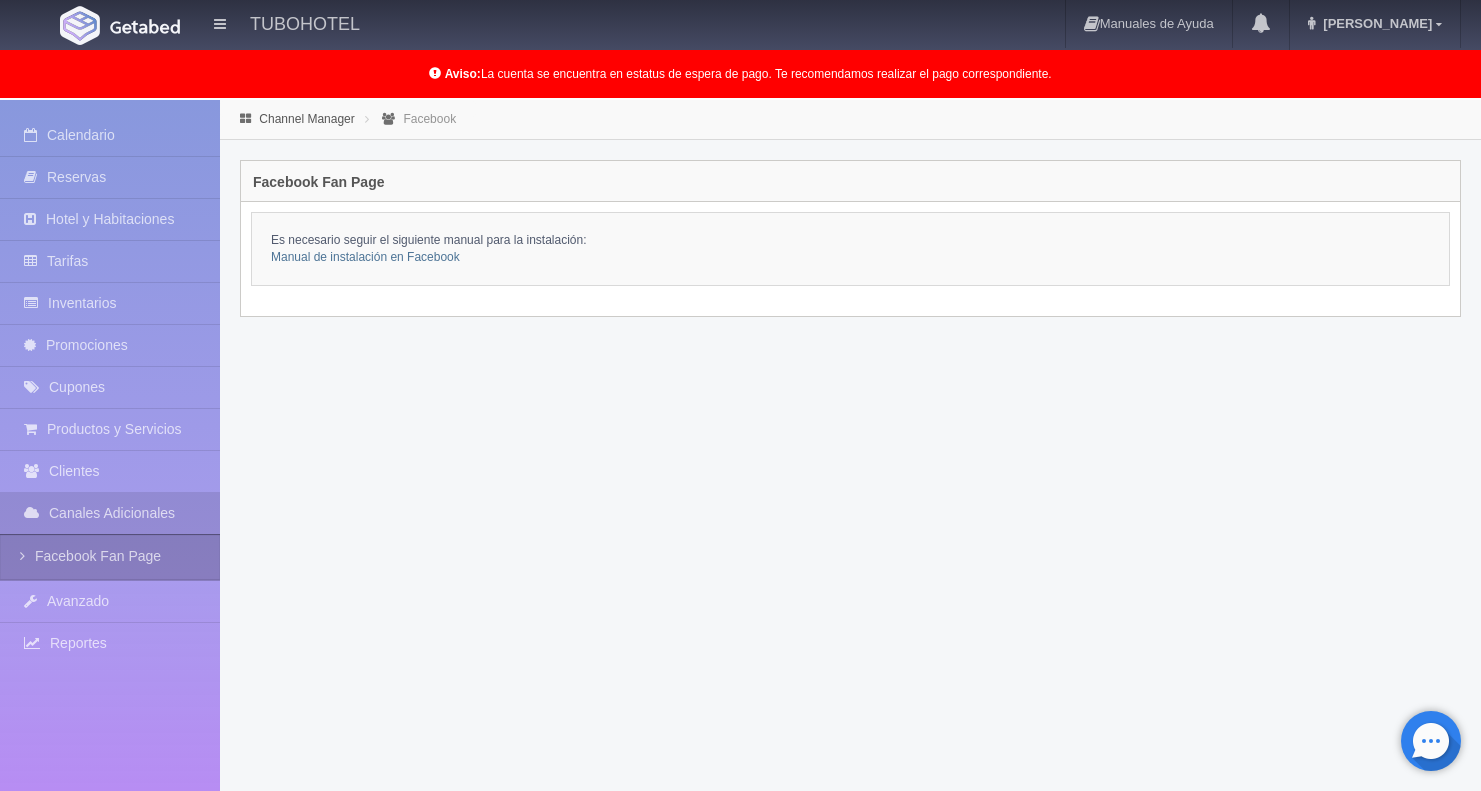 scroll, scrollTop: 159, scrollLeft: 0, axis: vertical 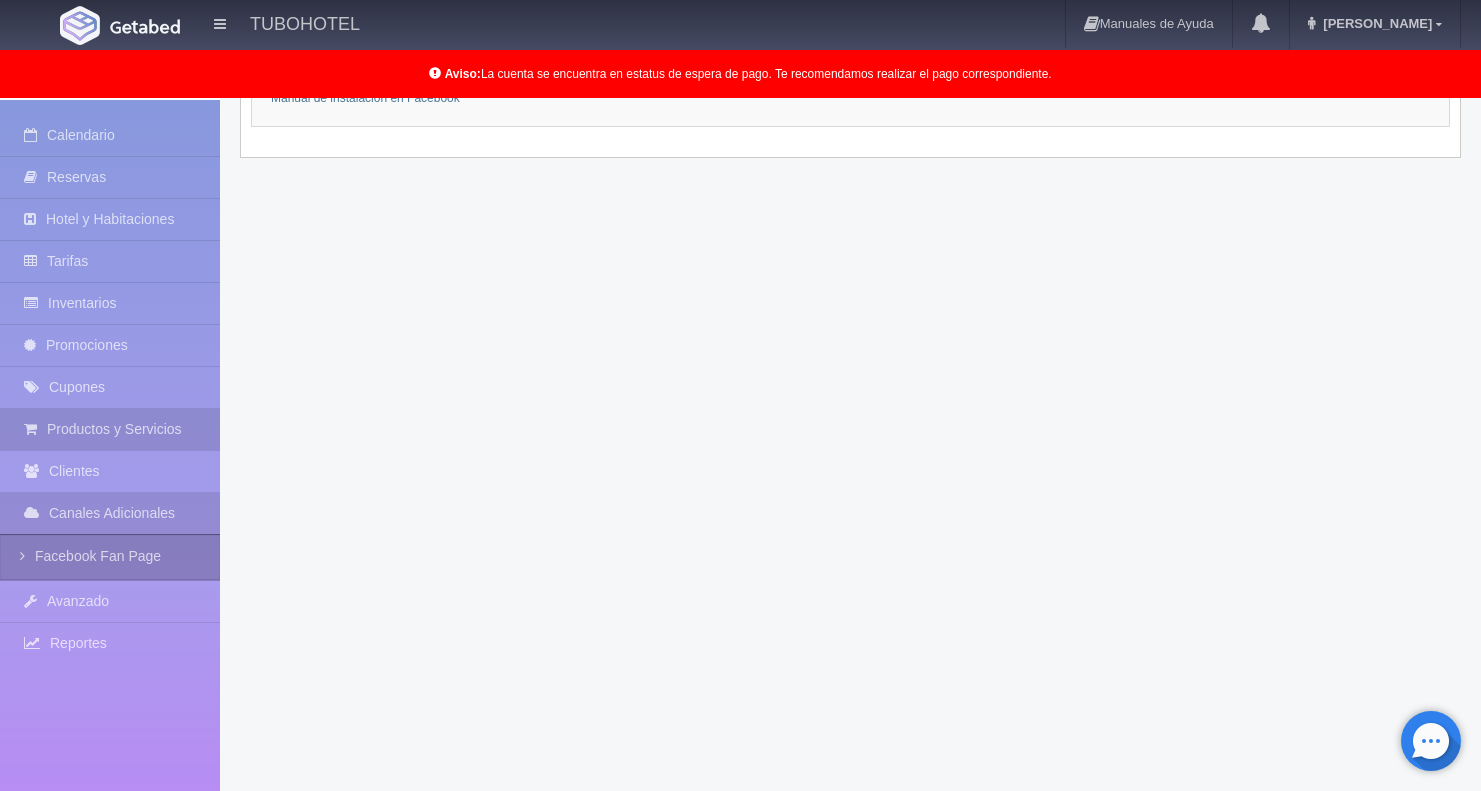 click on "Productos y Servicios" at bounding box center (110, 429) 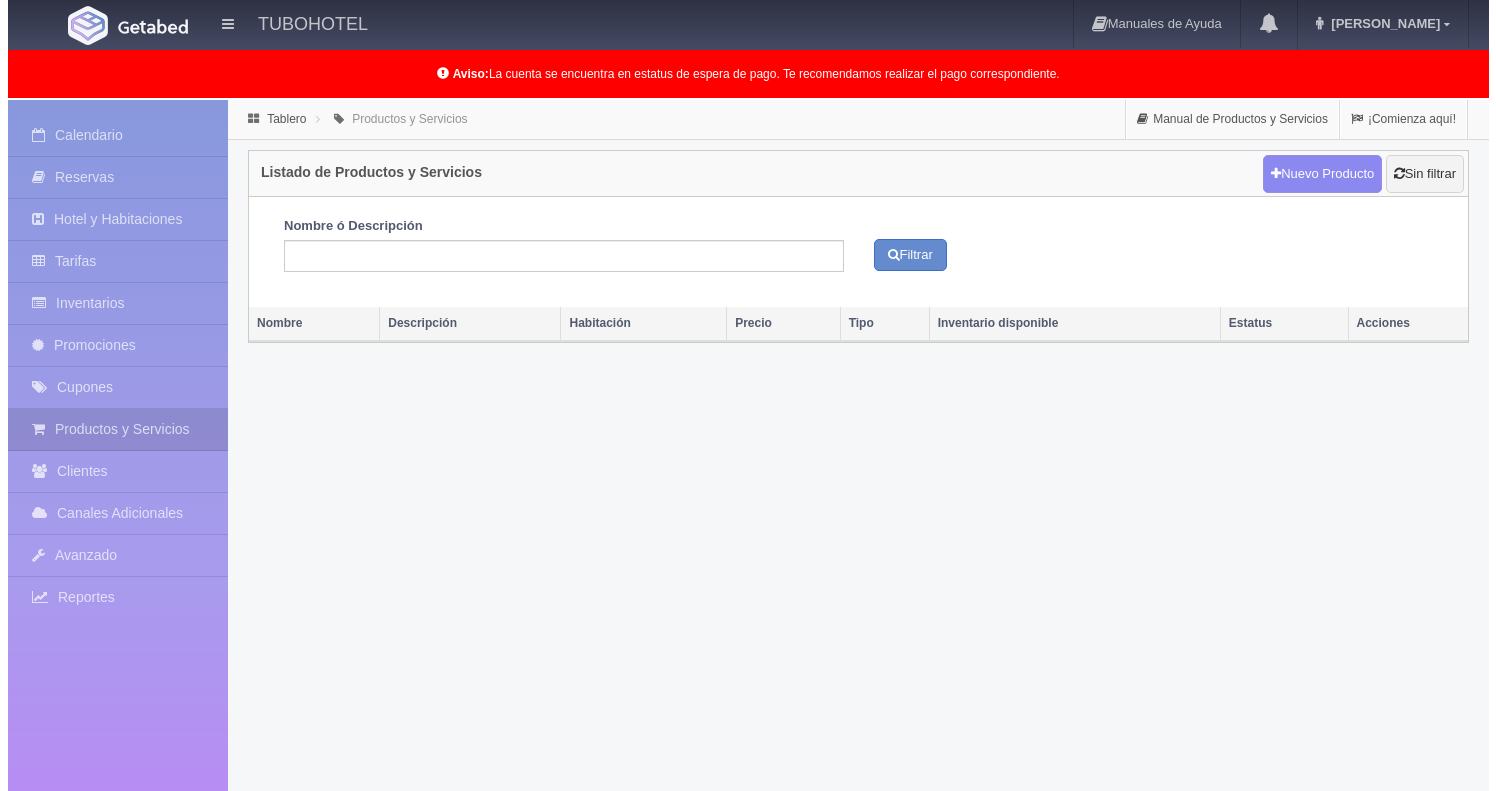 scroll, scrollTop: 0, scrollLeft: 0, axis: both 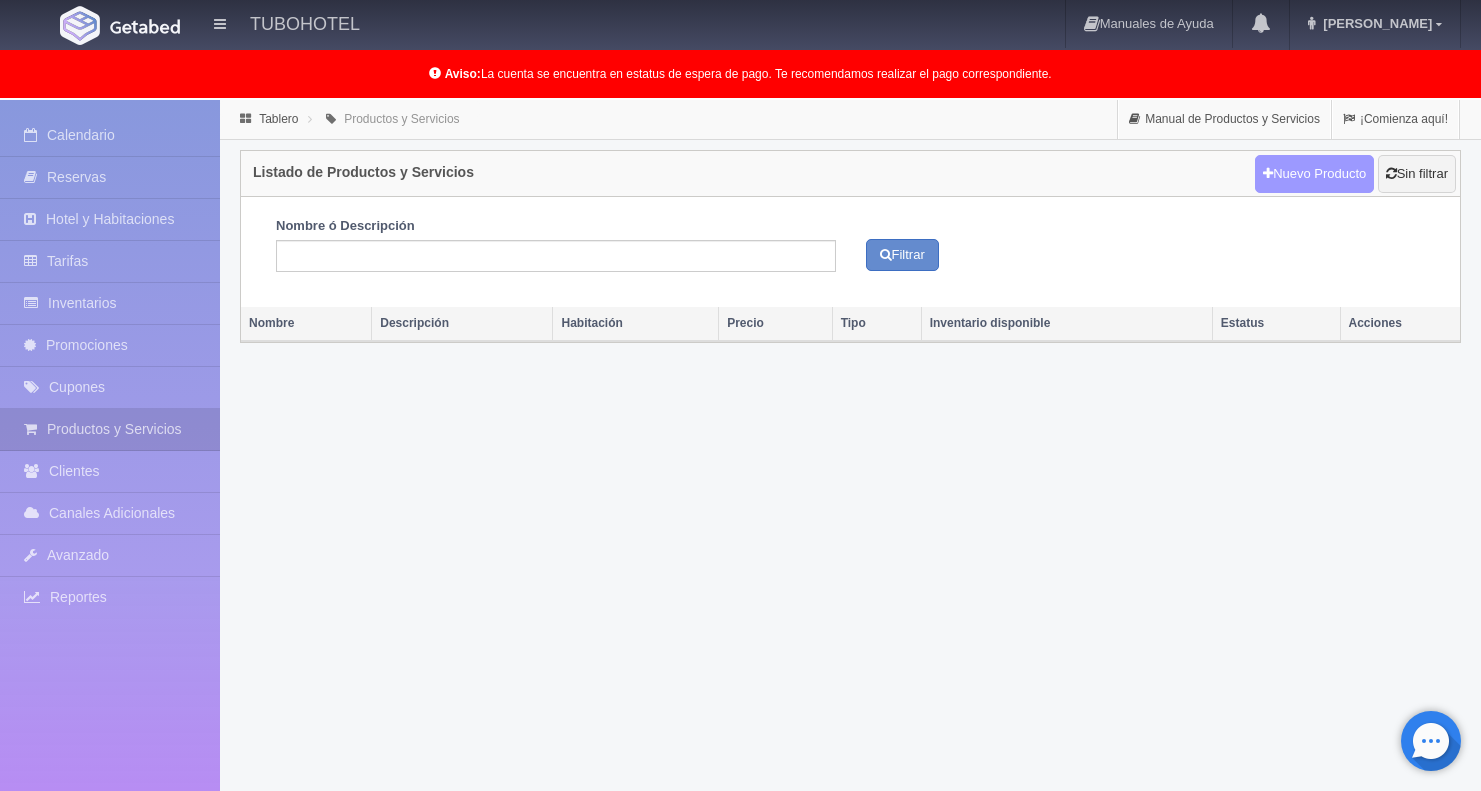 click on "Nuevo Producto" at bounding box center [1314, 174] 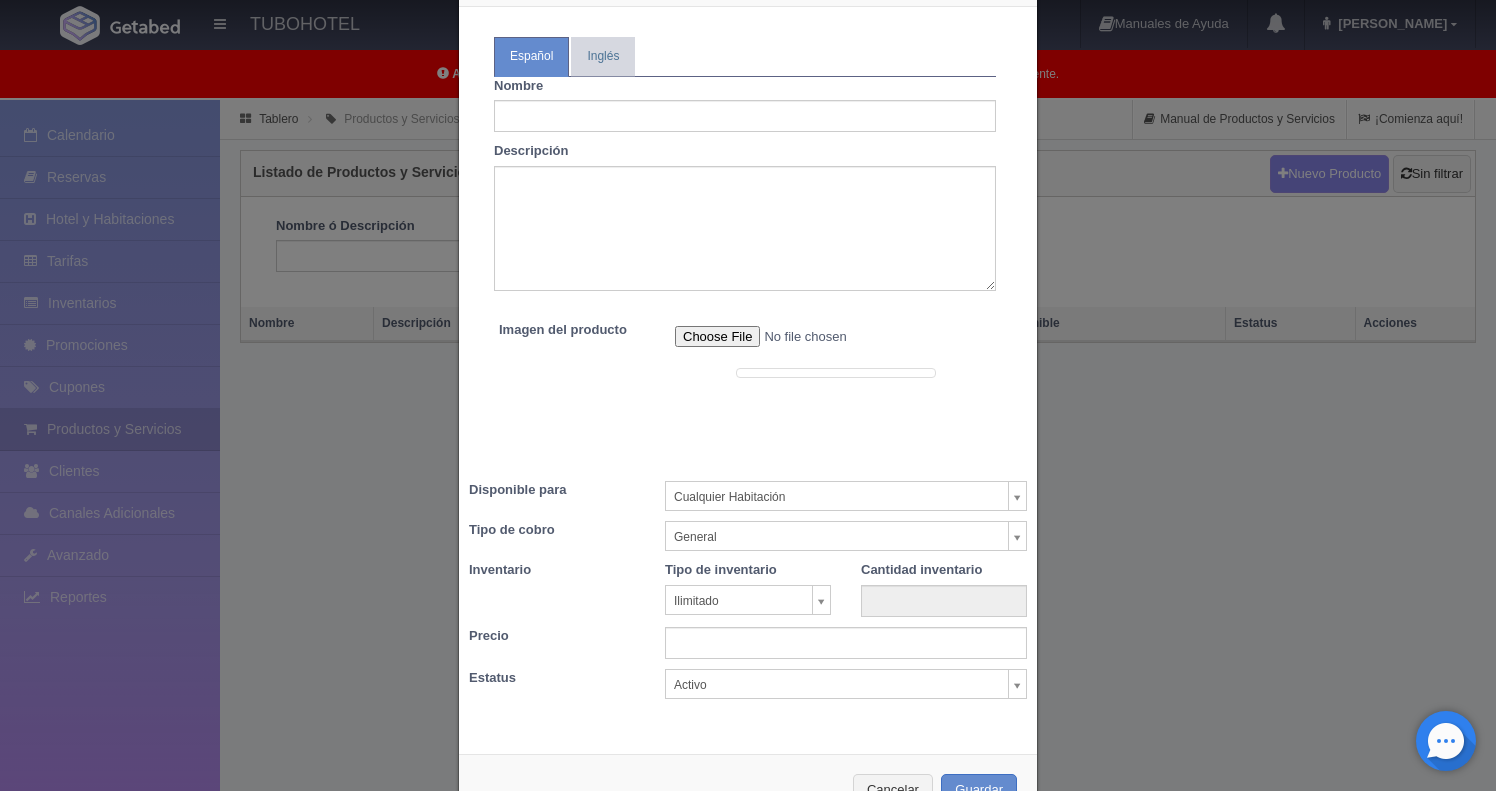 scroll, scrollTop: 0, scrollLeft: 0, axis: both 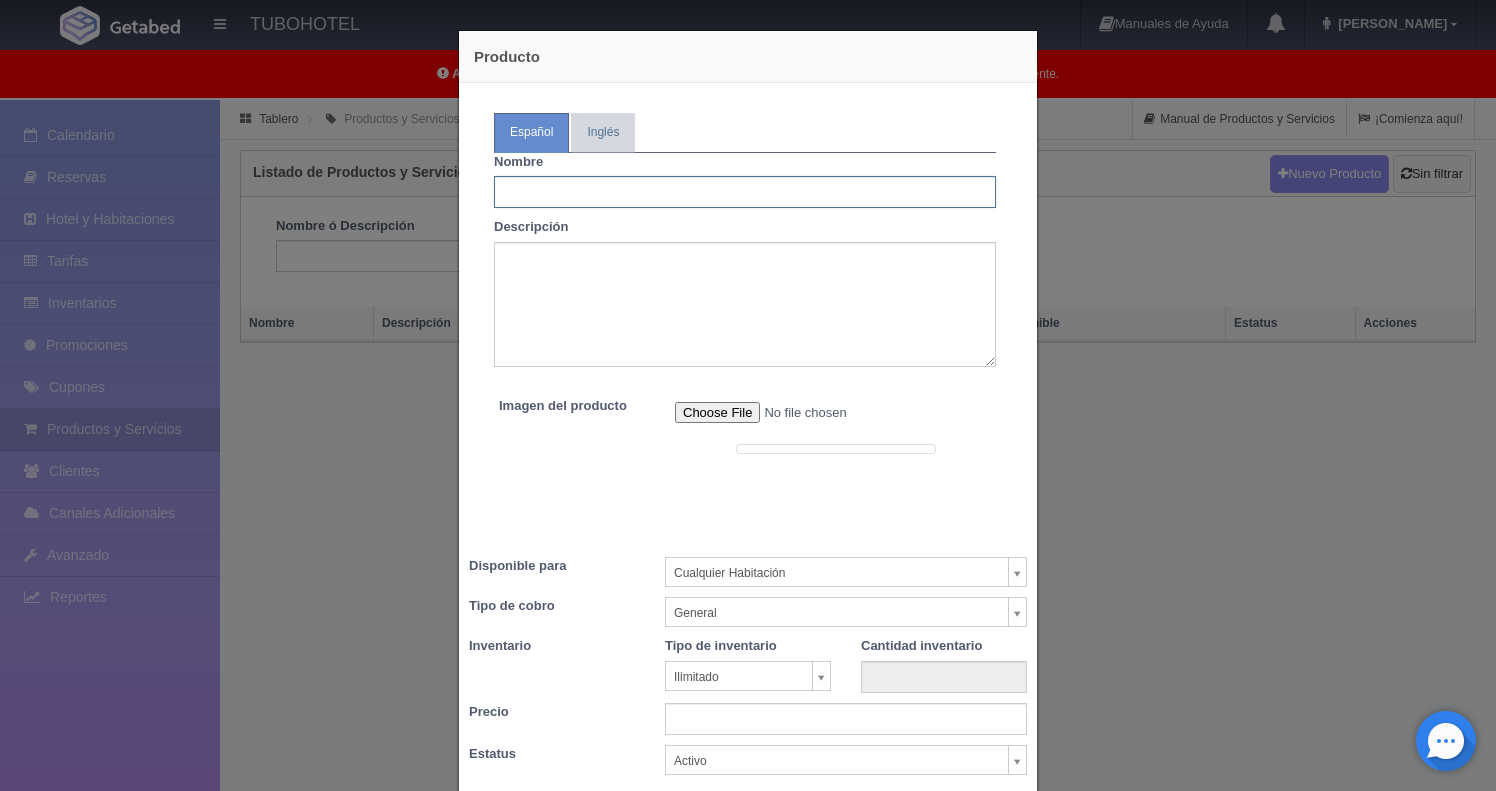 click at bounding box center [745, 192] 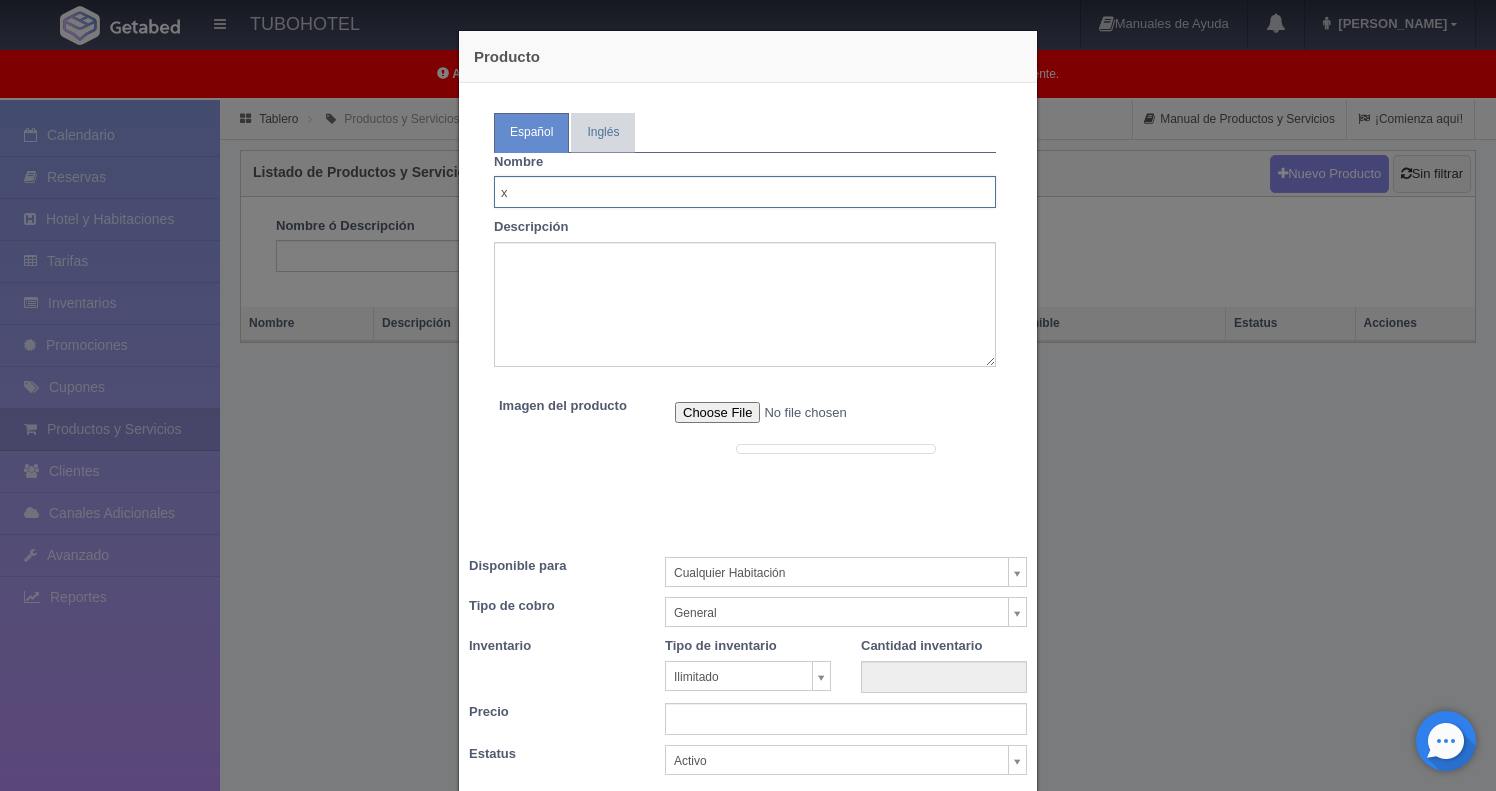 type on "x" 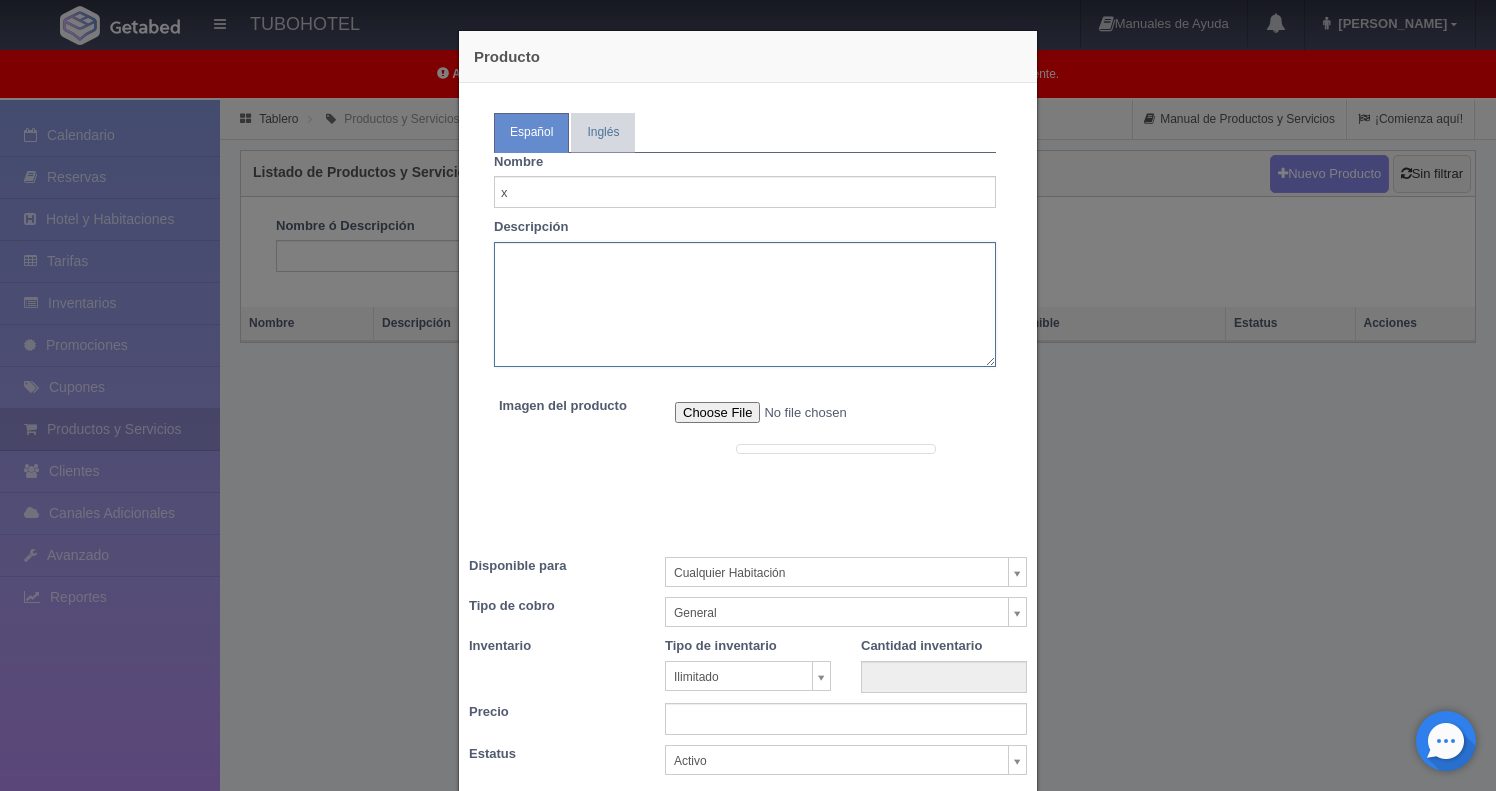 click at bounding box center [745, 304] 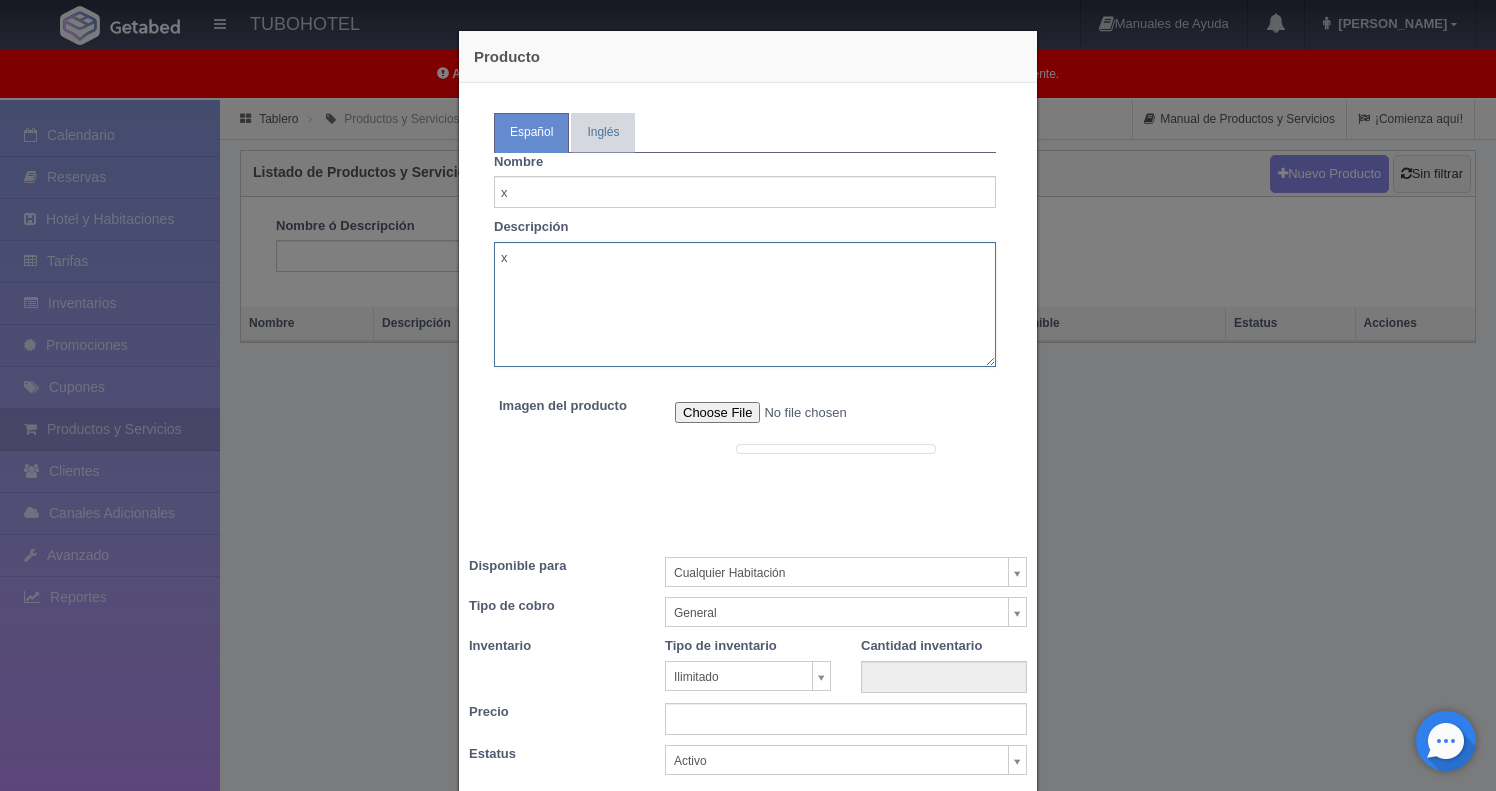 type on "x" 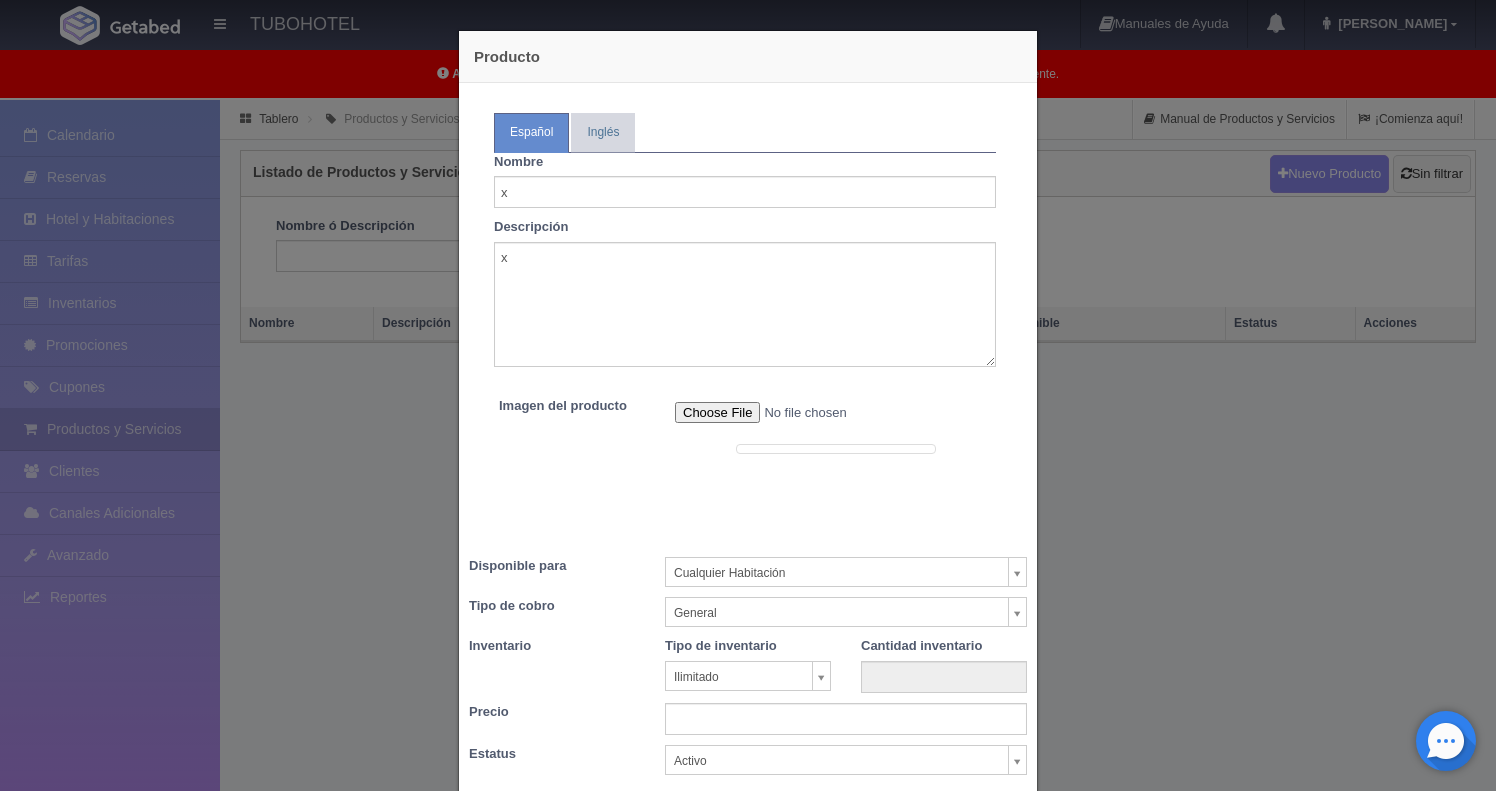 click at bounding box center (798, 412) 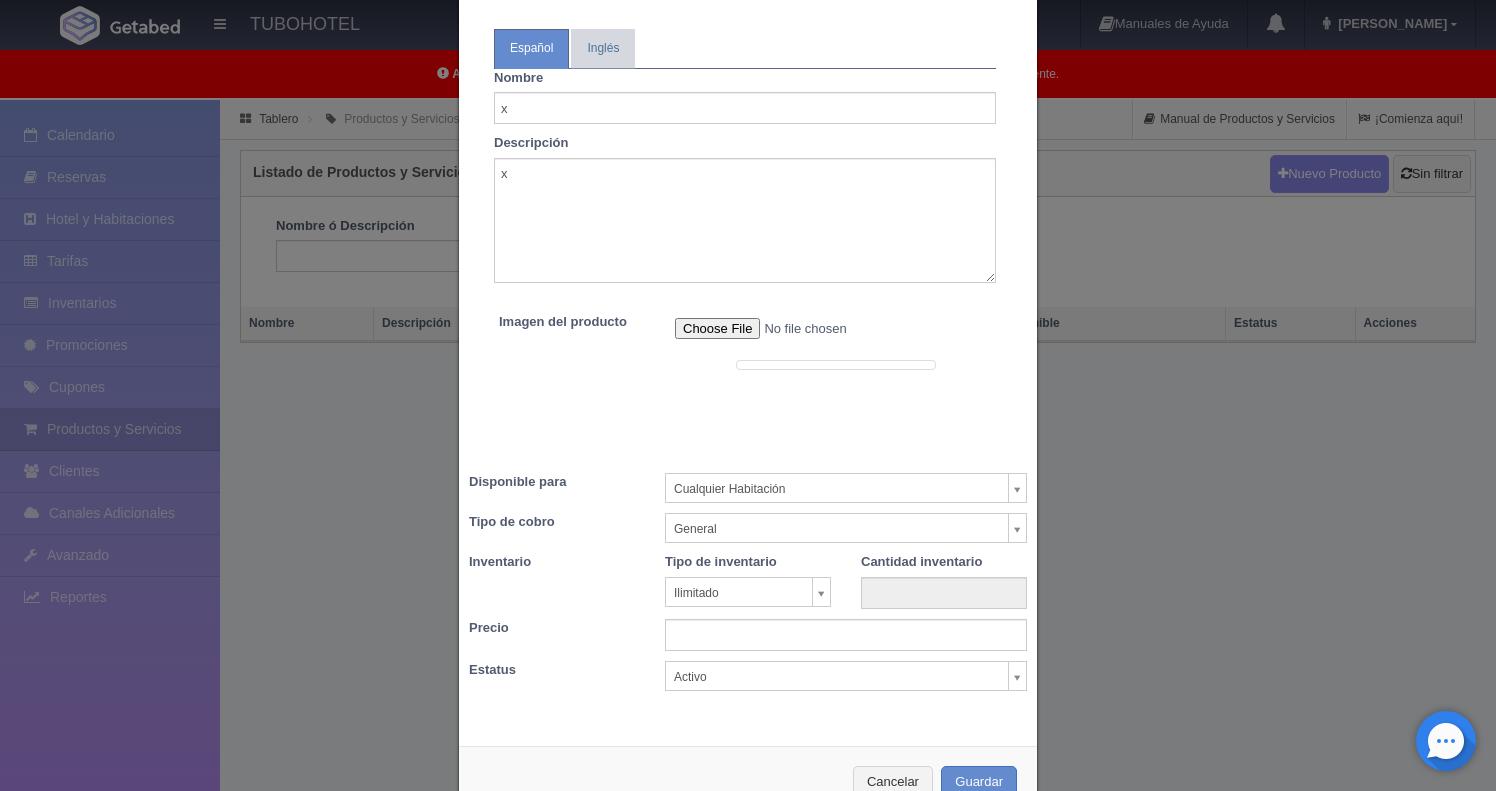 scroll, scrollTop: 143, scrollLeft: 0, axis: vertical 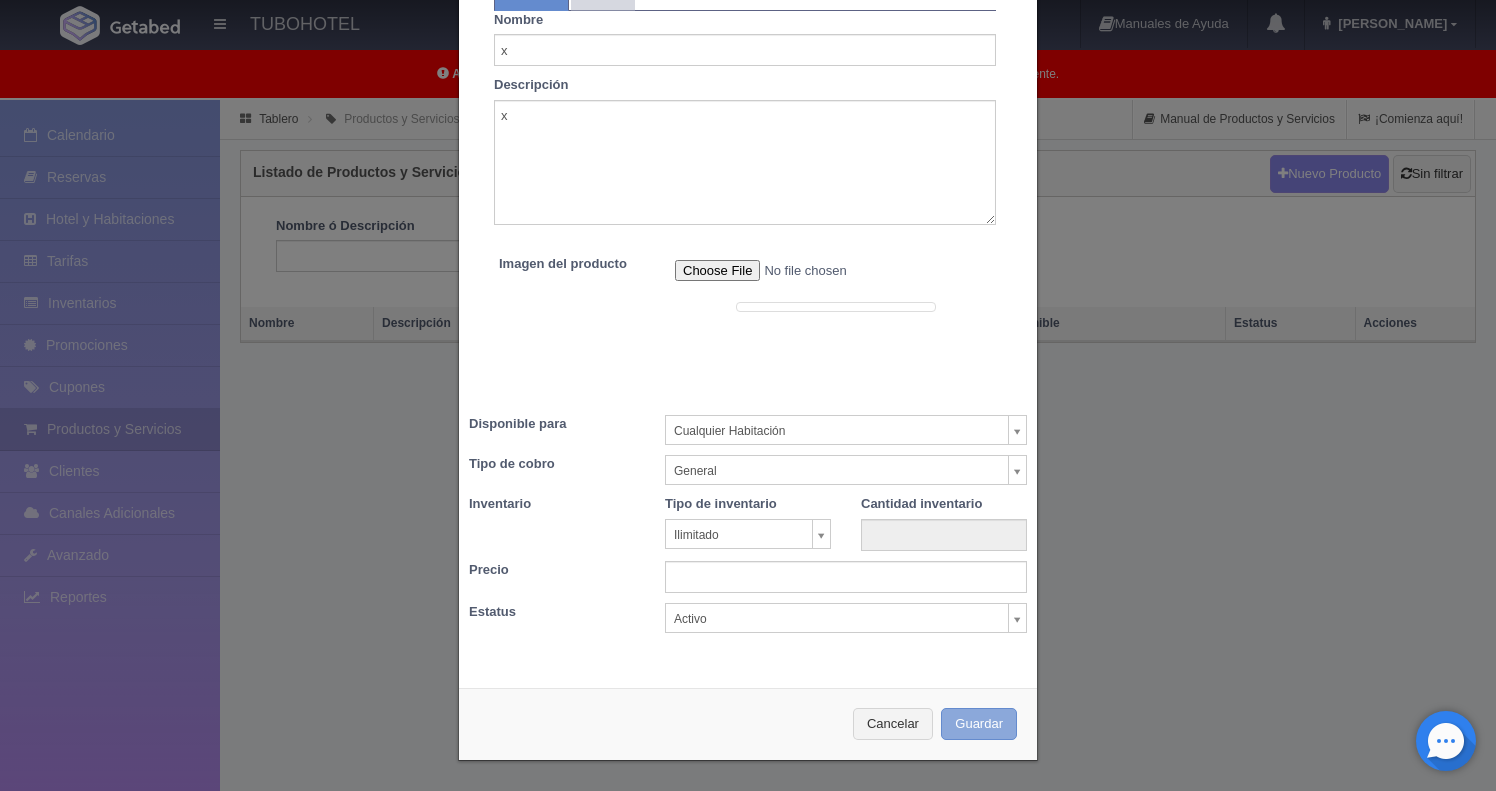 click on "Guardar" at bounding box center (979, 724) 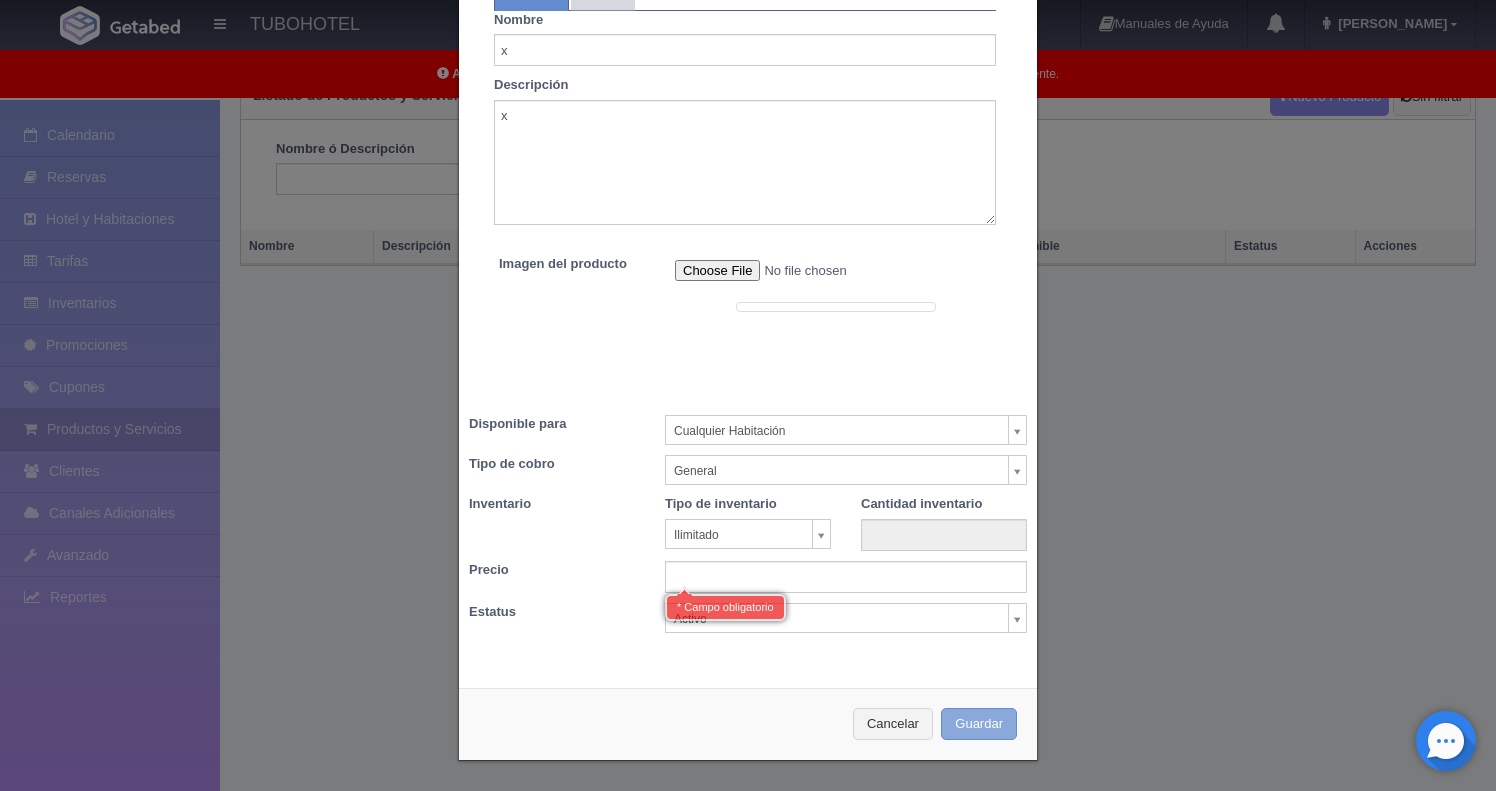 scroll, scrollTop: 103, scrollLeft: 0, axis: vertical 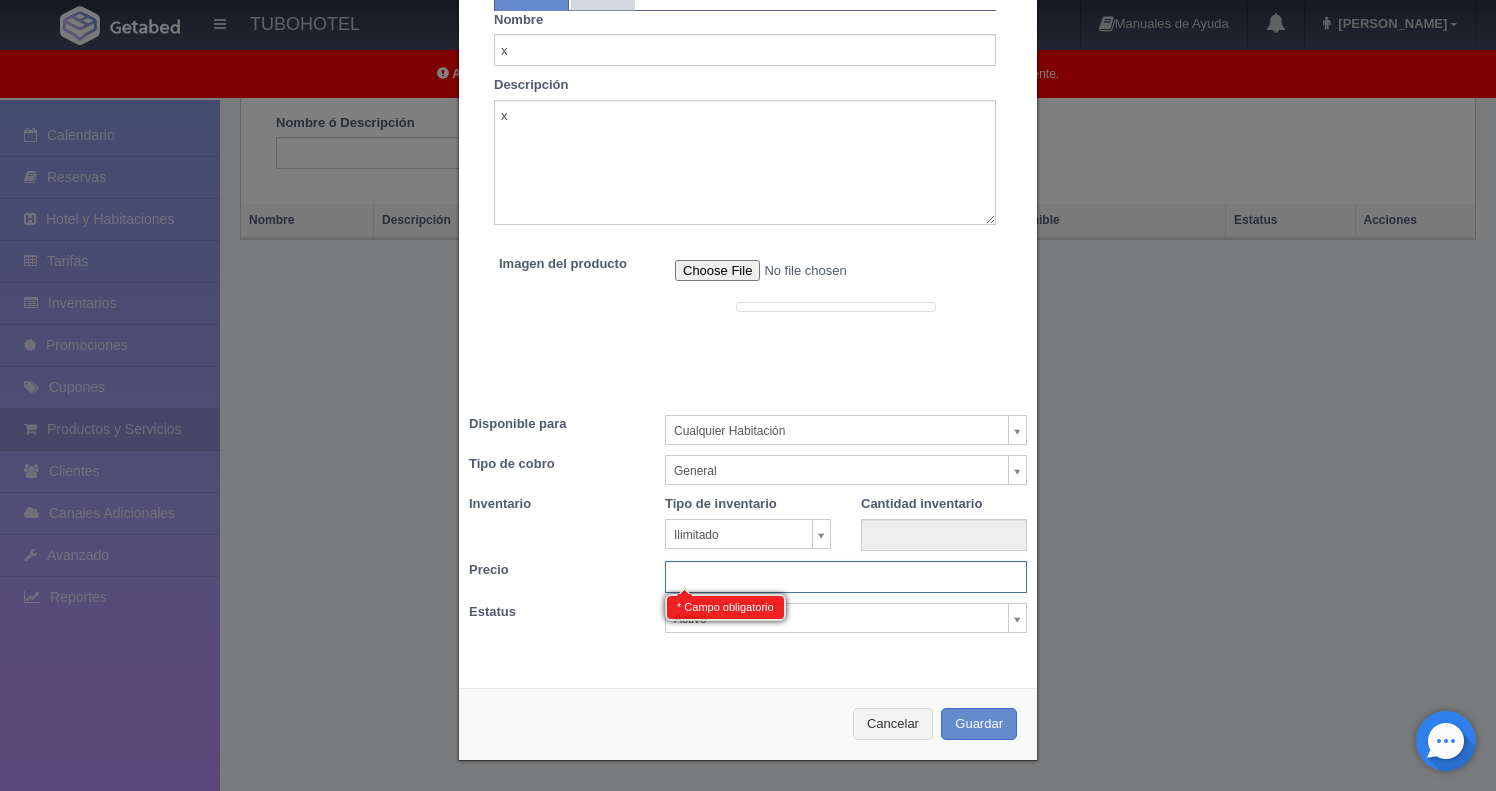 click at bounding box center (846, 577) 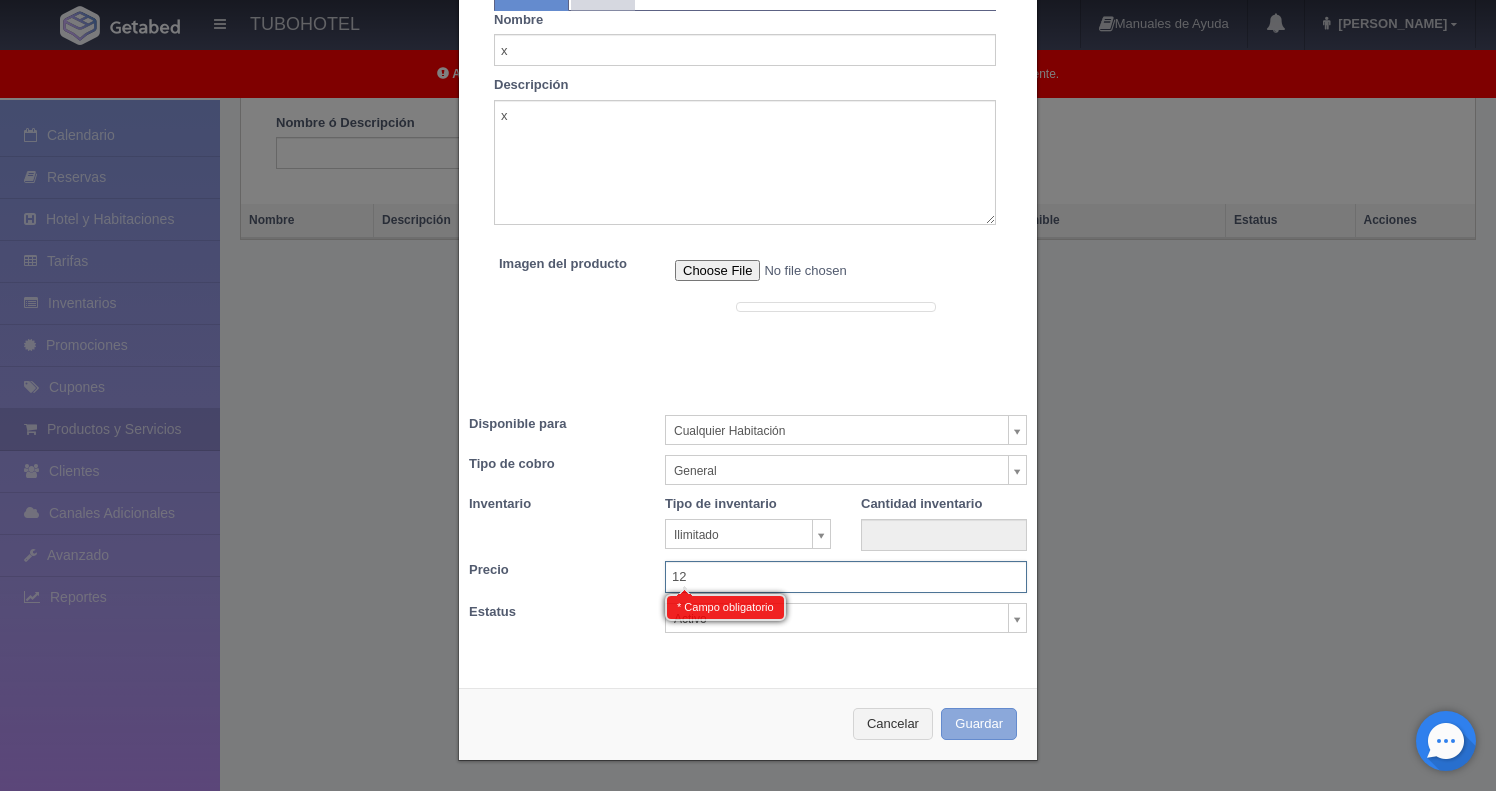 type on "12" 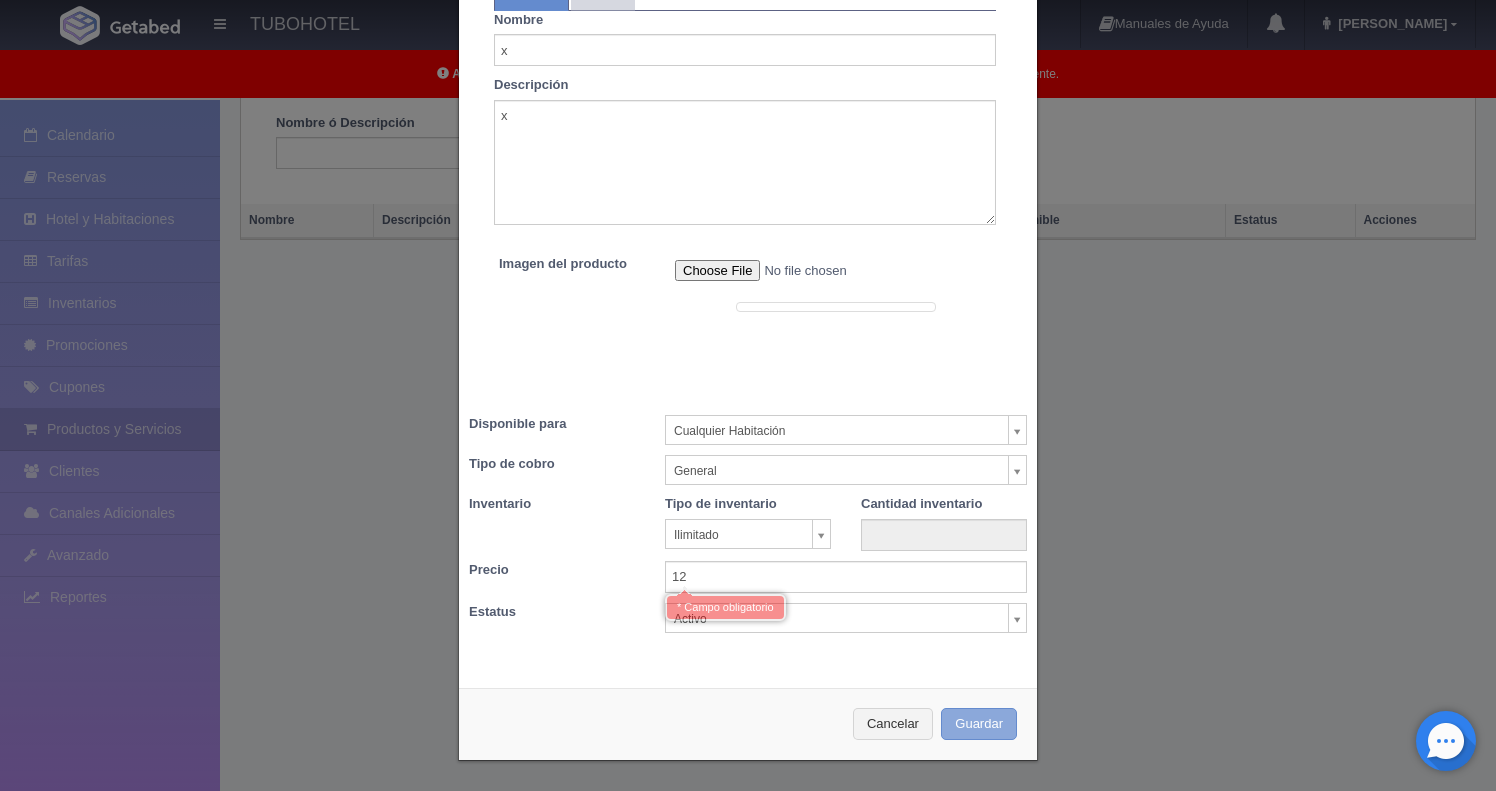 click on "Guardar" at bounding box center (979, 724) 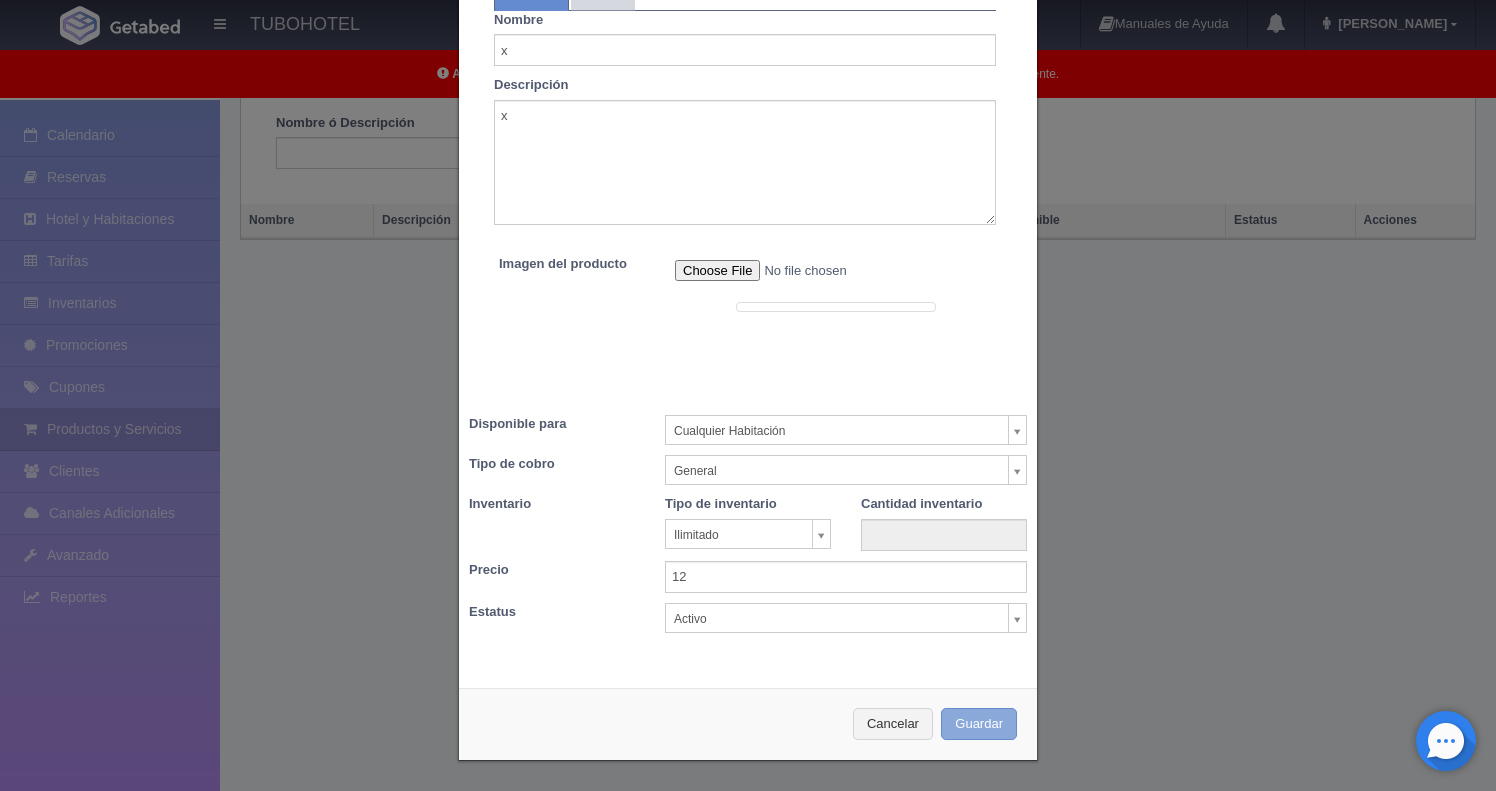 scroll, scrollTop: 0, scrollLeft: 0, axis: both 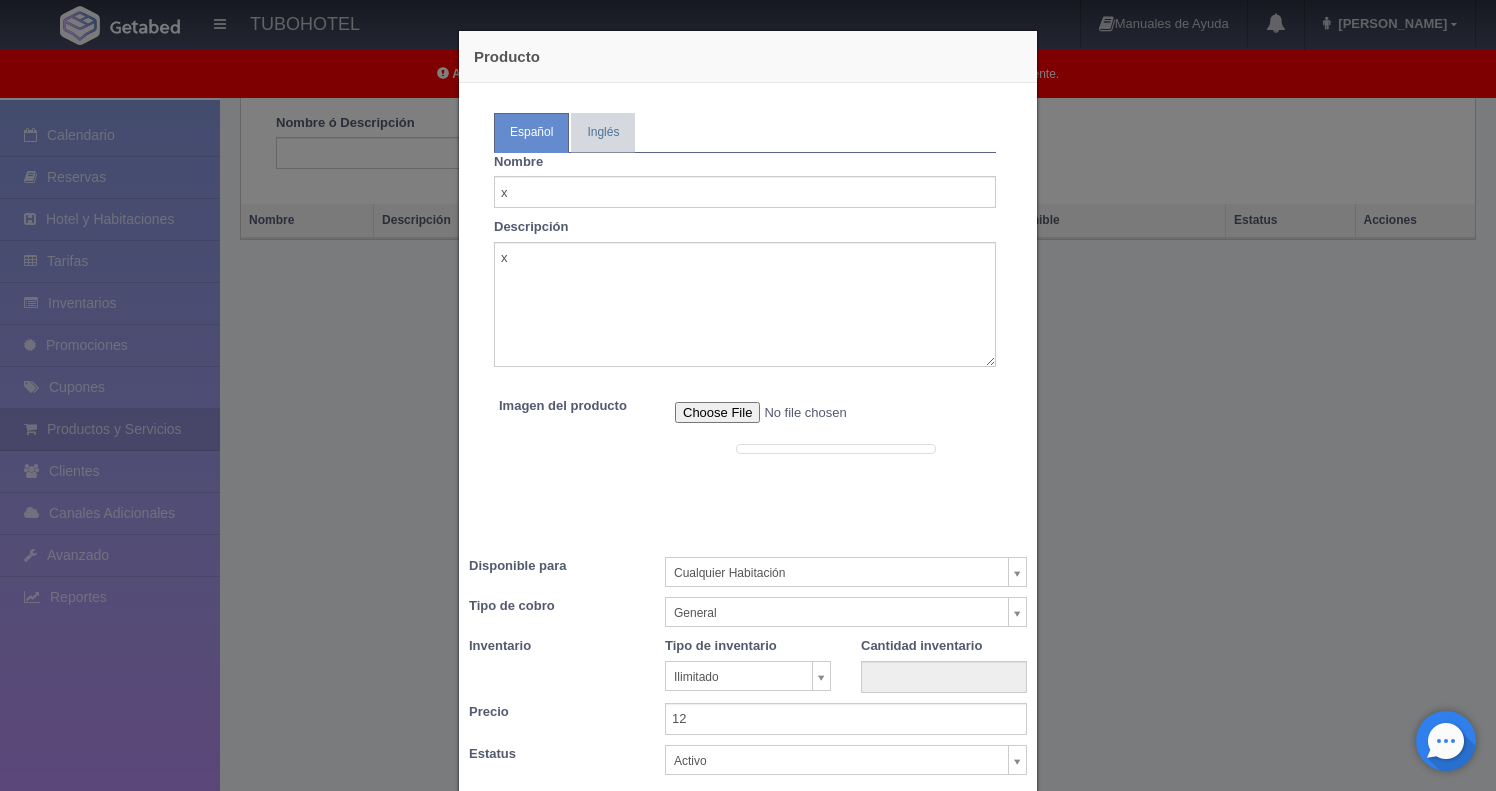 type 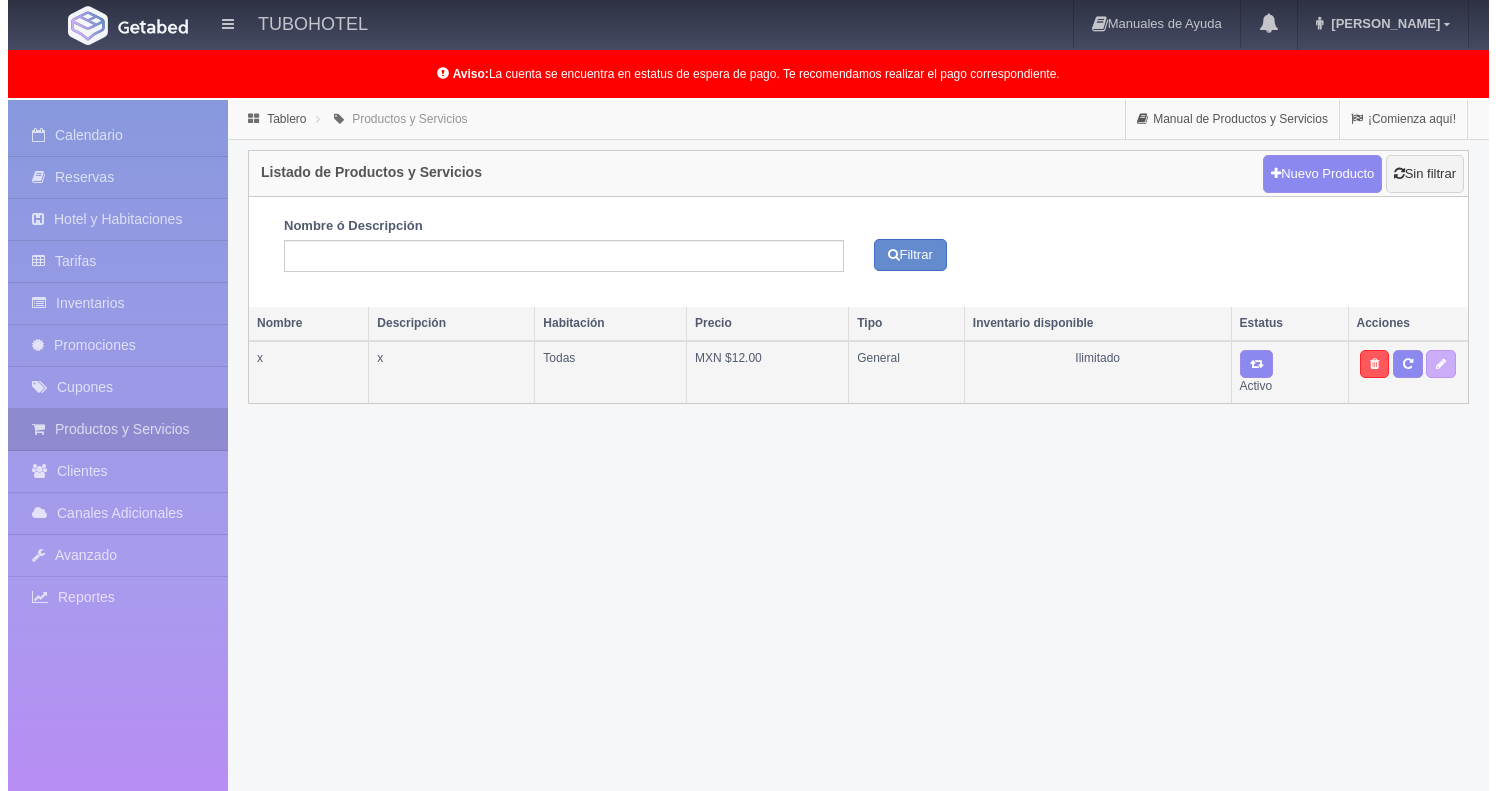 scroll, scrollTop: 0, scrollLeft: 0, axis: both 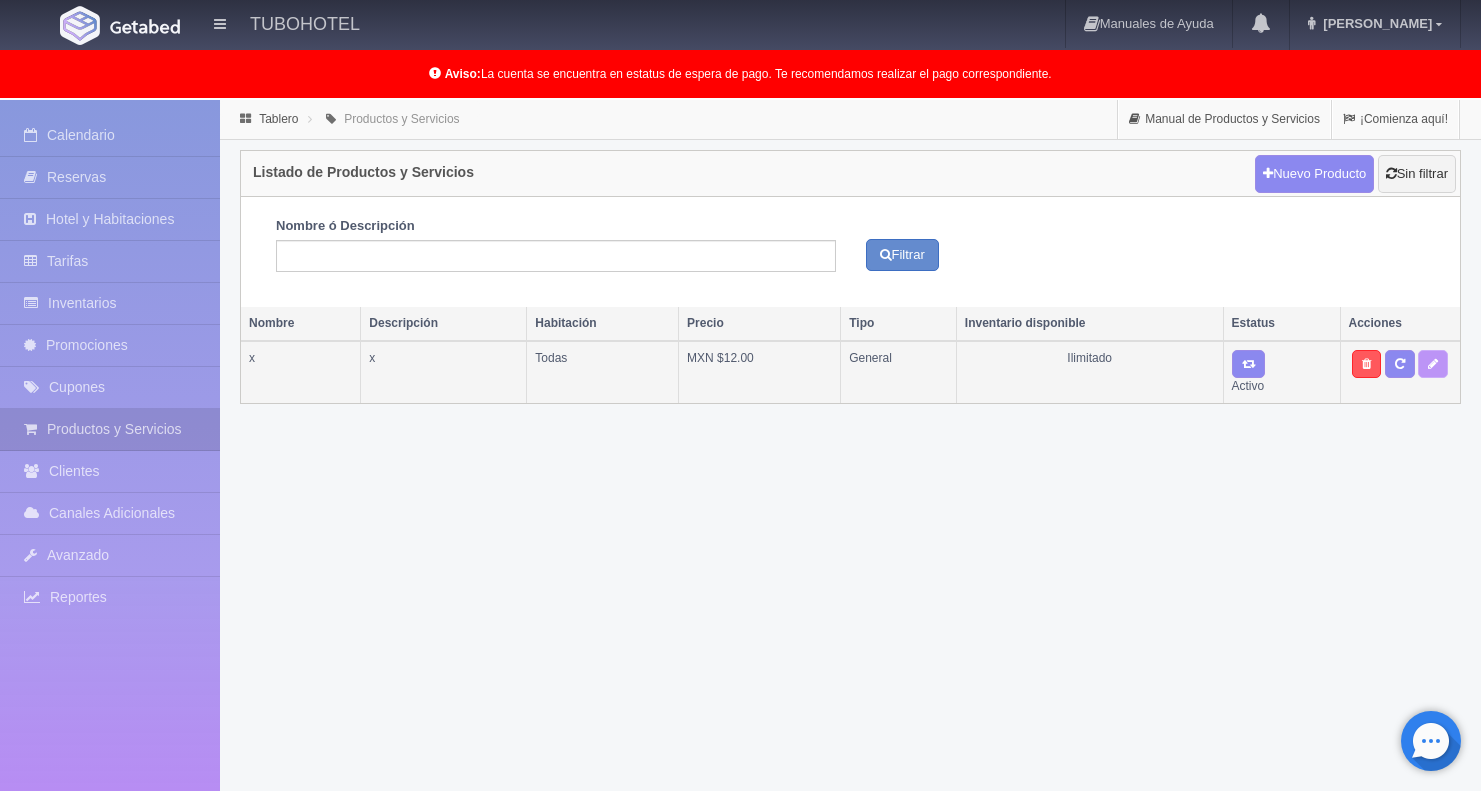 click at bounding box center [1433, 364] 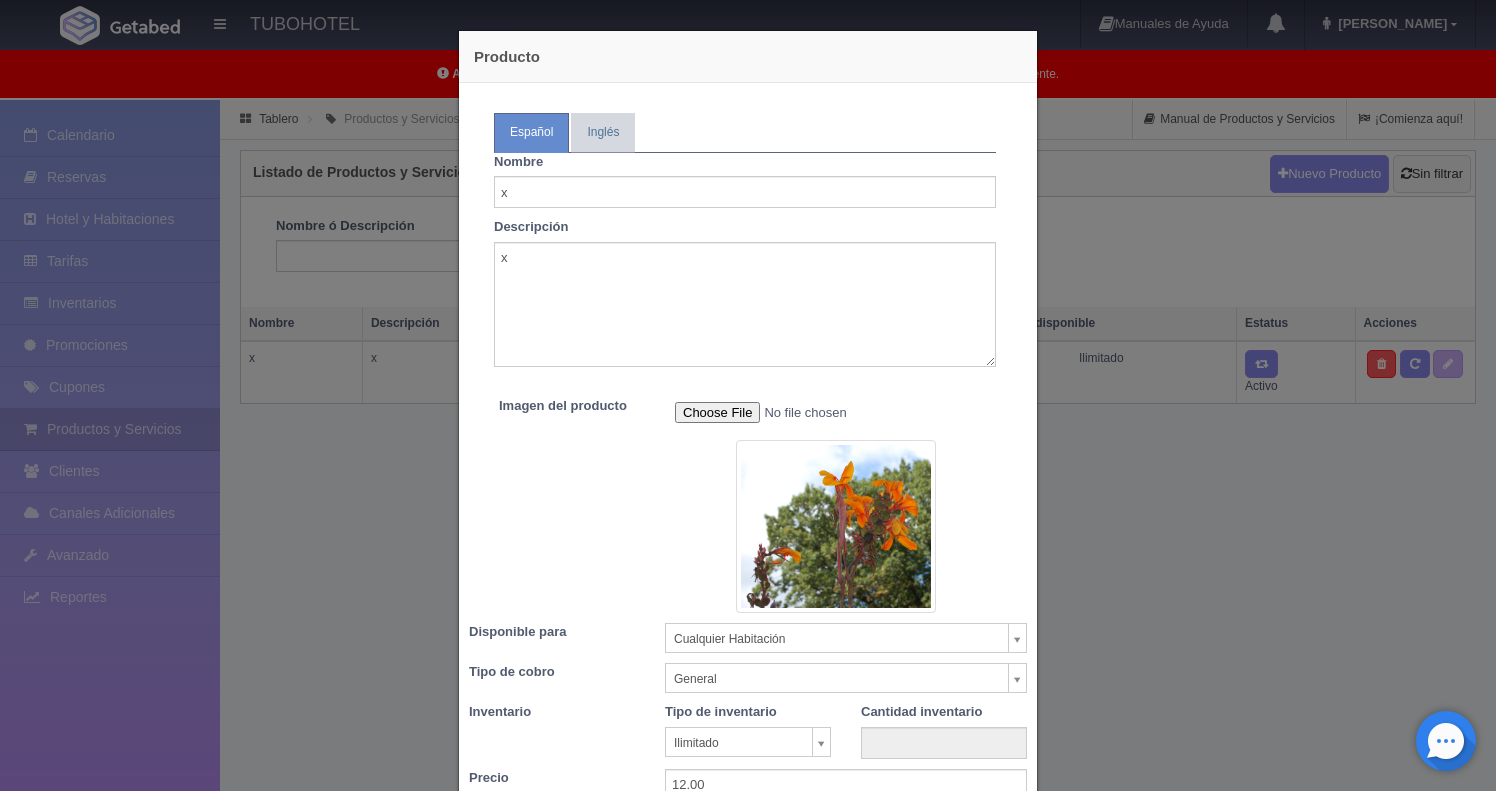 scroll, scrollTop: 51, scrollLeft: 0, axis: vertical 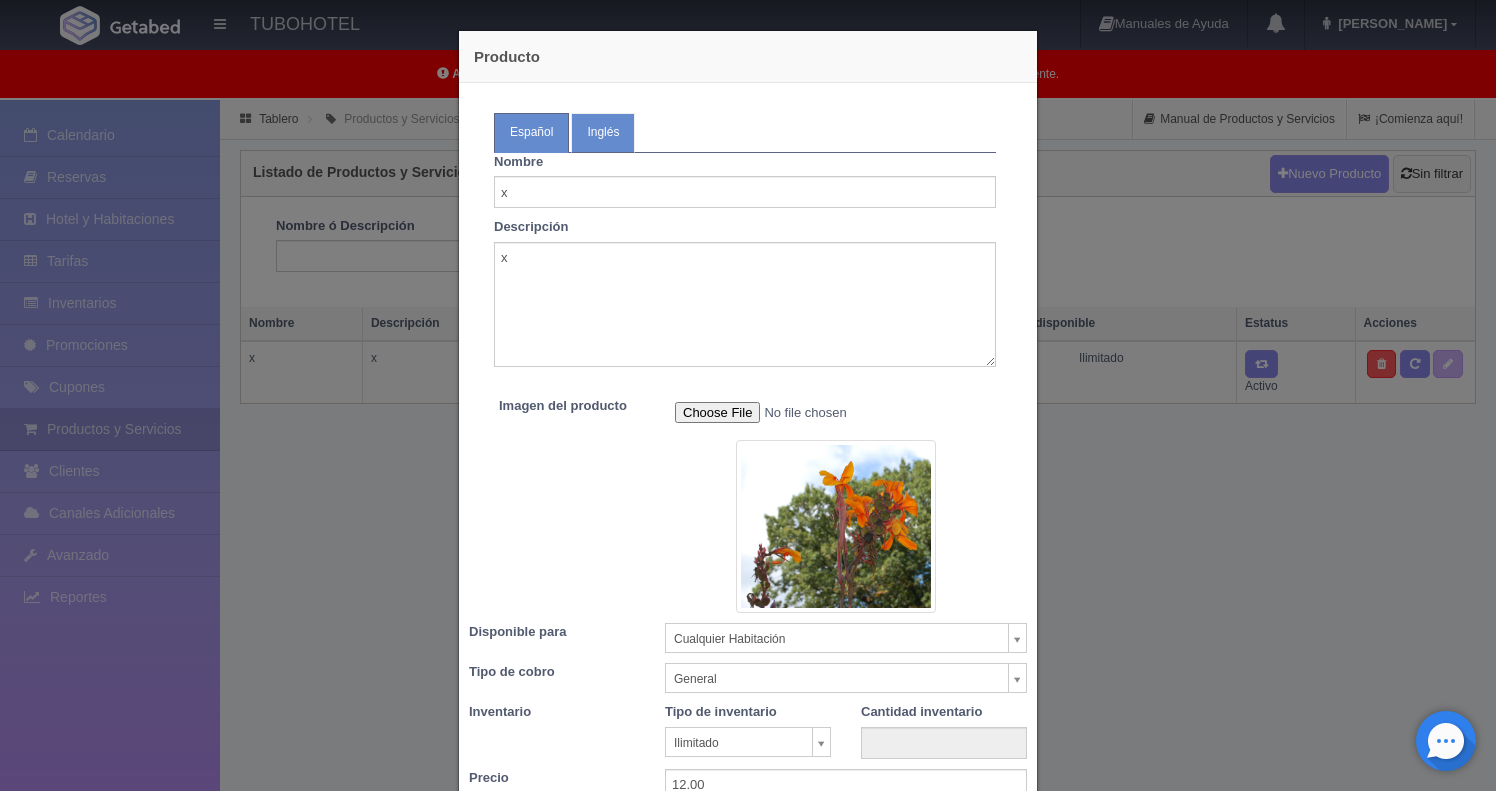 click on "Inglés" at bounding box center (603, 132) 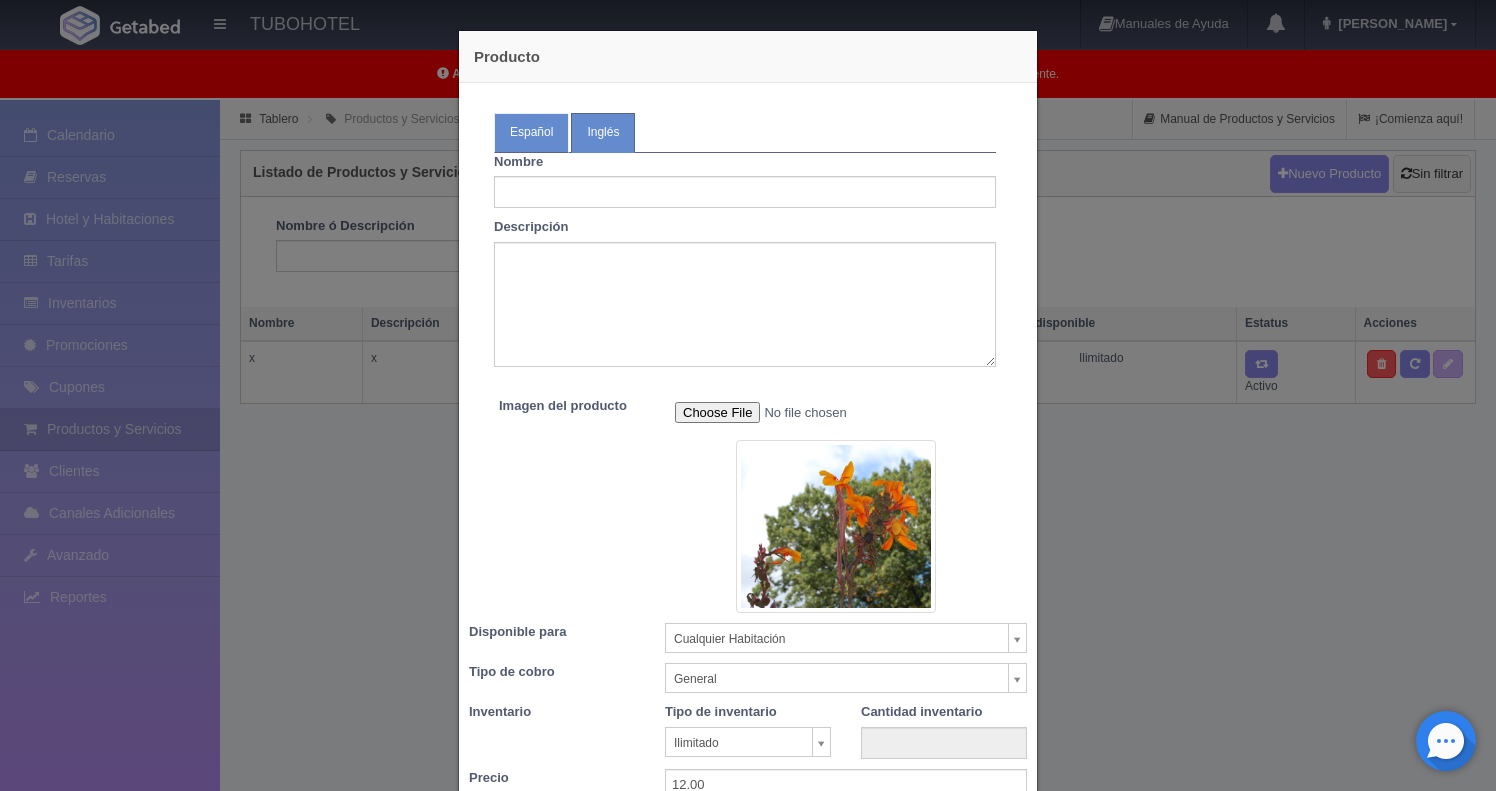 click on "Español" at bounding box center [531, 132] 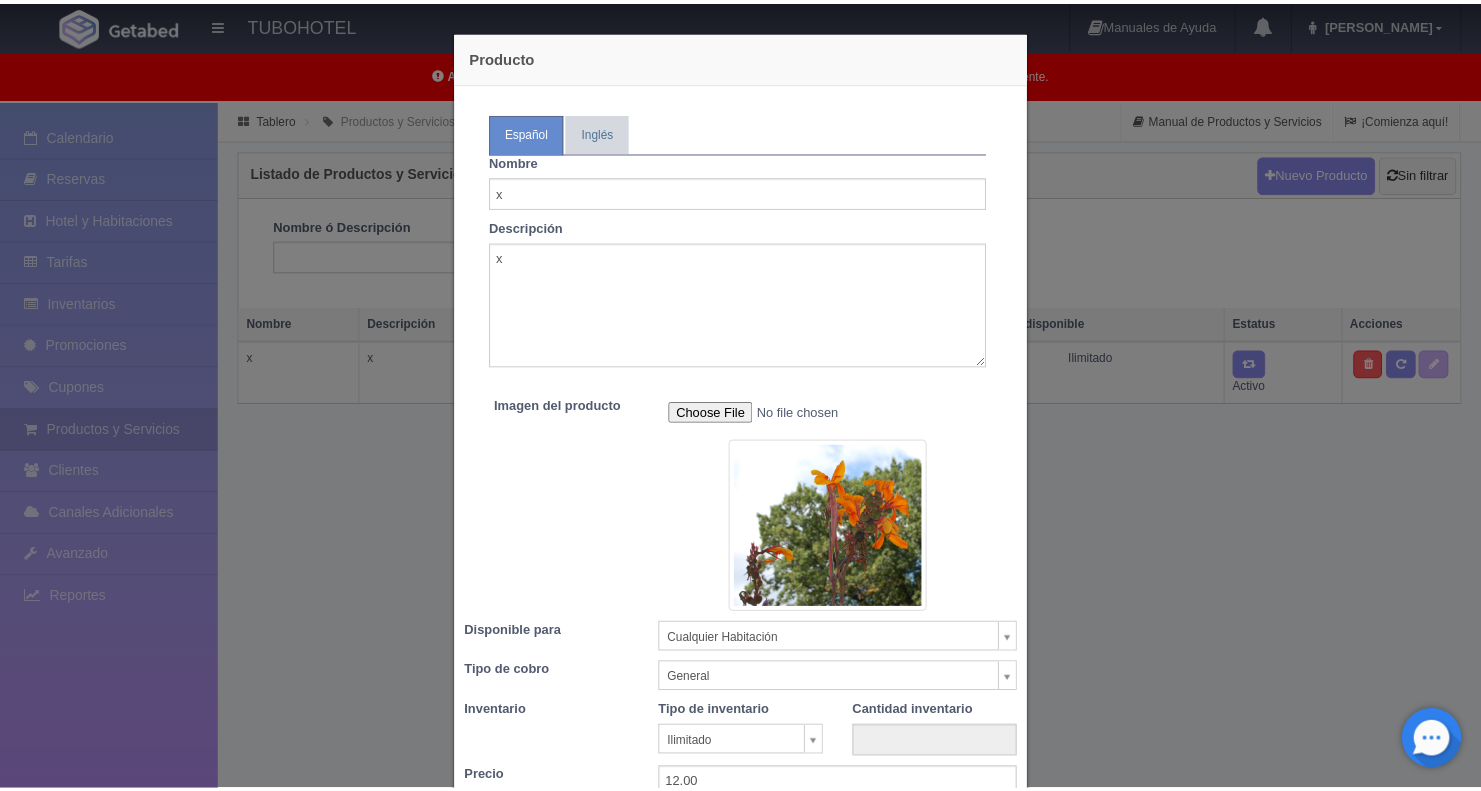 scroll, scrollTop: 210, scrollLeft: 0, axis: vertical 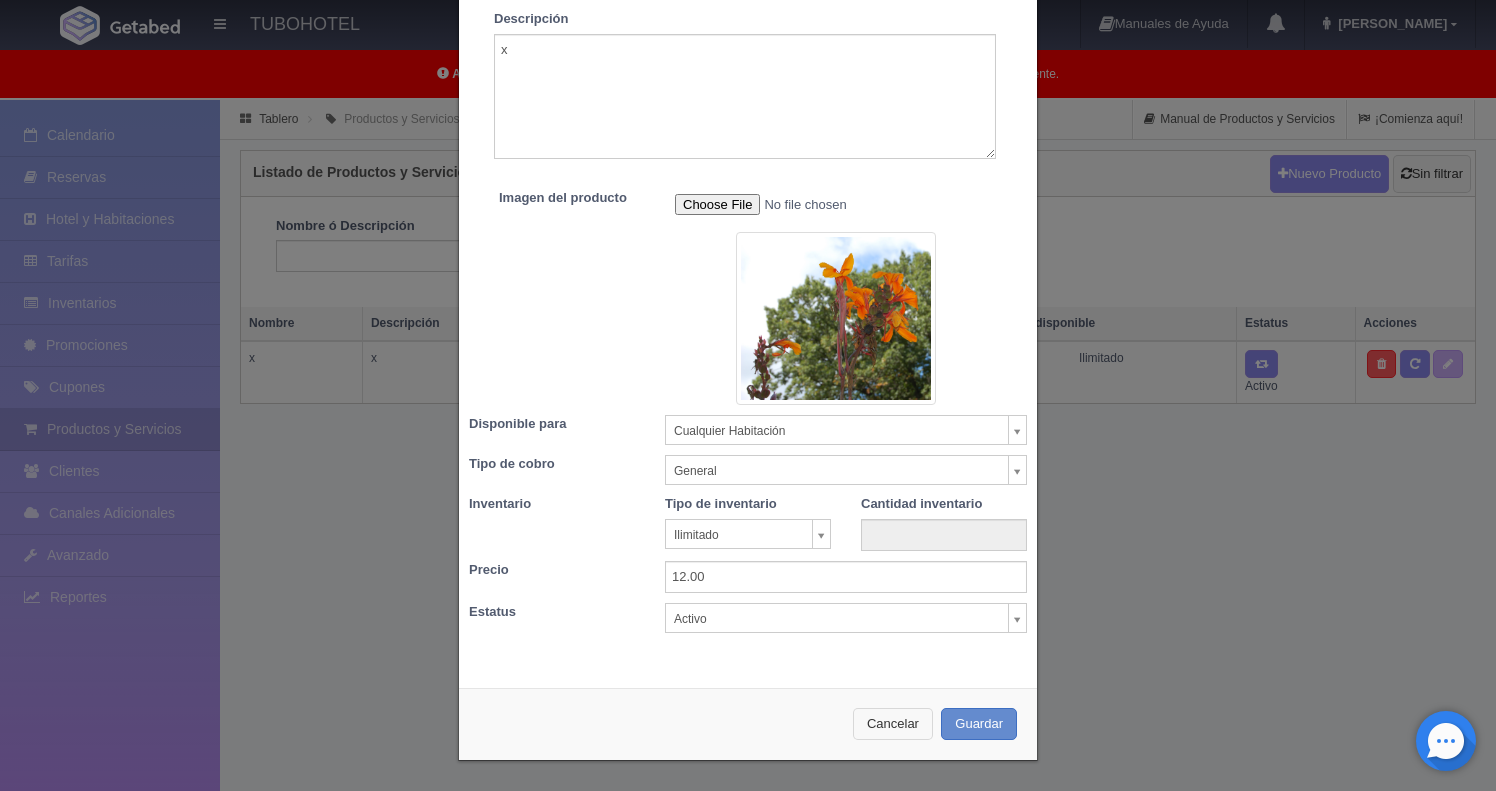 click on "Cancelar" at bounding box center (893, 724) 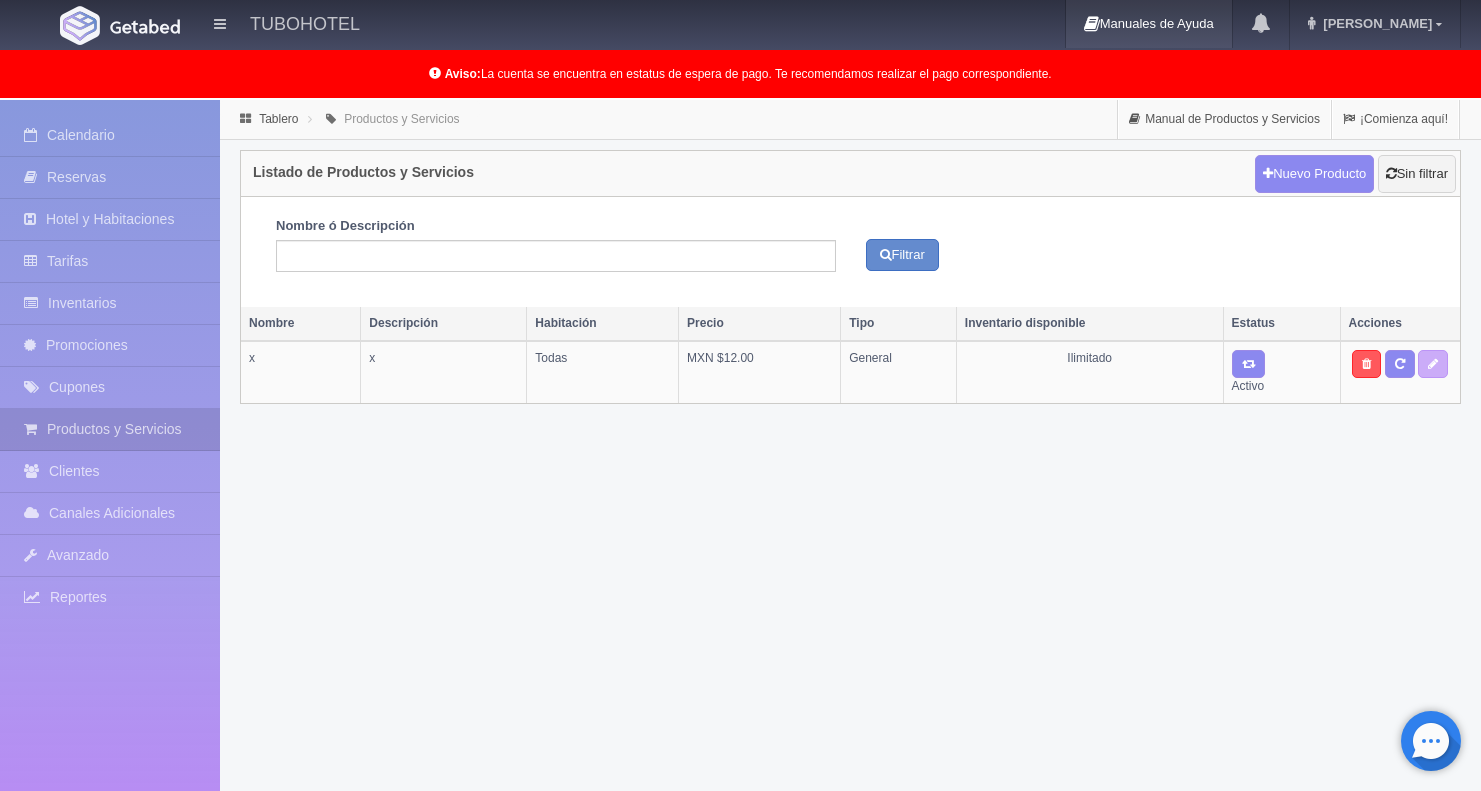 click on "Manuales de Ayuda" at bounding box center [1149, 24] 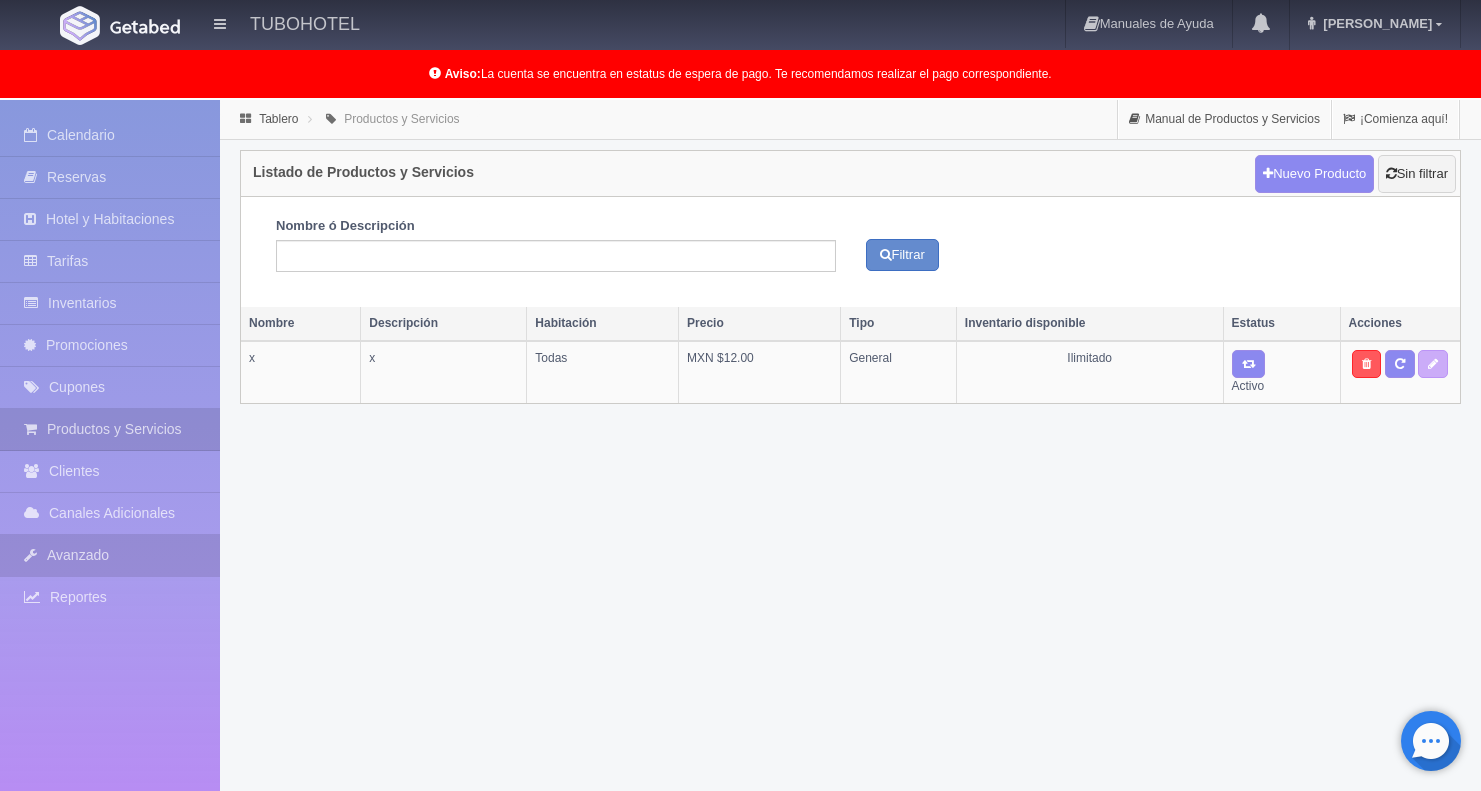 click on "Avanzado" at bounding box center [110, 555] 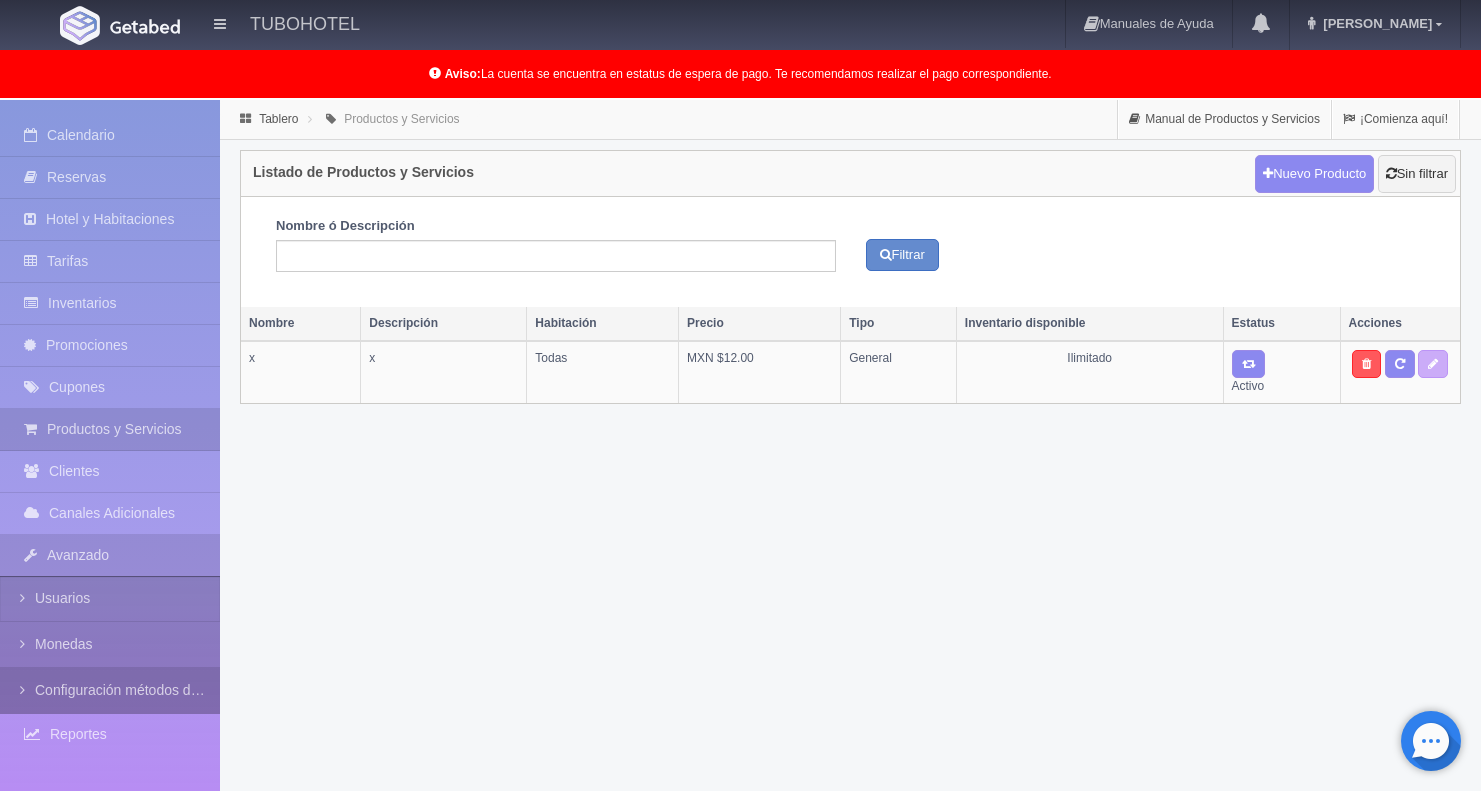 click on "Configuración métodos de pago" at bounding box center [110, 690] 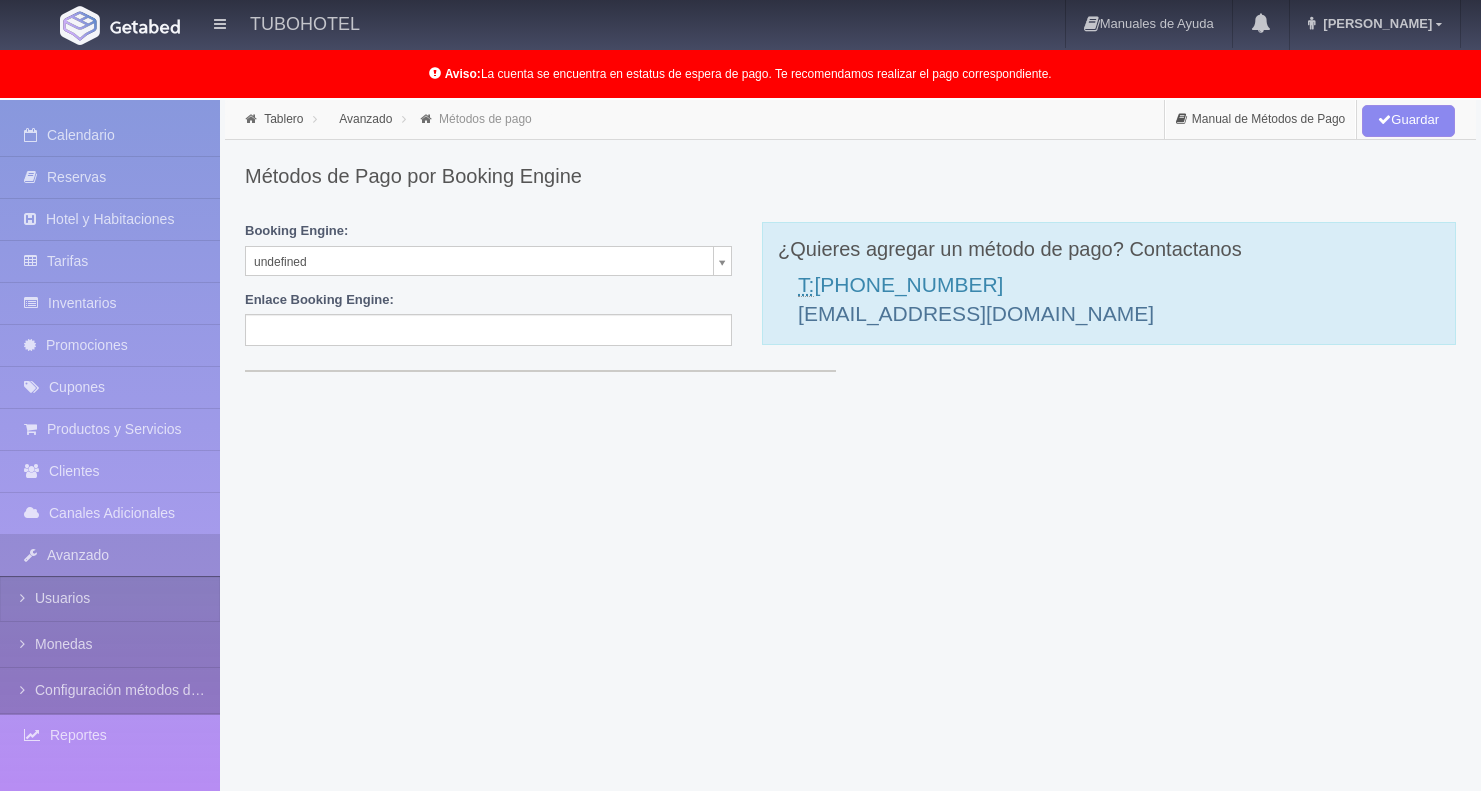scroll, scrollTop: 0, scrollLeft: 0, axis: both 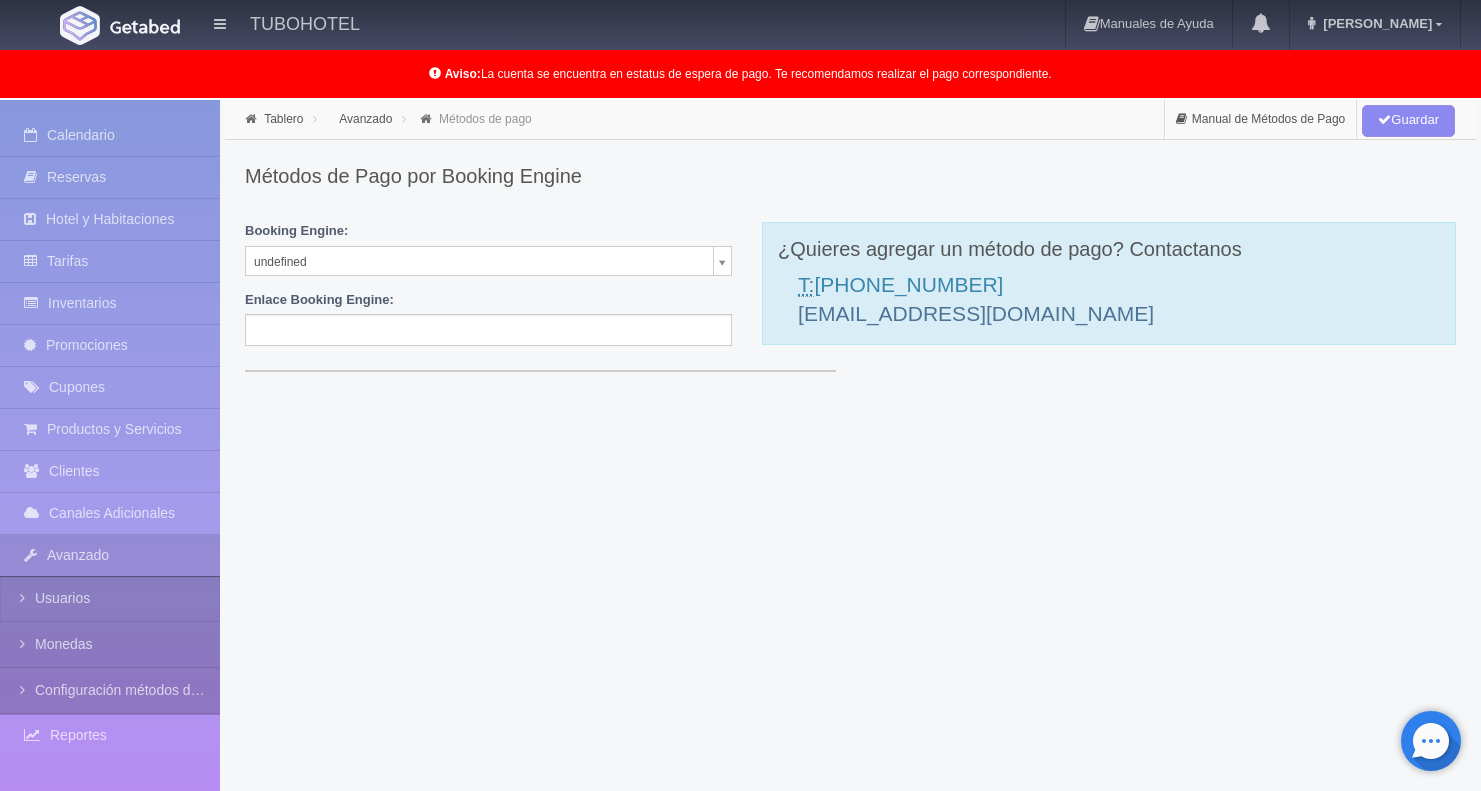 click on "TUBOHOTEL
Manuales de Ayuda
Actualizaciones recientes
[PERSON_NAME]
Mi Perfil
Salir / Log Out
[GEOGRAPHIC_DATA]:  La cuenta se encuentra en estatus de espera de pago. Te recomendamos realizar el pago correspondiente.
Procesando...
Calendario
Reservas
Hotel y Habitaciones
Tarifas
Inventarios
Promociones
Cupones
Productos y Servicios
Clientes" at bounding box center [740, 497] 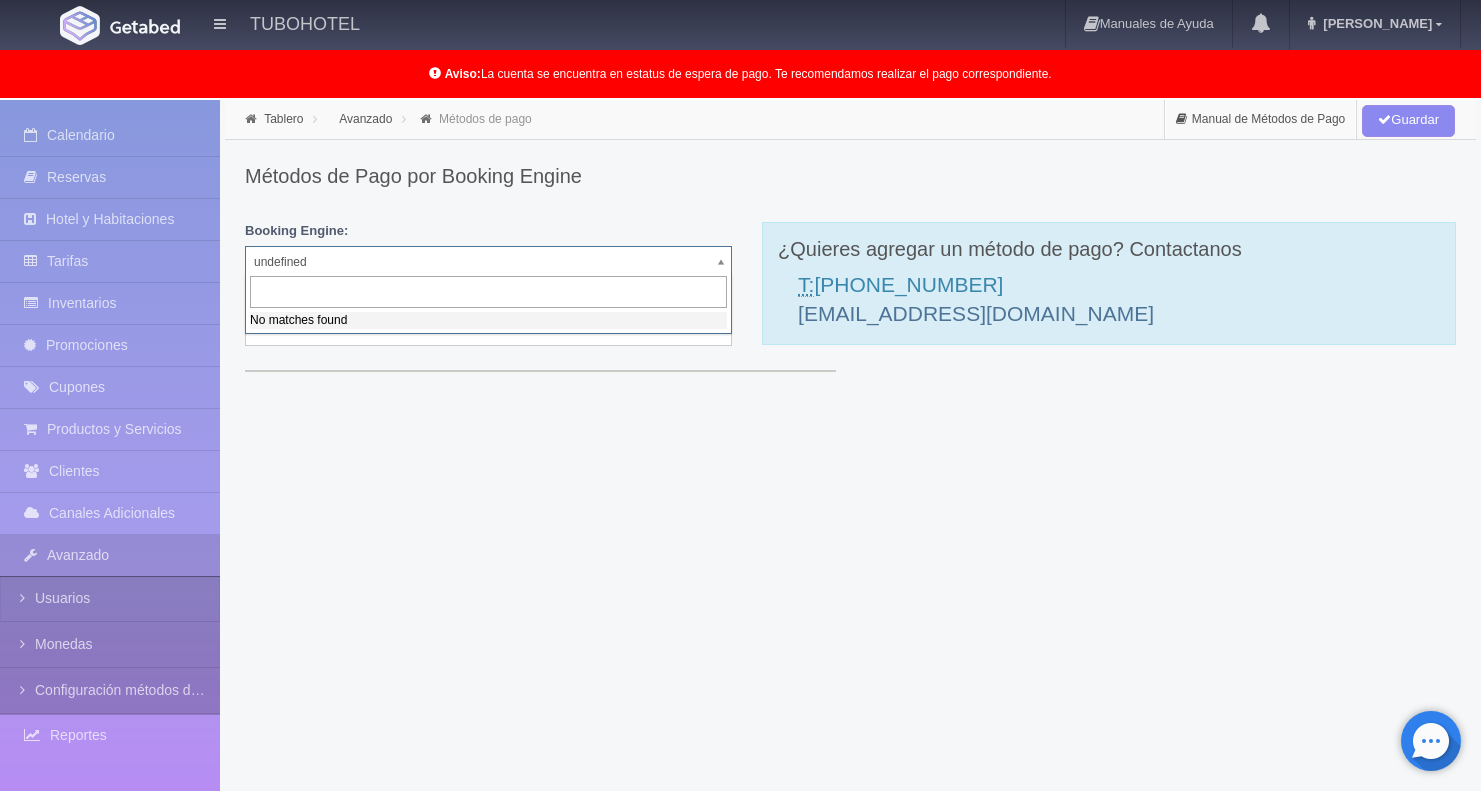 click on "TUBOHOTEL
Manuales de Ayuda
Actualizaciones recientes
Ricardo
Mi Perfil
Salir / Log Out
Aviso:  La cuenta se encuentra en estatus de espera de pago. Te recomendamos realizar el pago correspondiente.
Procesando...
Calendario
Reservas
Hotel y Habitaciones
Tarifas
Inventarios
Promociones
Cupones
Productos y Servicios
Clientes" at bounding box center (740, 497) 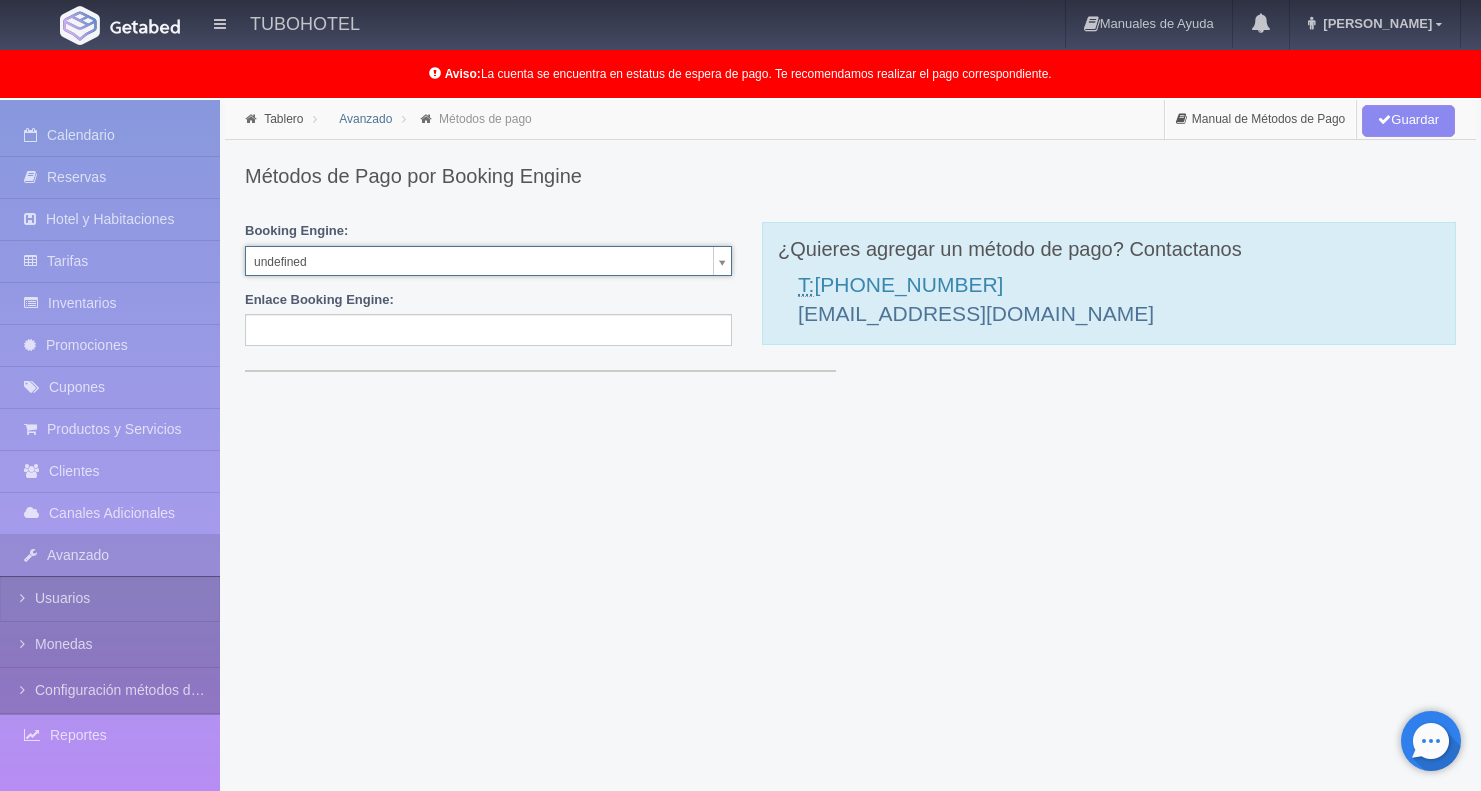 click on "Avanzado" at bounding box center [365, 119] 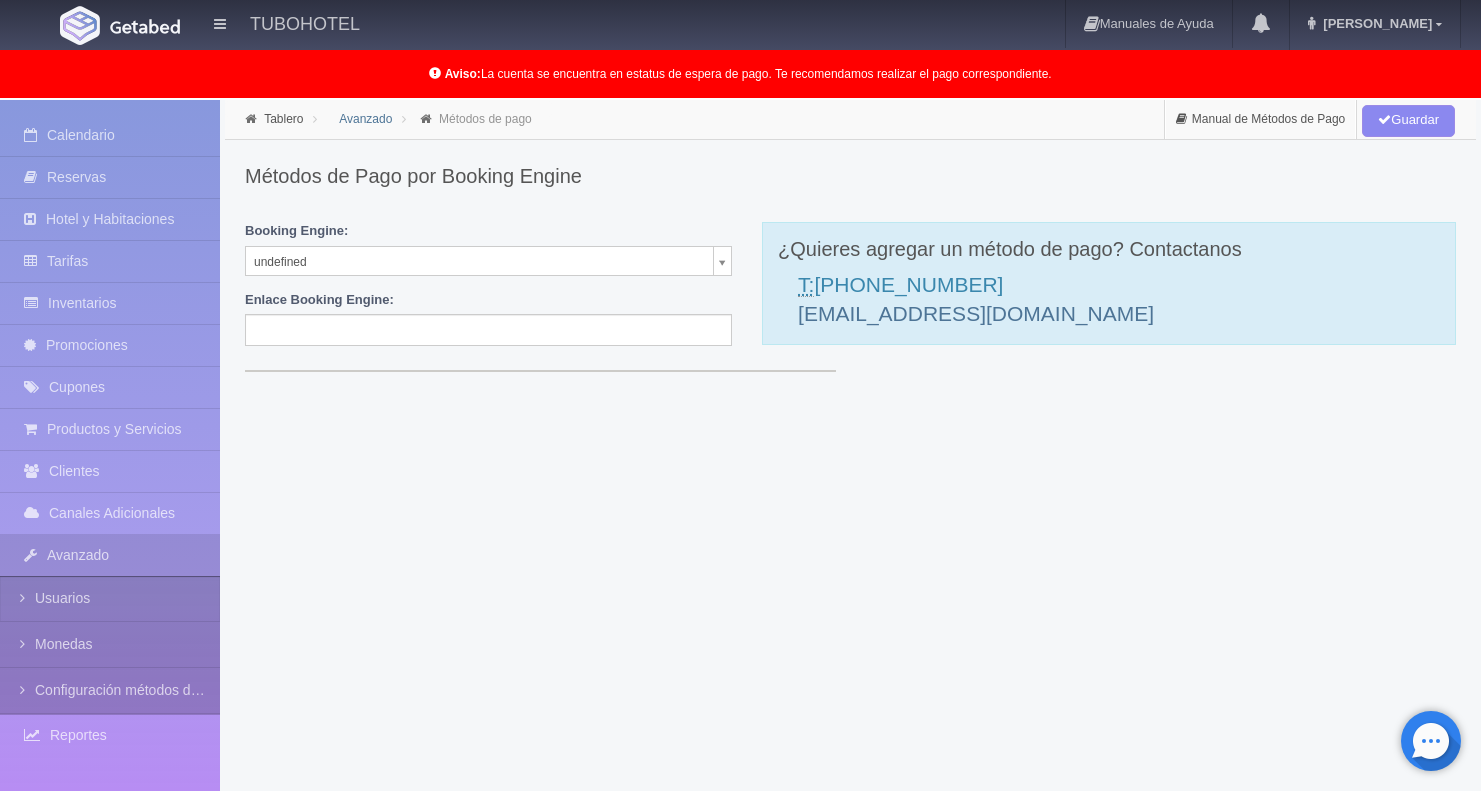 click on "Avanzado" at bounding box center (365, 119) 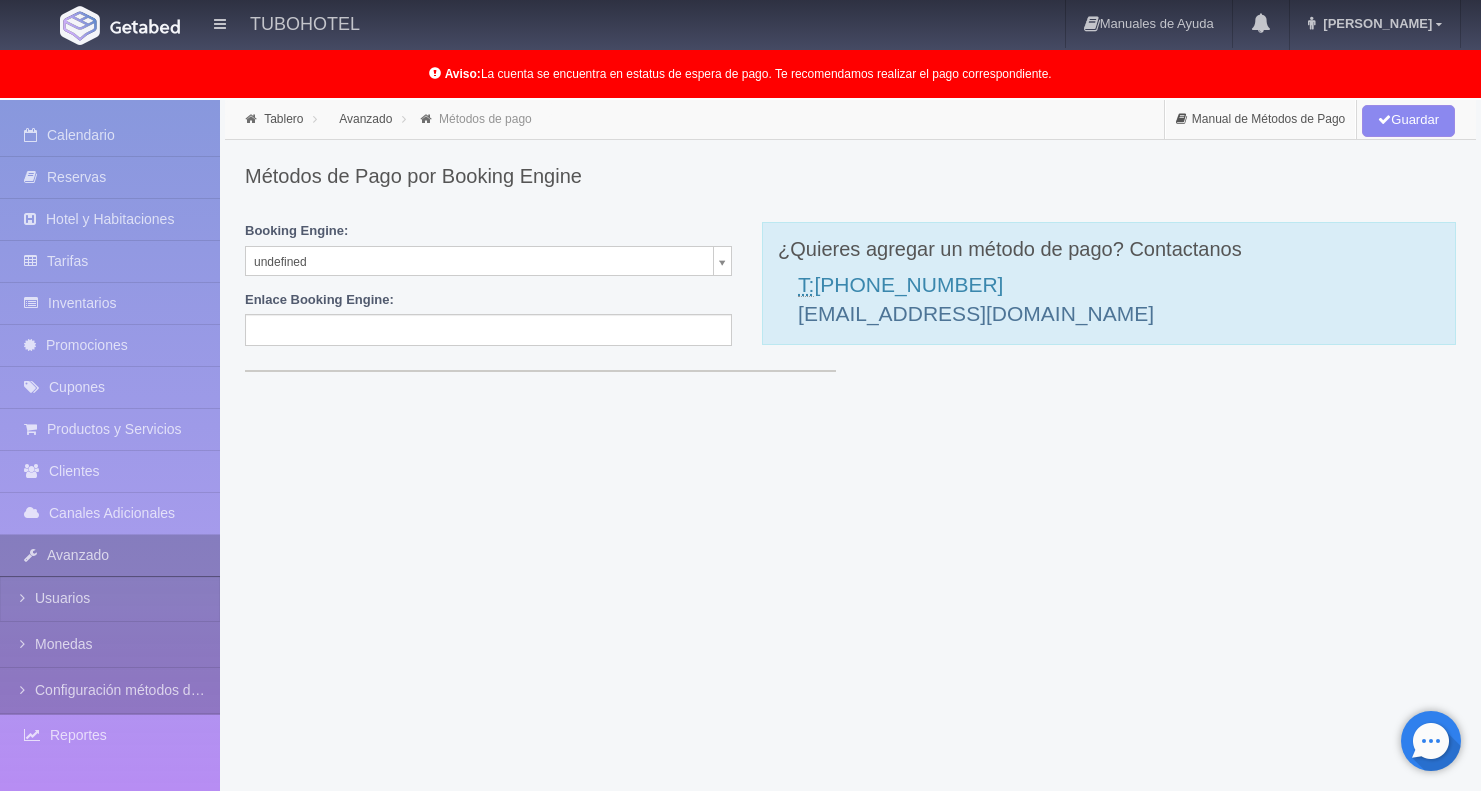 click on "Avanzado" at bounding box center (110, 555) 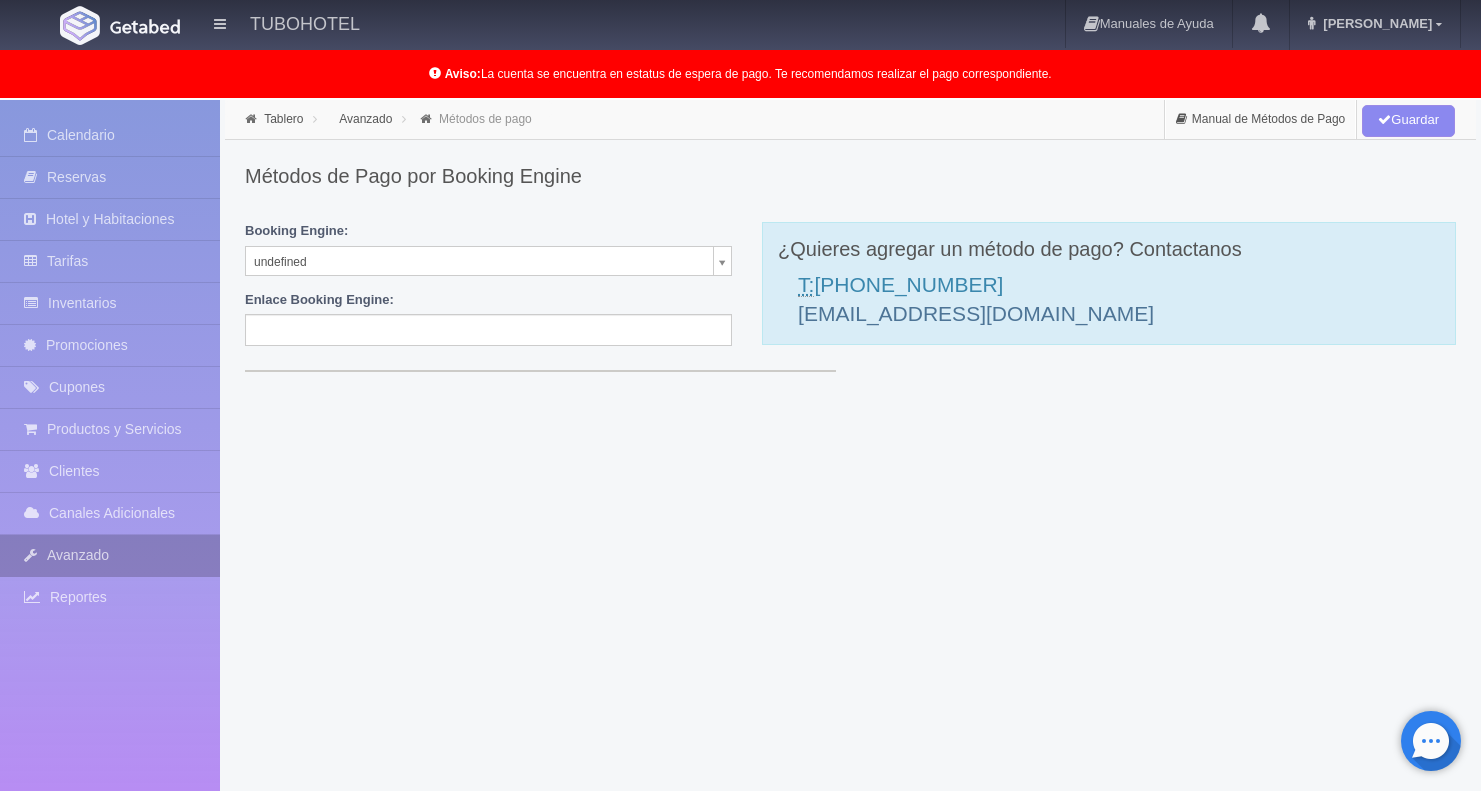 click on "Avanzado" at bounding box center (110, 555) 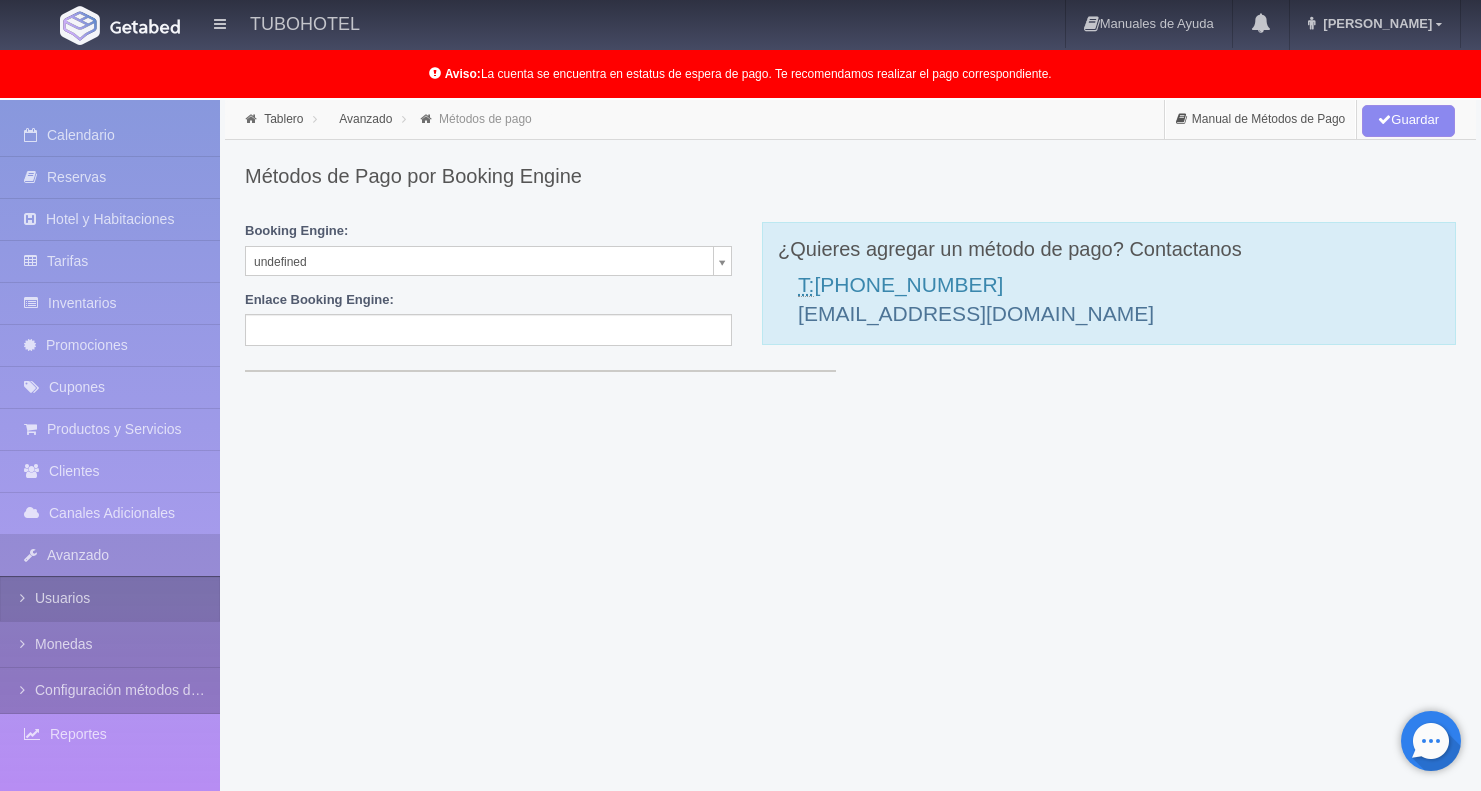 click on "Usuarios" at bounding box center (110, 598) 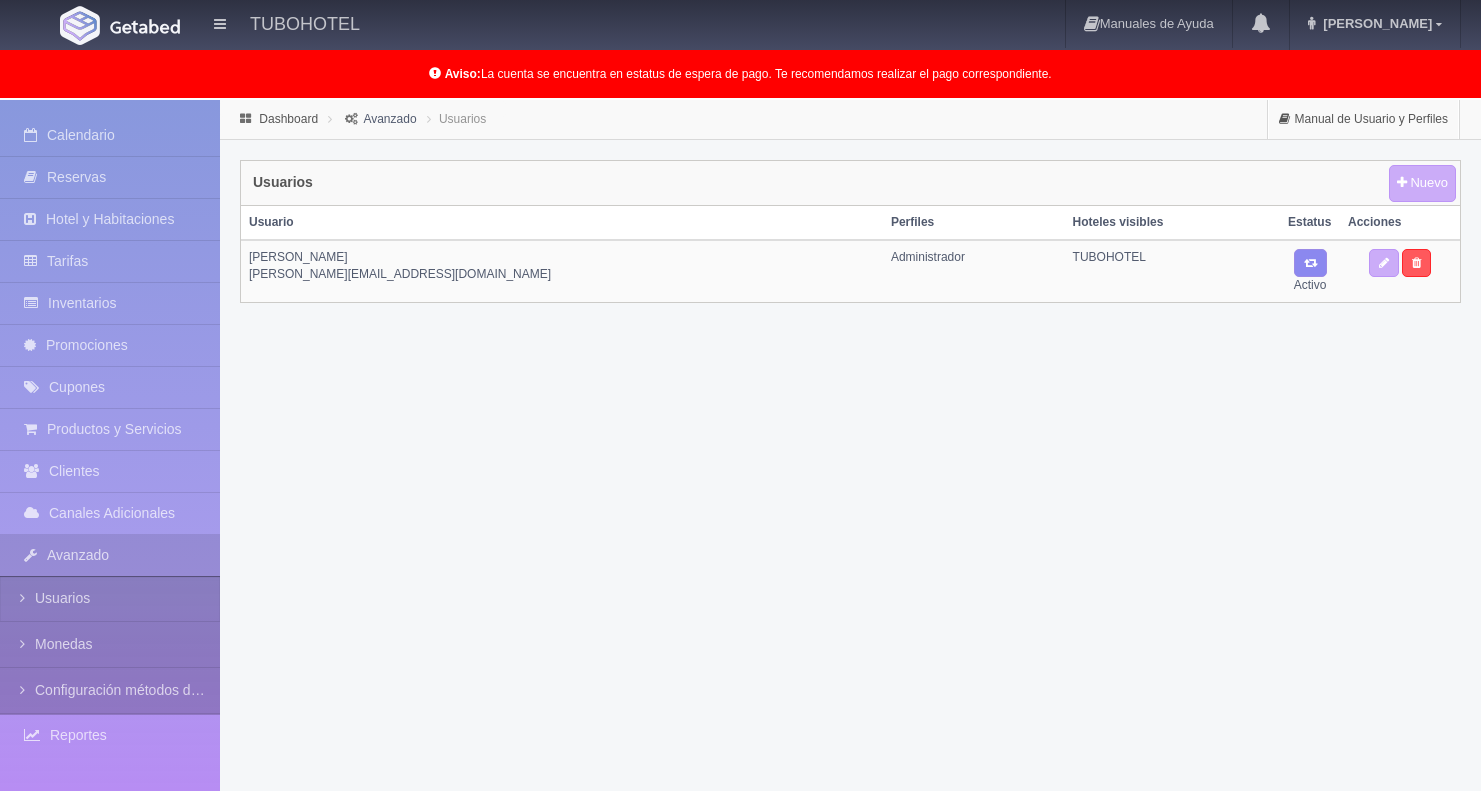 scroll, scrollTop: 0, scrollLeft: 0, axis: both 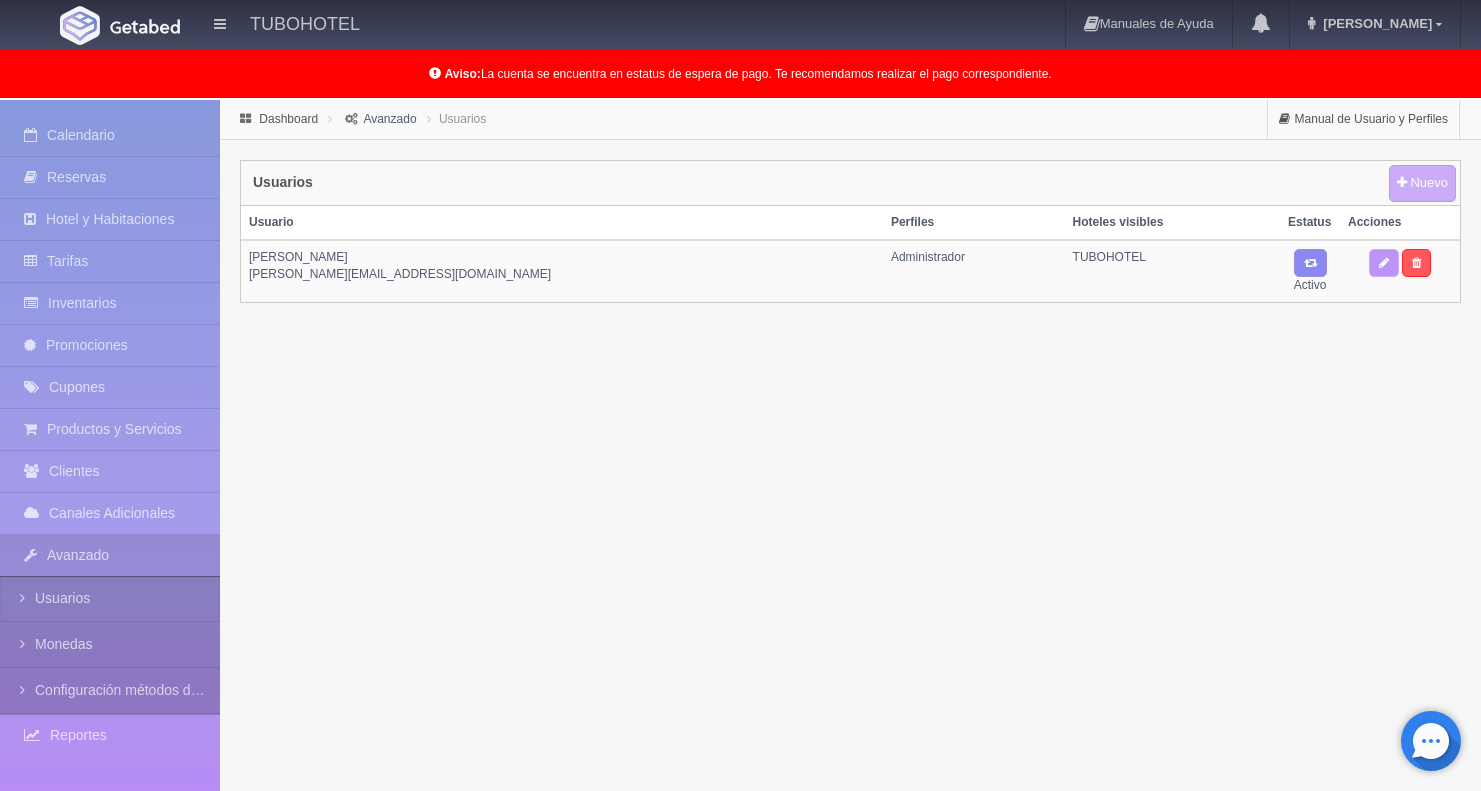 click at bounding box center [1384, 263] 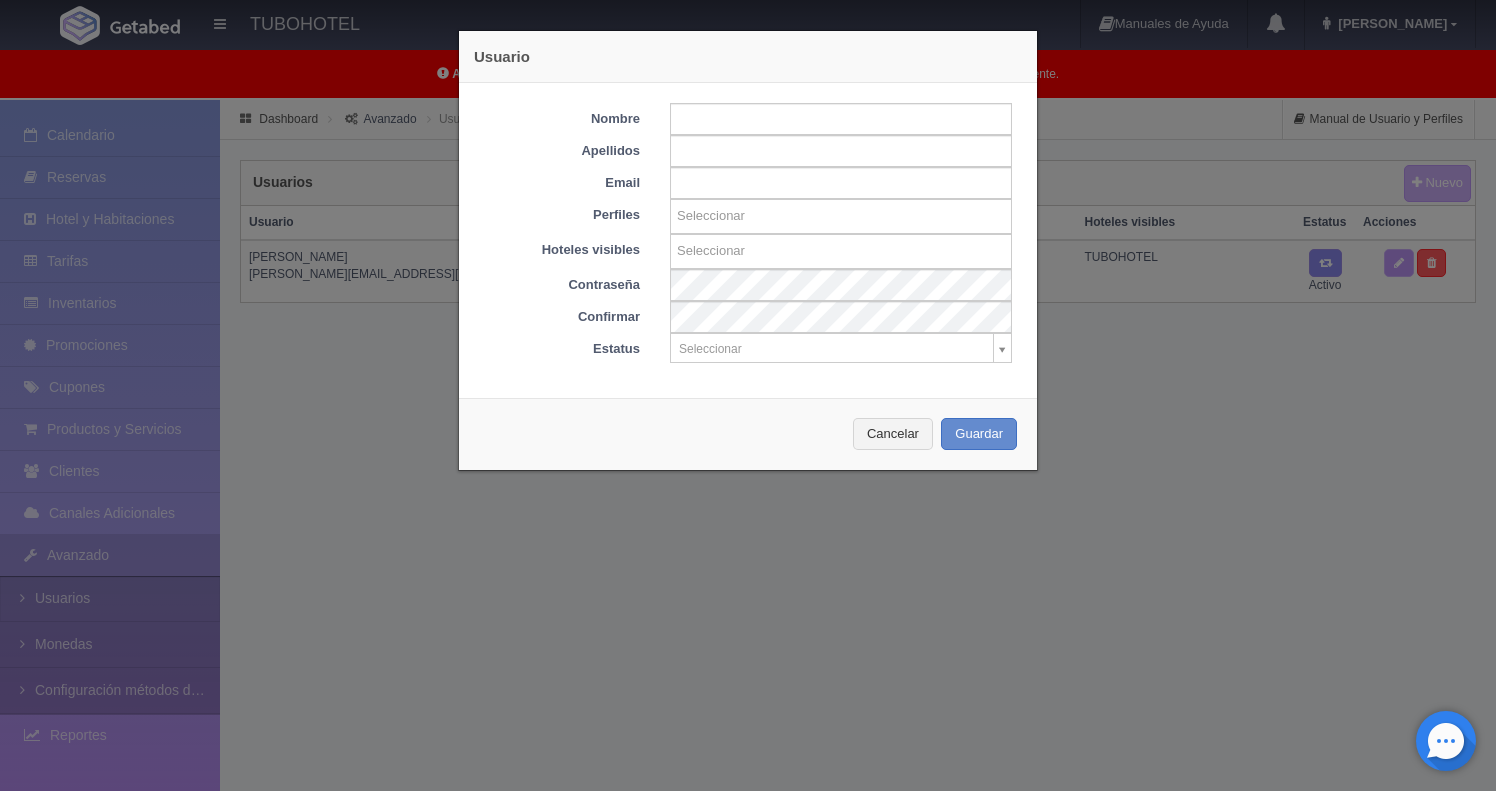 type on "[PERSON_NAME]" 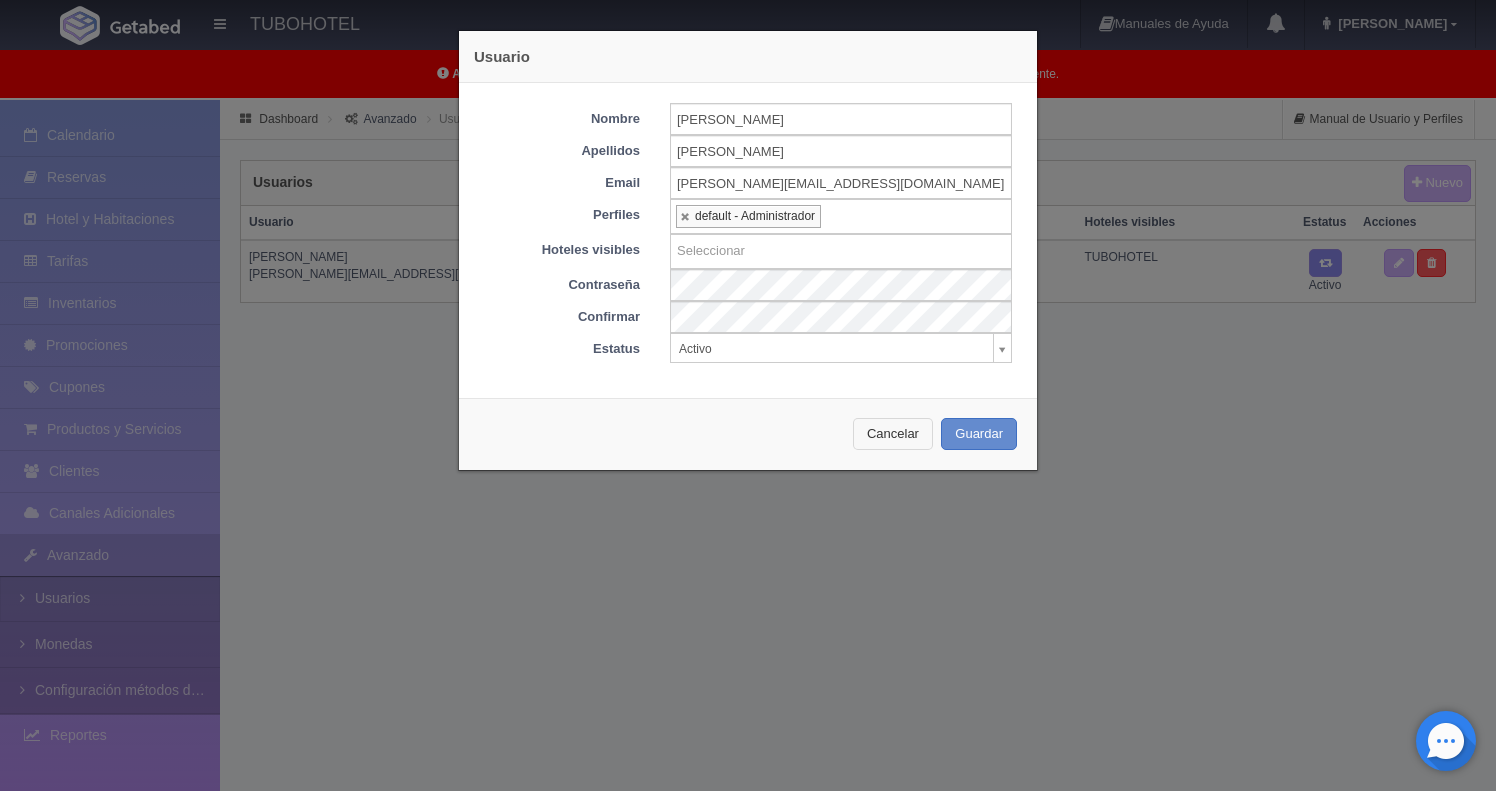 click on "Cancelar" at bounding box center [893, 434] 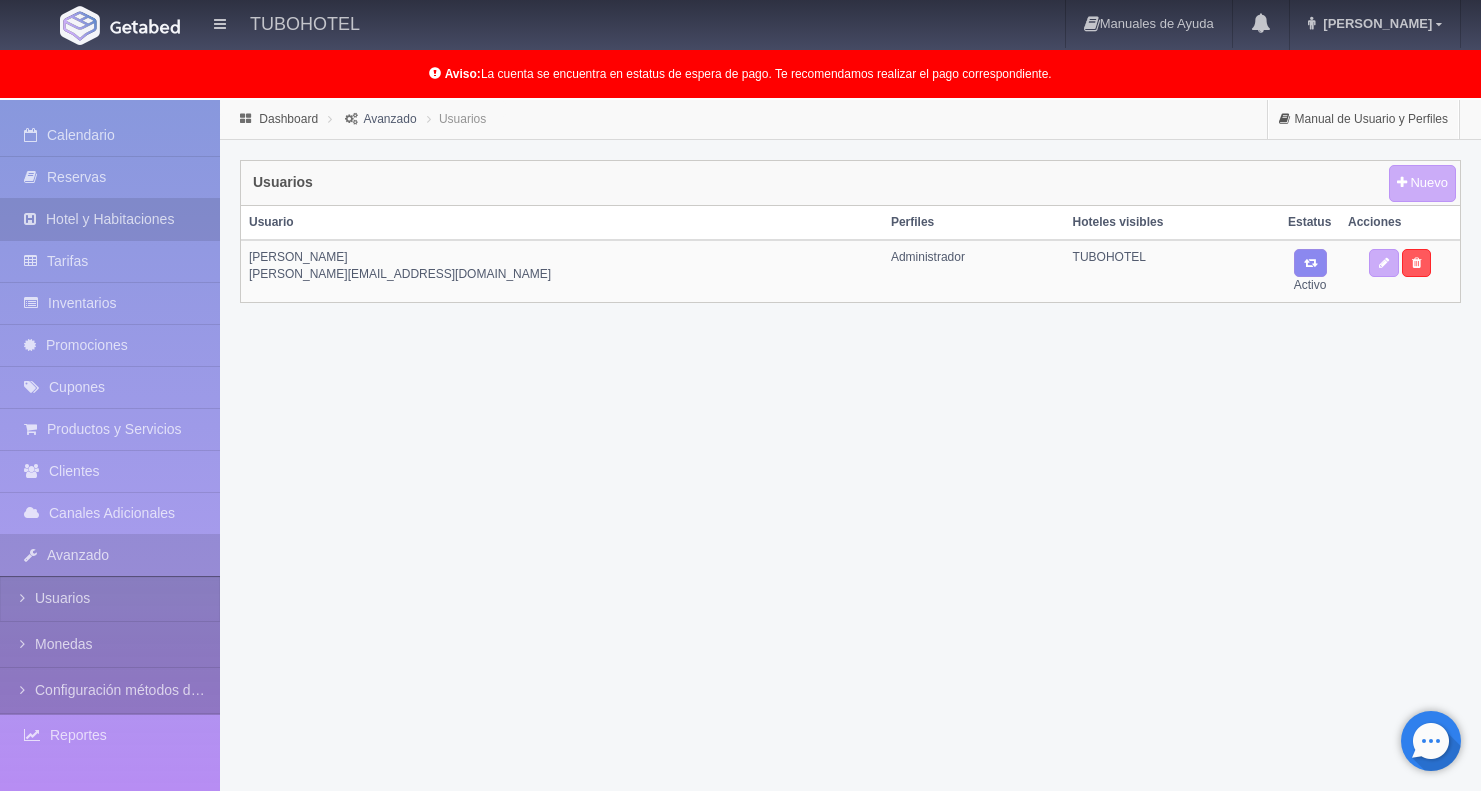 click on "Hotel y Habitaciones" at bounding box center [110, 219] 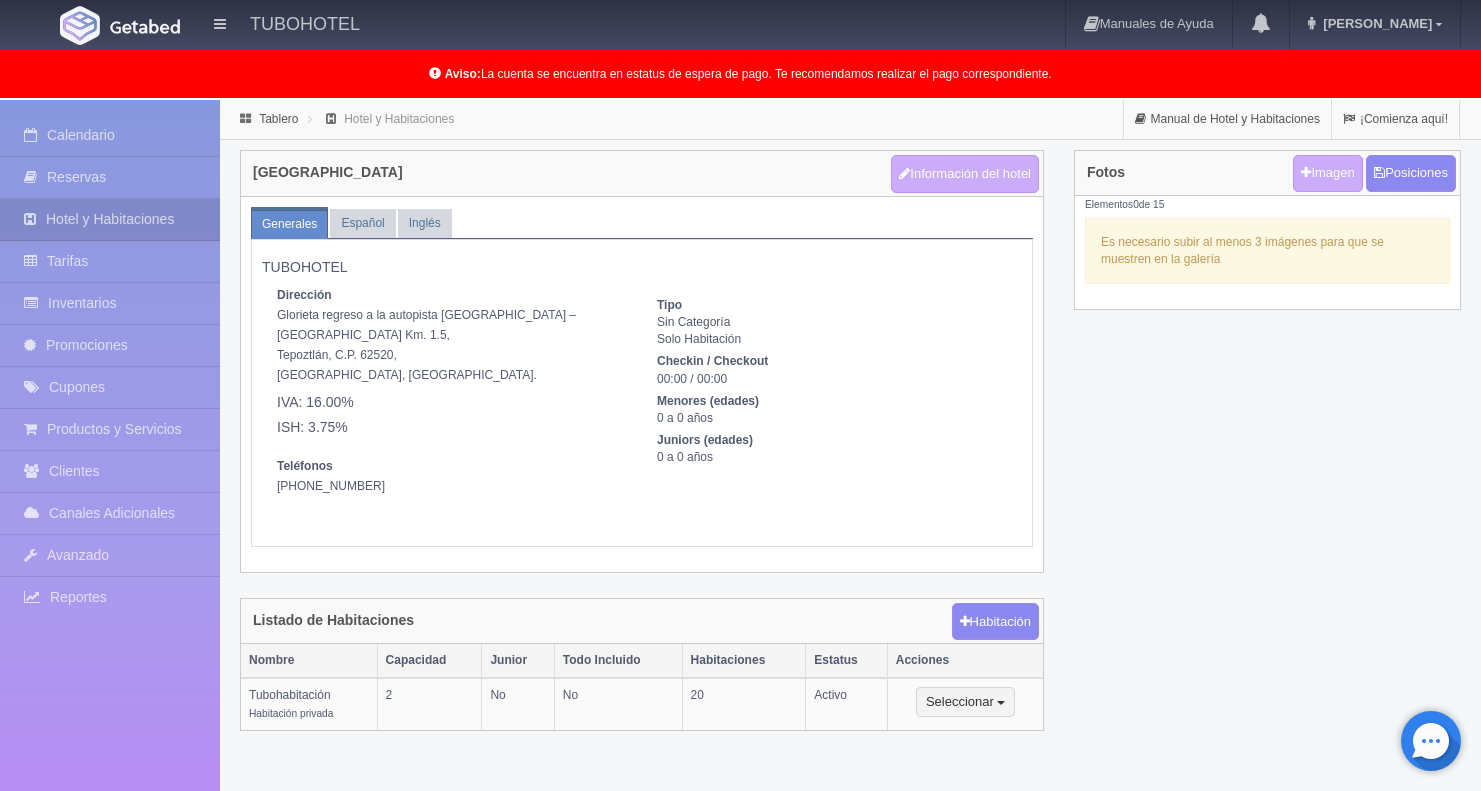 scroll, scrollTop: 0, scrollLeft: 0, axis: both 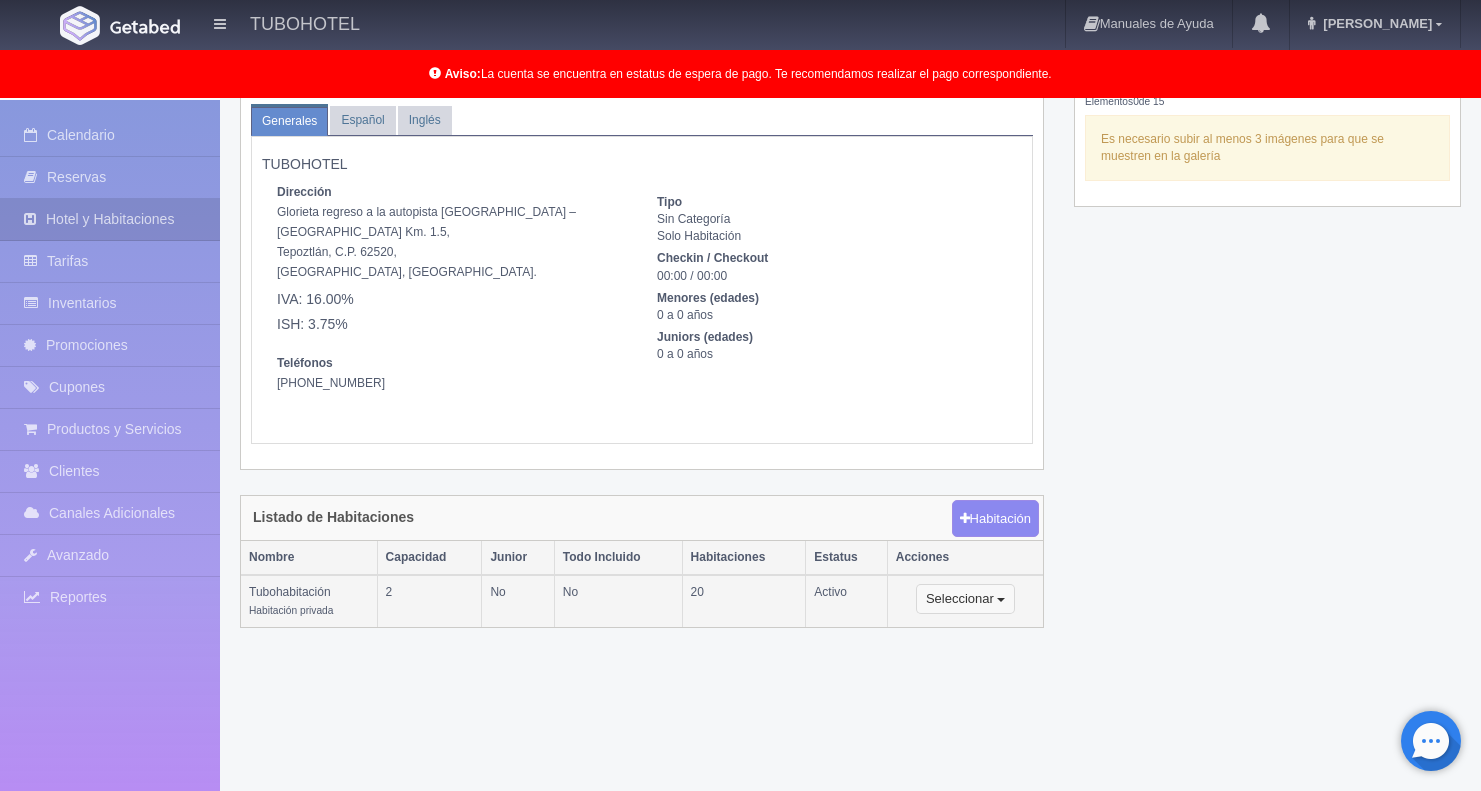 click on "Seleccionar" at bounding box center (965, 599) 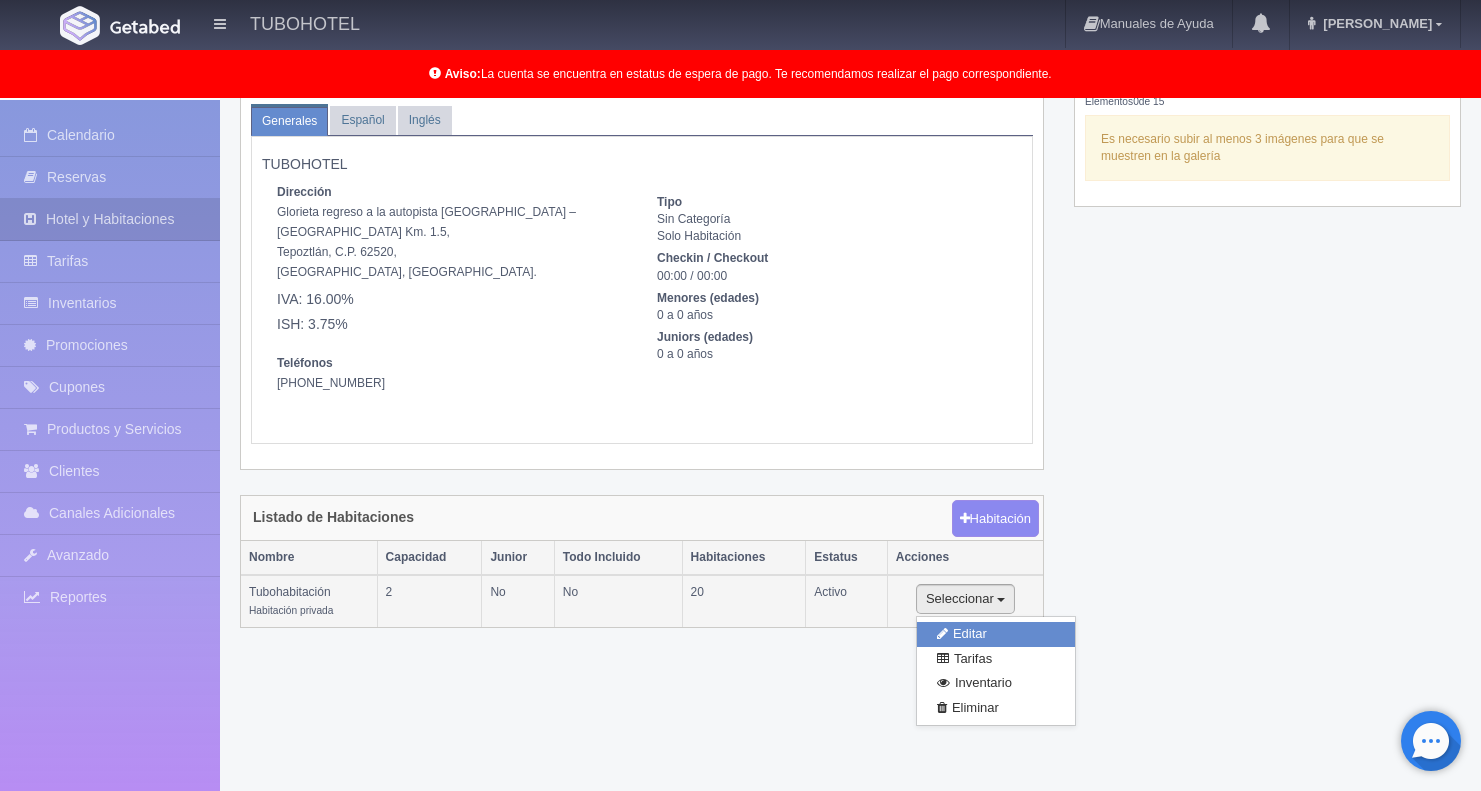 click on "Editar" at bounding box center [996, 634] 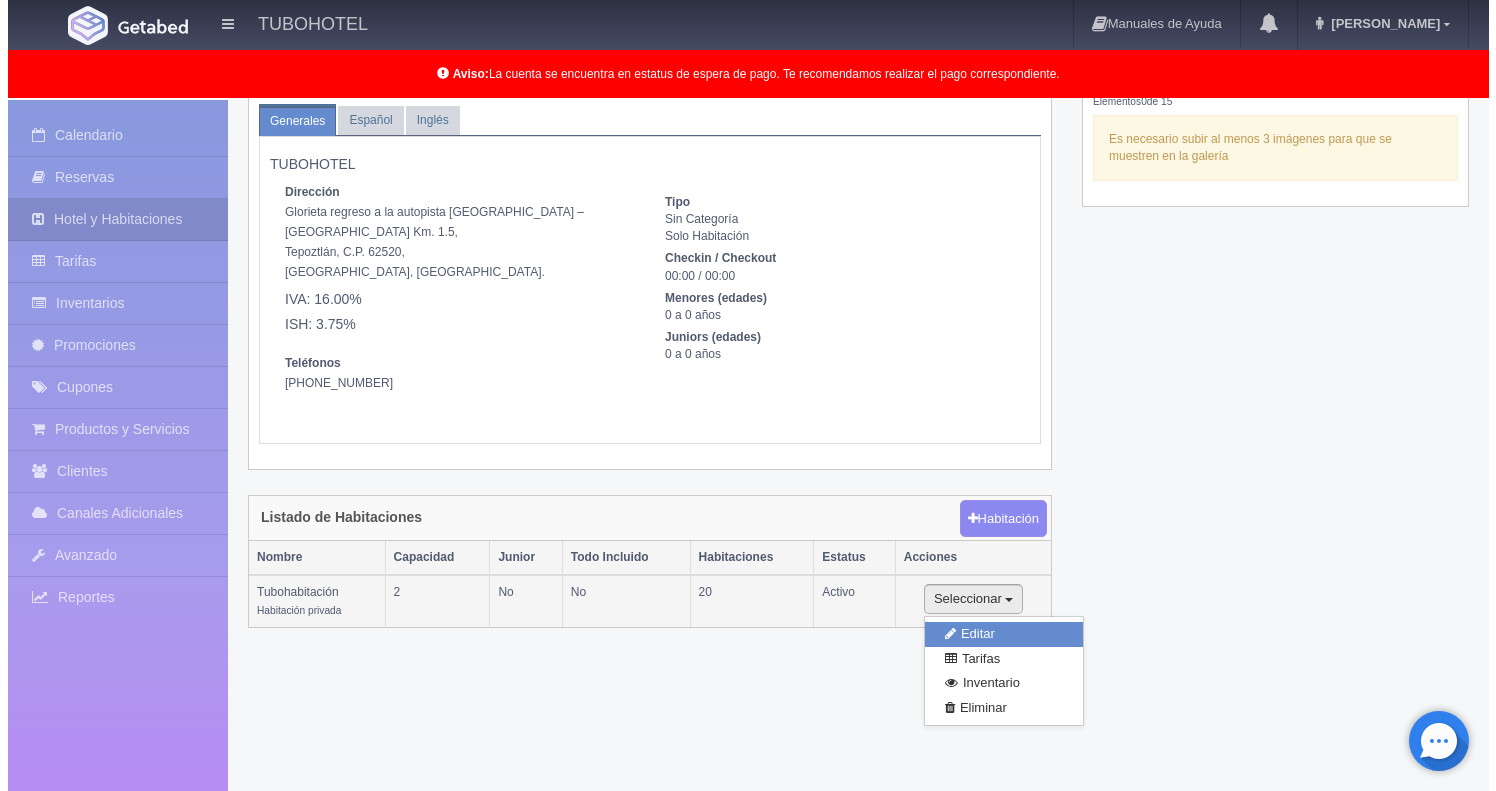 scroll, scrollTop: 100, scrollLeft: 0, axis: vertical 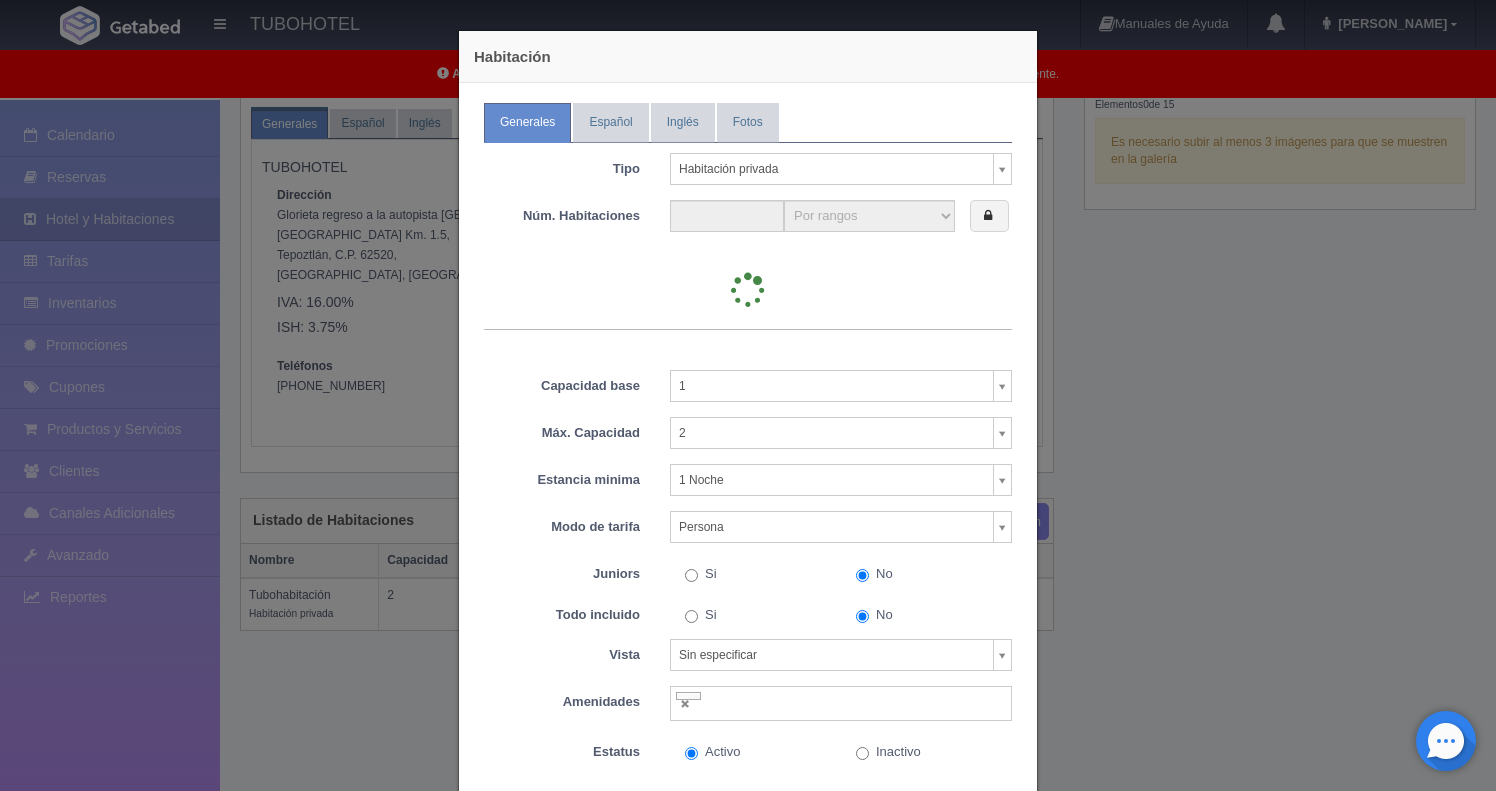 type on "20" 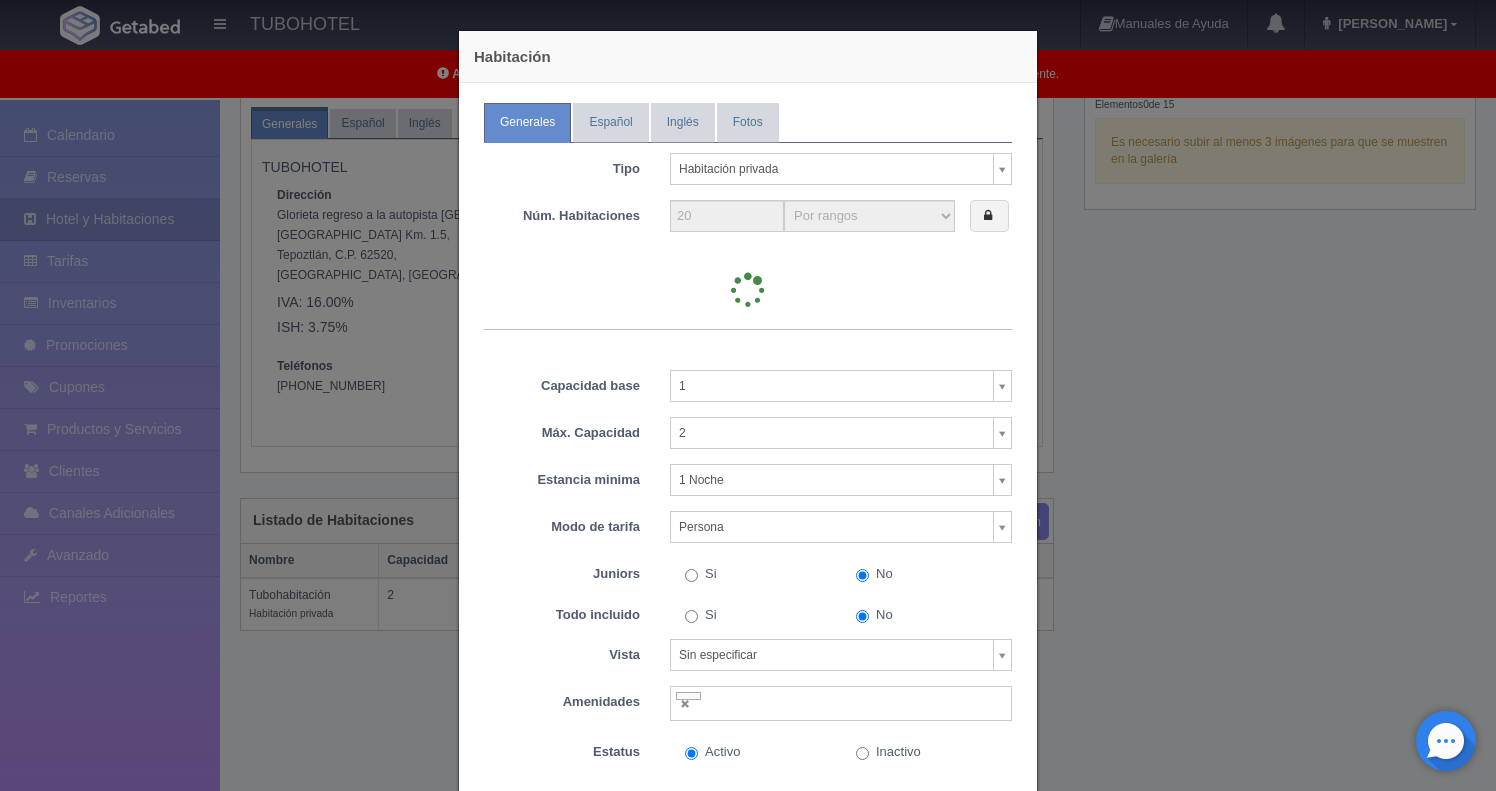 select on "20" 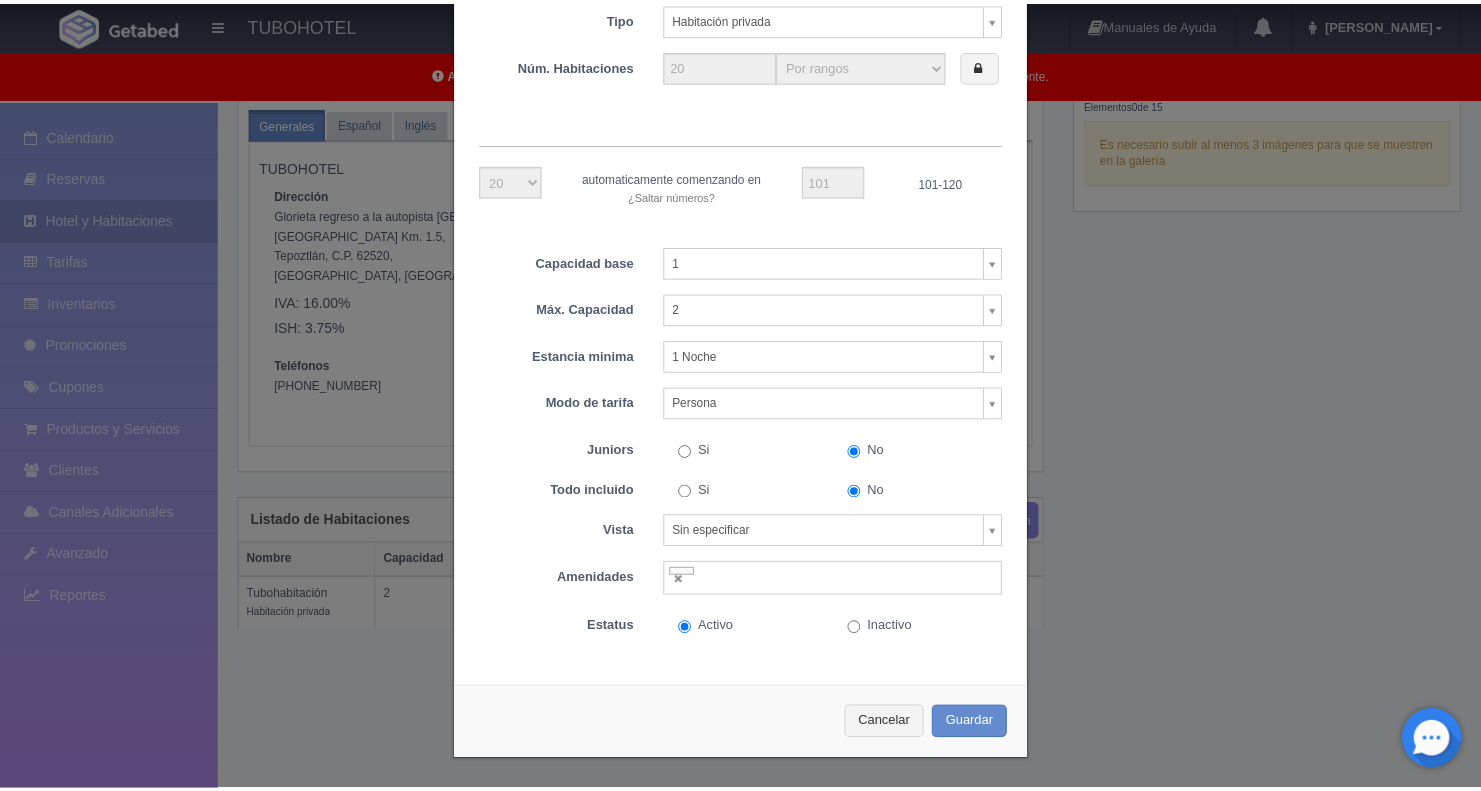 scroll, scrollTop: 0, scrollLeft: 0, axis: both 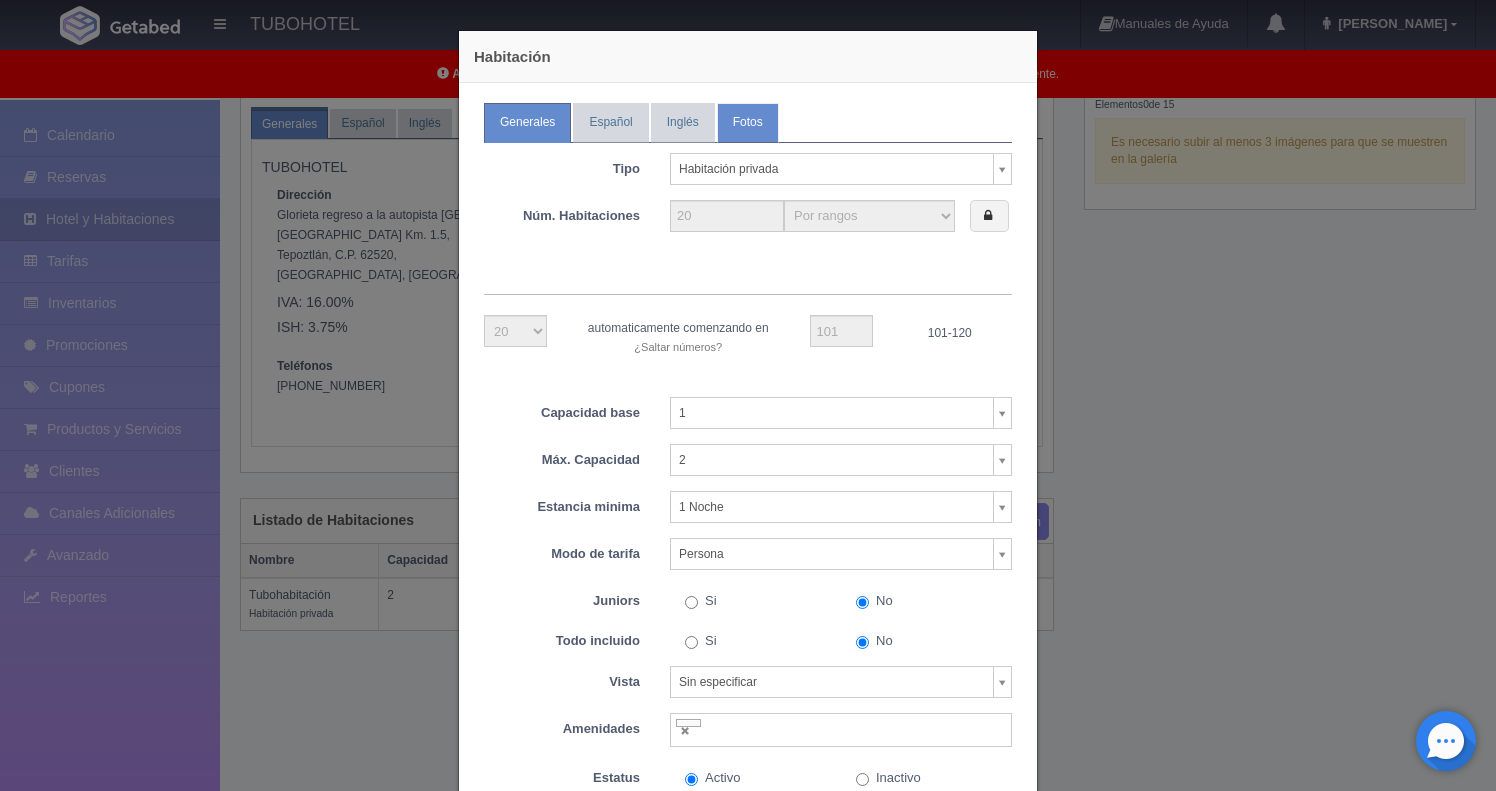 click on "Fotos" at bounding box center [748, 122] 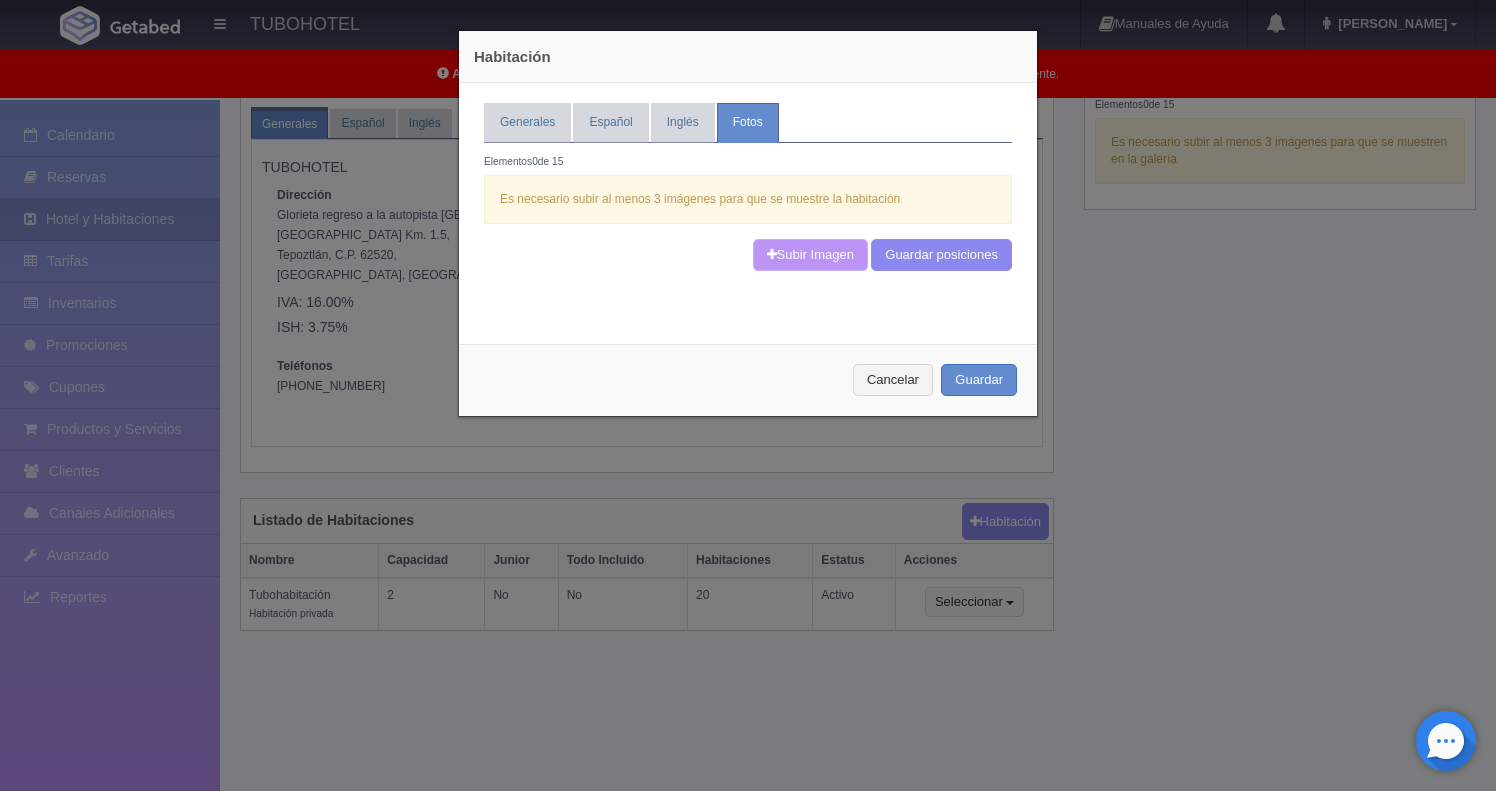 click on "Subir Imagen" at bounding box center [810, 255] 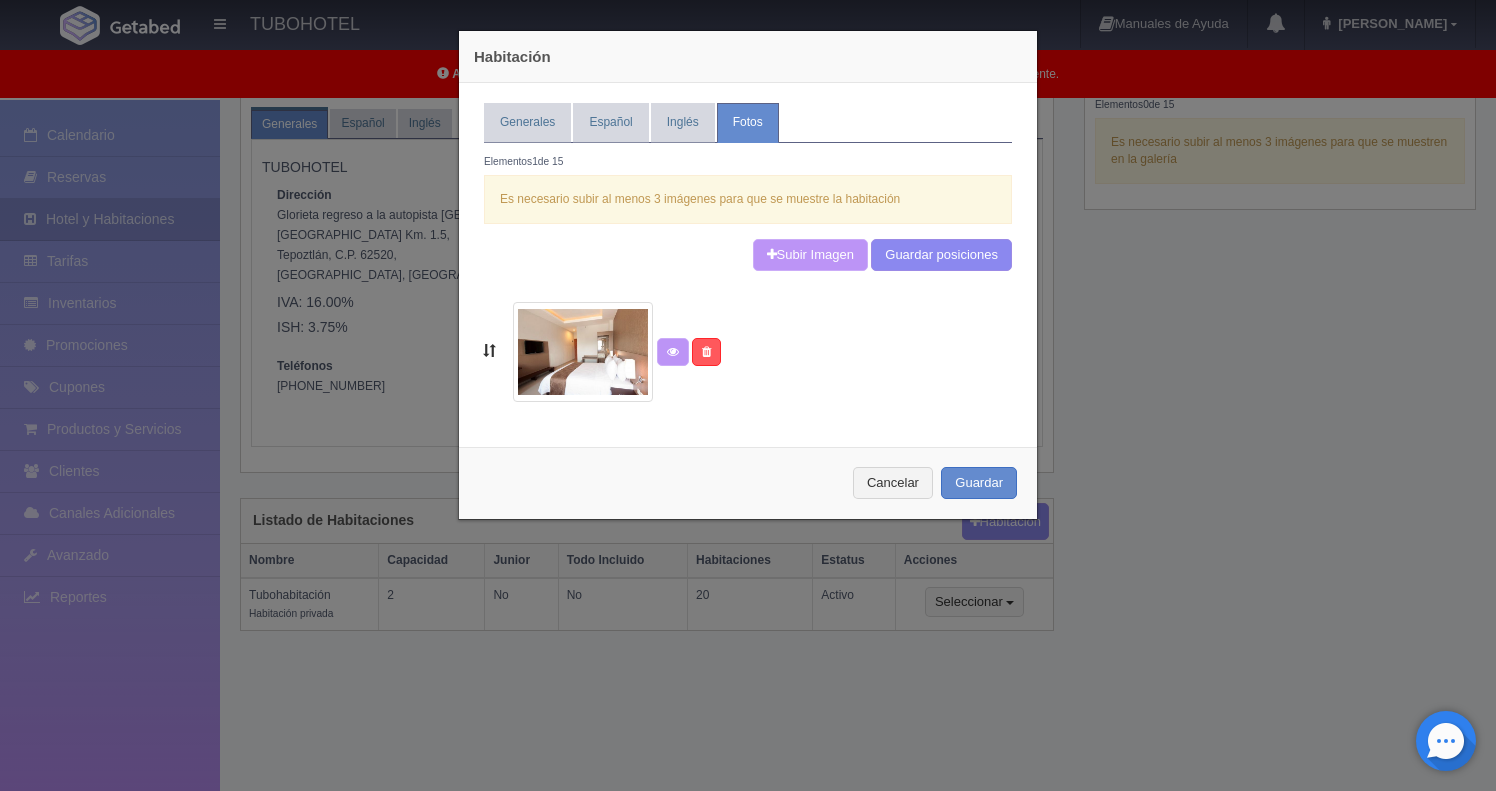click at bounding box center (673, 352) 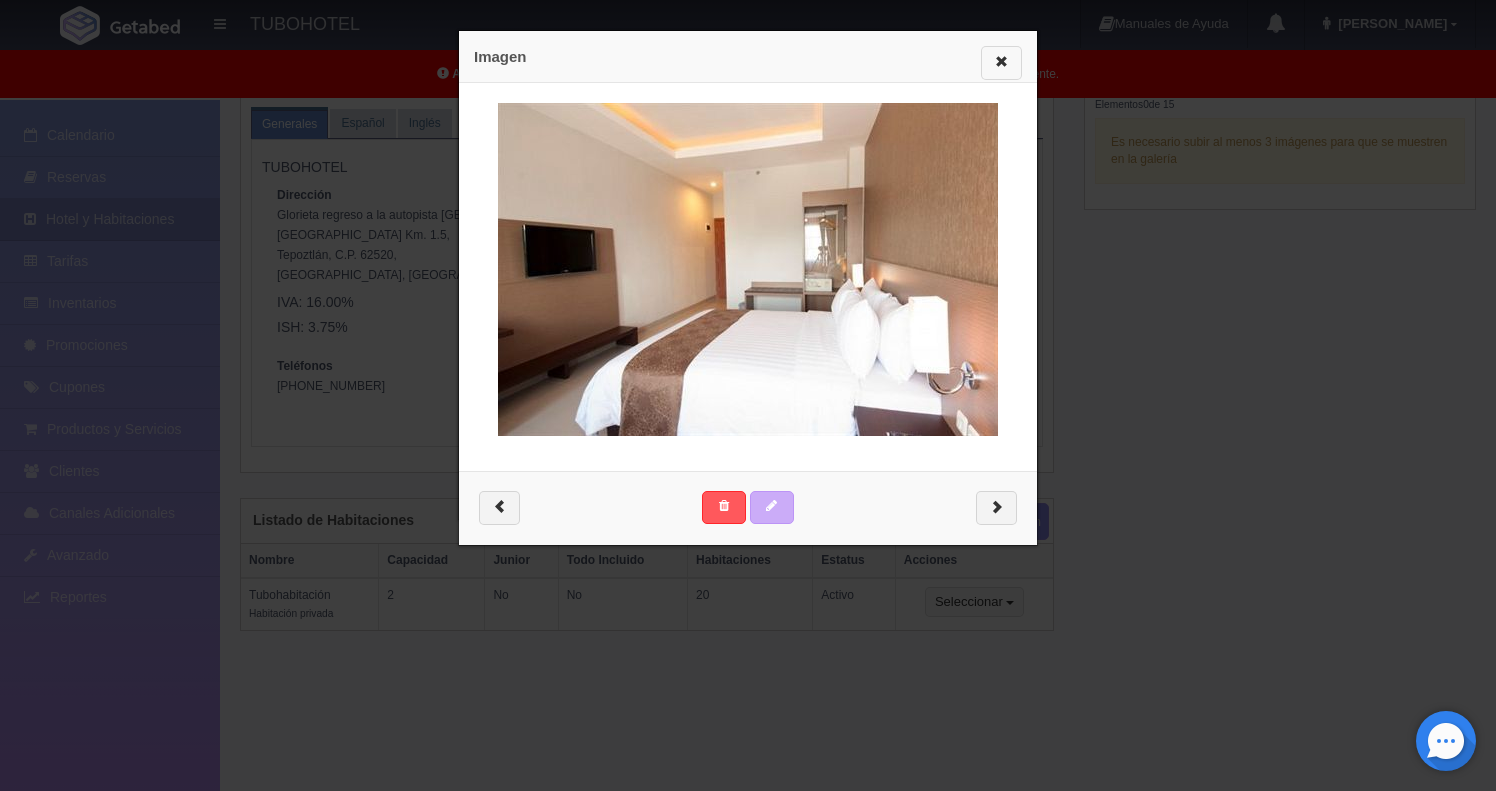 click at bounding box center (1001, 60) 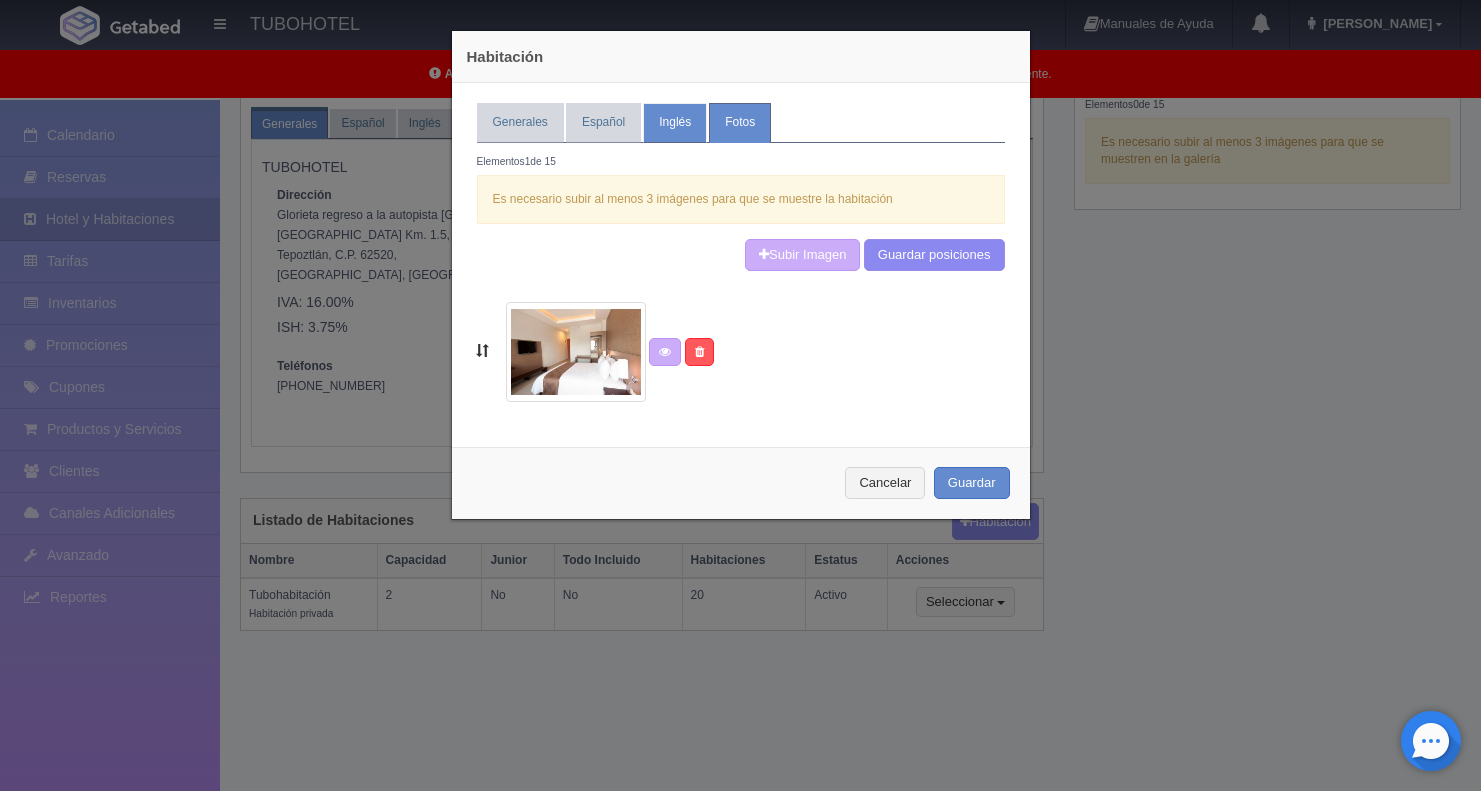 click on "Inglés" at bounding box center [675, 122] 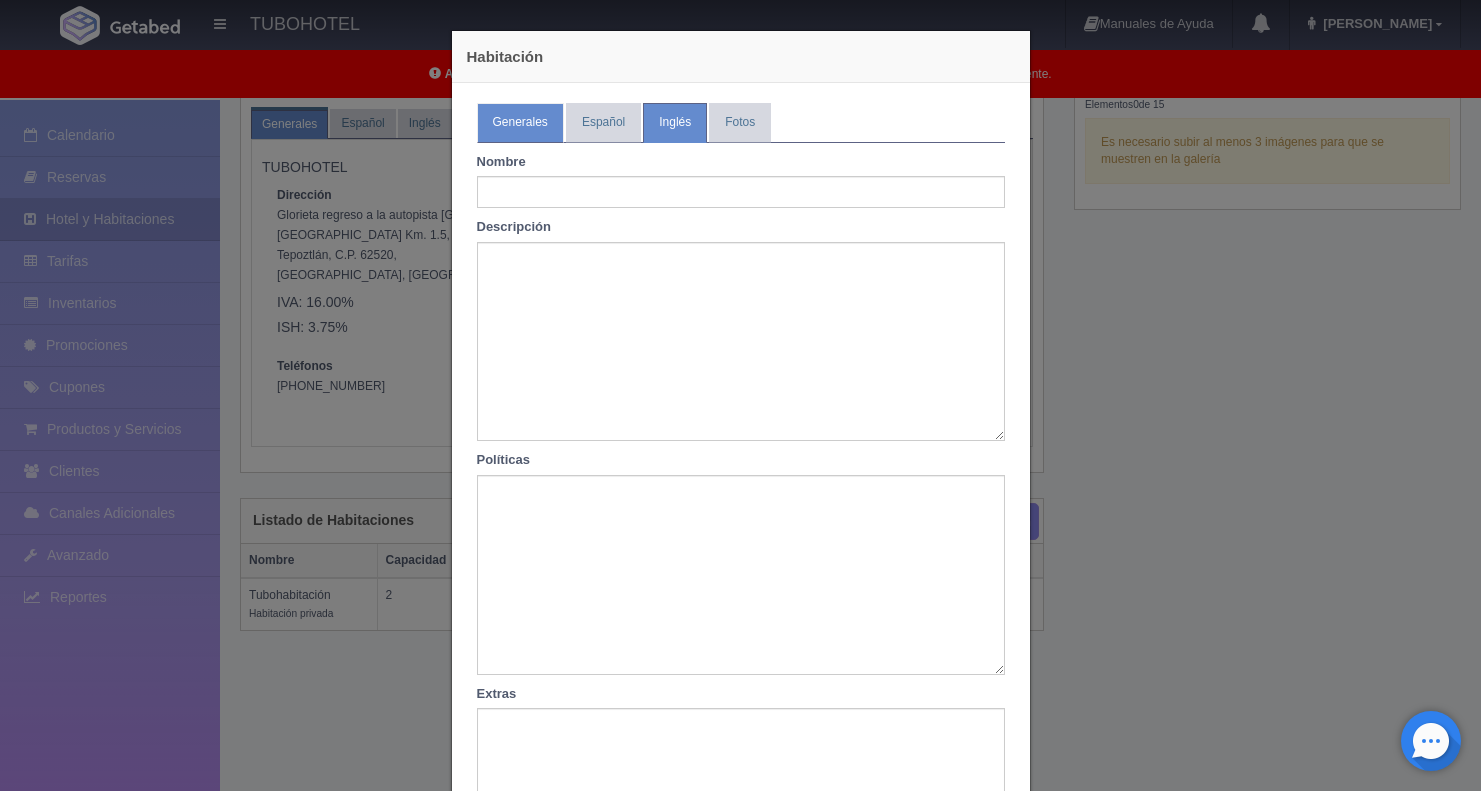 click on "Generales" at bounding box center (520, 122) 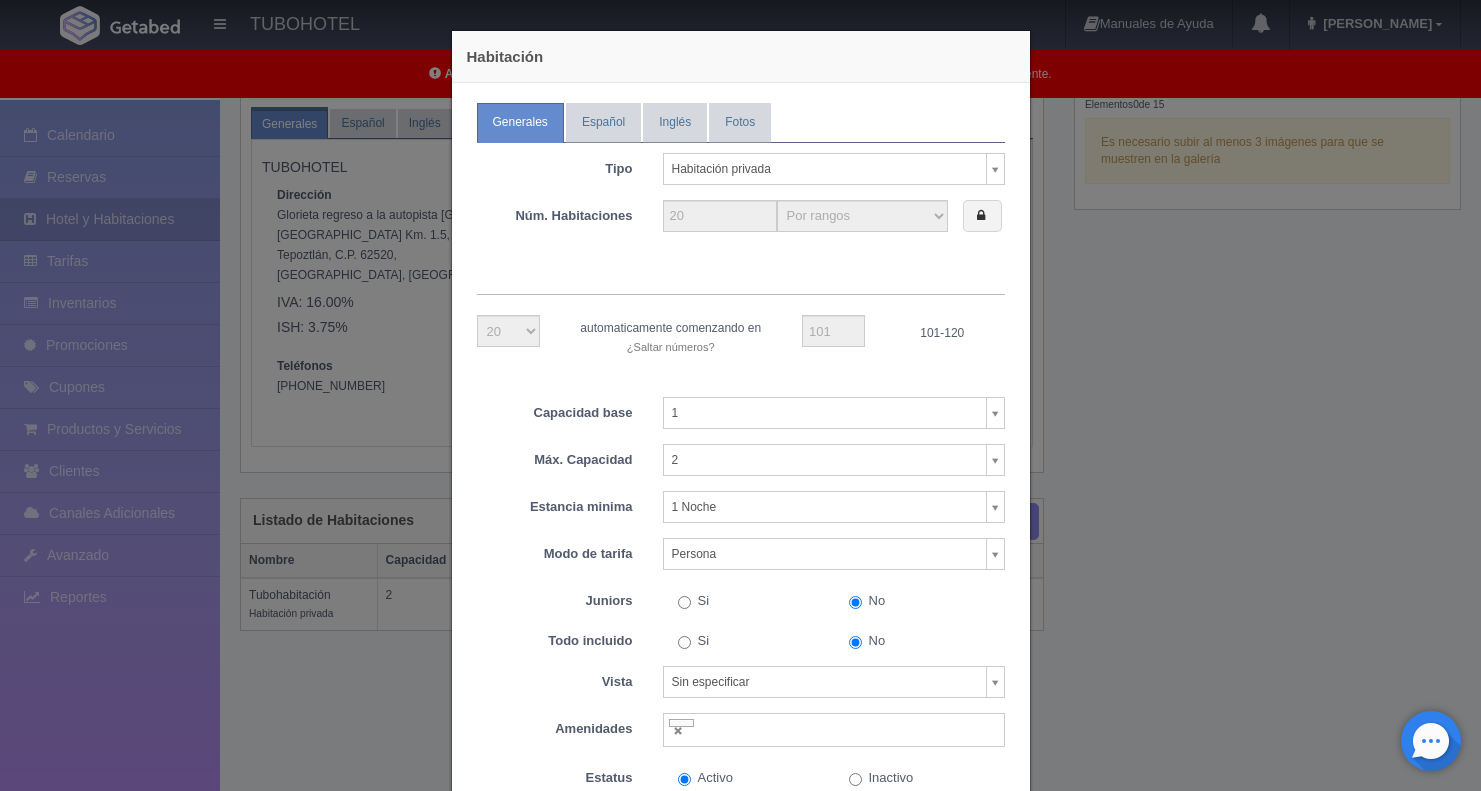 scroll, scrollTop: 151, scrollLeft: 0, axis: vertical 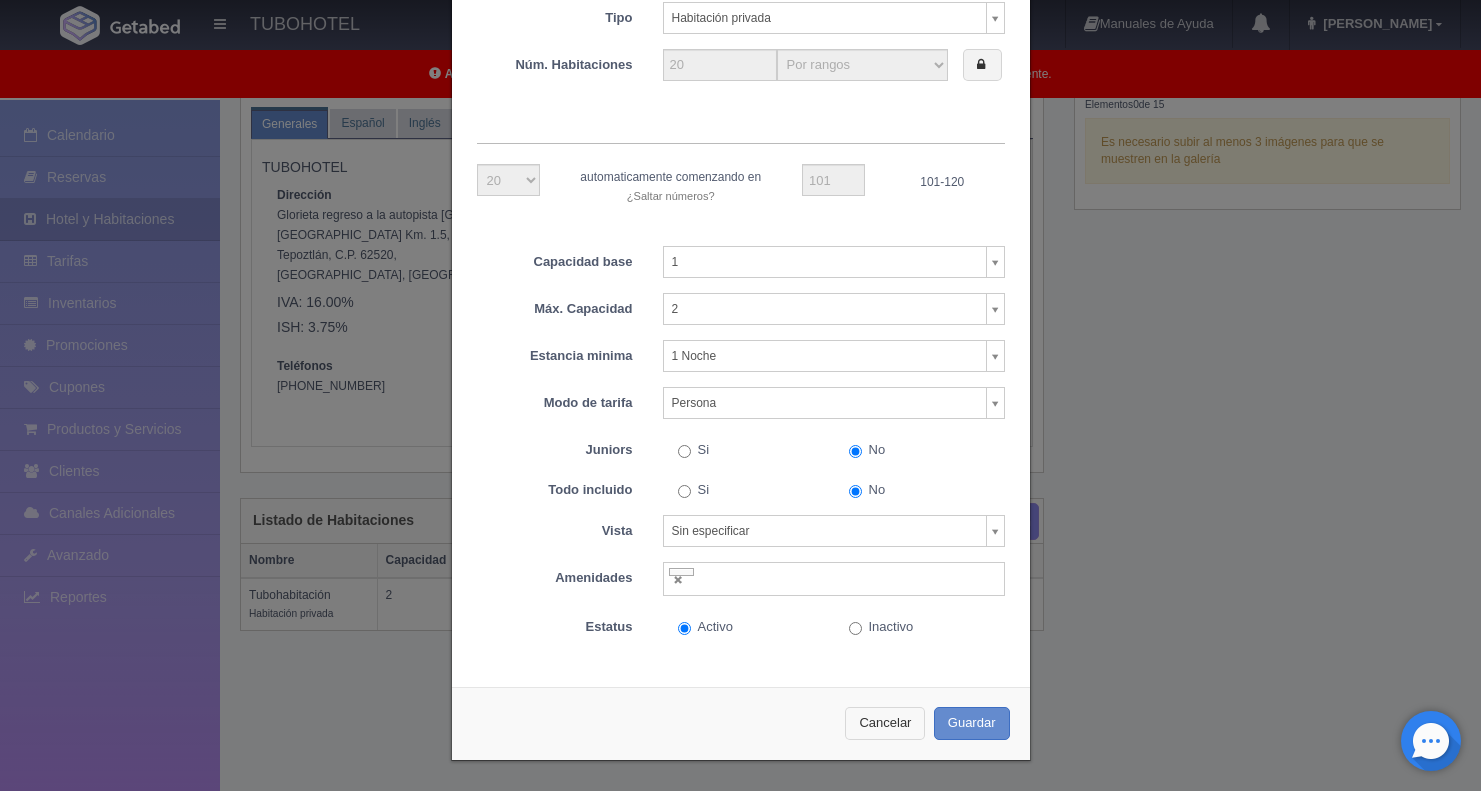 click on "Cancelar" at bounding box center [885, 723] 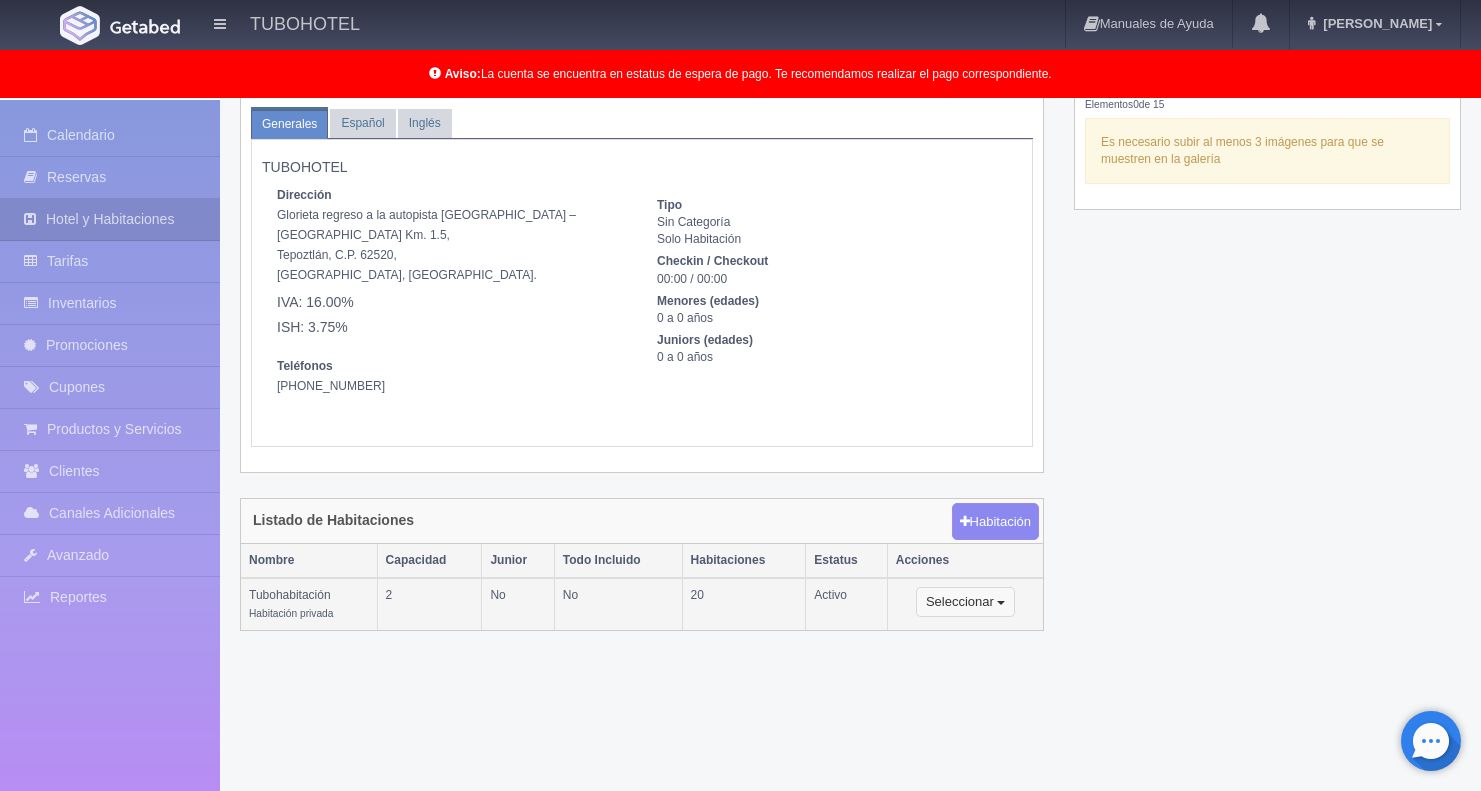 click on "Seleccionar" at bounding box center (965, 602) 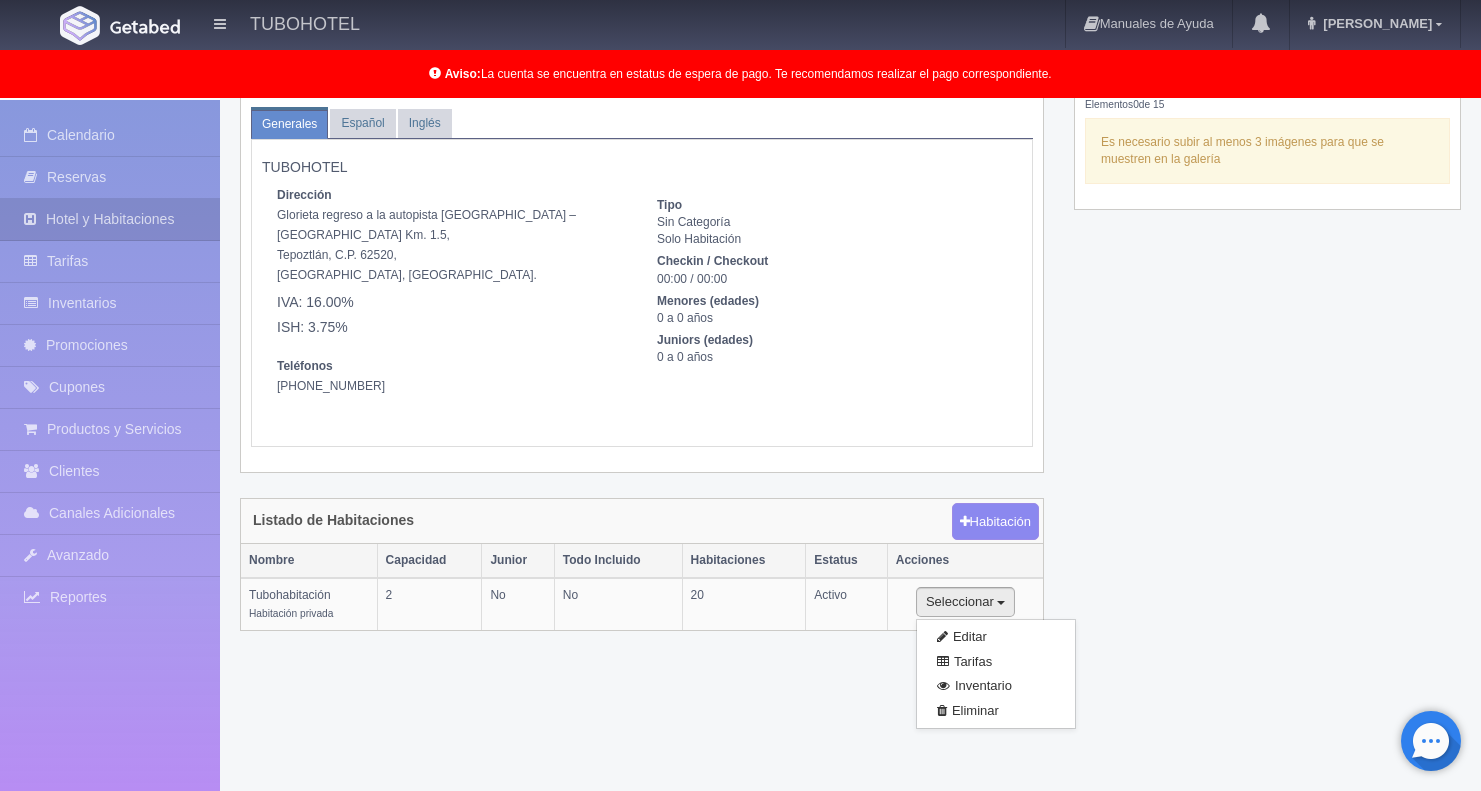 scroll, scrollTop: 0, scrollLeft: 0, axis: both 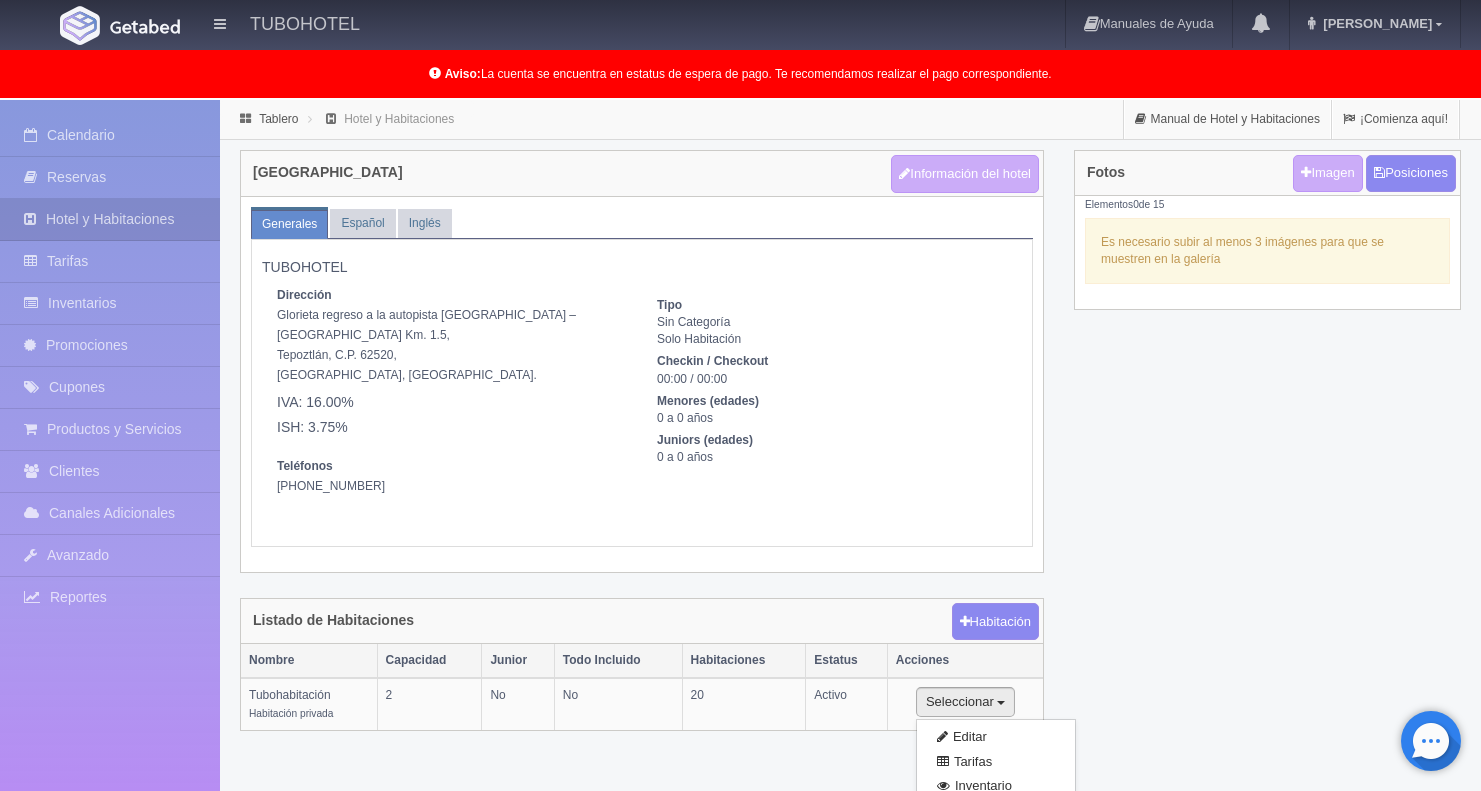 click on "TUBOHOTEL
Dirección
Glorieta regreso a la autopista Tepoztlan – México Km. 1.5,
Tepoztlán, C.P. 62520,
Tepoztlán, Morelos.
IVA: 16.00%
ISH: 3.75%
Teléfonos
+52 (73) 9395-3613
Tipo
Sin Categoría
Solo Habitación
Checkin / Checkout
00:00 / 00:00
Menores (edades)
0 a 0 años
Juniors (edades)
0 a 0 años" at bounding box center (642, 398) 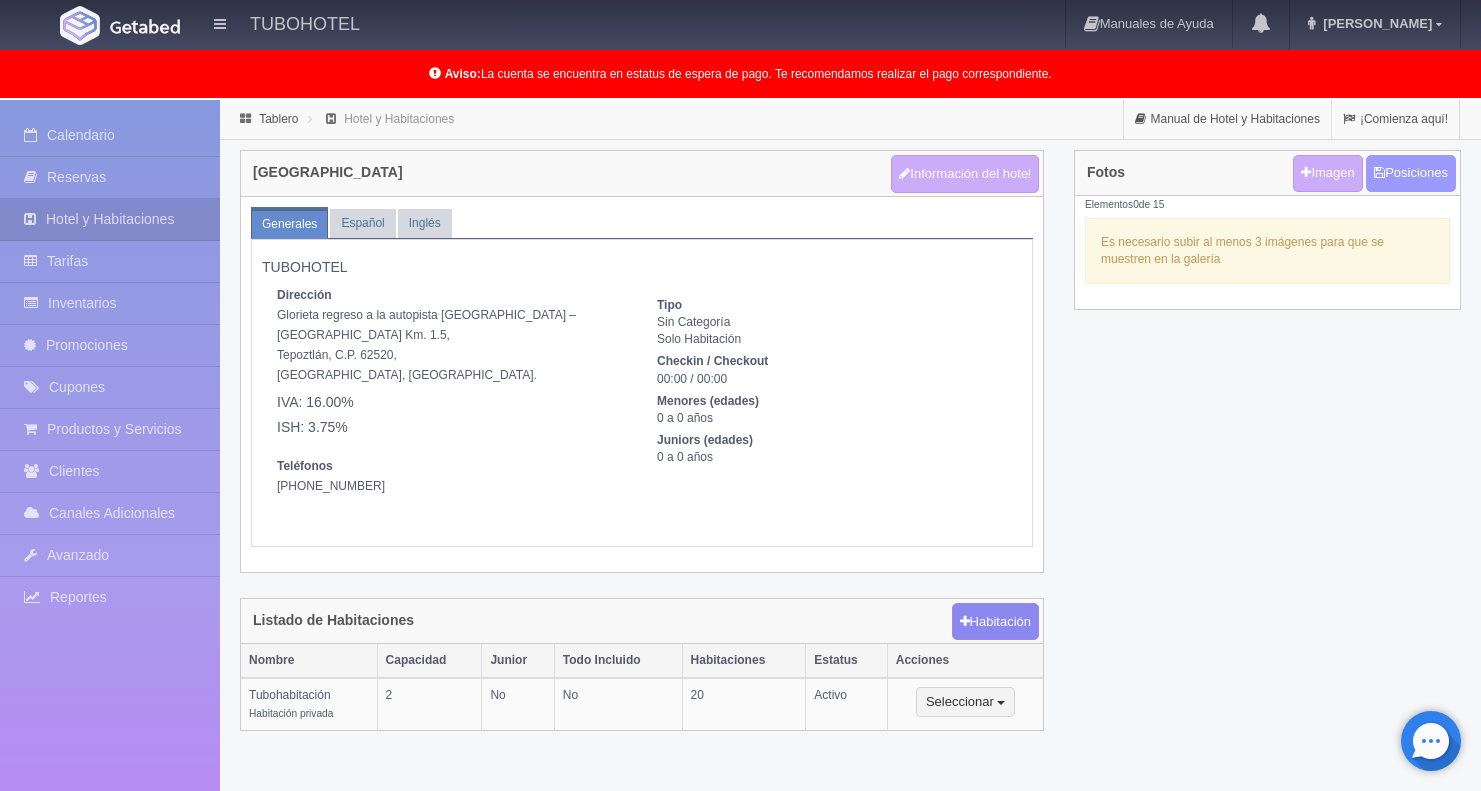 click on "Posiciones" at bounding box center (1411, 173) 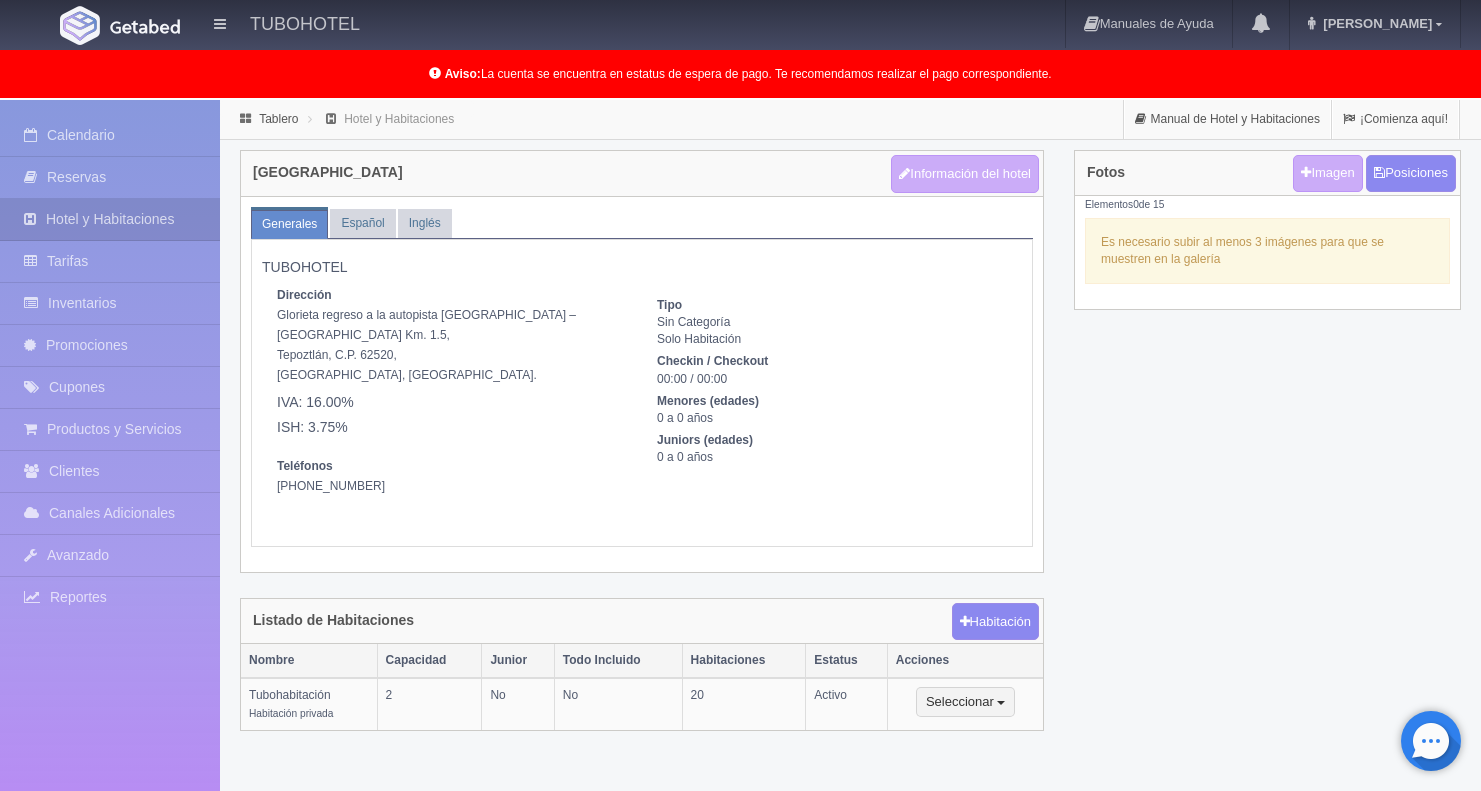 click on "Es necesario subir al menos 3 imágenes para que se muestren en la galería" at bounding box center (1267, 251) 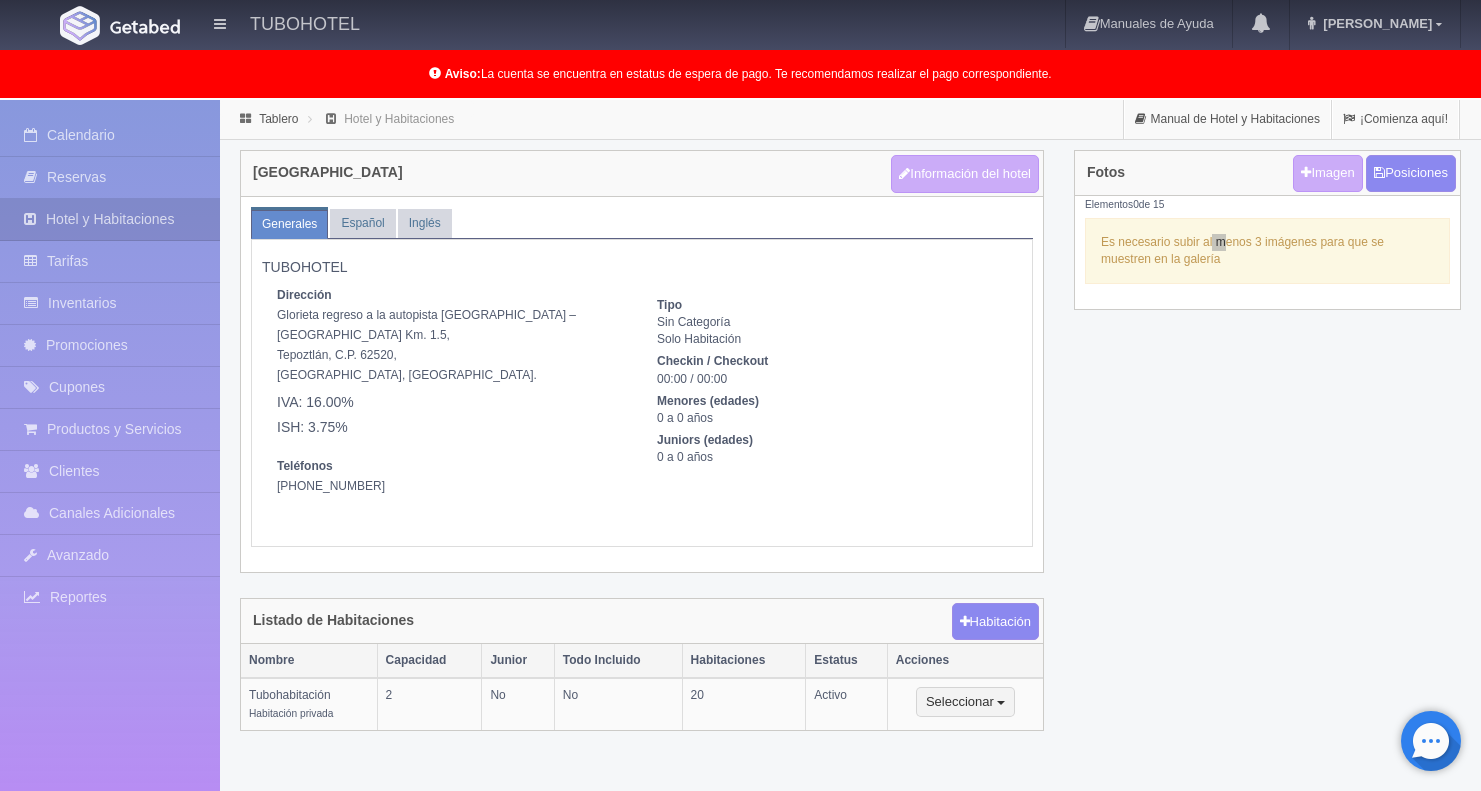 click on "Es necesario subir al menos 3 imágenes para que se muestren en la galería" at bounding box center (1267, 251) 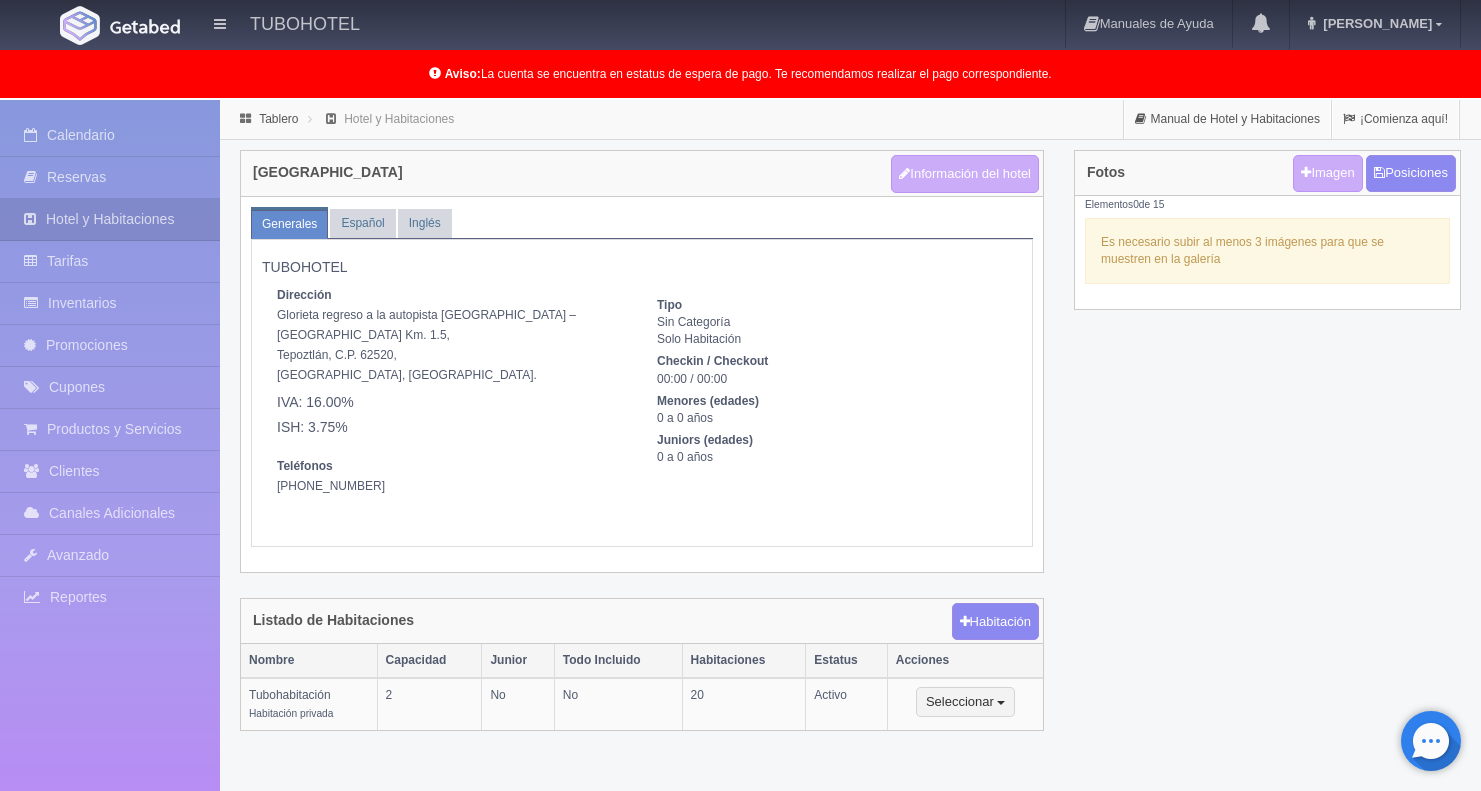 click on "Es necesario subir al menos 3 imágenes para que se muestren en la galería" at bounding box center [1267, 251] 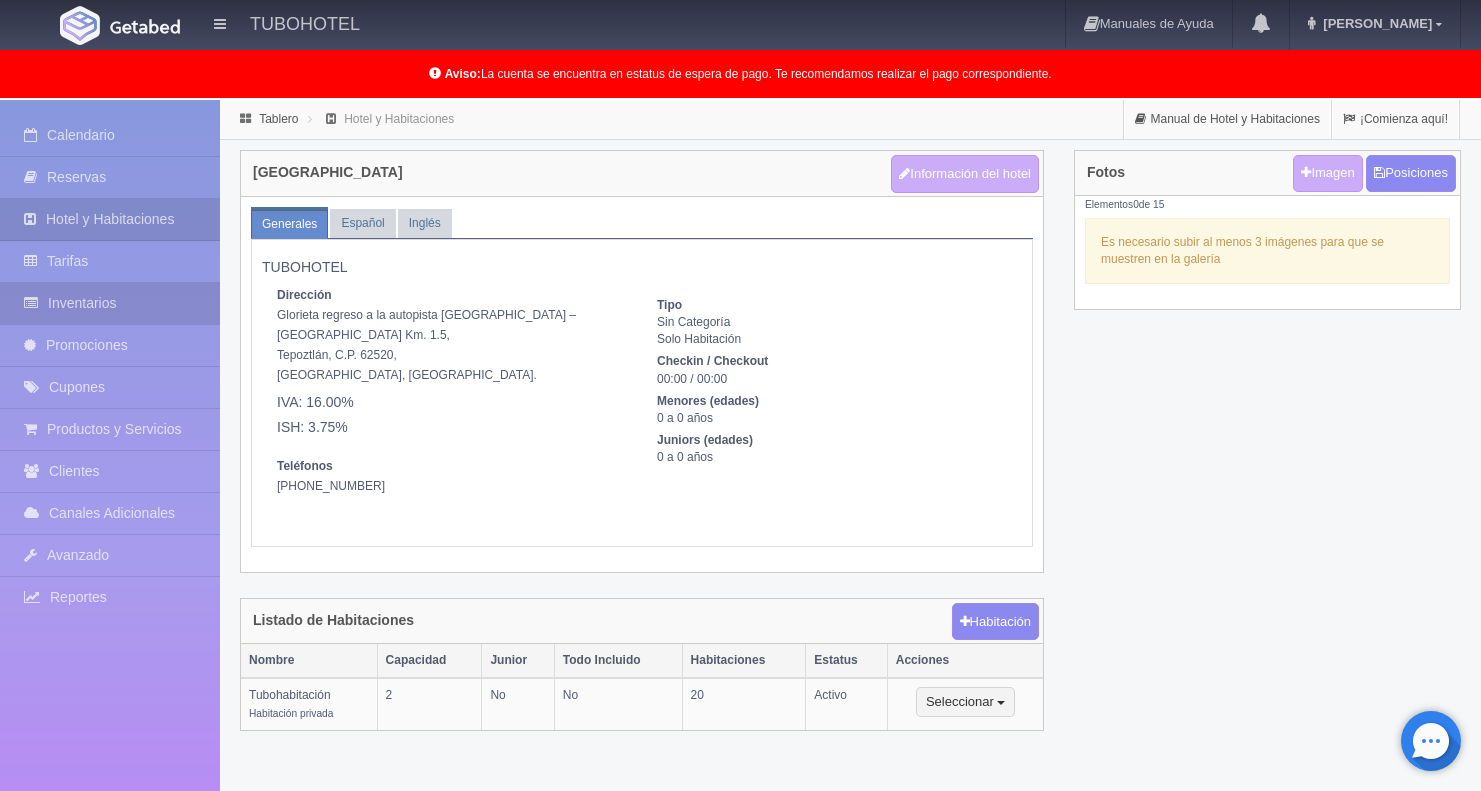 click on "Inventarios" at bounding box center (110, 303) 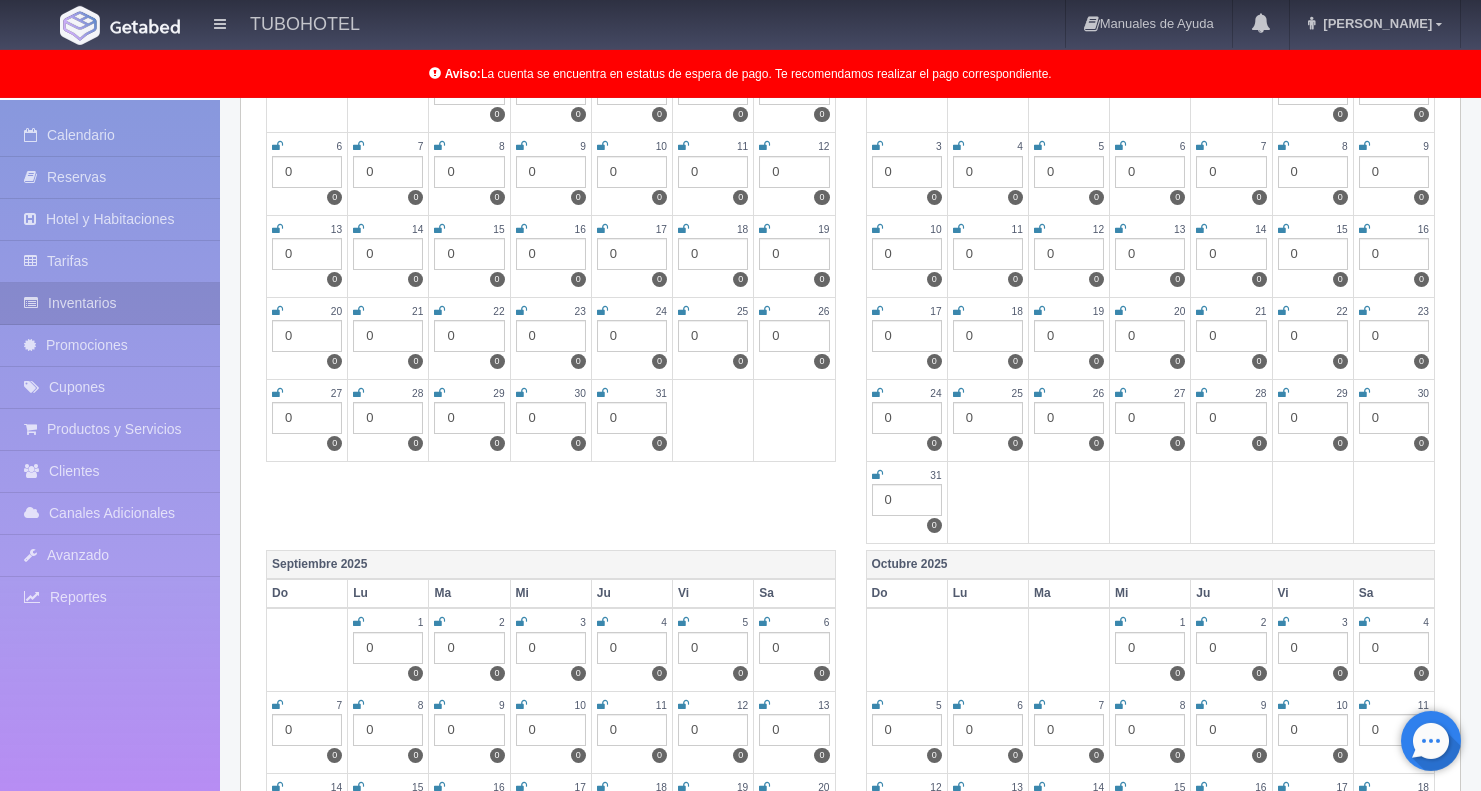 scroll, scrollTop: 0, scrollLeft: 0, axis: both 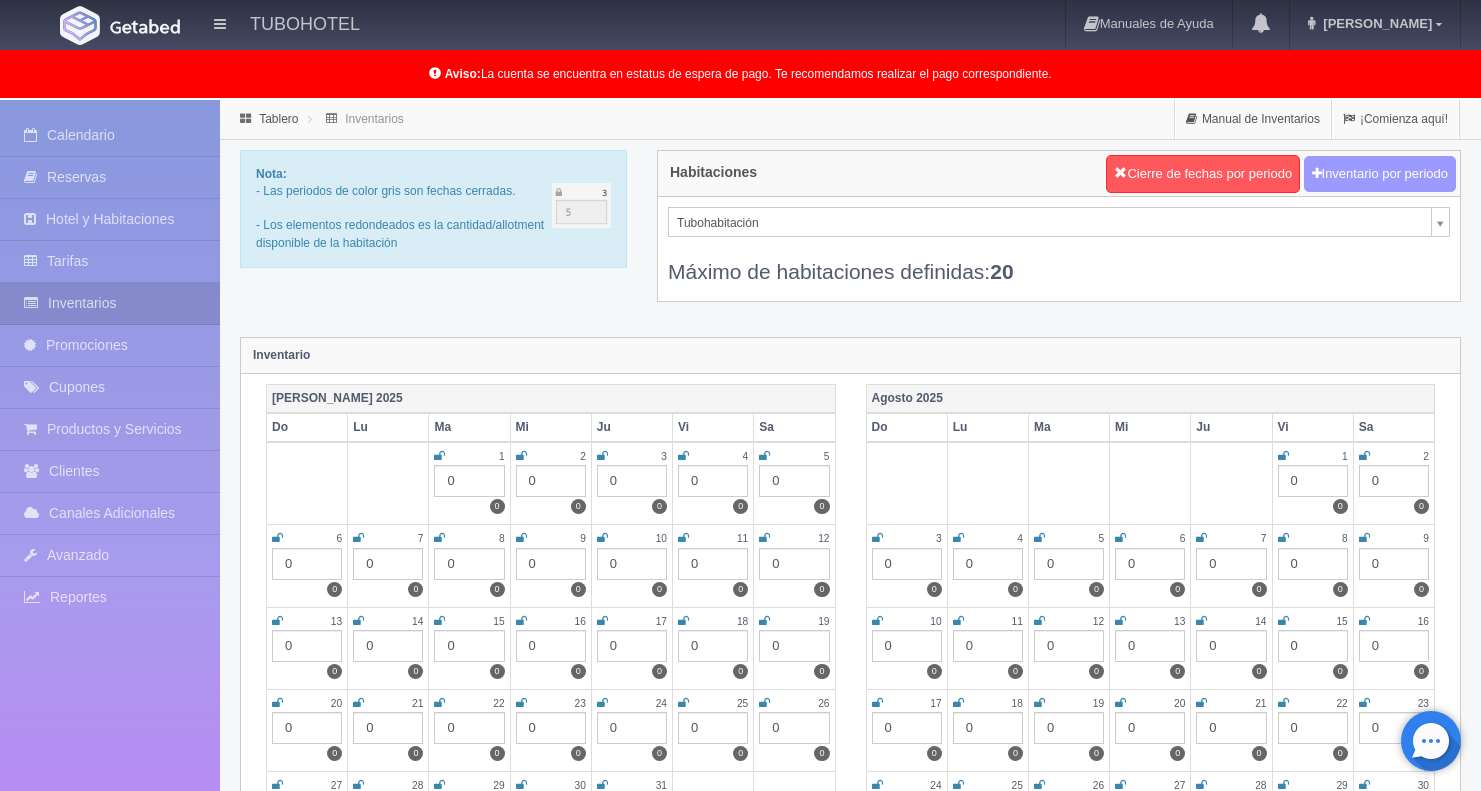 click on "Inventario por periodo" at bounding box center [1380, 174] 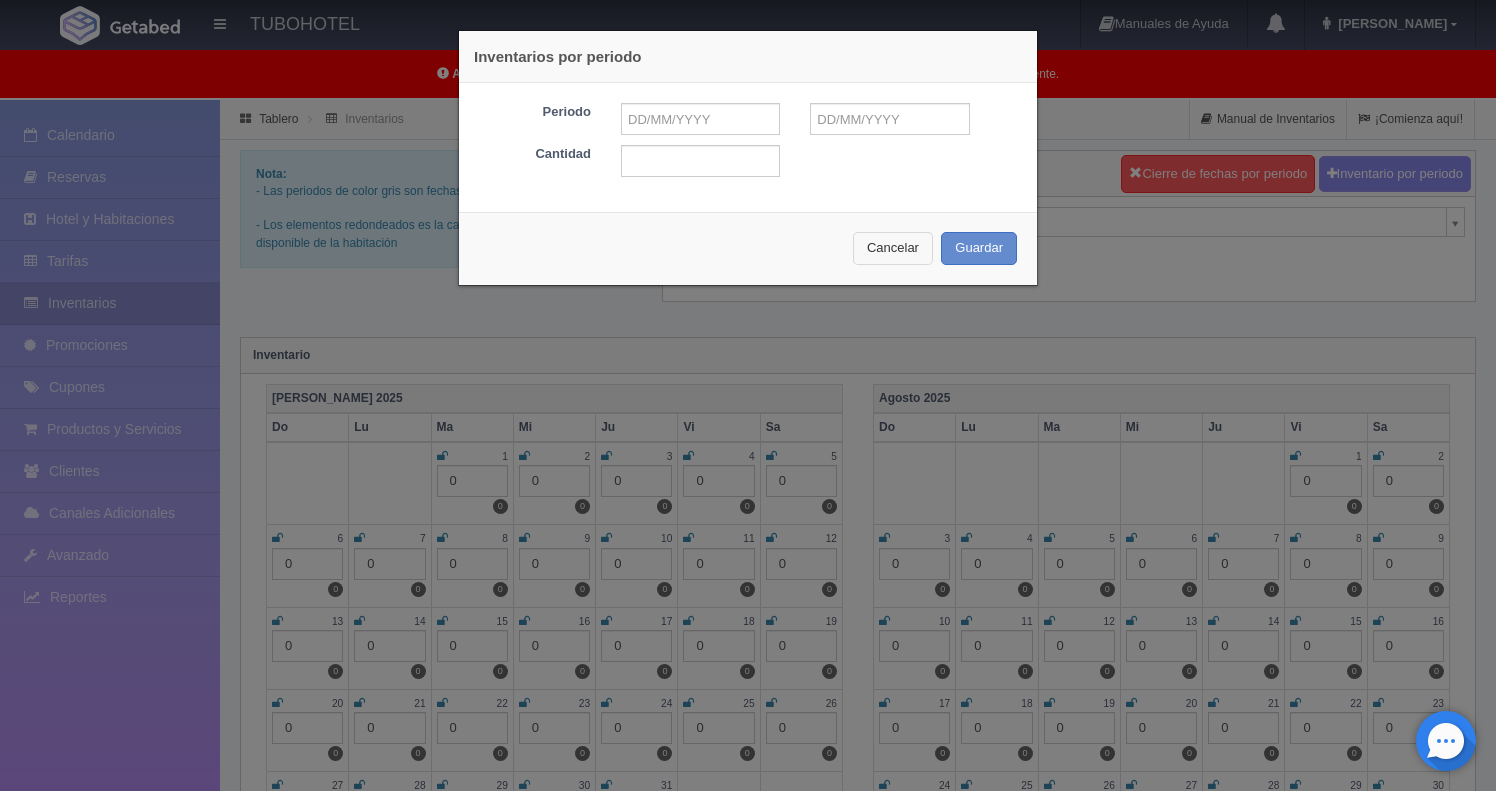 click on "Cancelar" at bounding box center (893, 248) 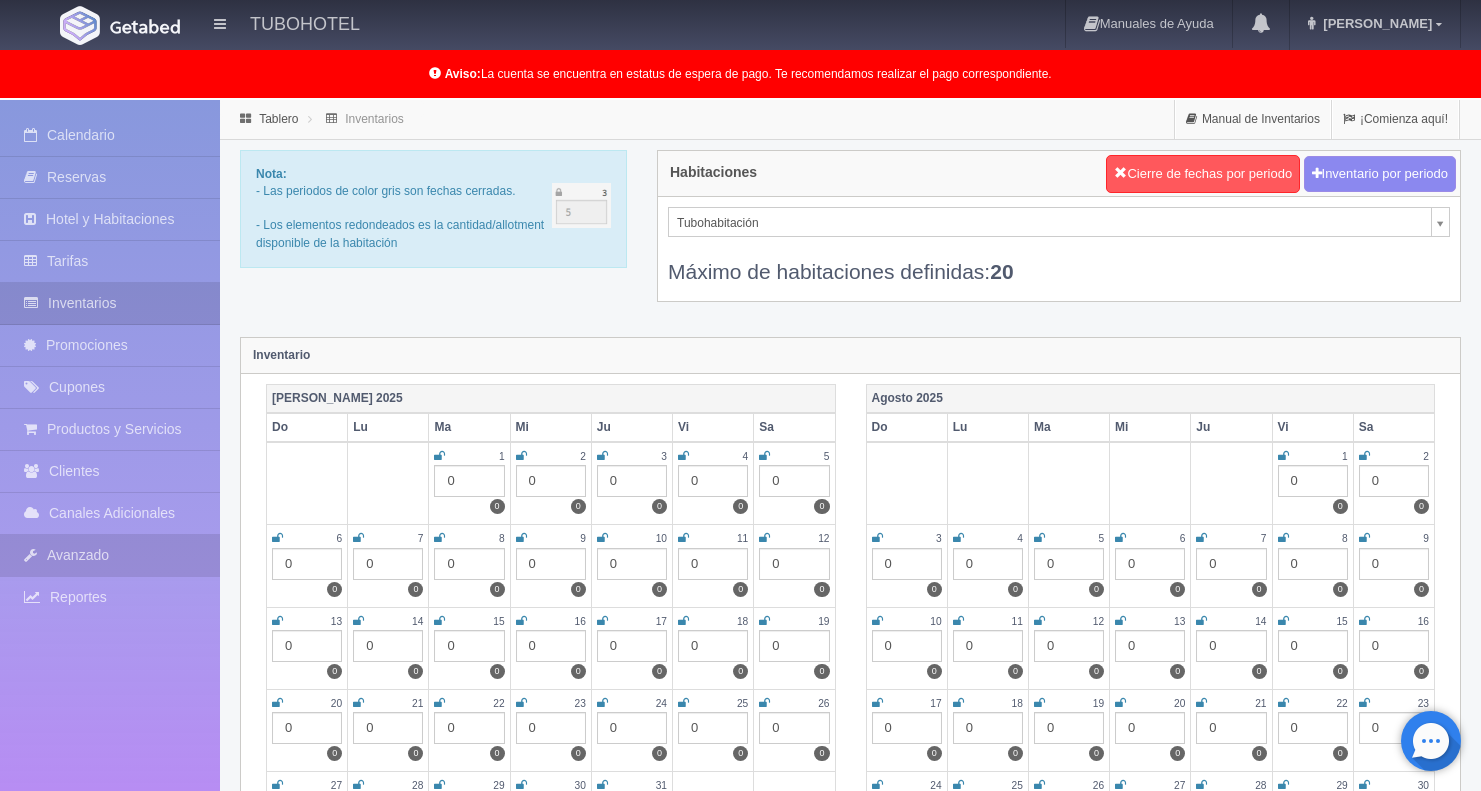click on "Avanzado" at bounding box center [110, 555] 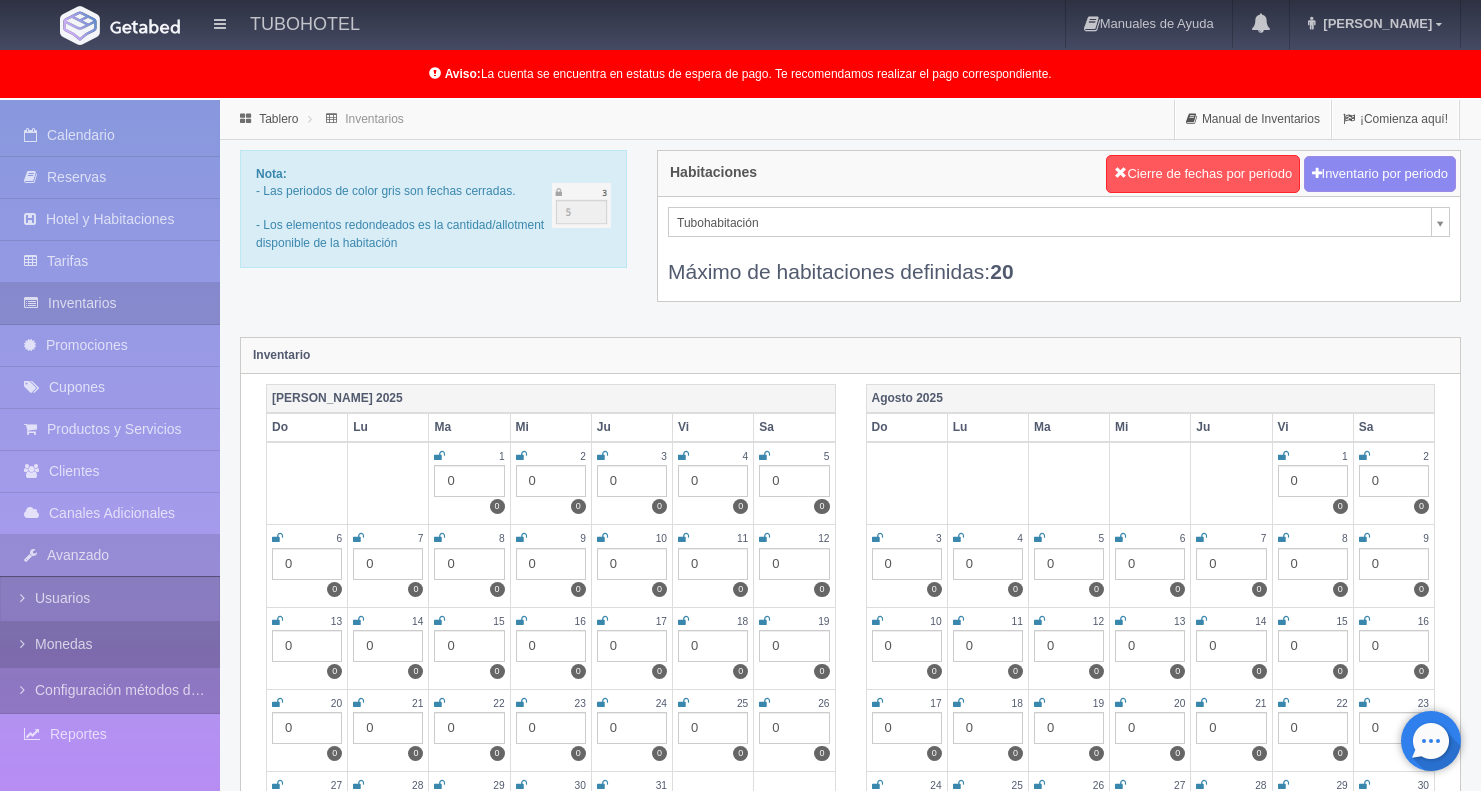 click on "Monedas" at bounding box center [110, 644] 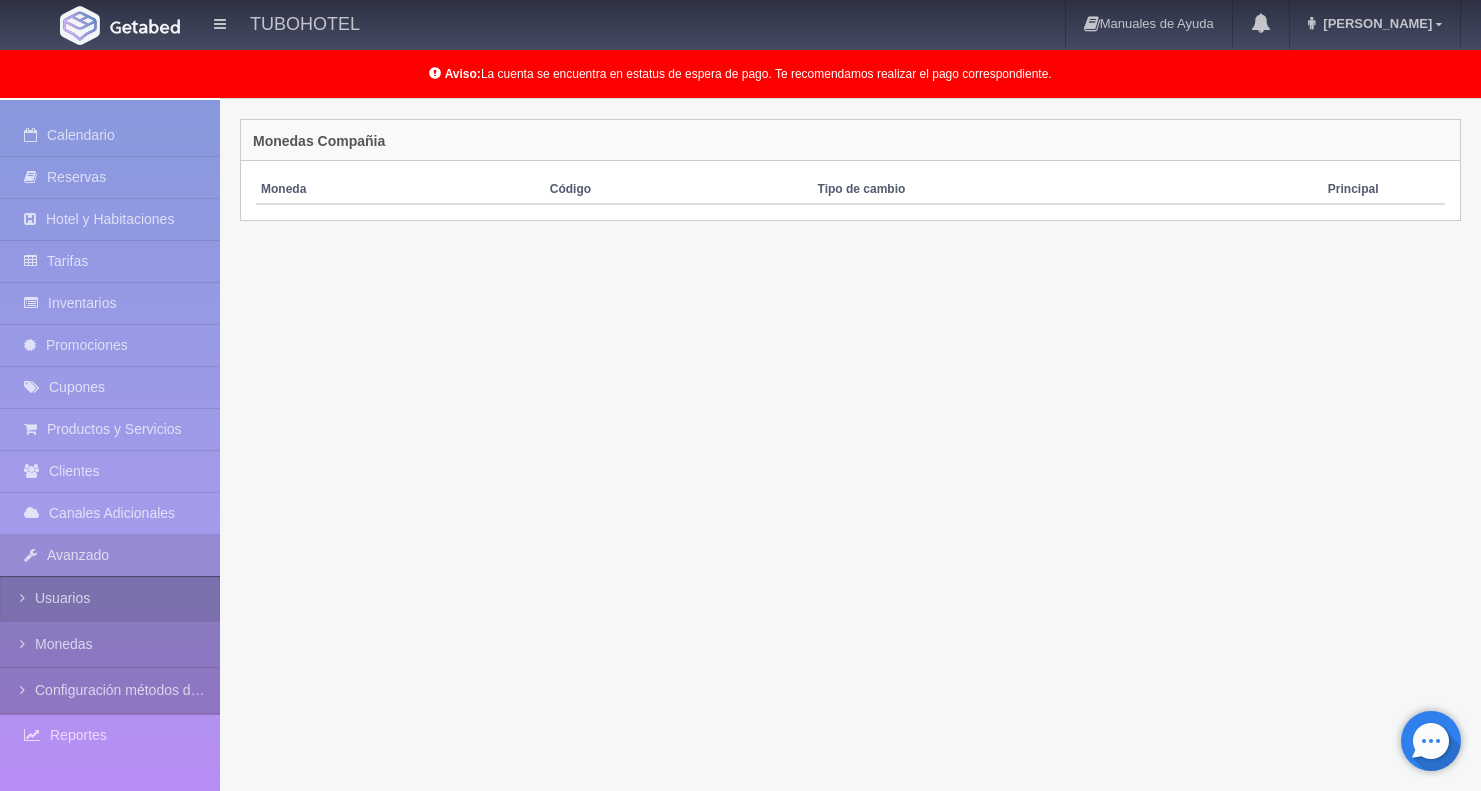 scroll, scrollTop: 43, scrollLeft: 0, axis: vertical 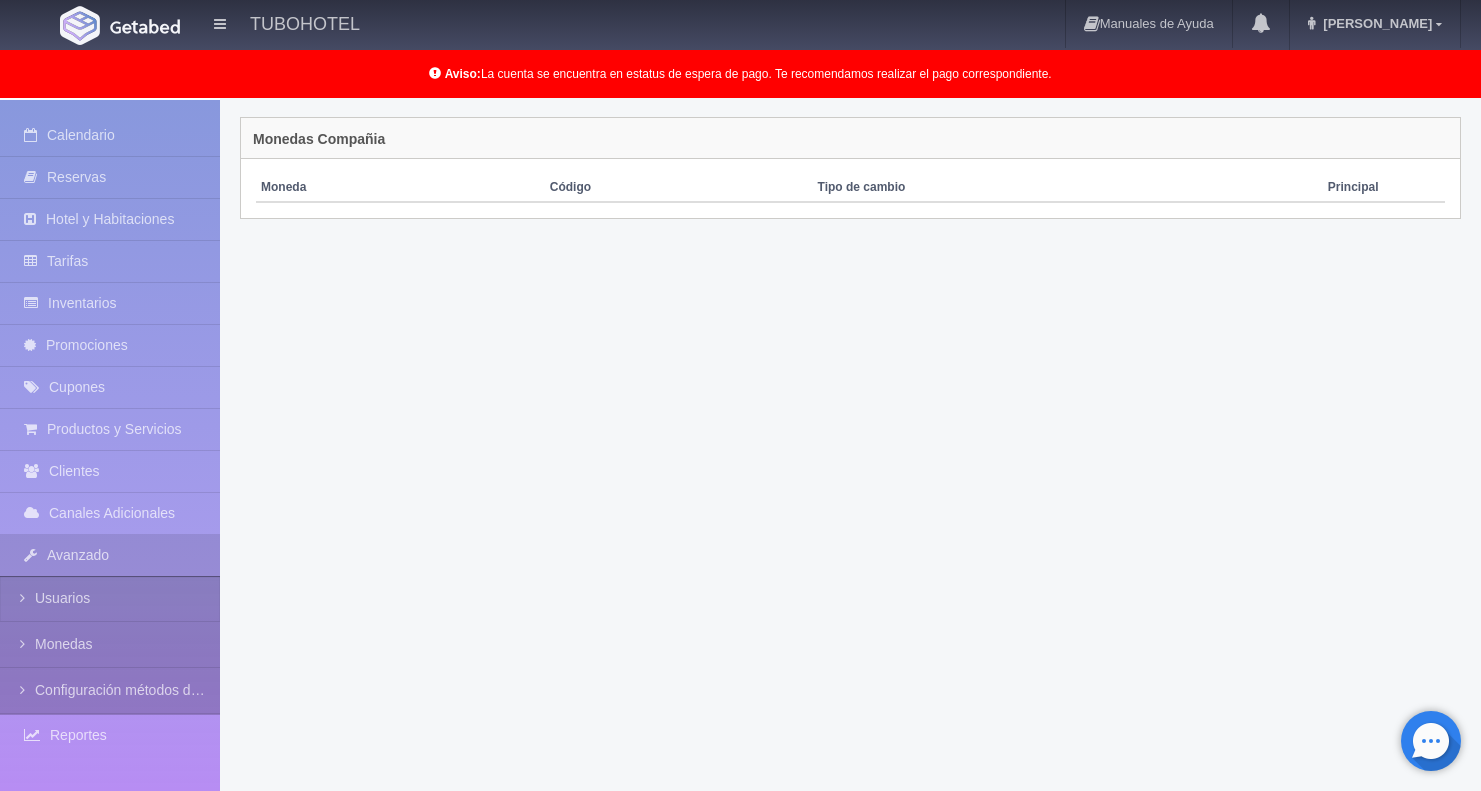 click on "Aviso:  La cuenta se encuentra en estatus de espera de pago. Te recomendamos realizar el pago correspondiente." at bounding box center (740, 74) 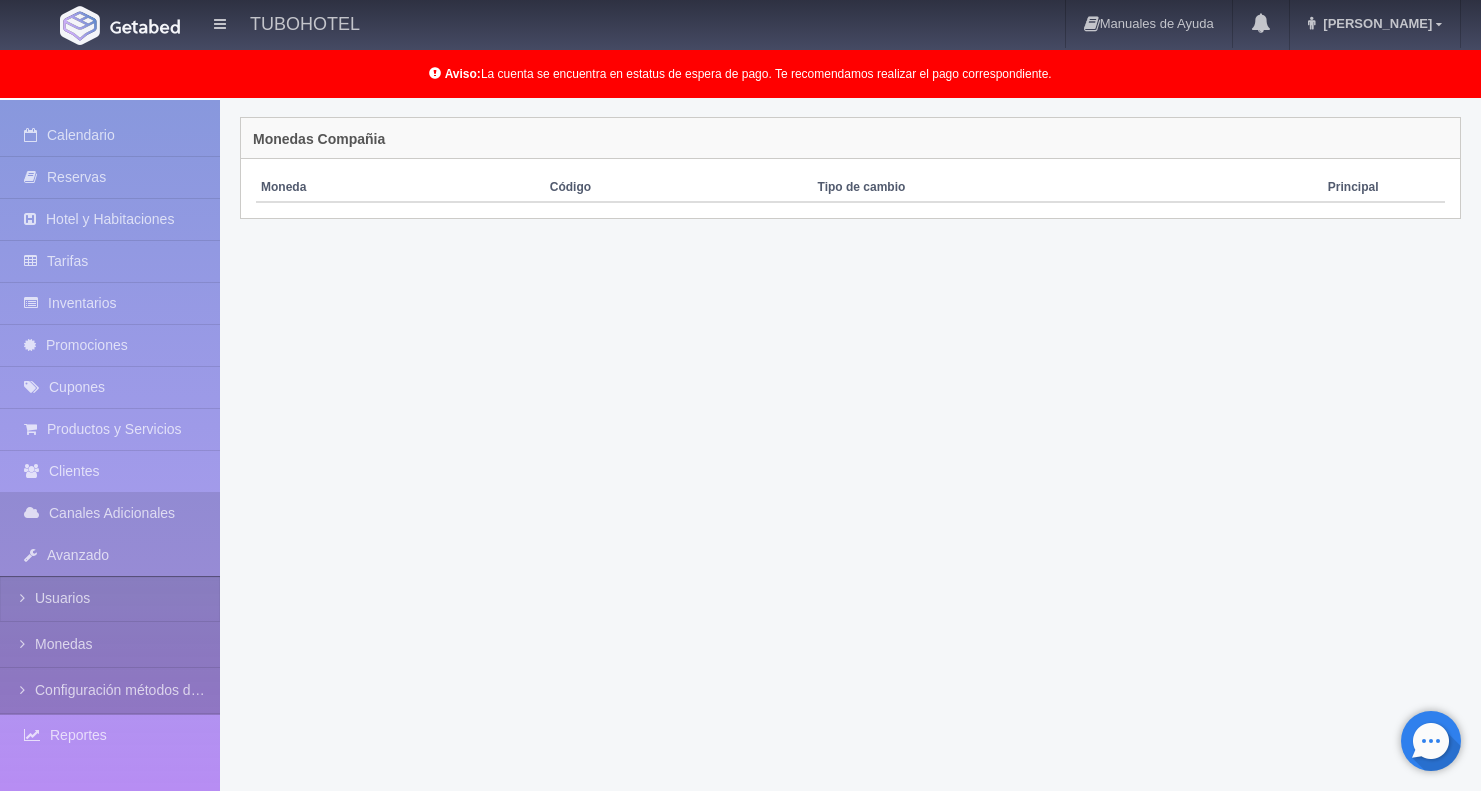 click on "Canales Adicionales" at bounding box center (110, 513) 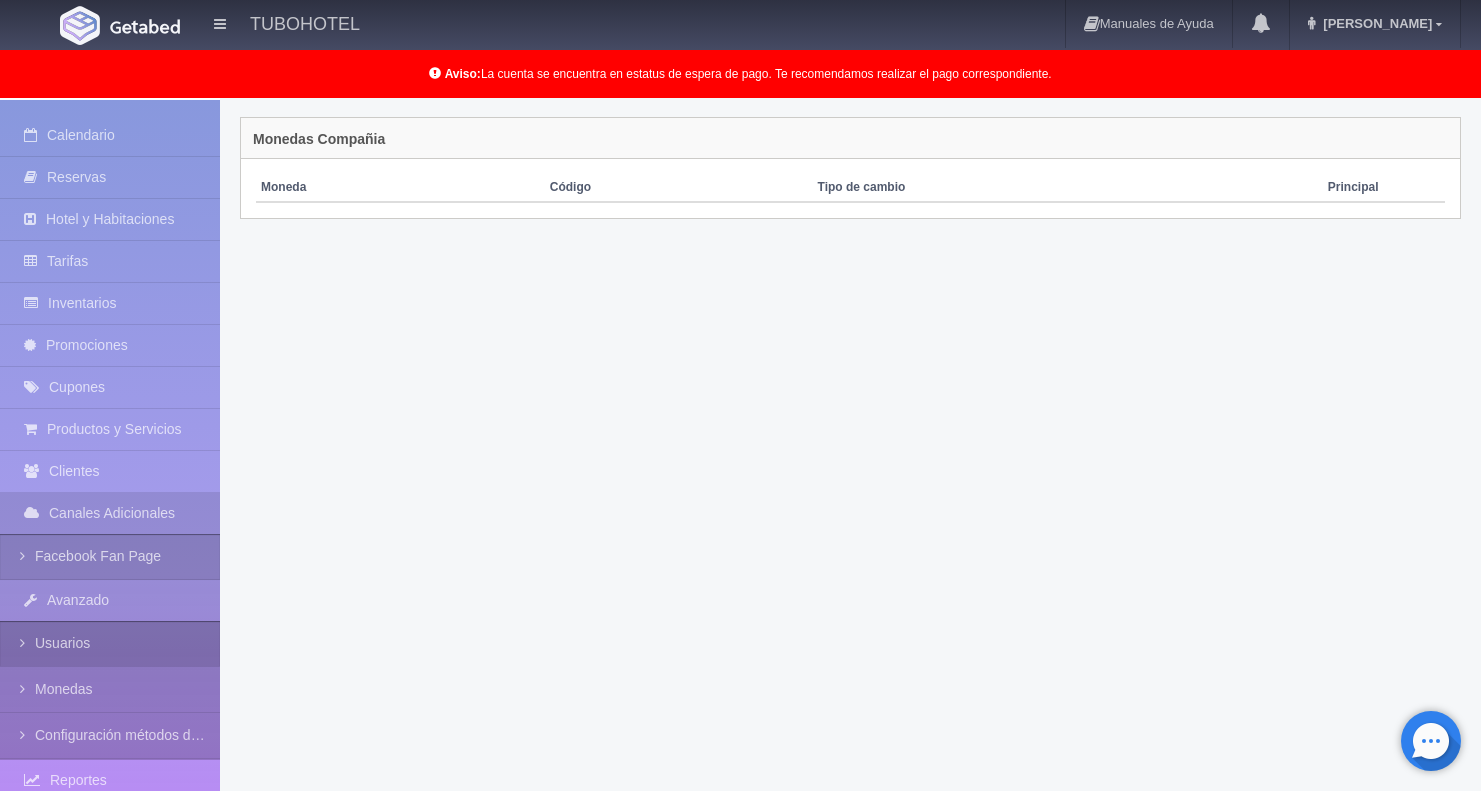 click on "Usuarios" at bounding box center (110, 643) 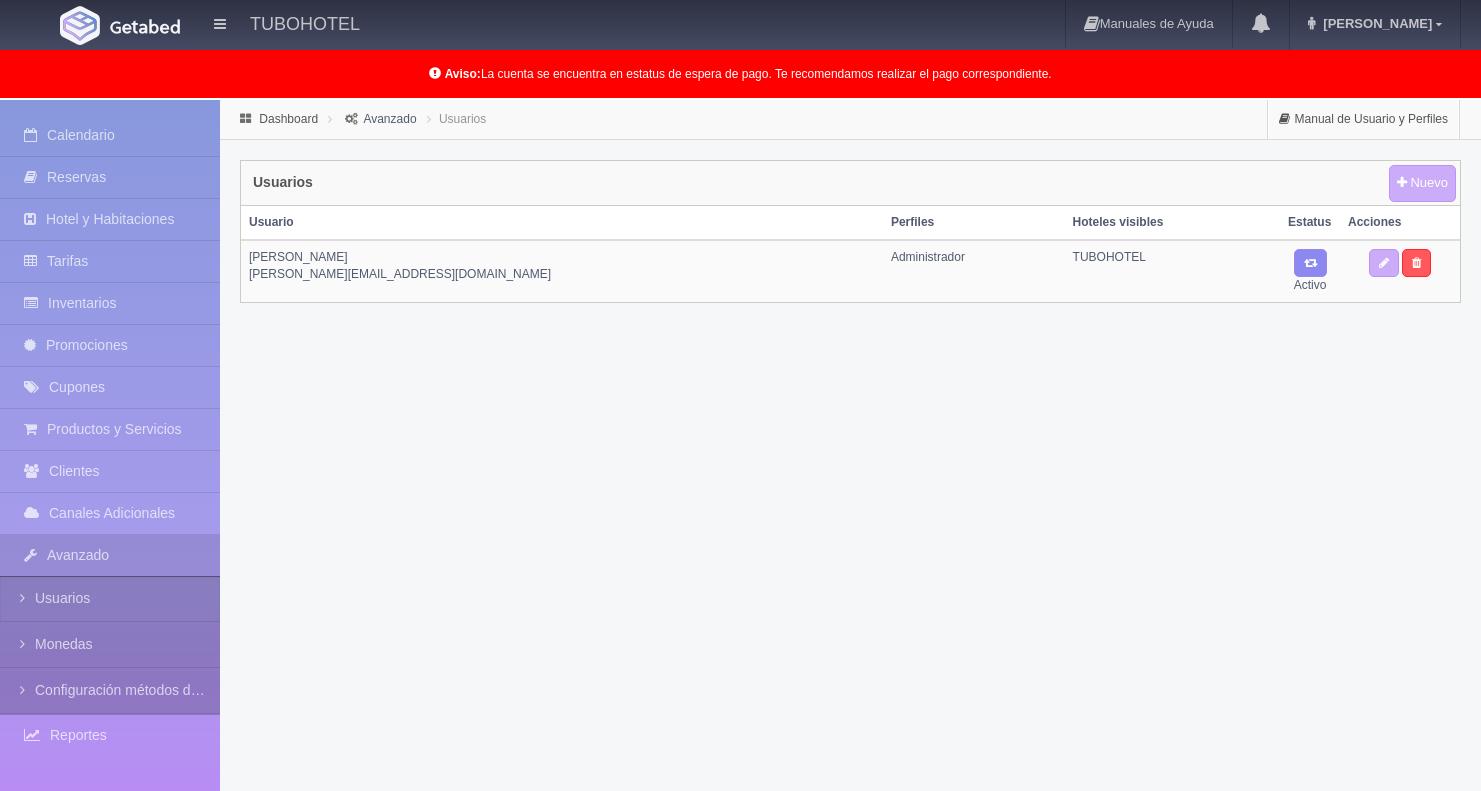 scroll, scrollTop: 0, scrollLeft: 0, axis: both 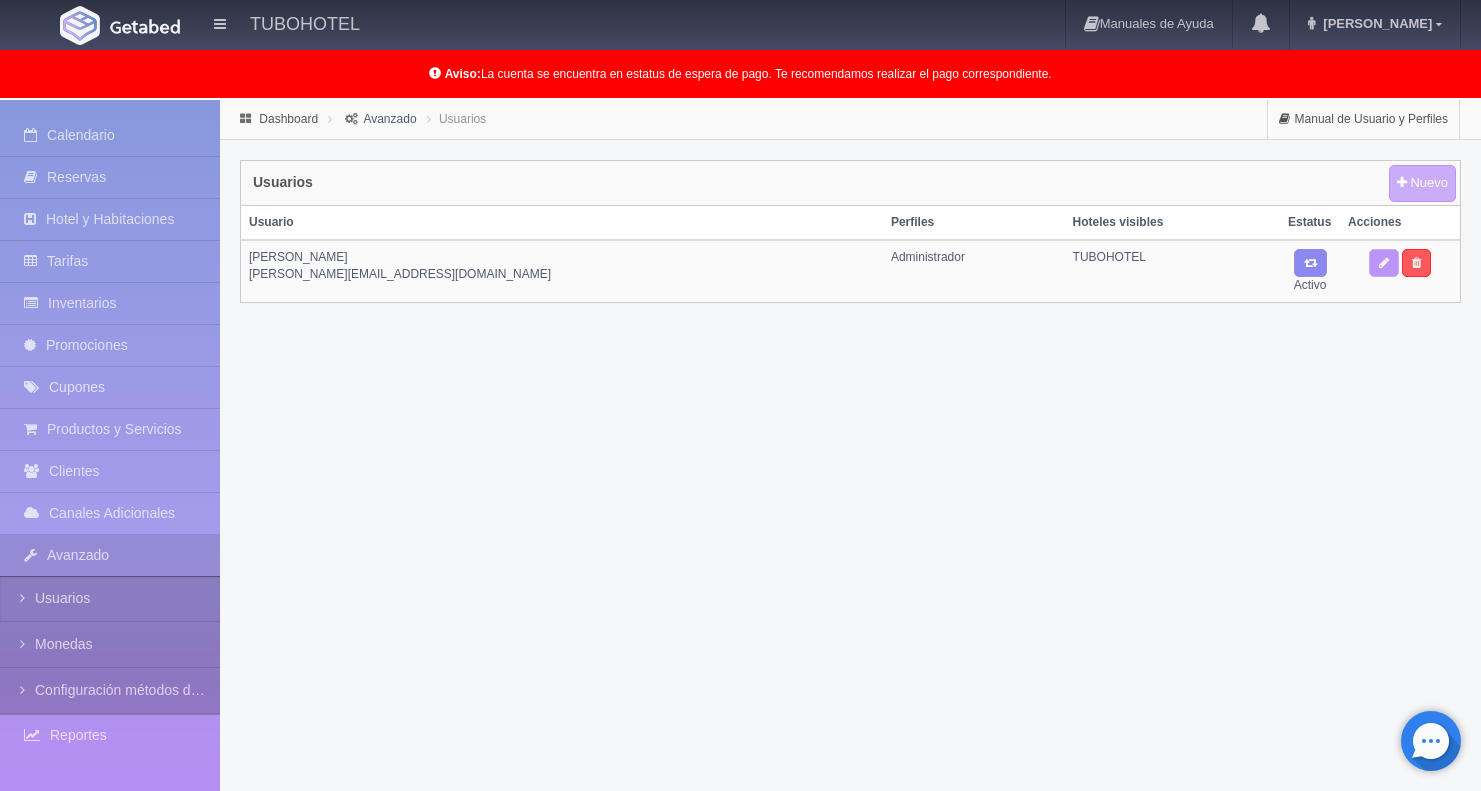 click at bounding box center (1384, 263) 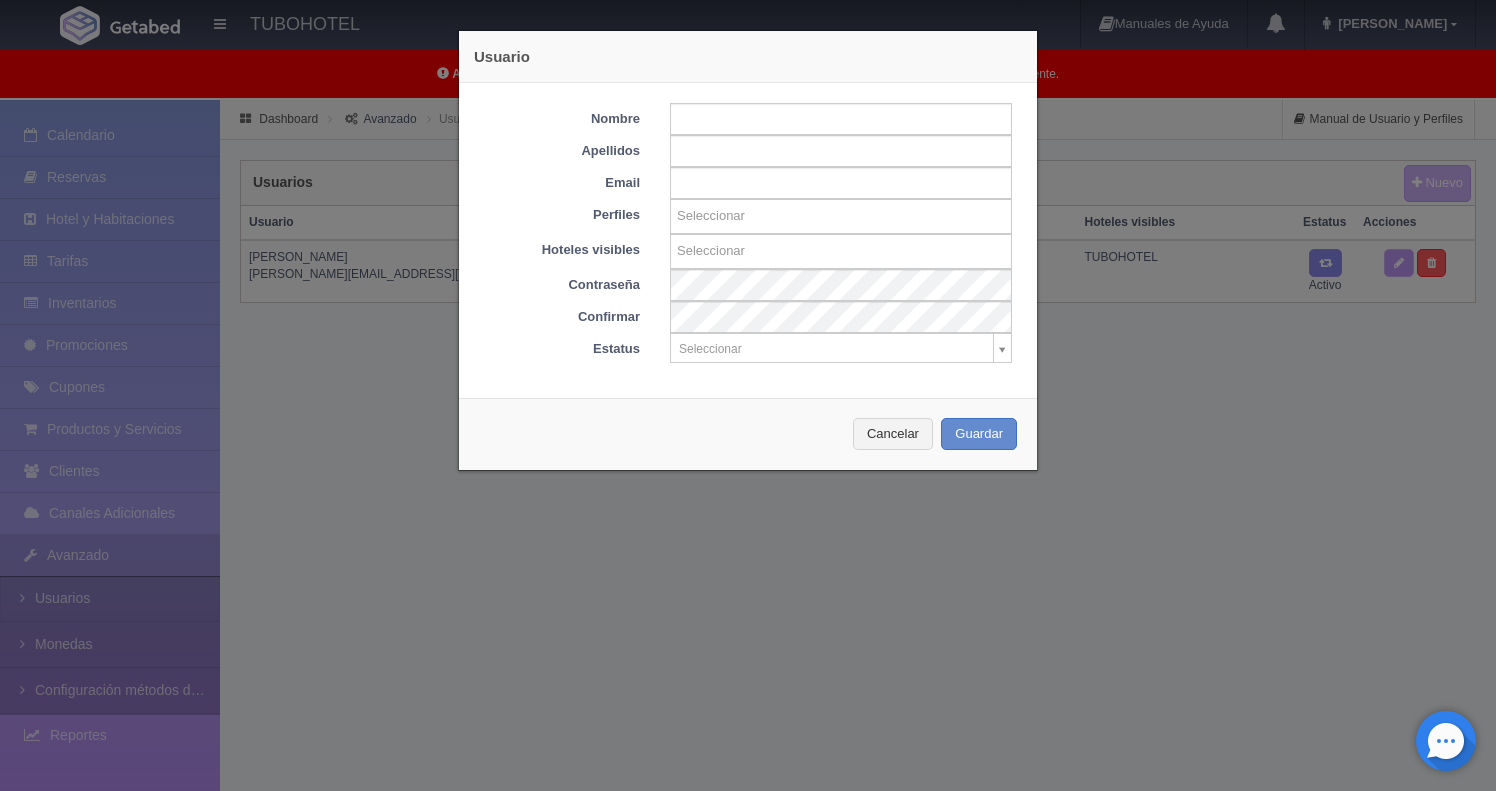 type on "[PERSON_NAME]" 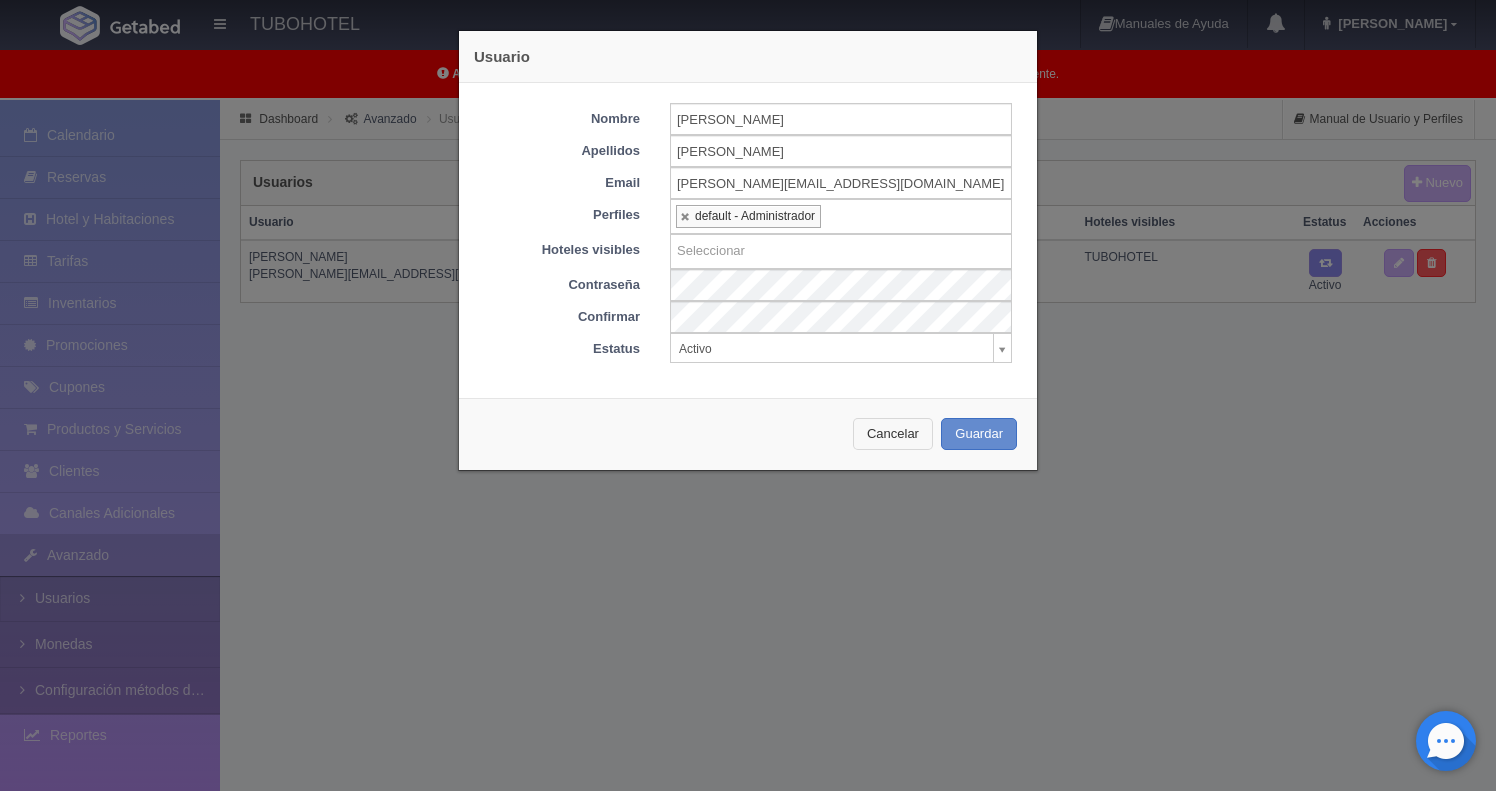 click on "Cancelar" at bounding box center (893, 434) 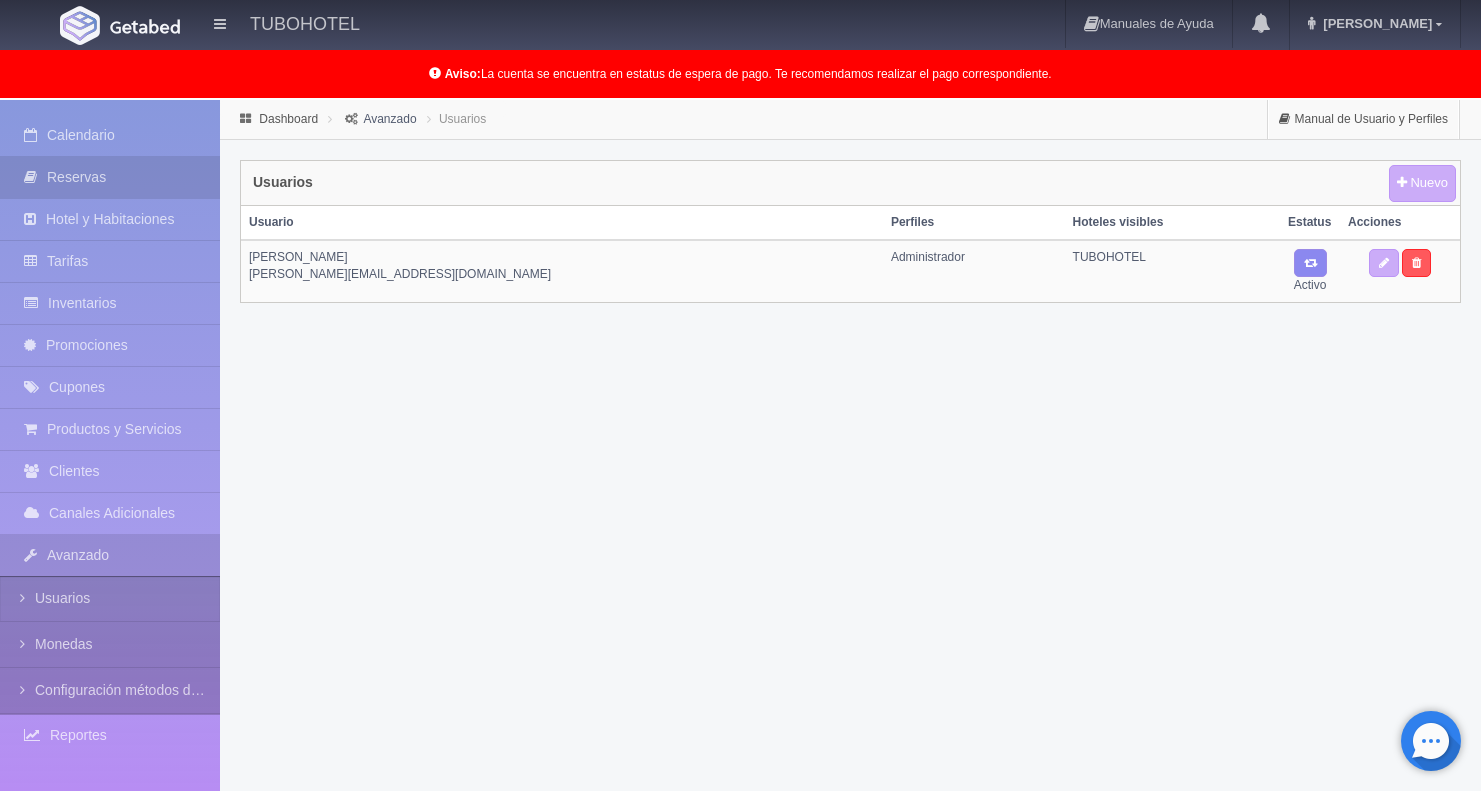 click on "Reservas" at bounding box center [110, 177] 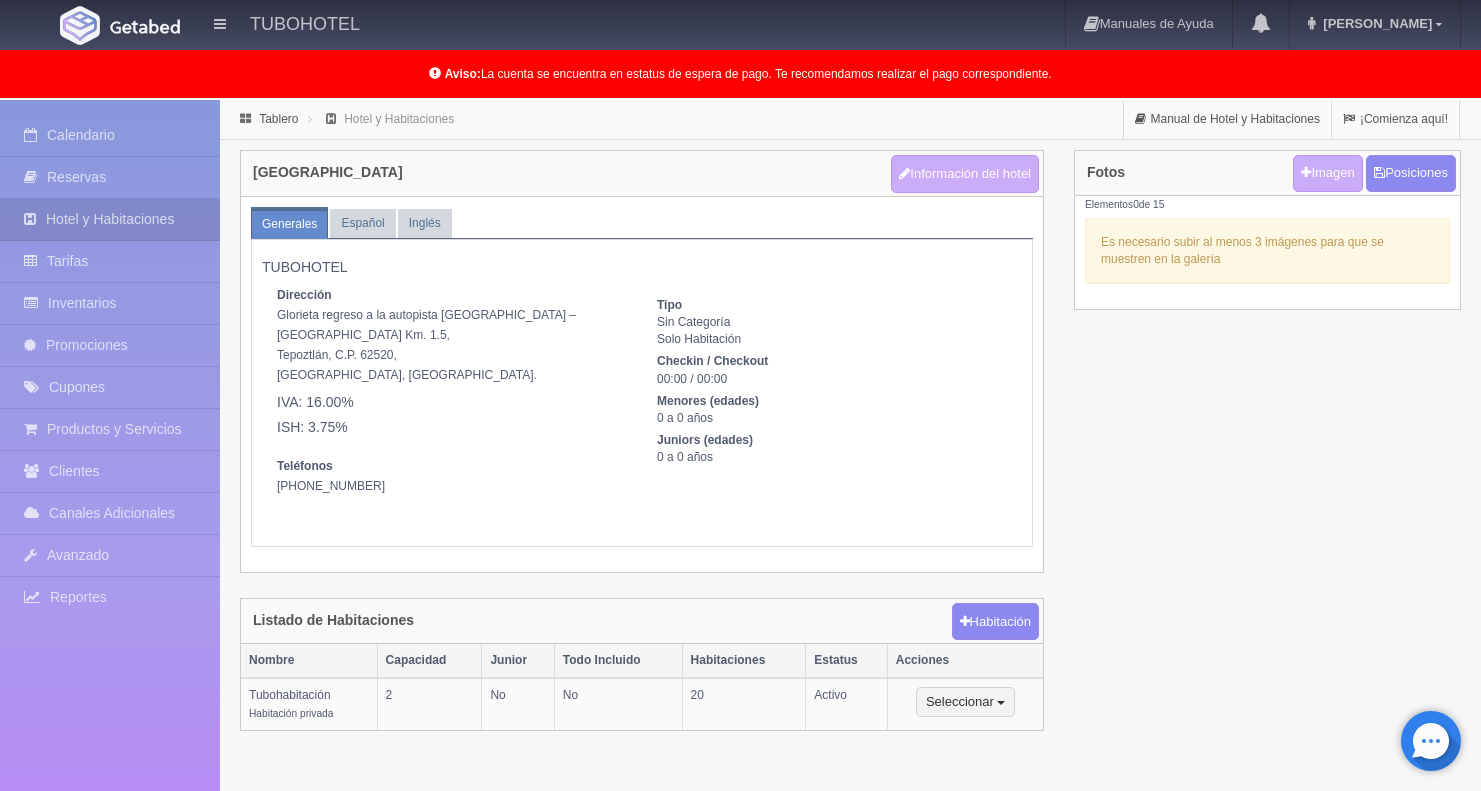 scroll, scrollTop: 103, scrollLeft: 0, axis: vertical 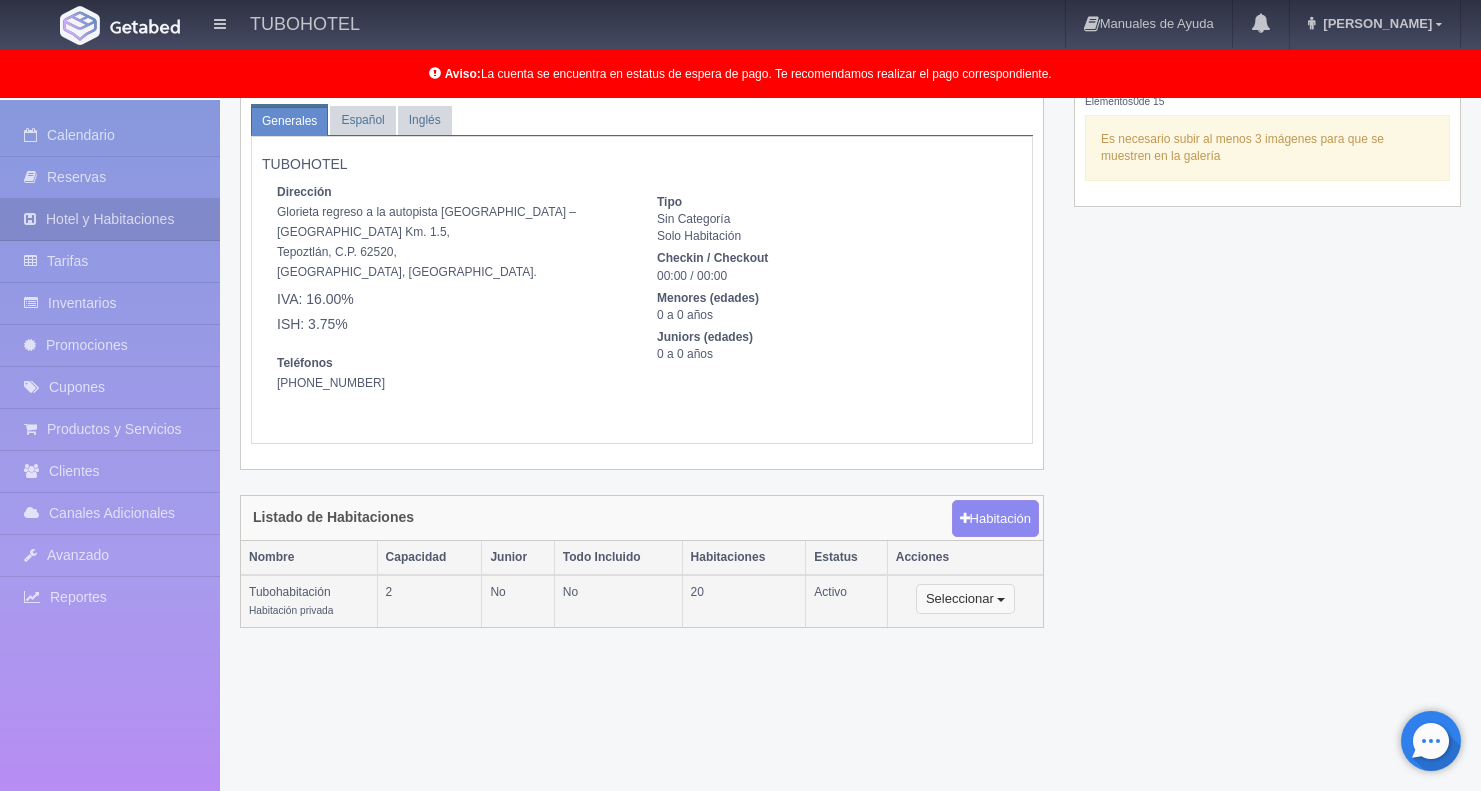 click on "Seleccionar" at bounding box center [965, 599] 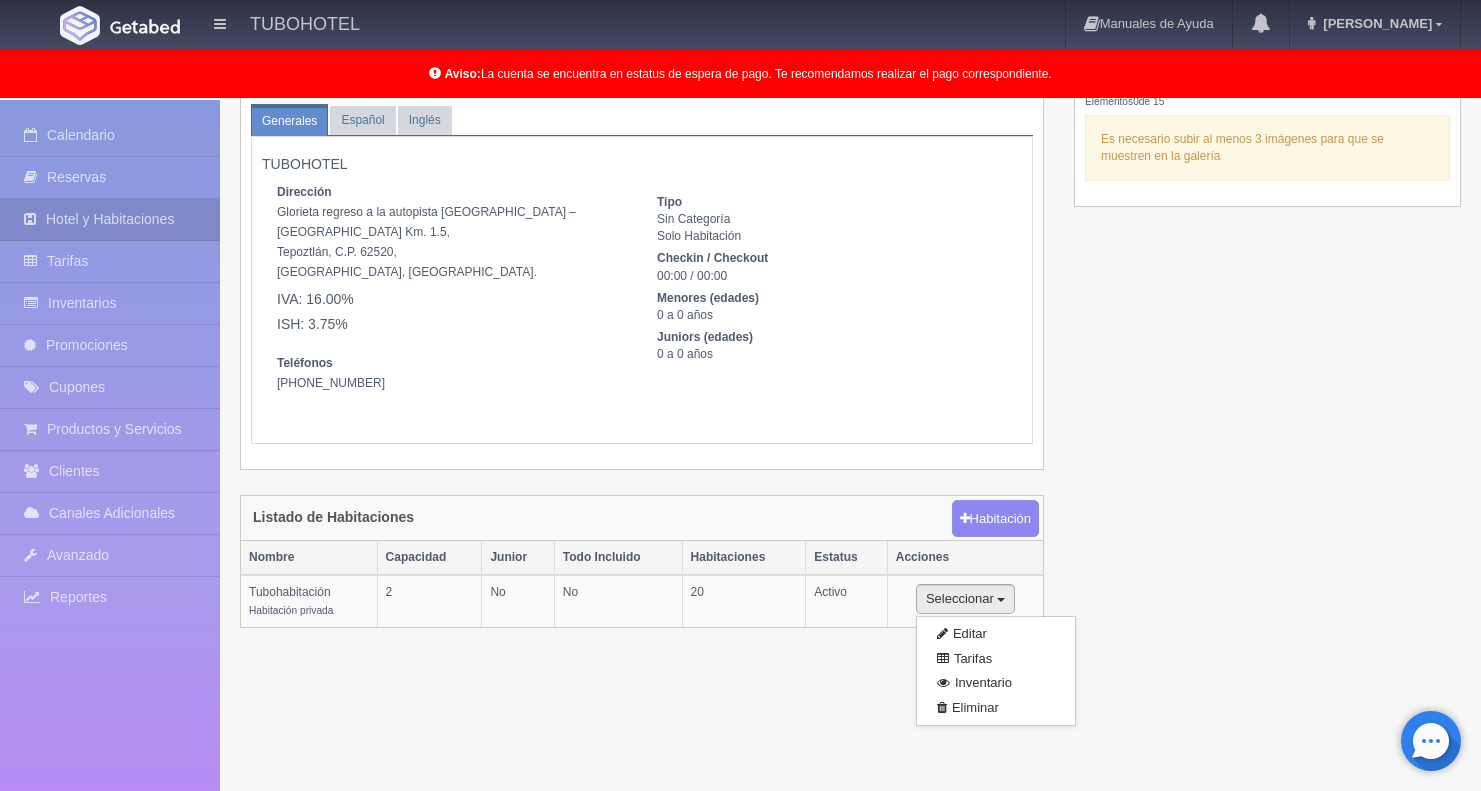 scroll, scrollTop: 0, scrollLeft: 0, axis: both 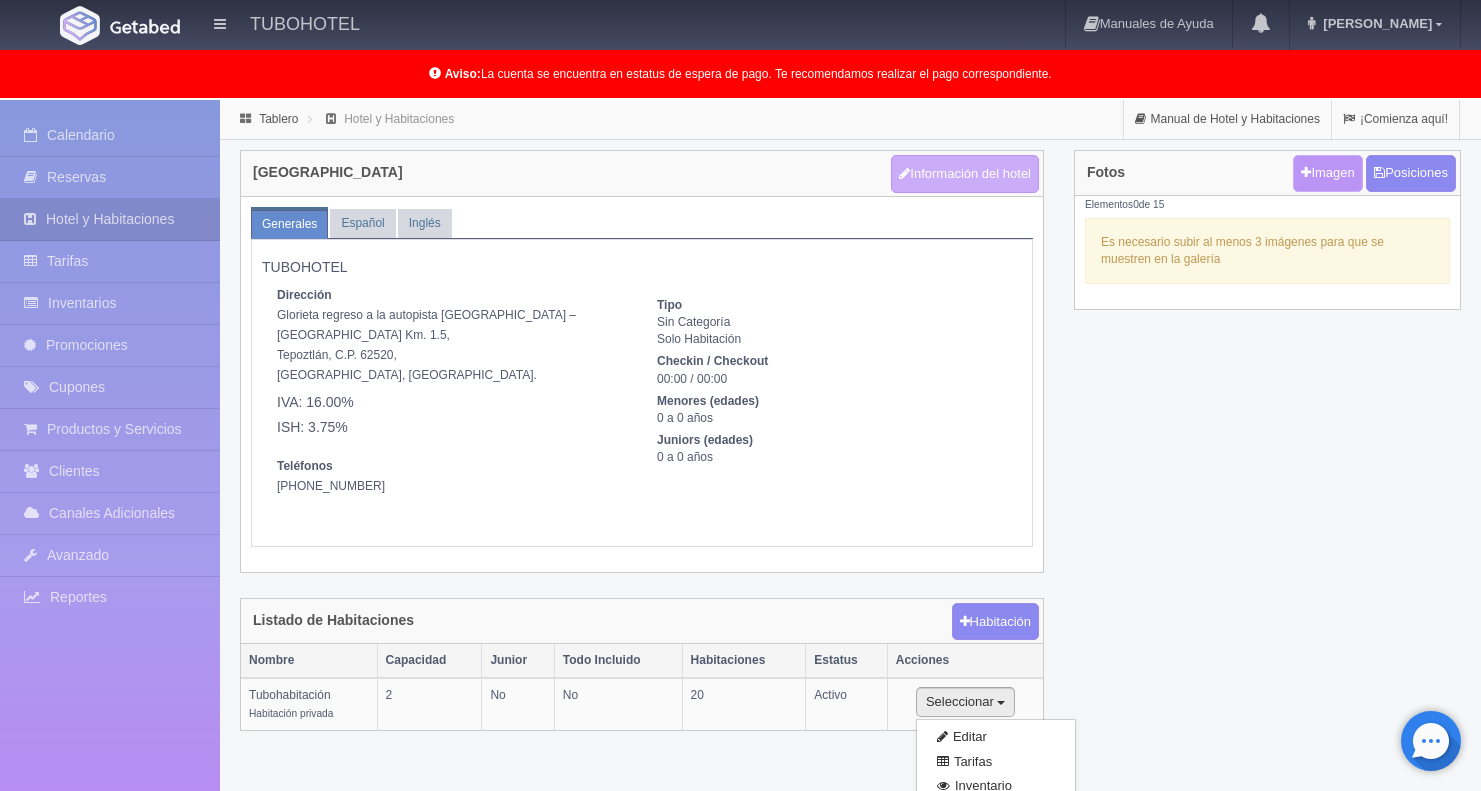 click on "Imagen" at bounding box center [1327, 173] 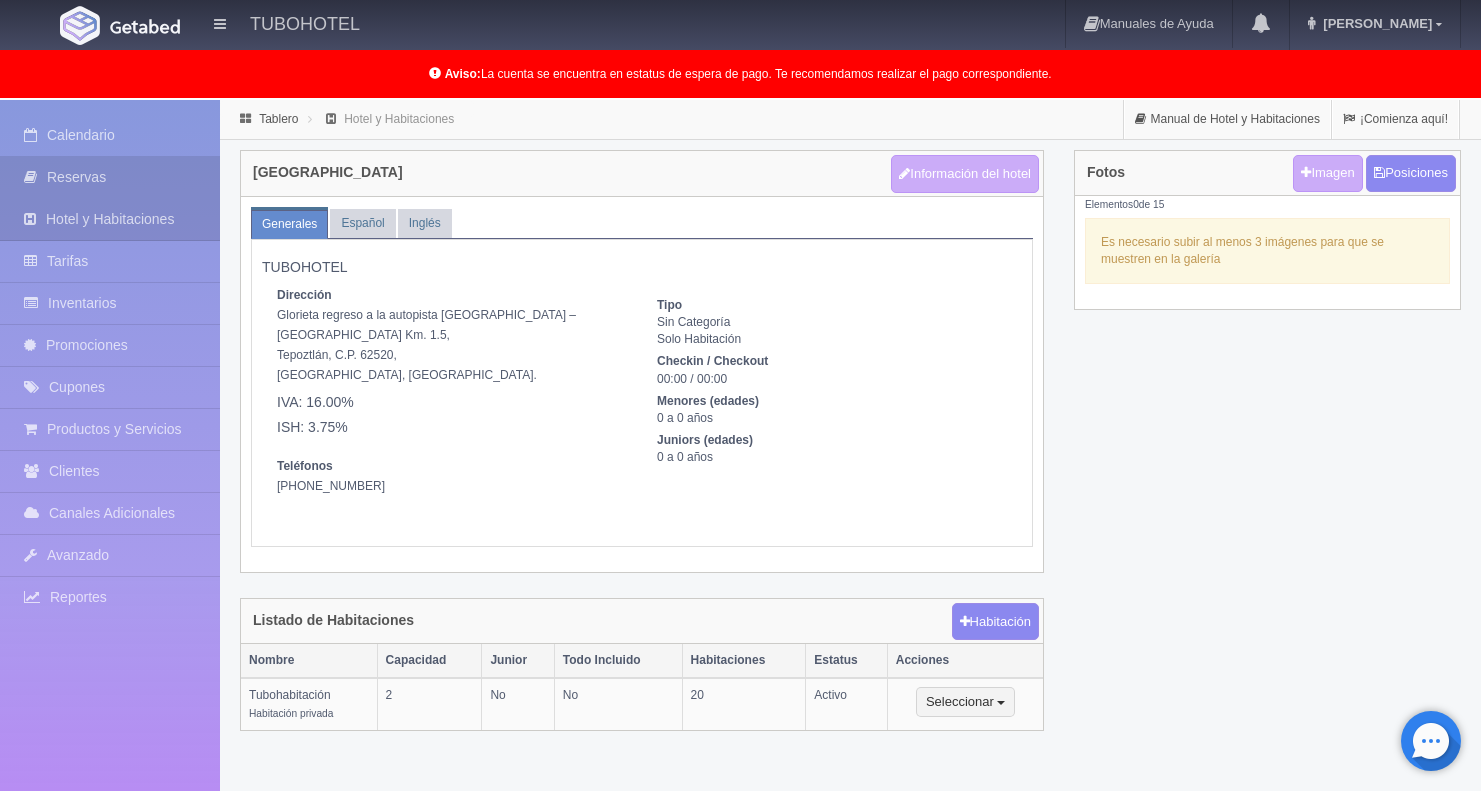 click on "Reservas" at bounding box center [110, 177] 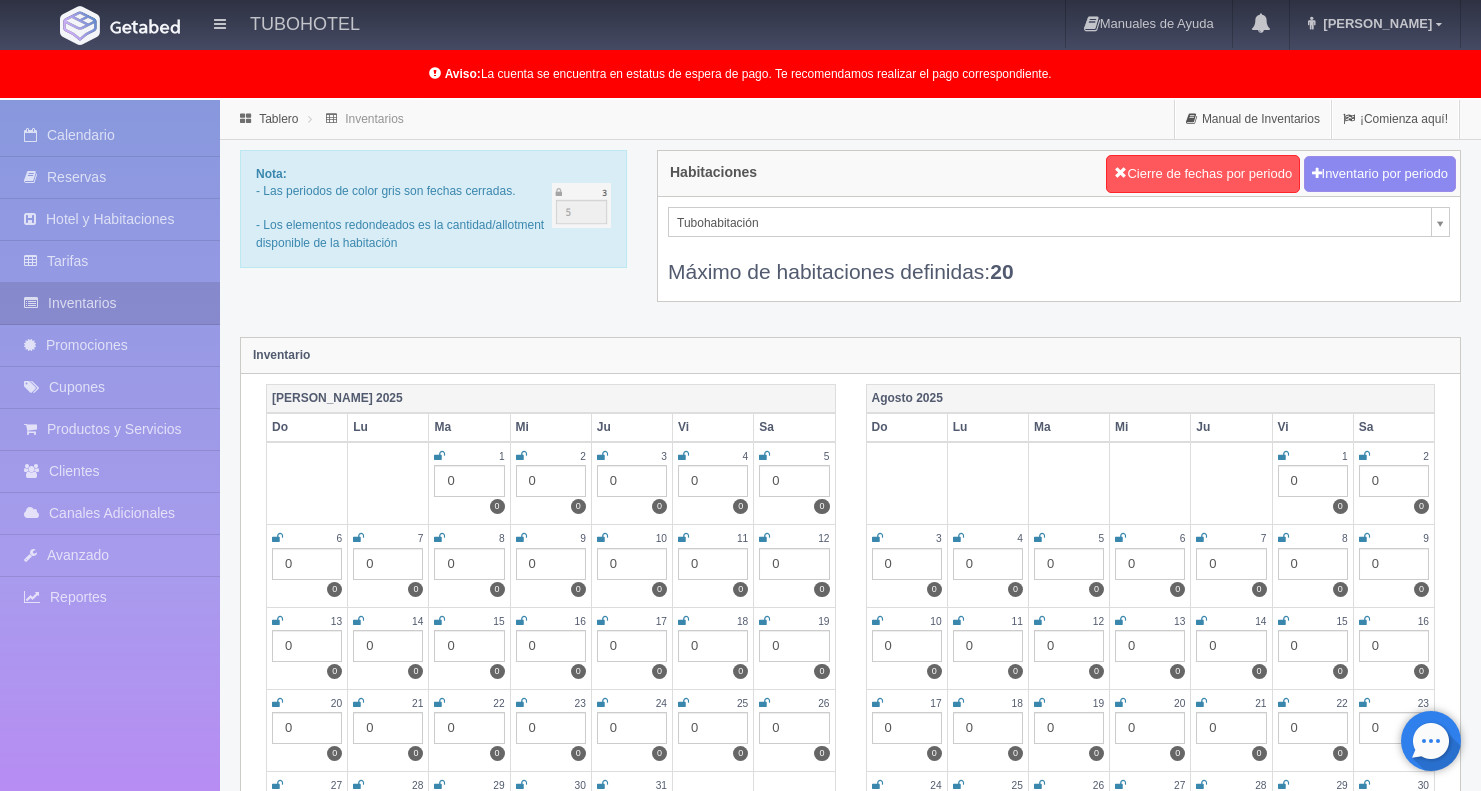 scroll, scrollTop: 0, scrollLeft: 0, axis: both 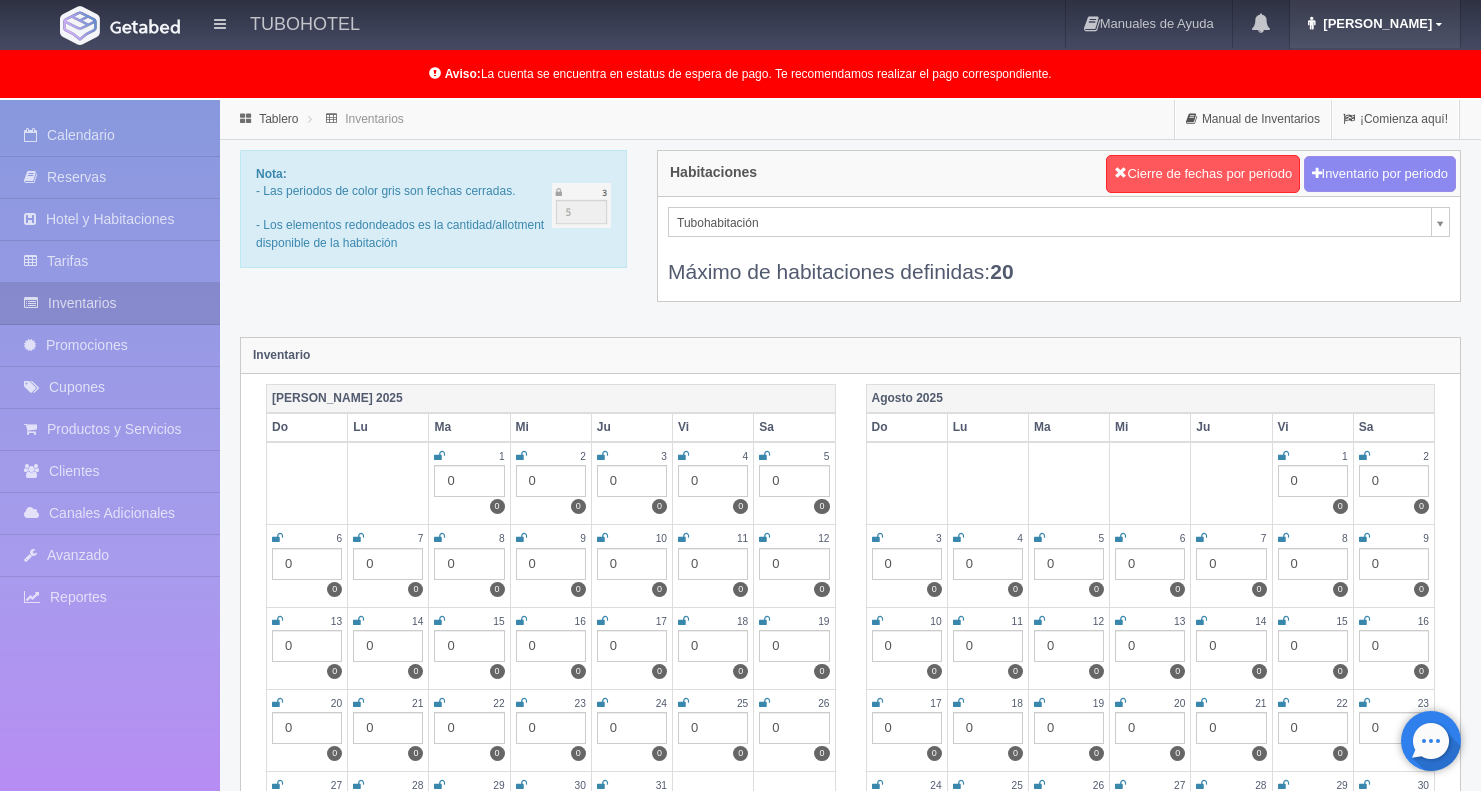 click on "[PERSON_NAME]" at bounding box center (1375, 23) 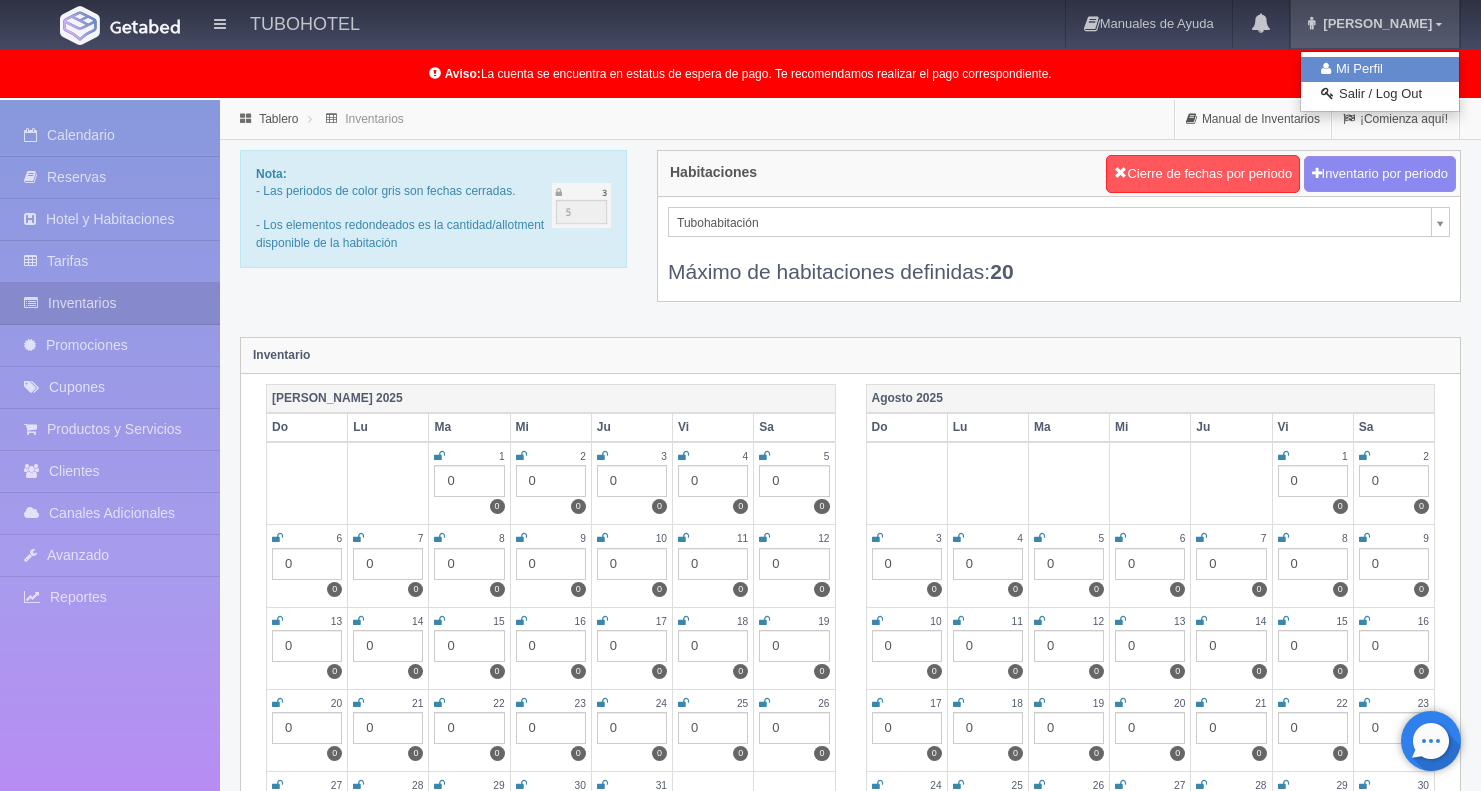 click on "Mi Perfil" at bounding box center [1380, 69] 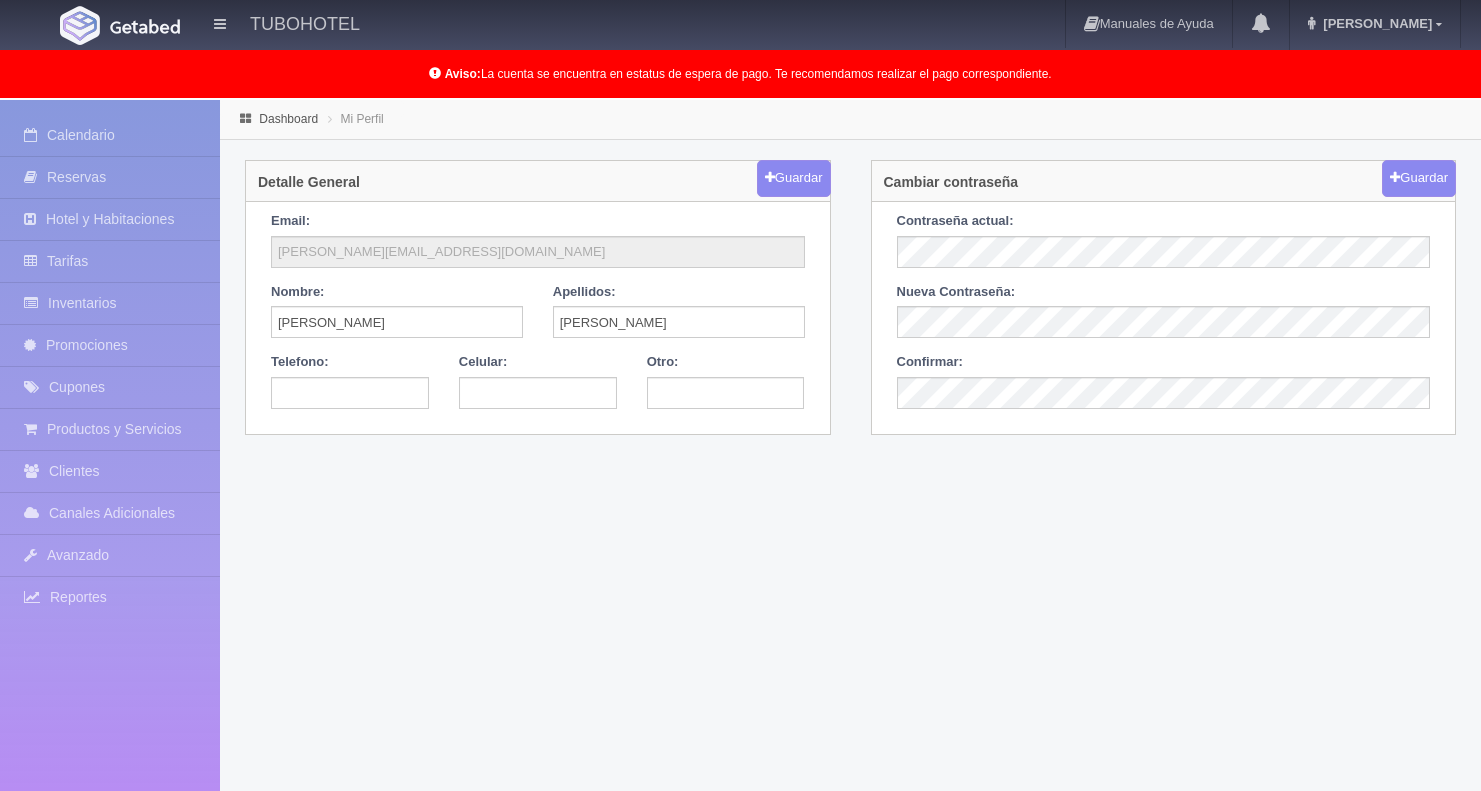 scroll, scrollTop: 0, scrollLeft: 0, axis: both 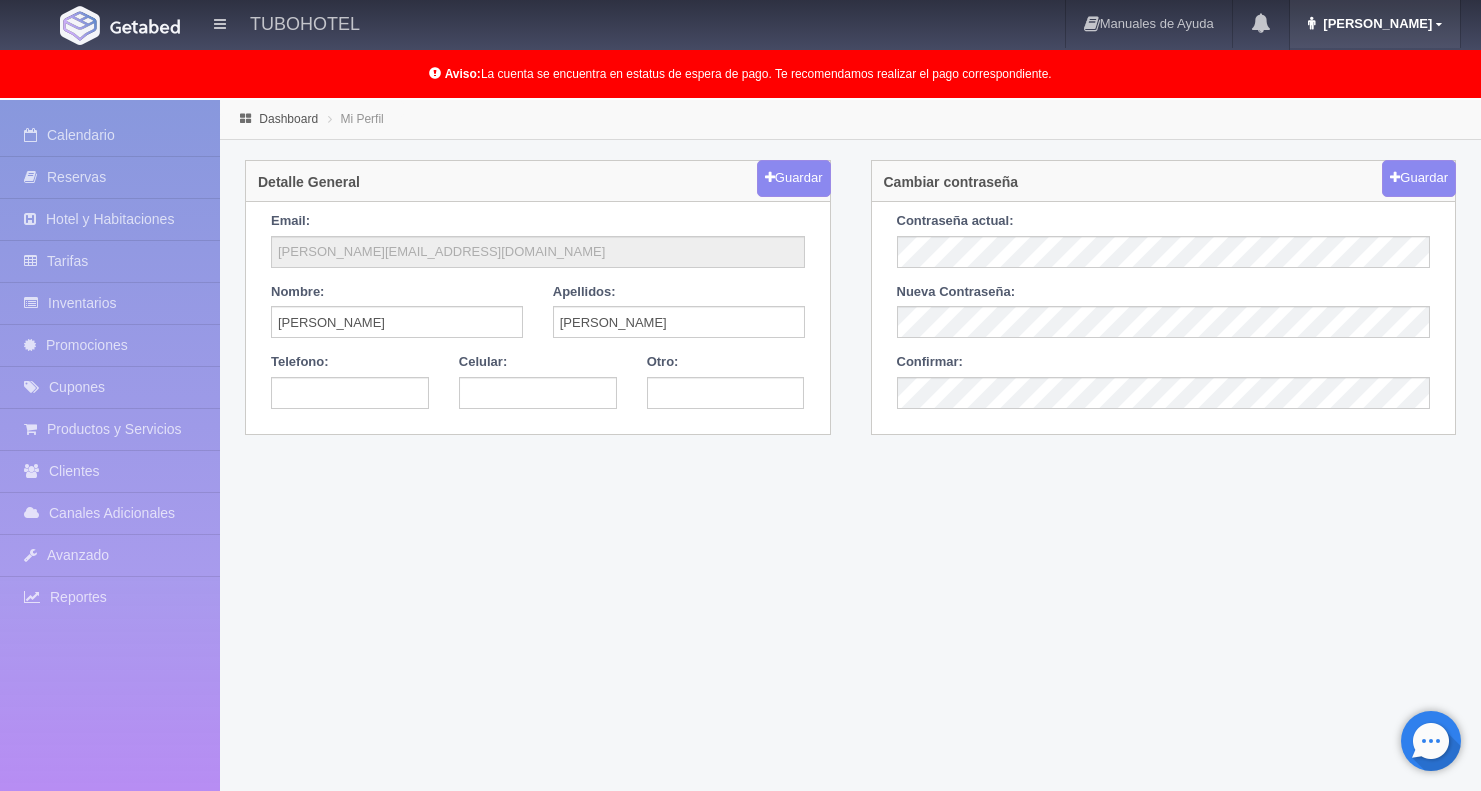 click on "[PERSON_NAME]" at bounding box center (1375, 24) 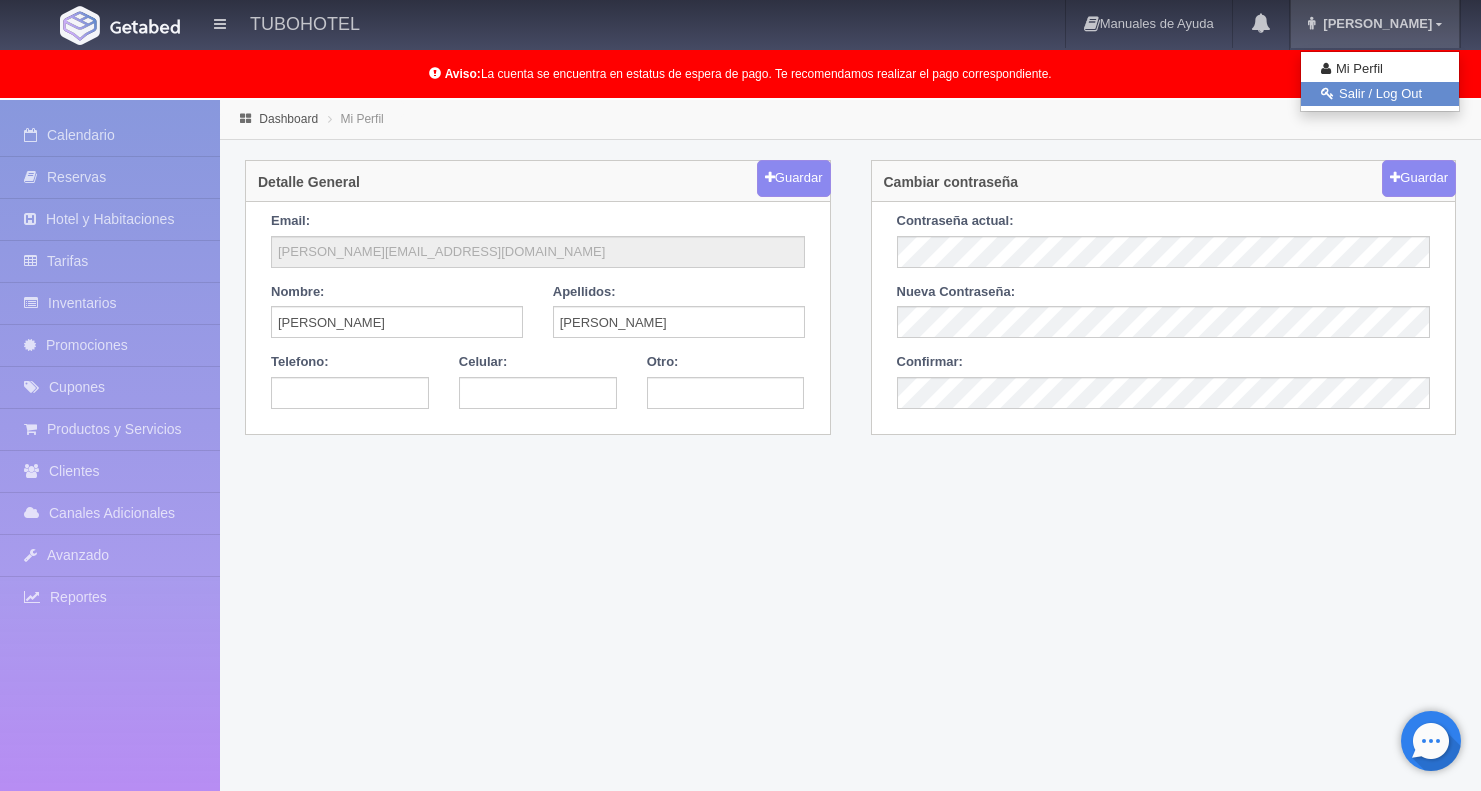 click on "Salir / Log Out" at bounding box center [1380, 94] 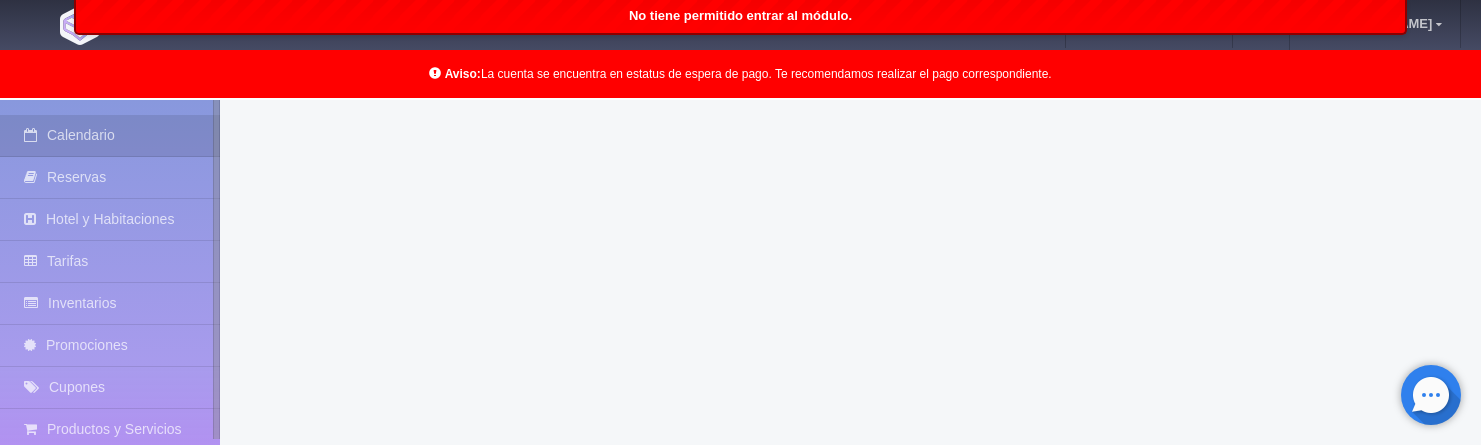 scroll, scrollTop: 0, scrollLeft: 0, axis: both 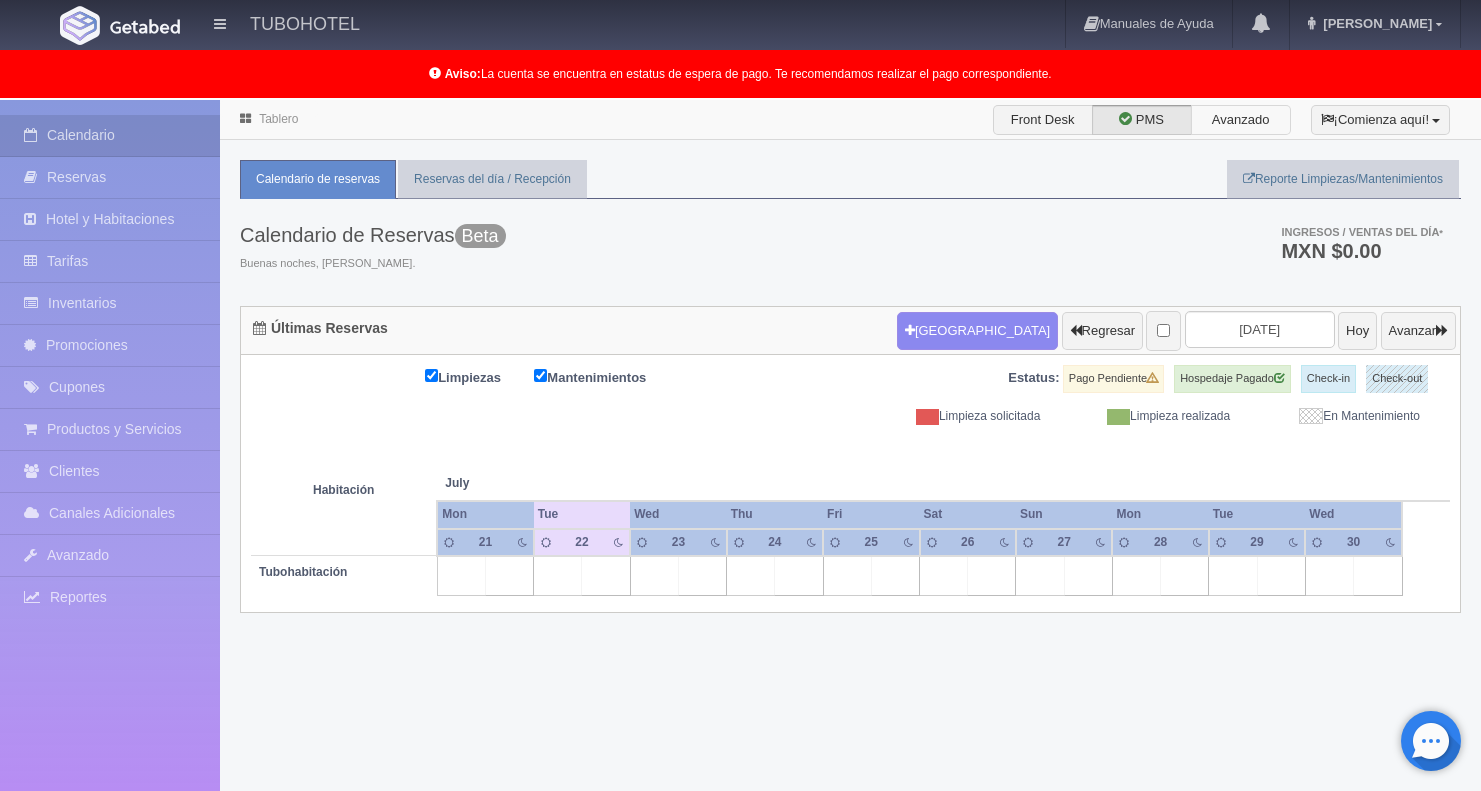 click on "Avanzado" at bounding box center (1241, 120) 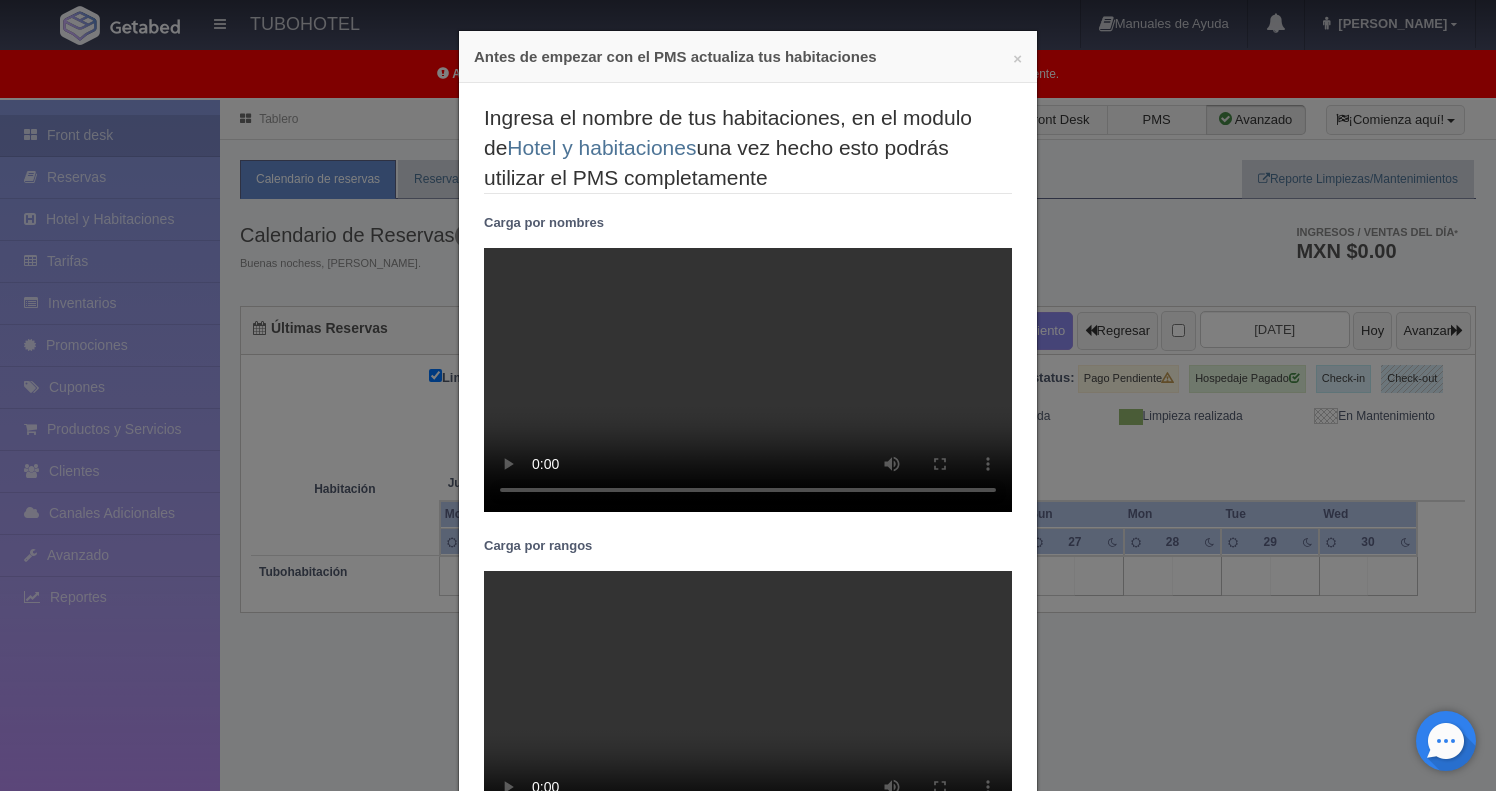 scroll, scrollTop: 0, scrollLeft: 0, axis: both 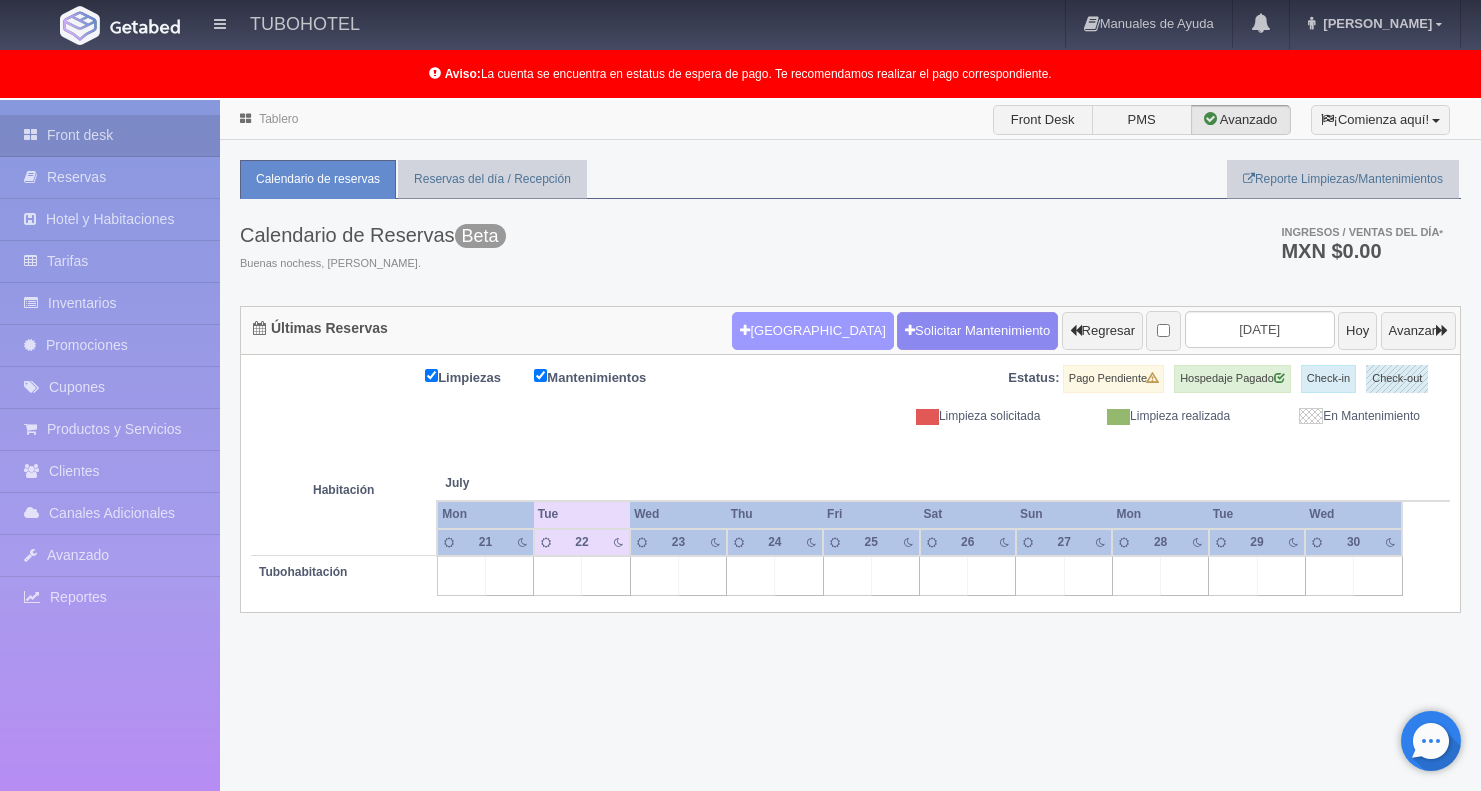 click on "Nueva Reserva" at bounding box center [812, 331] 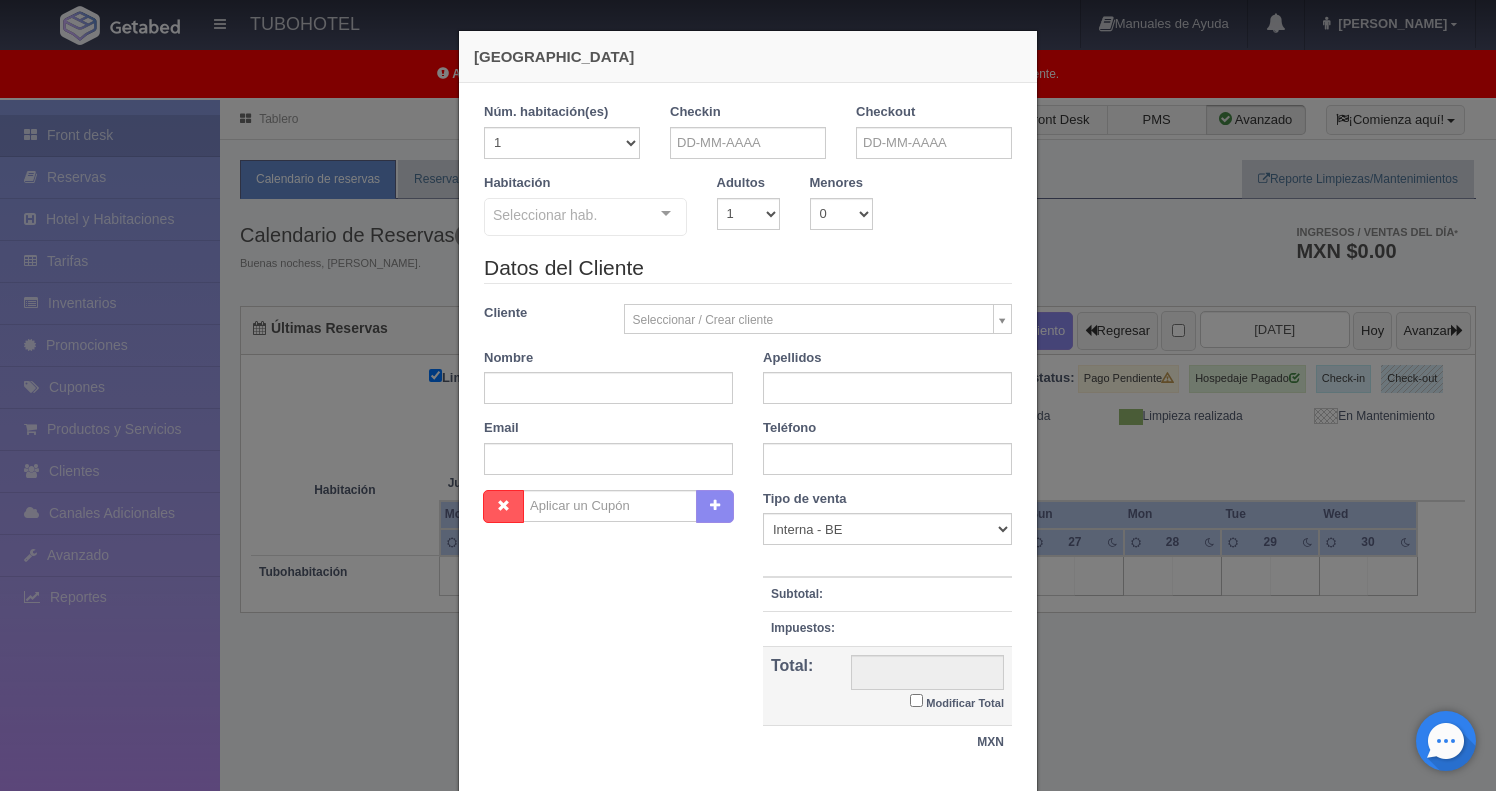 checkbox on "false" 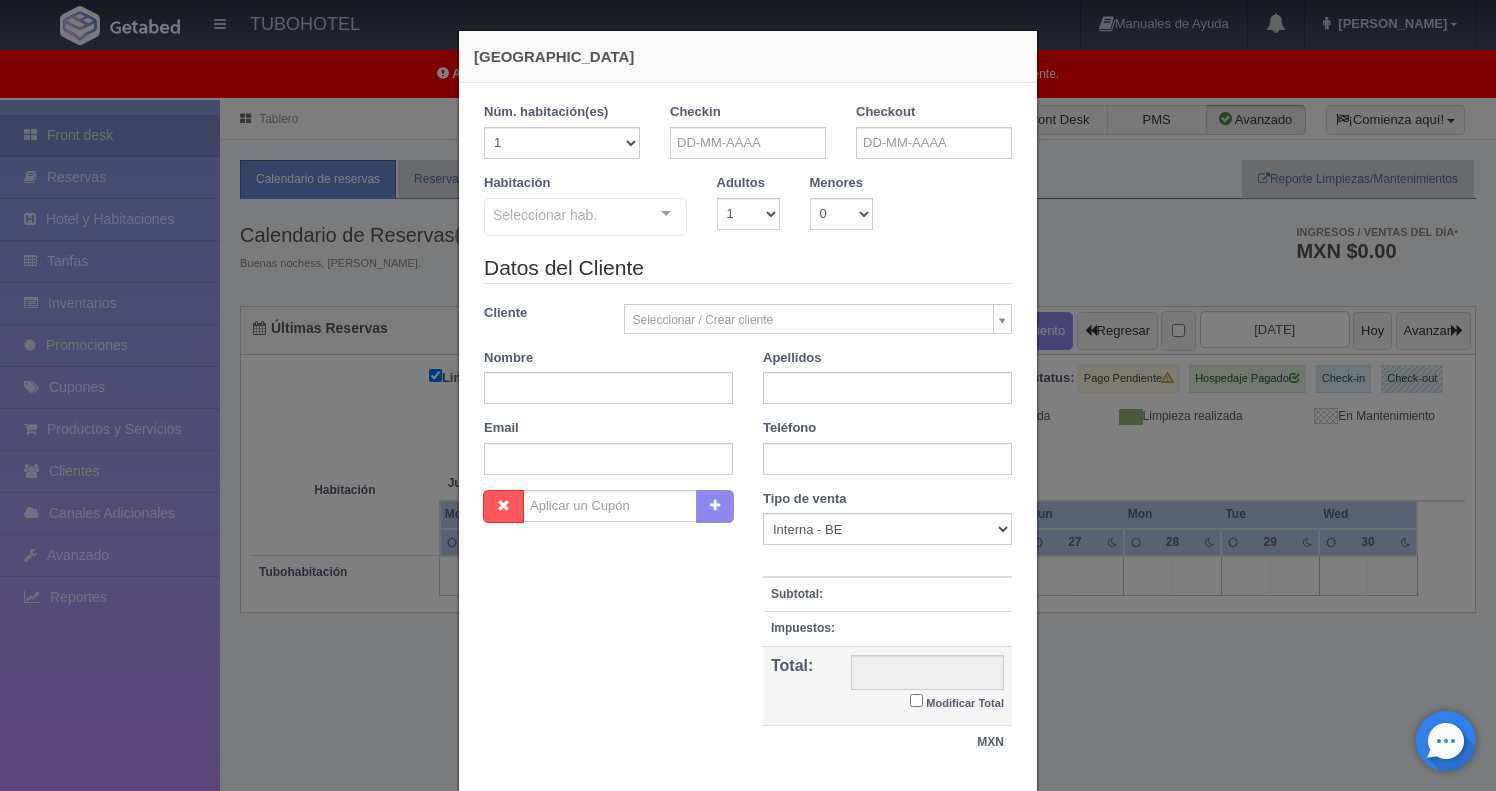 scroll, scrollTop: 128, scrollLeft: 0, axis: vertical 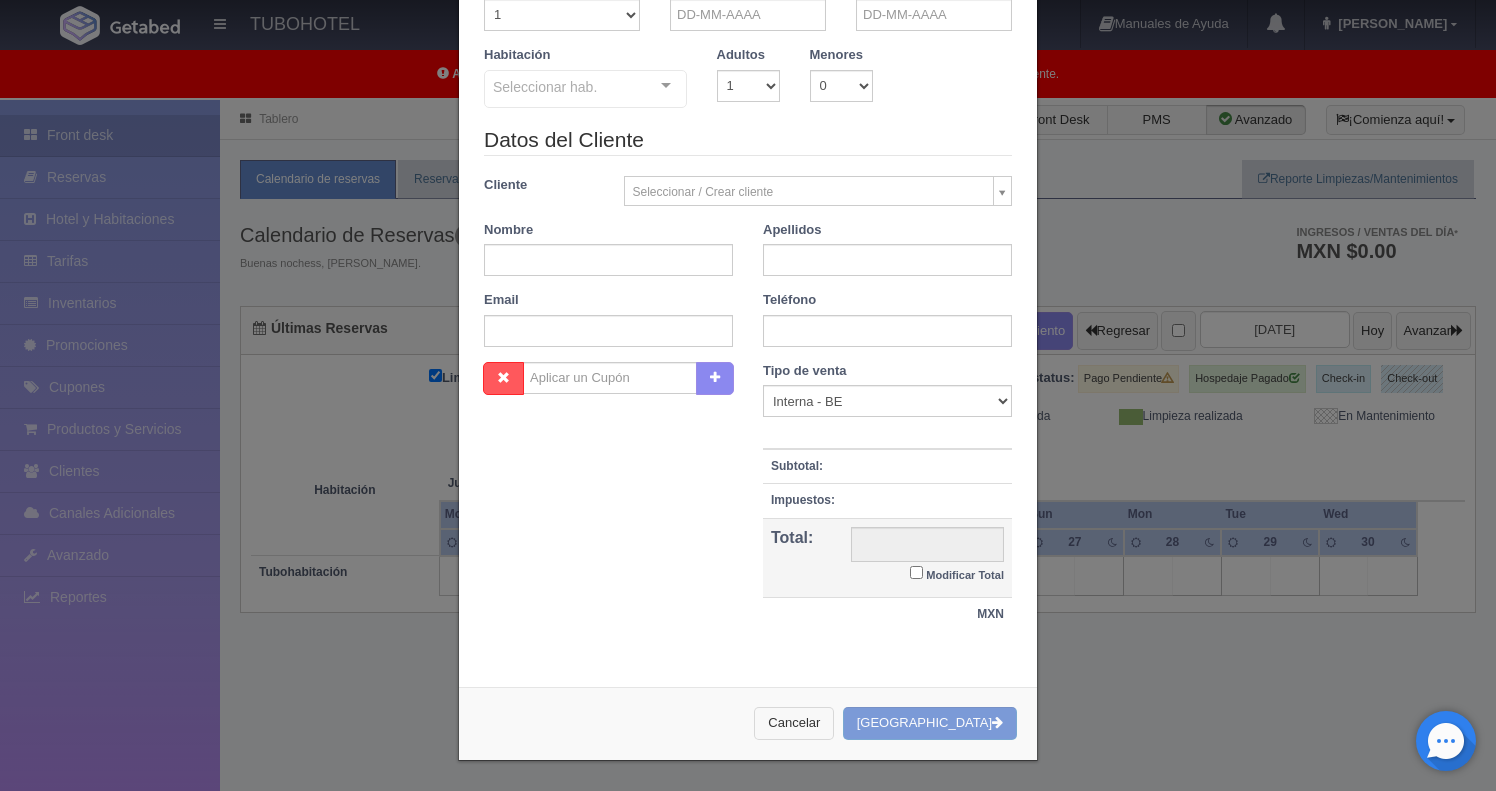 click on "Cancelar" at bounding box center (794, 723) 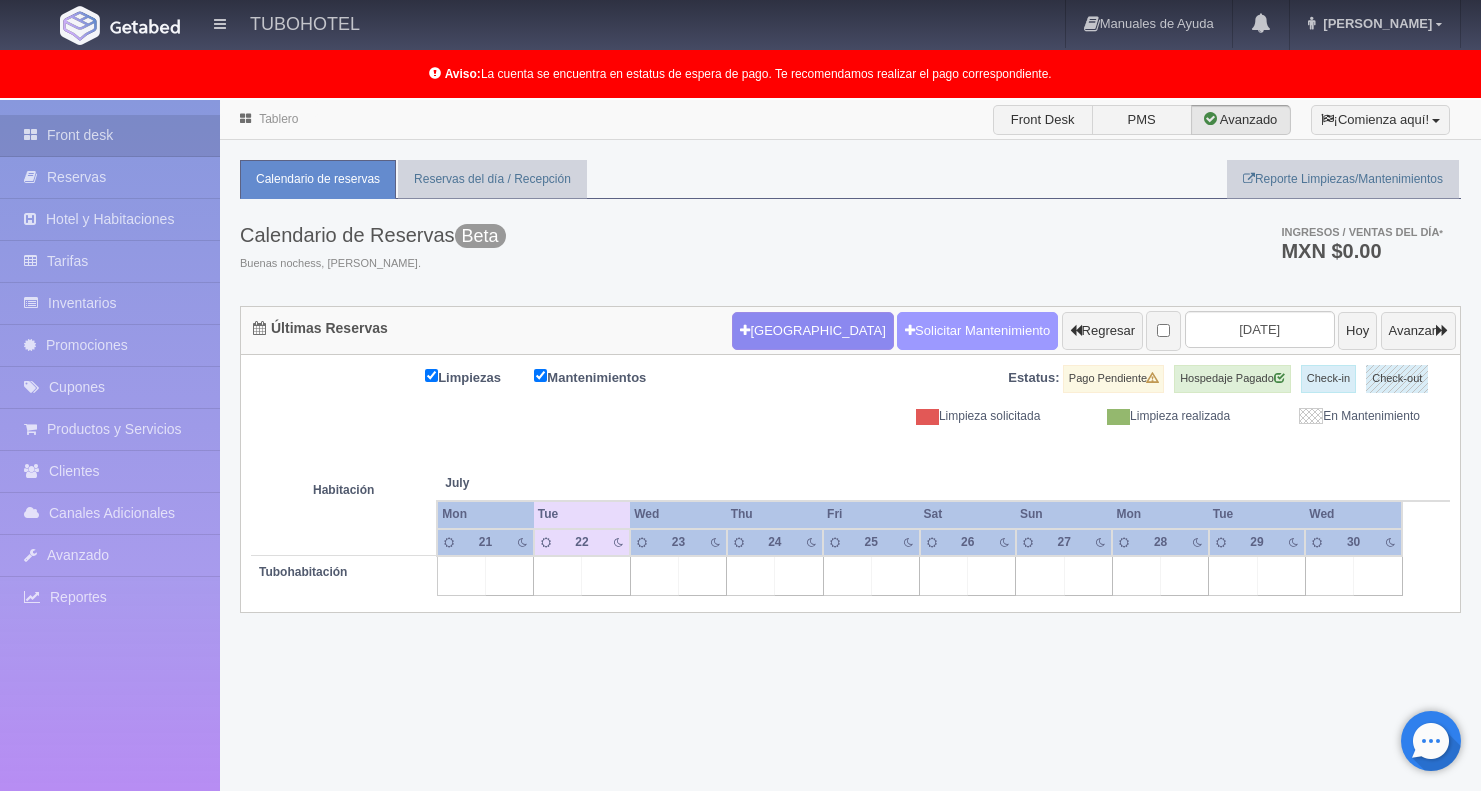 click on "Solicitar Mantenimiento" at bounding box center (977, 331) 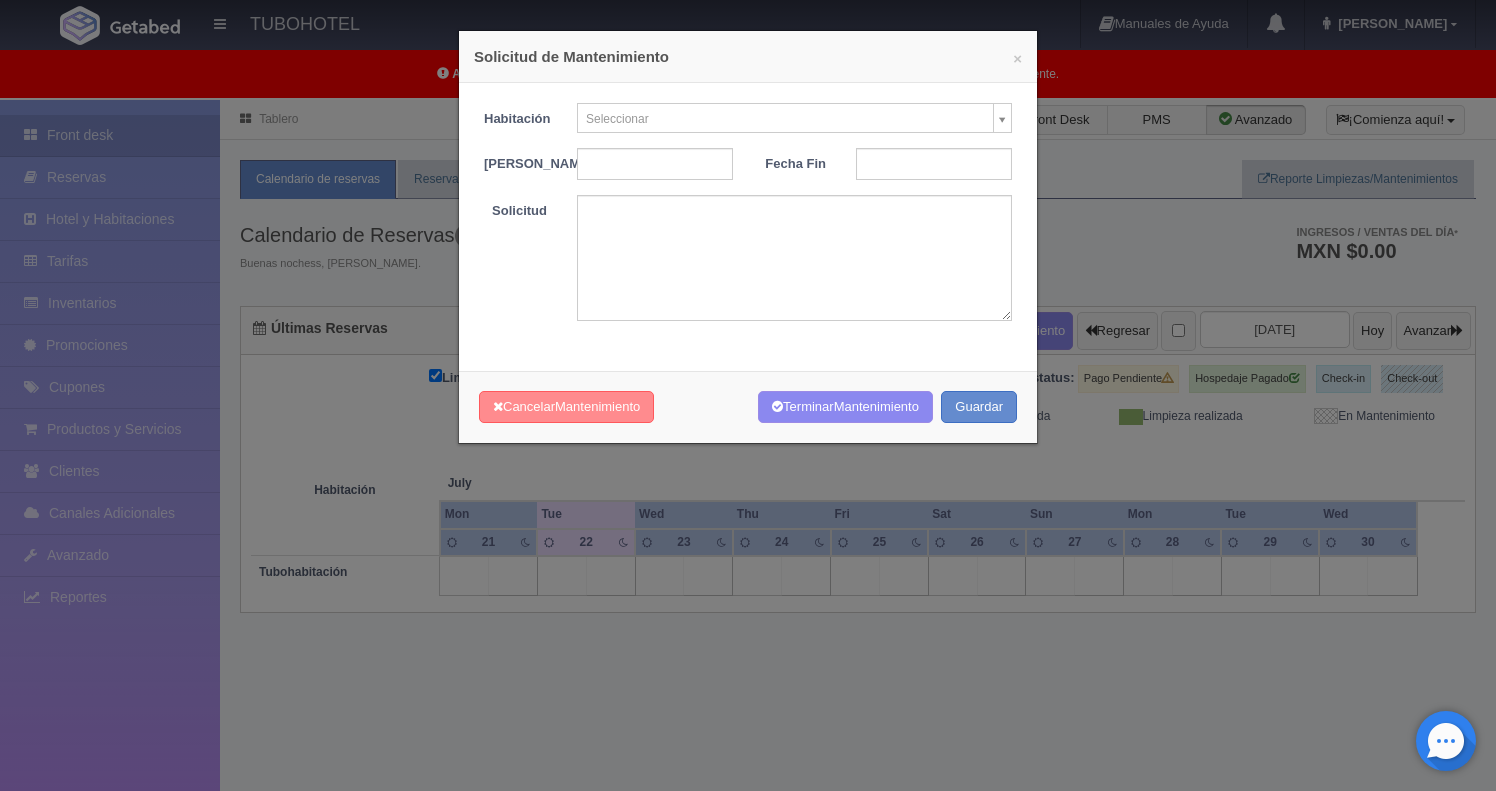 click on "Mantenimiento" at bounding box center (597, 406) 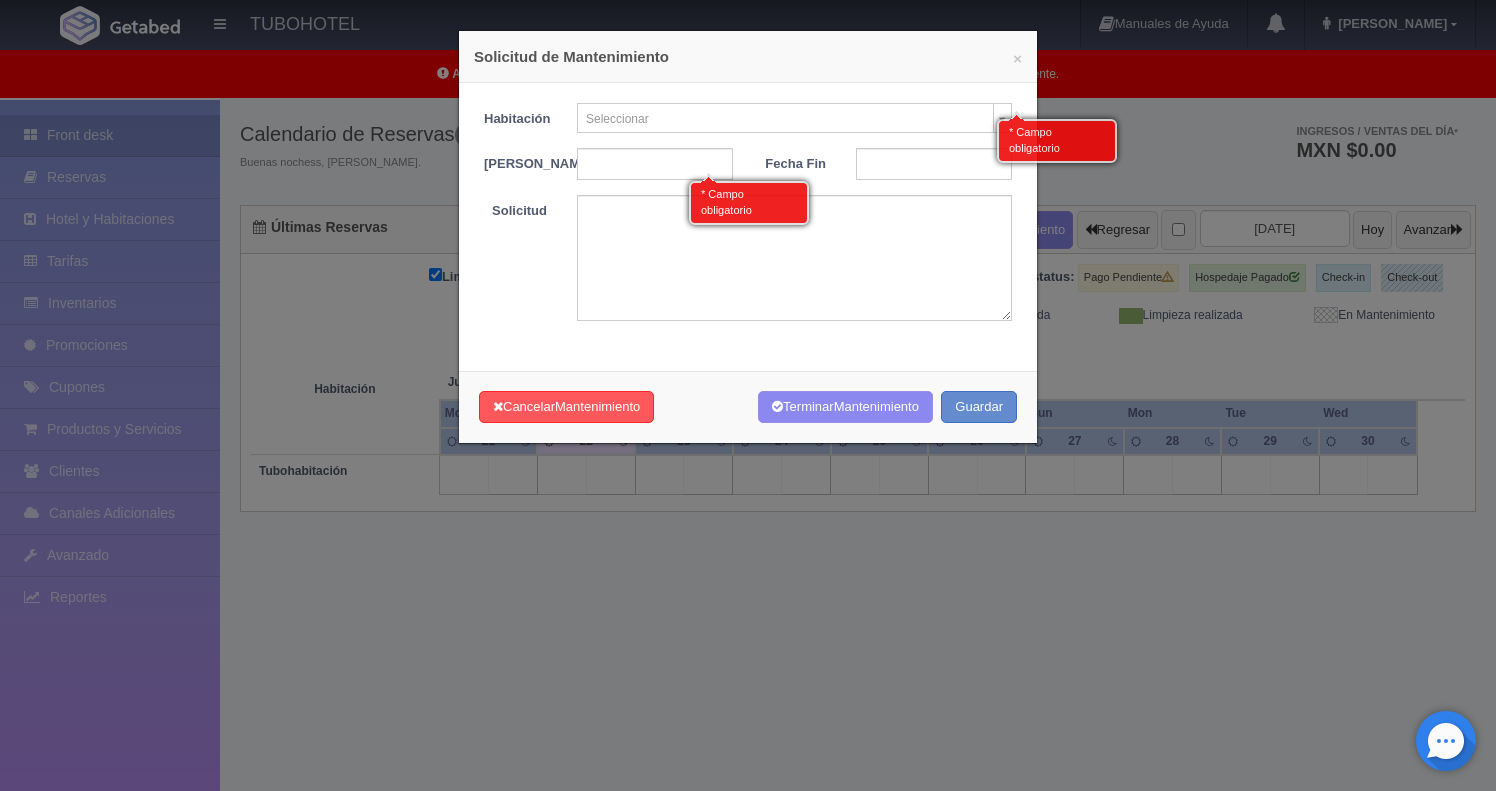 click on "×   Solicitud de Mantenimiento           Habitación       Seleccionar                             * Campo obligatorio   Sin Asignar   Fecha Inicio   * Campo obligatorio   Fecha Fin     Solicitud     Comentarios      Cancelar   Mantenimiento    Terminar
Mantenimiento   Guardar" at bounding box center [748, 395] 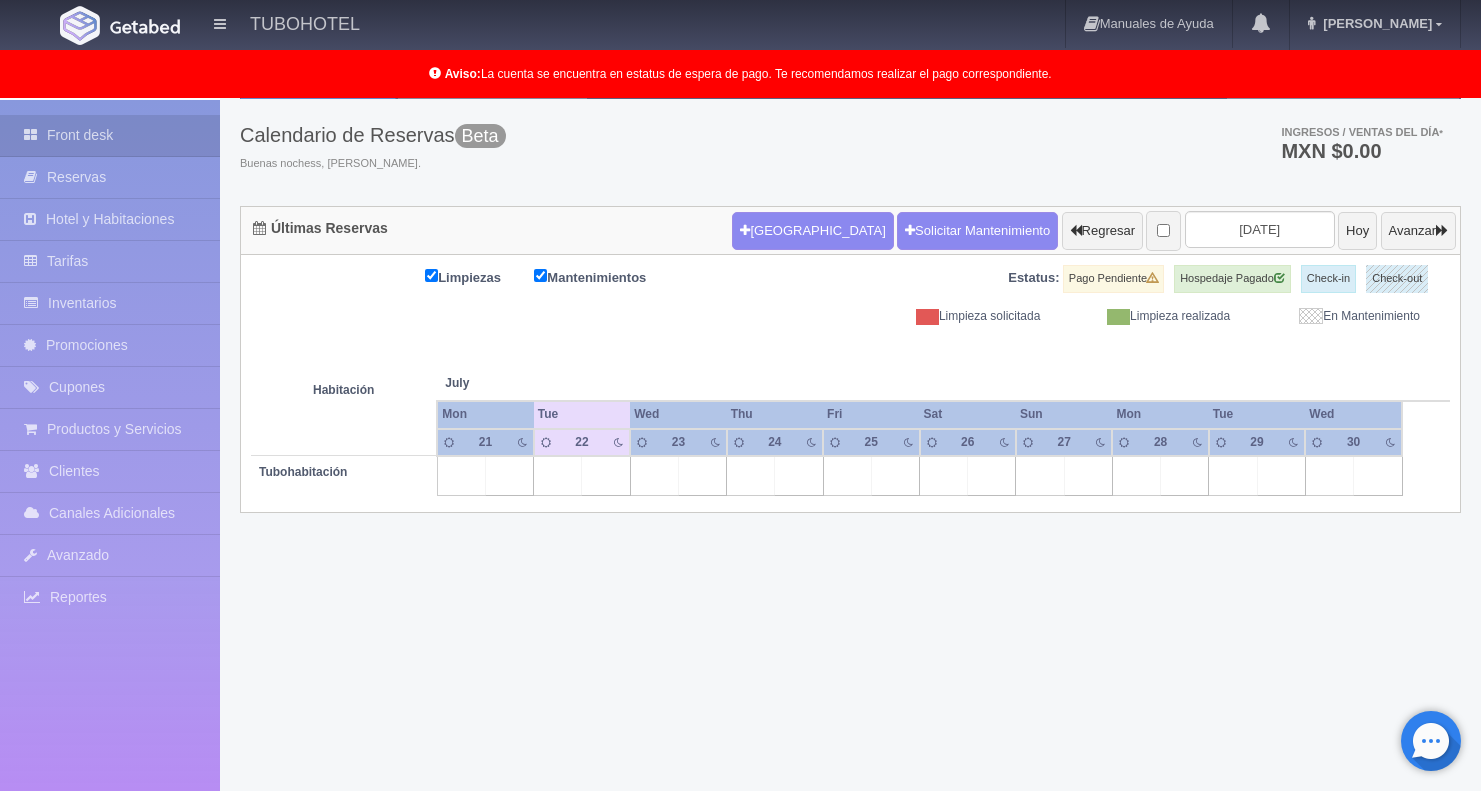 scroll, scrollTop: 0, scrollLeft: 0, axis: both 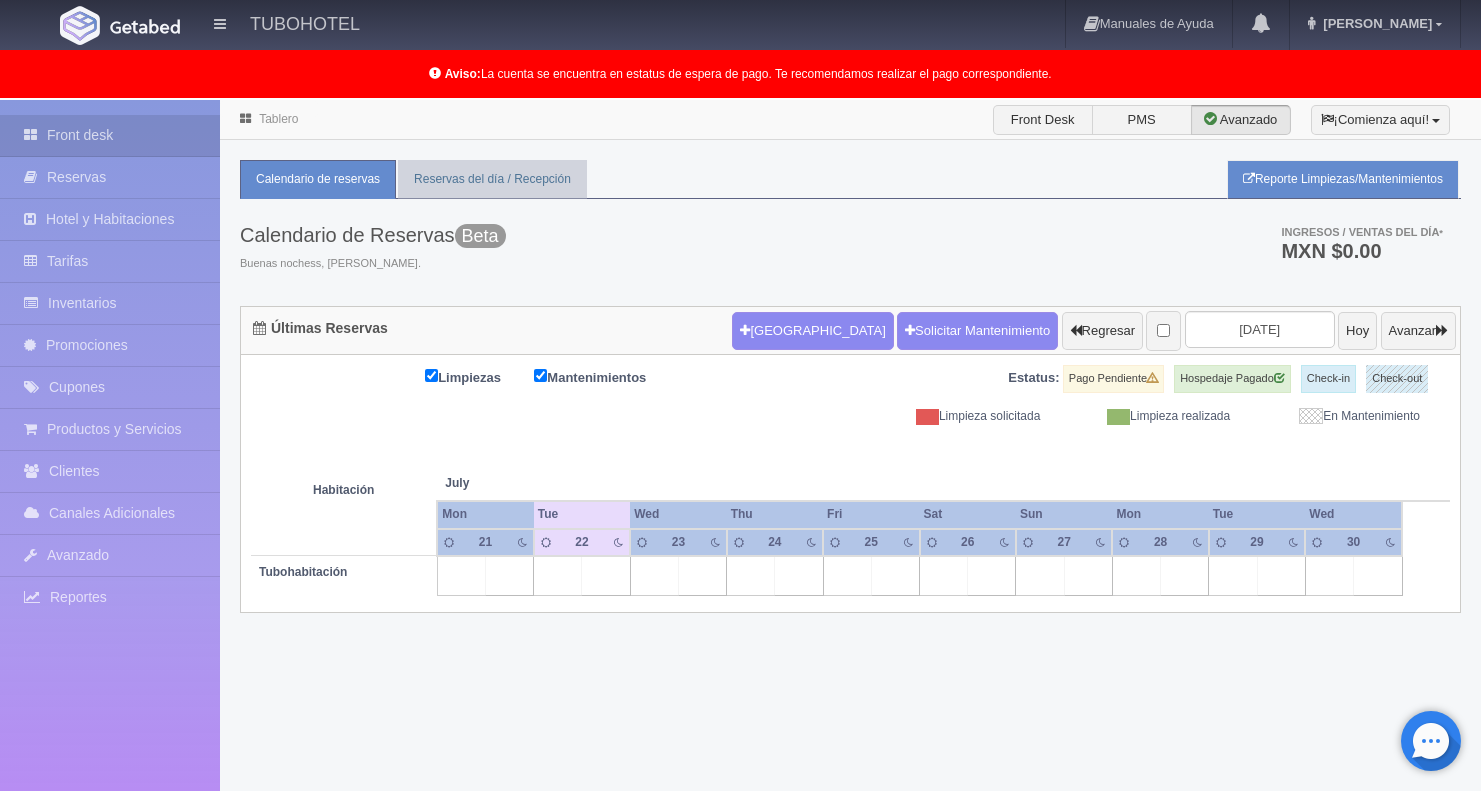 click on "Reporte
Limpiezas/Mantenimientos" at bounding box center [1343, 179] 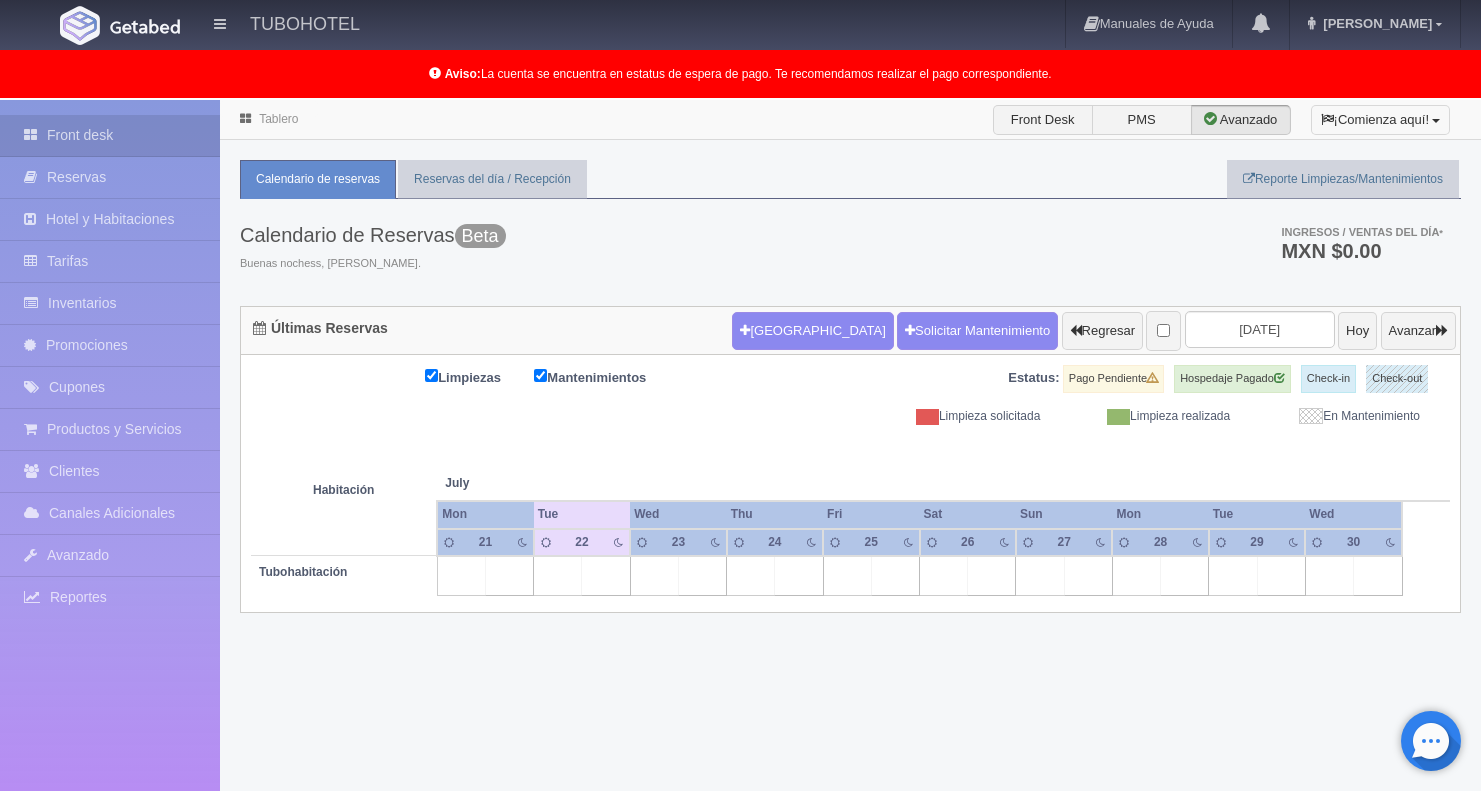 click on "¡Comienza aquí!" at bounding box center (1380, 120) 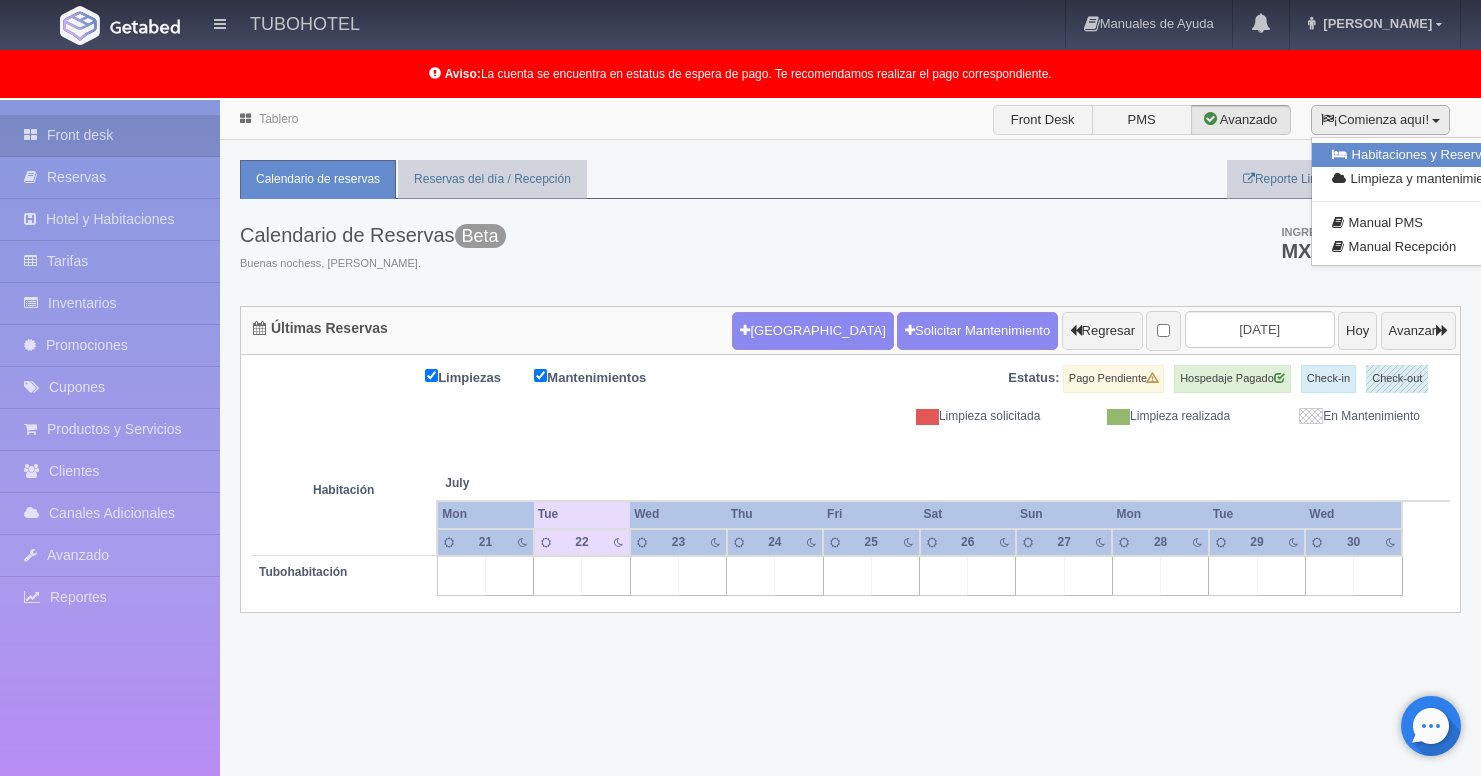 click on "Habitaciones y Reservas" at bounding box center [1417, 155] 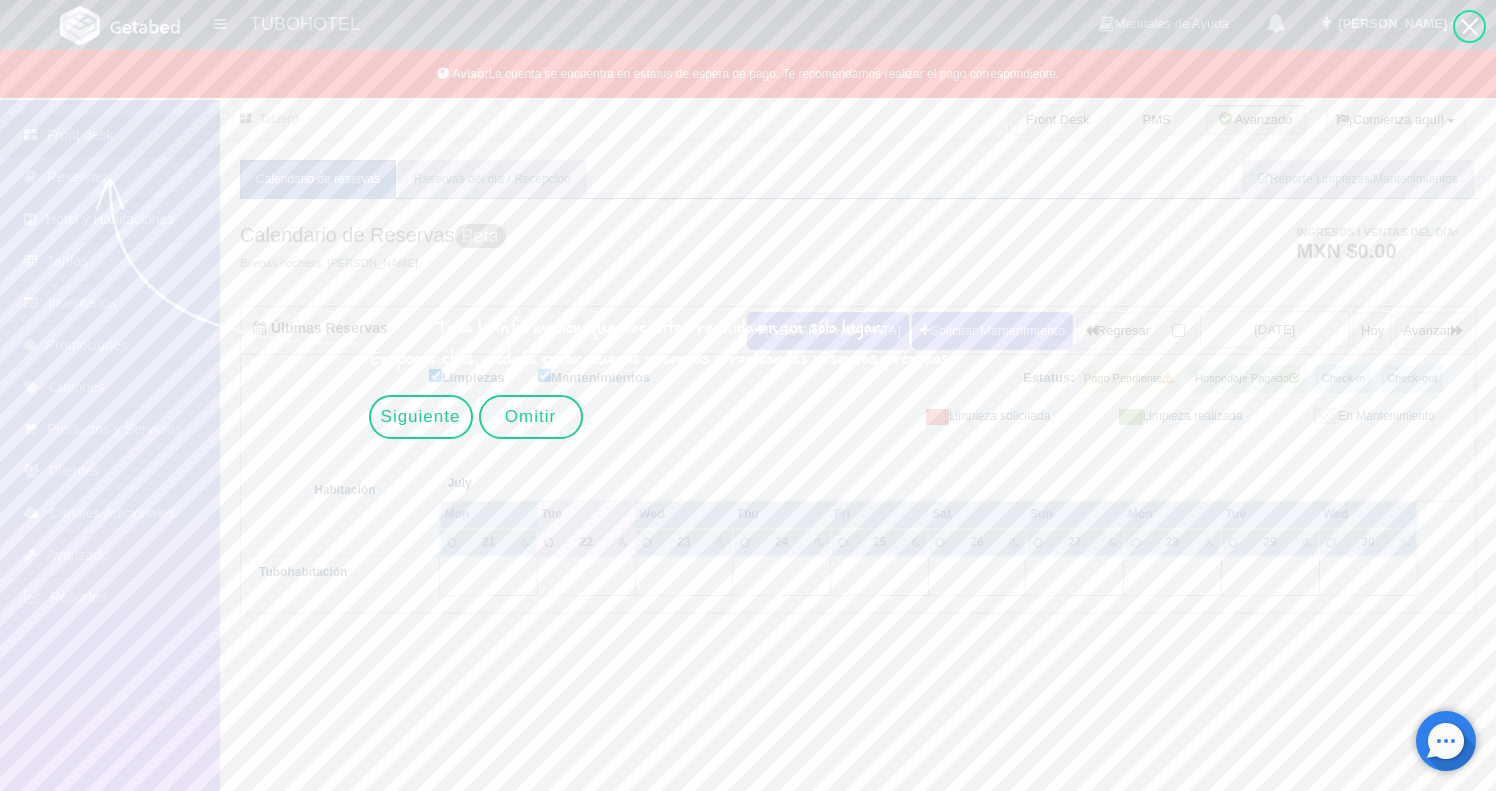 click at bounding box center (1225, 750) 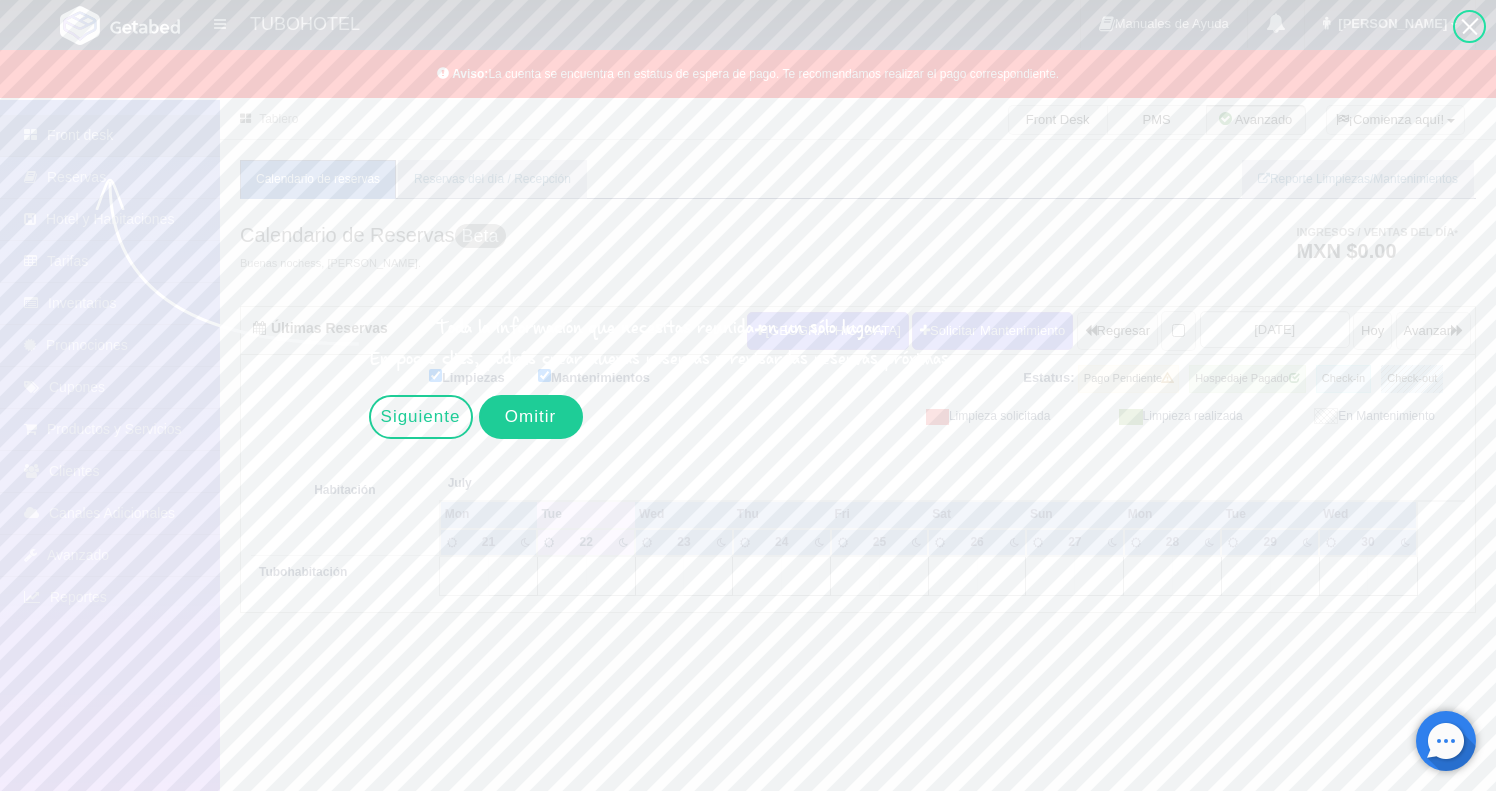 click on "Omitir" at bounding box center (531, 417) 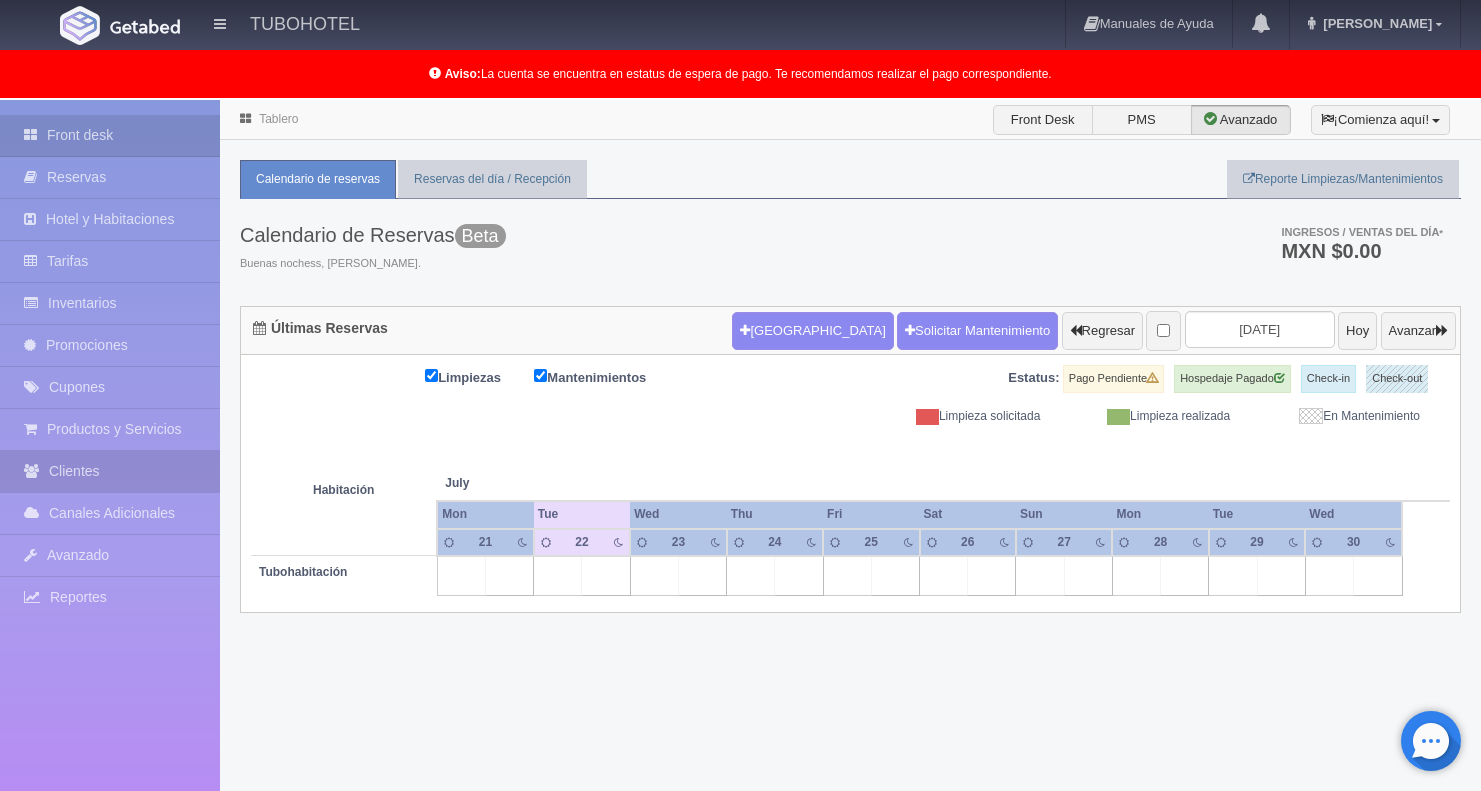 click on "Clientes" at bounding box center (110, 471) 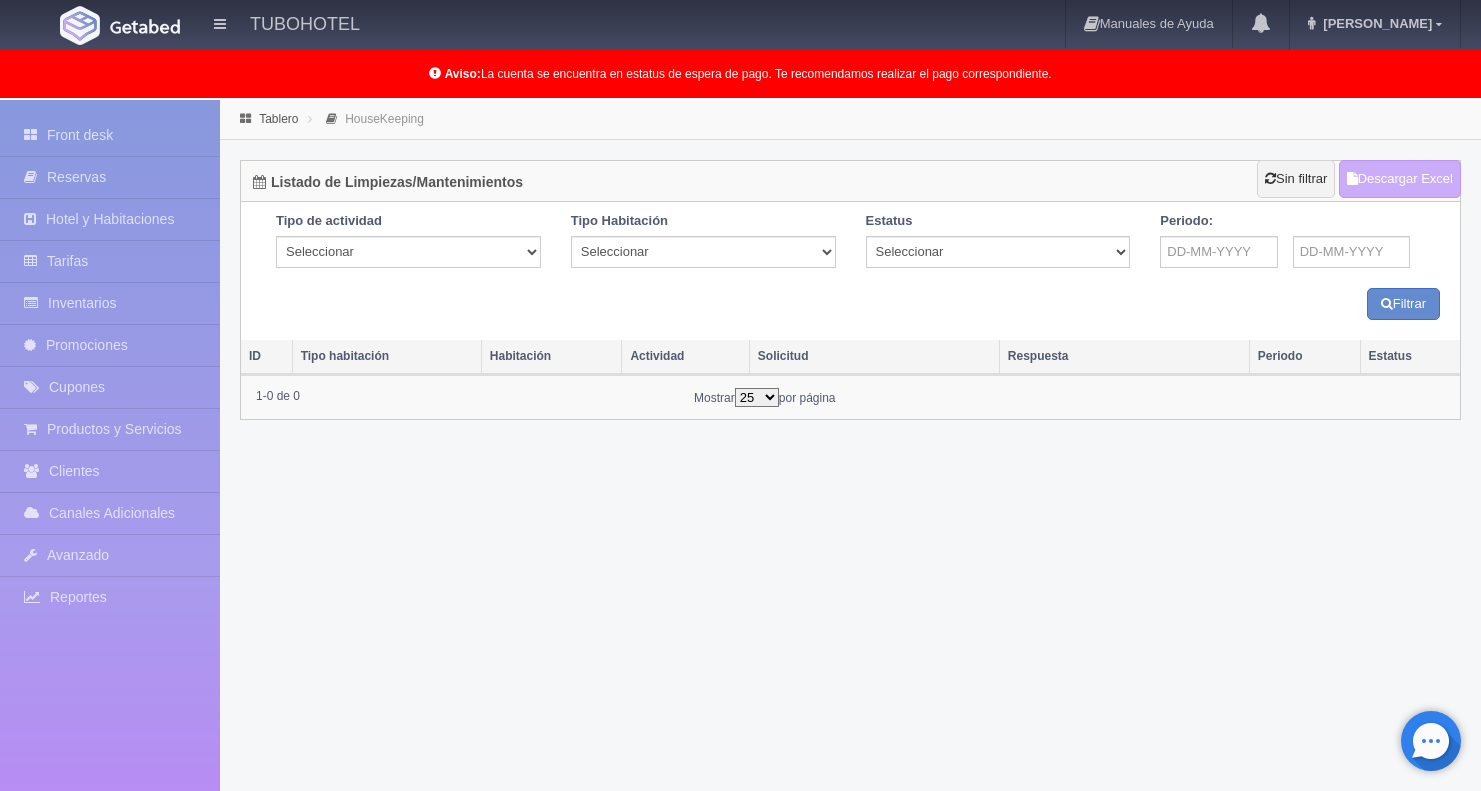 scroll, scrollTop: 0, scrollLeft: 0, axis: both 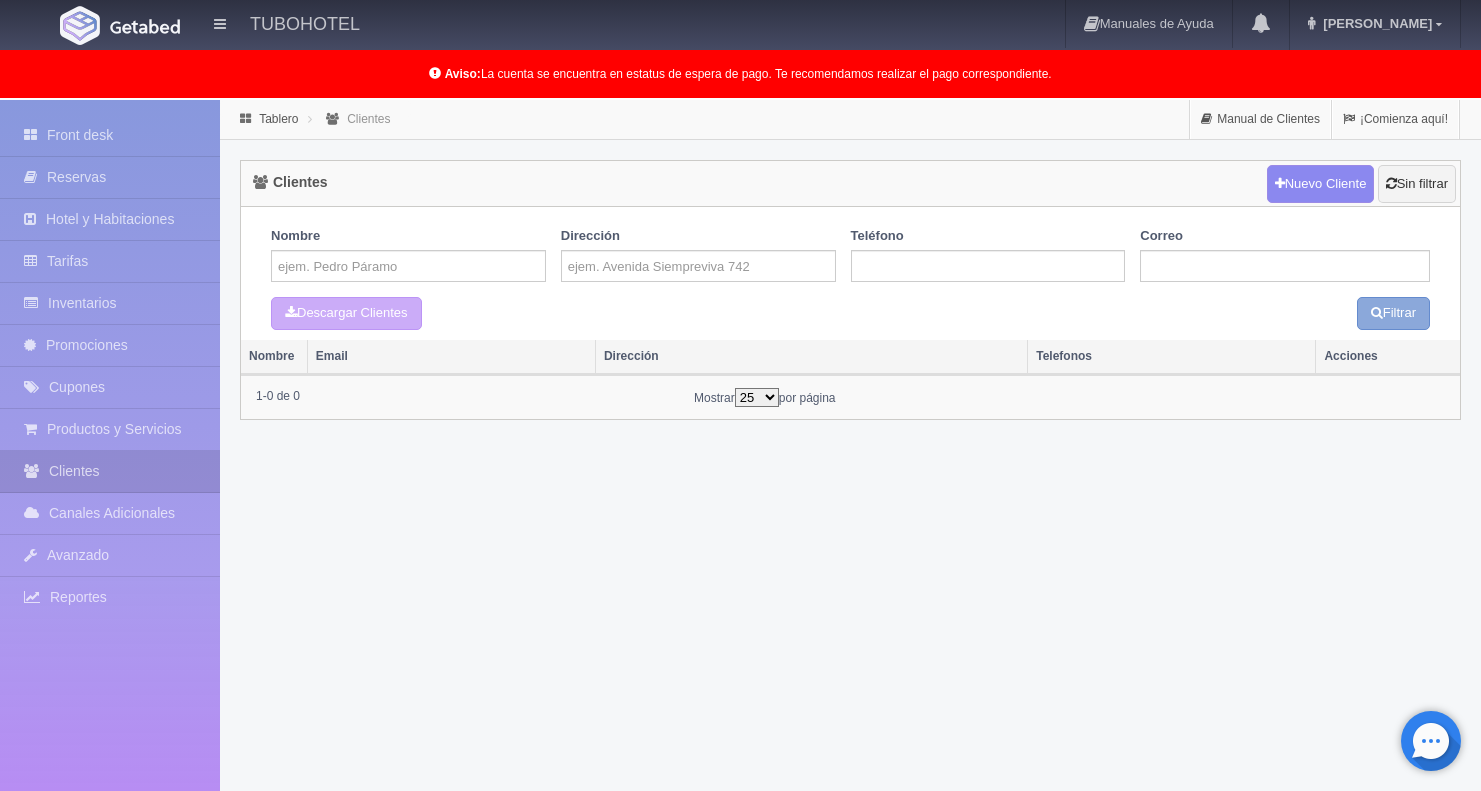 click on "Filtrar" at bounding box center (1393, 313) 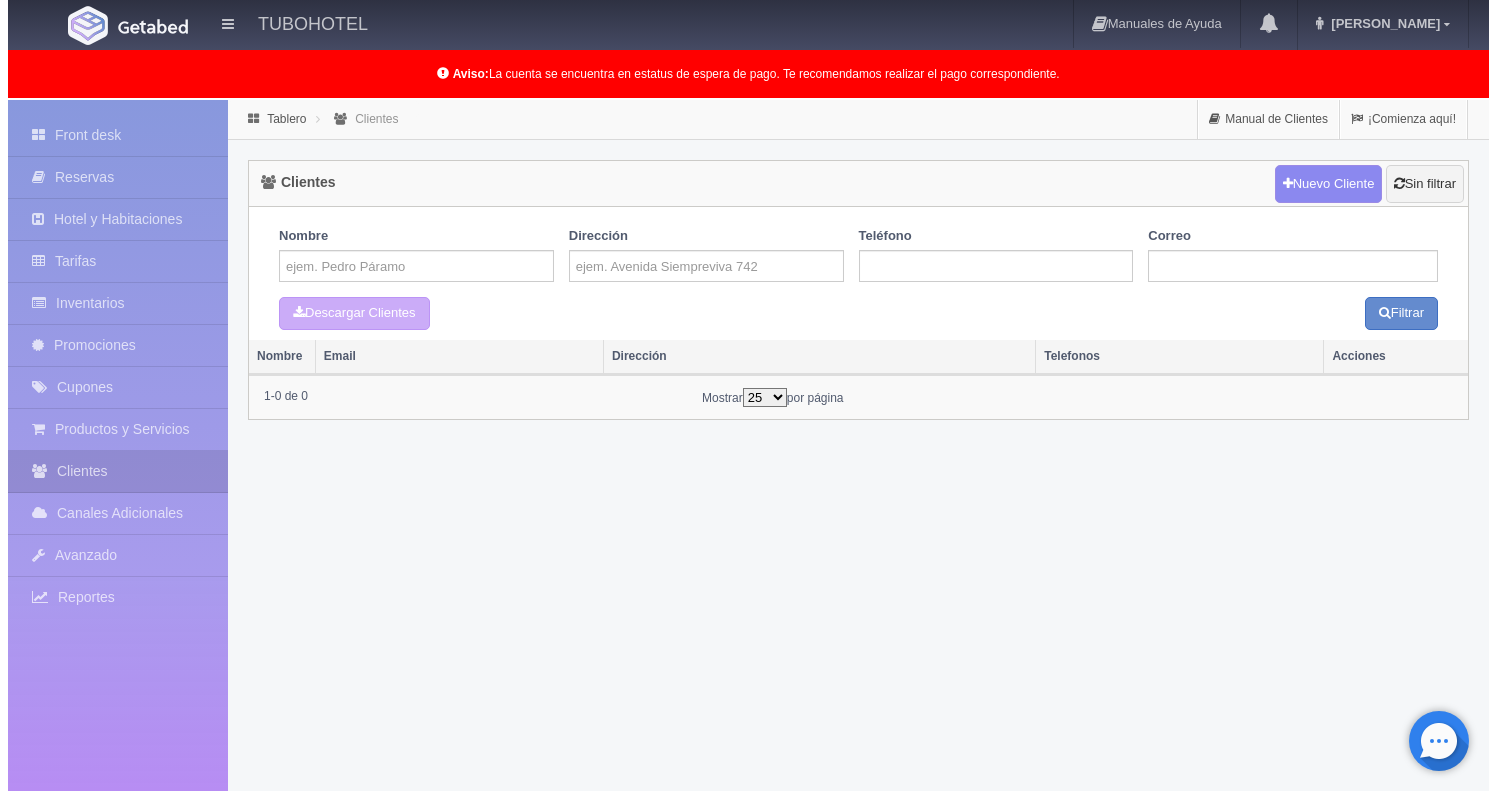 scroll, scrollTop: 0, scrollLeft: 0, axis: both 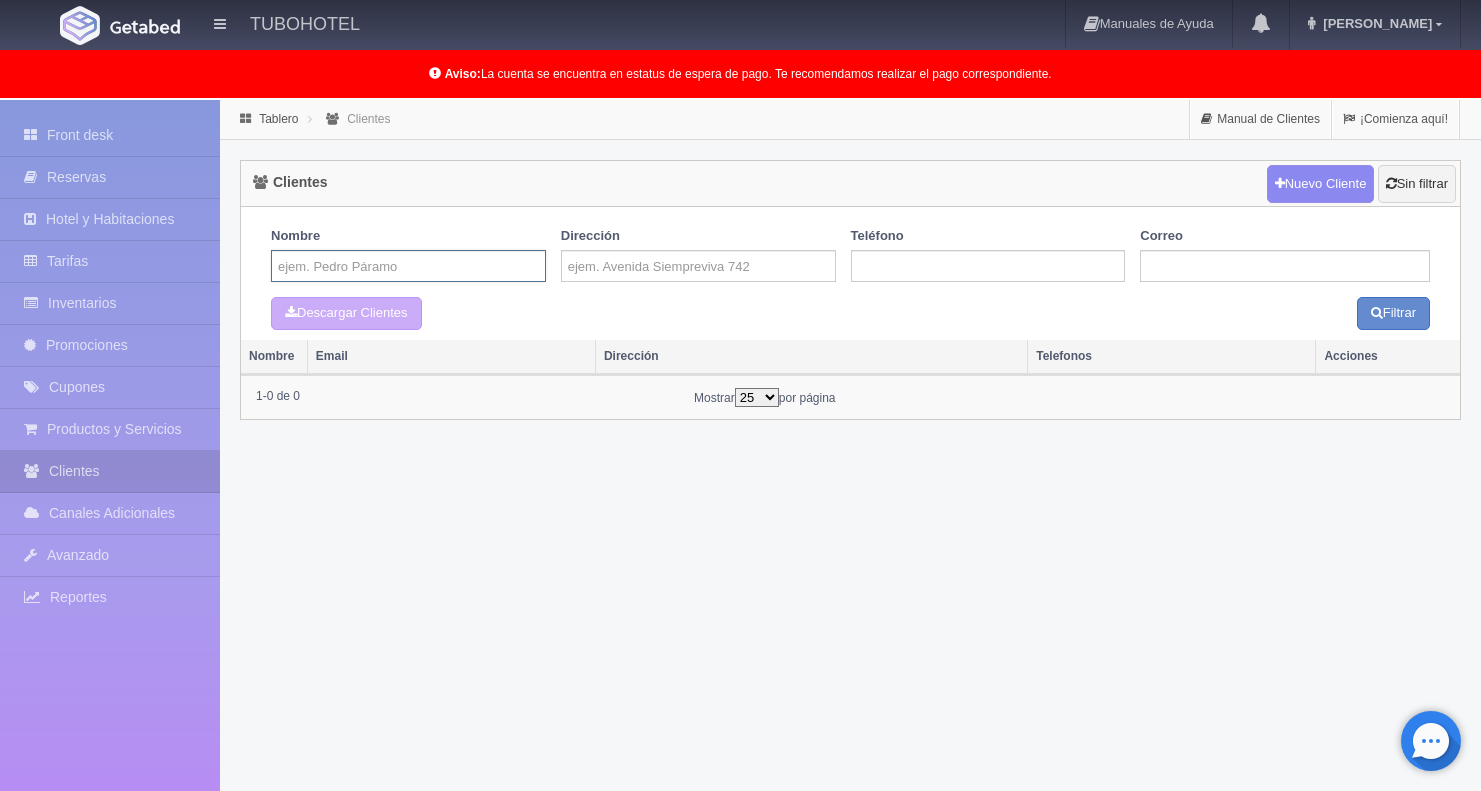 click at bounding box center [408, 266] 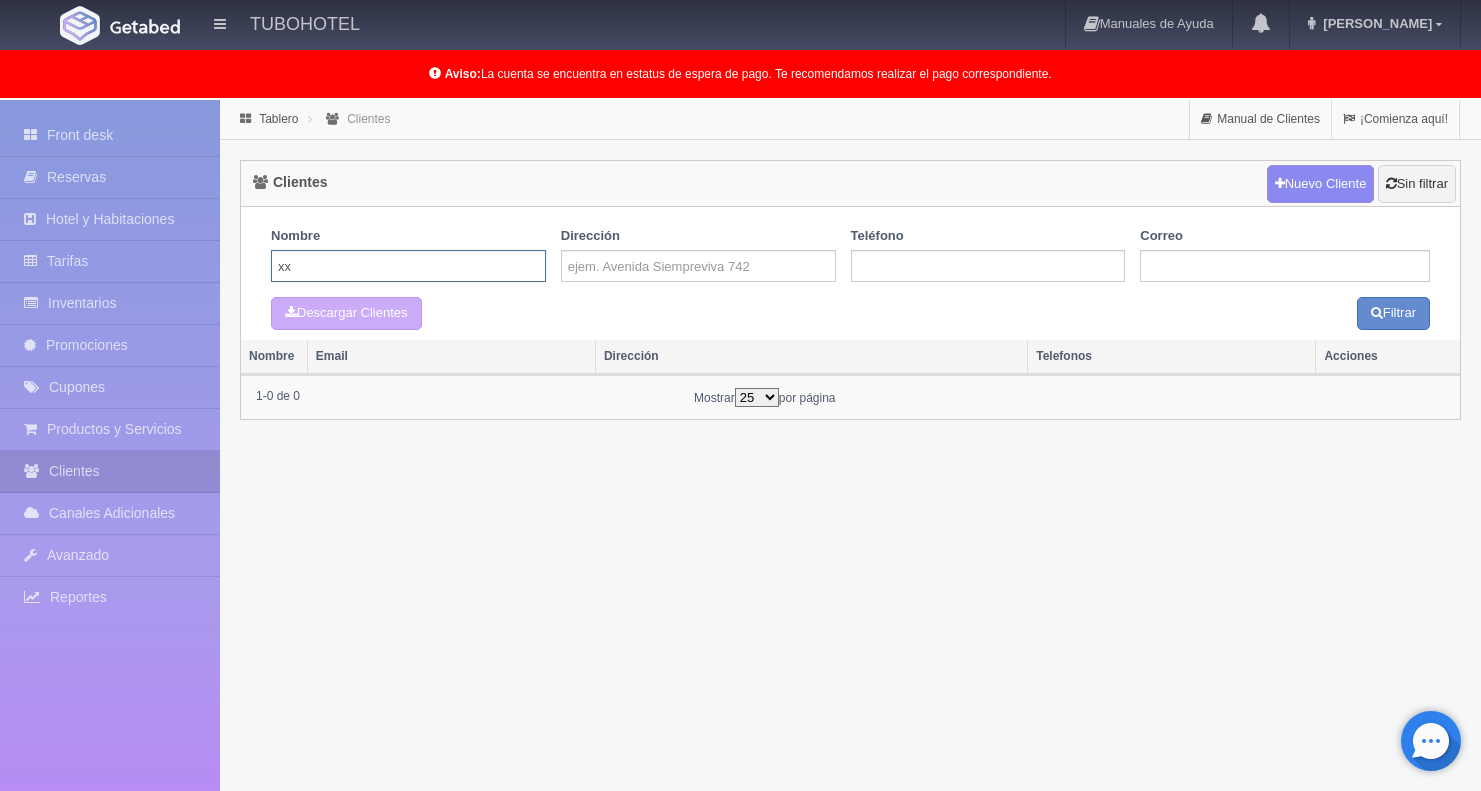 type on "xx" 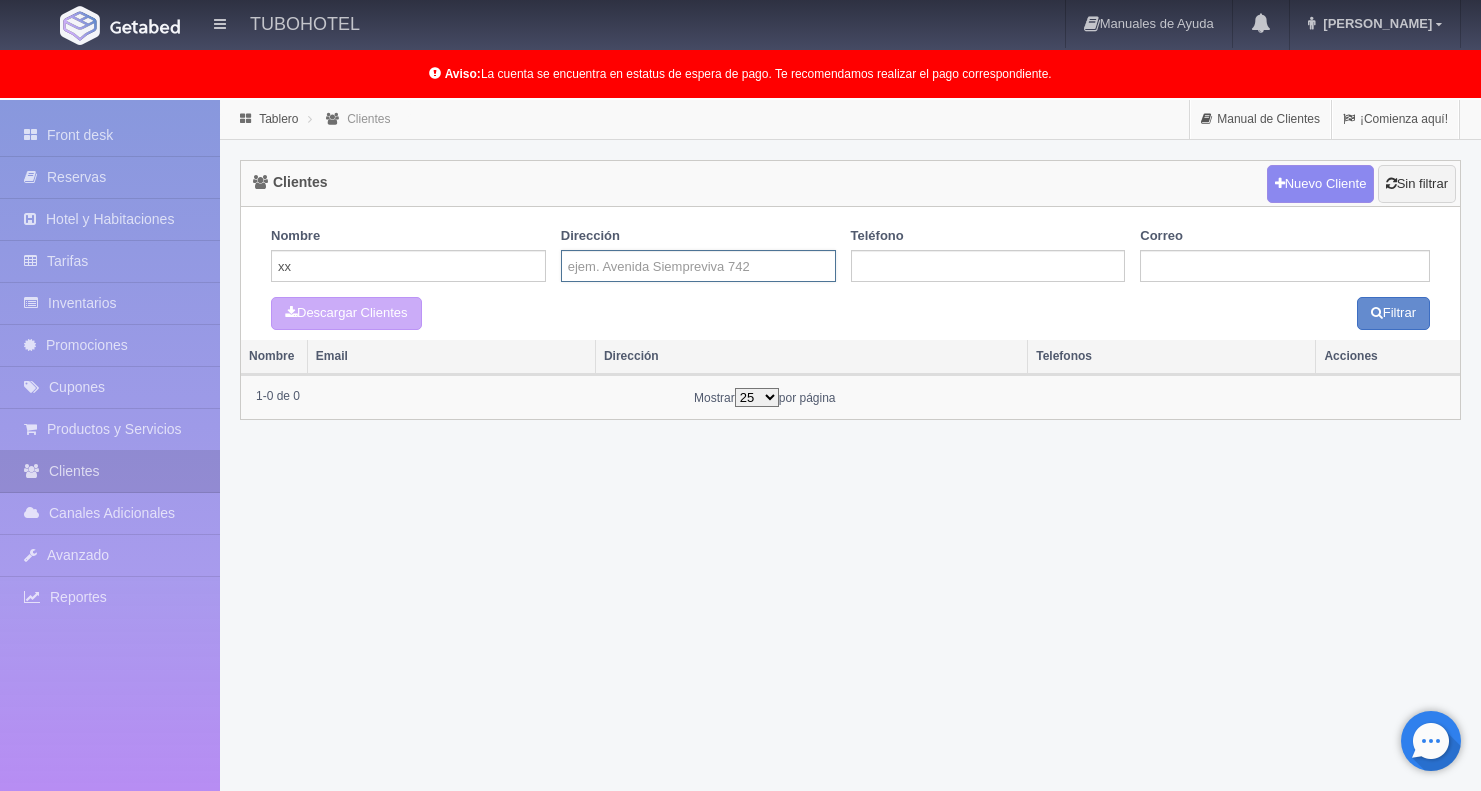 click at bounding box center [698, 266] 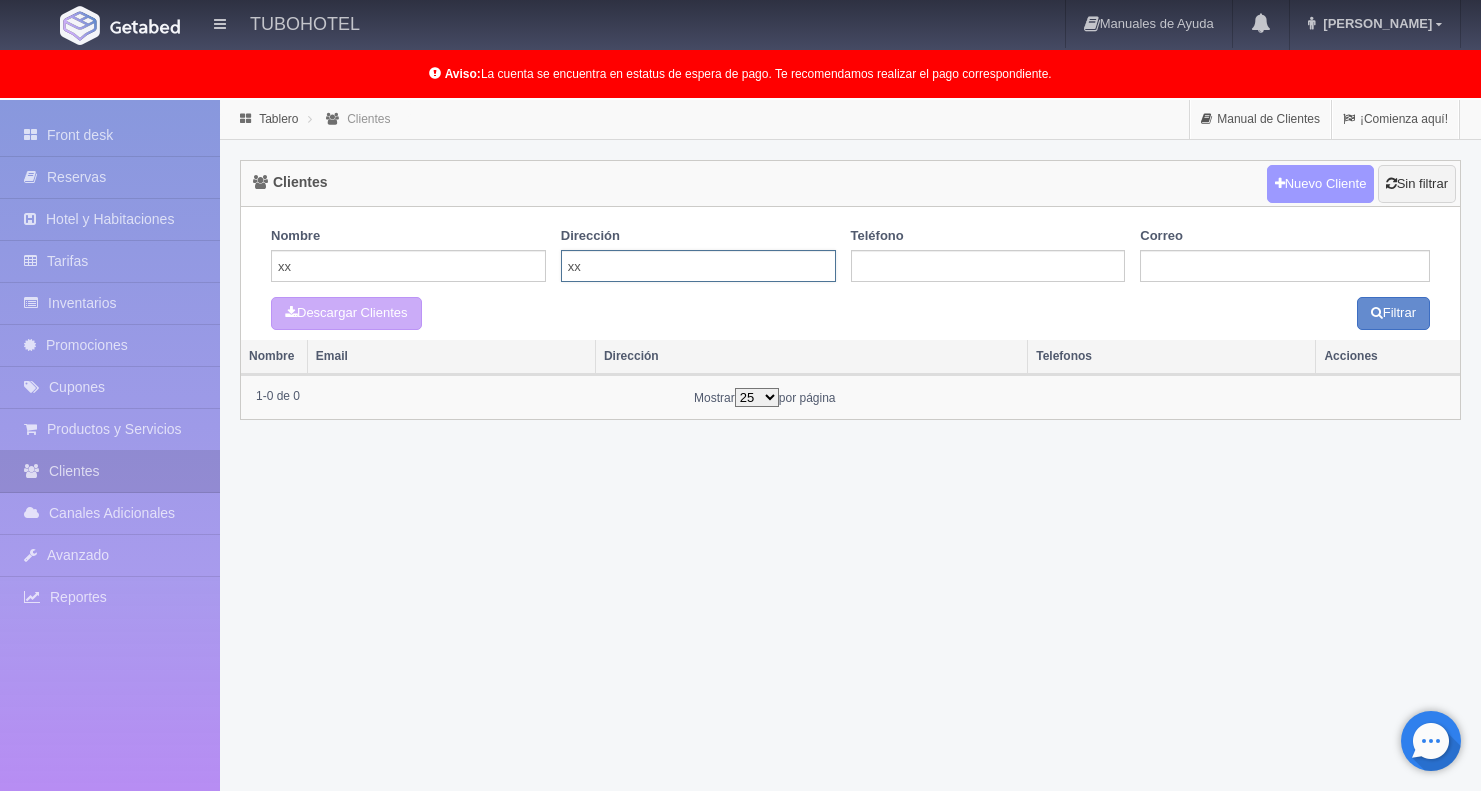 type on "xx" 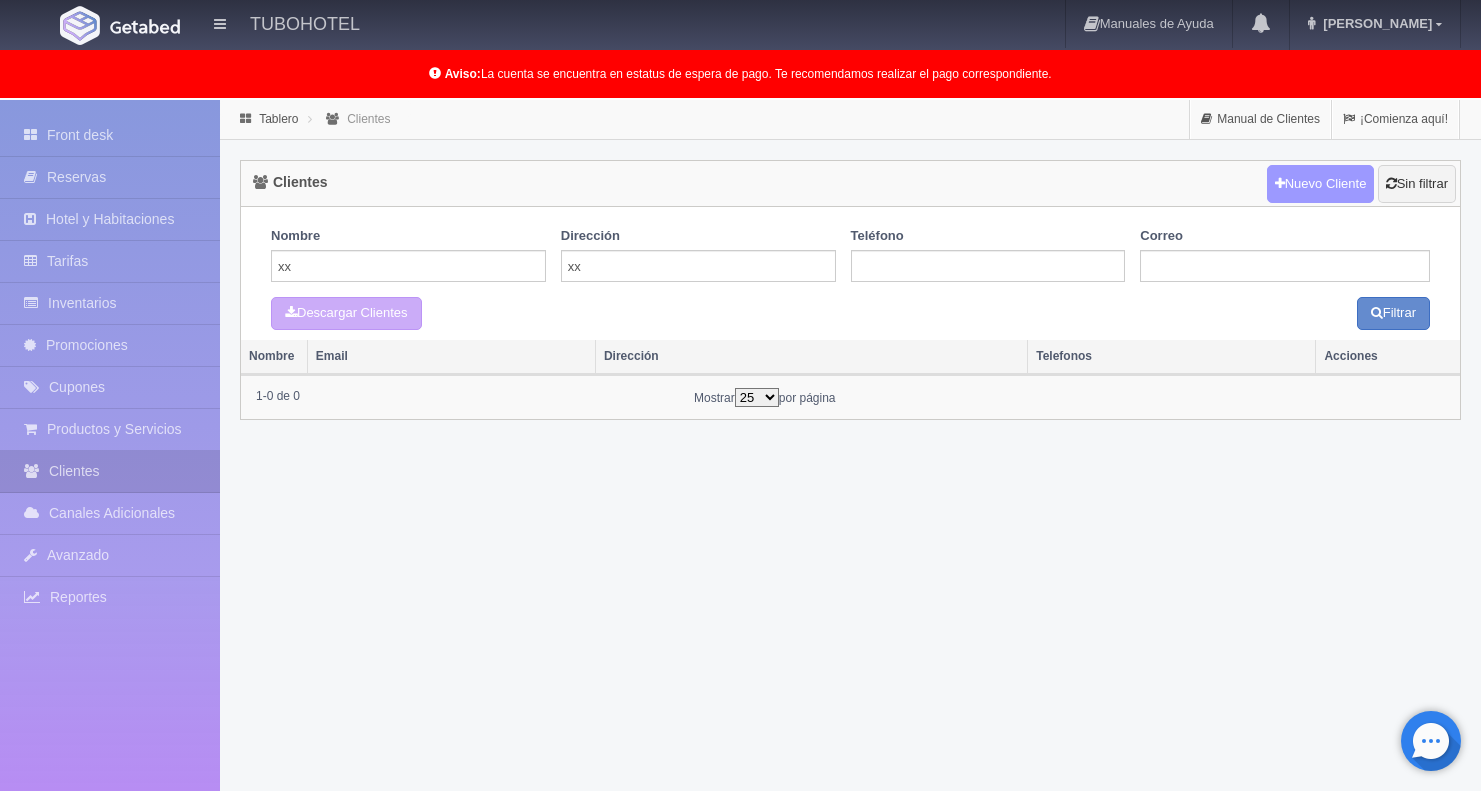 click on "Nuevo Cliente" at bounding box center (1321, 184) 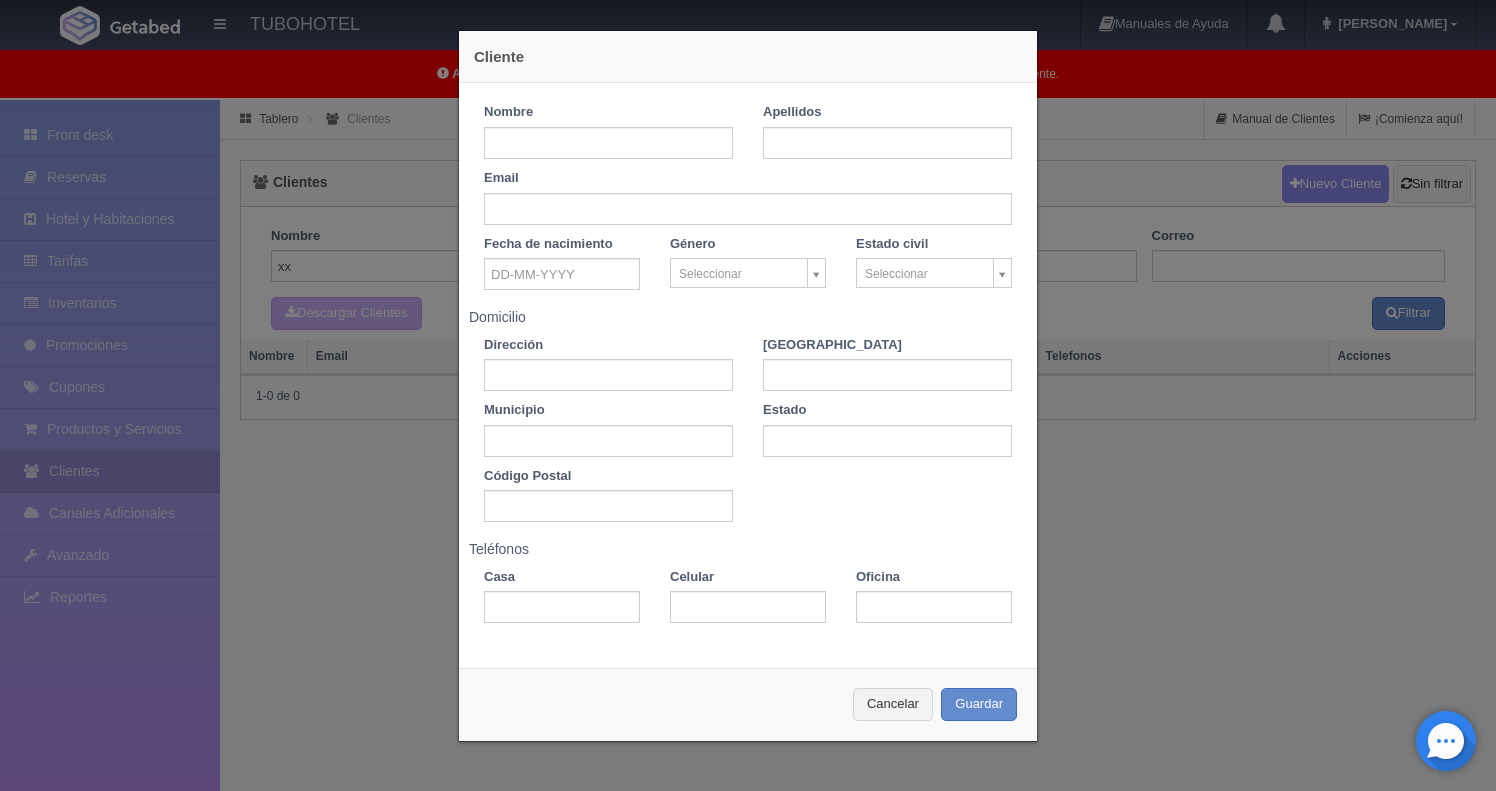 click on "Nombre
Apellidos
Email
Fecha de nacimiento
Género
Seleccionar
Sin especificar
Hombre
Mujer
Estado civil
Seleccionar
Sin especificar
Casado
Soltero" at bounding box center (748, 196) 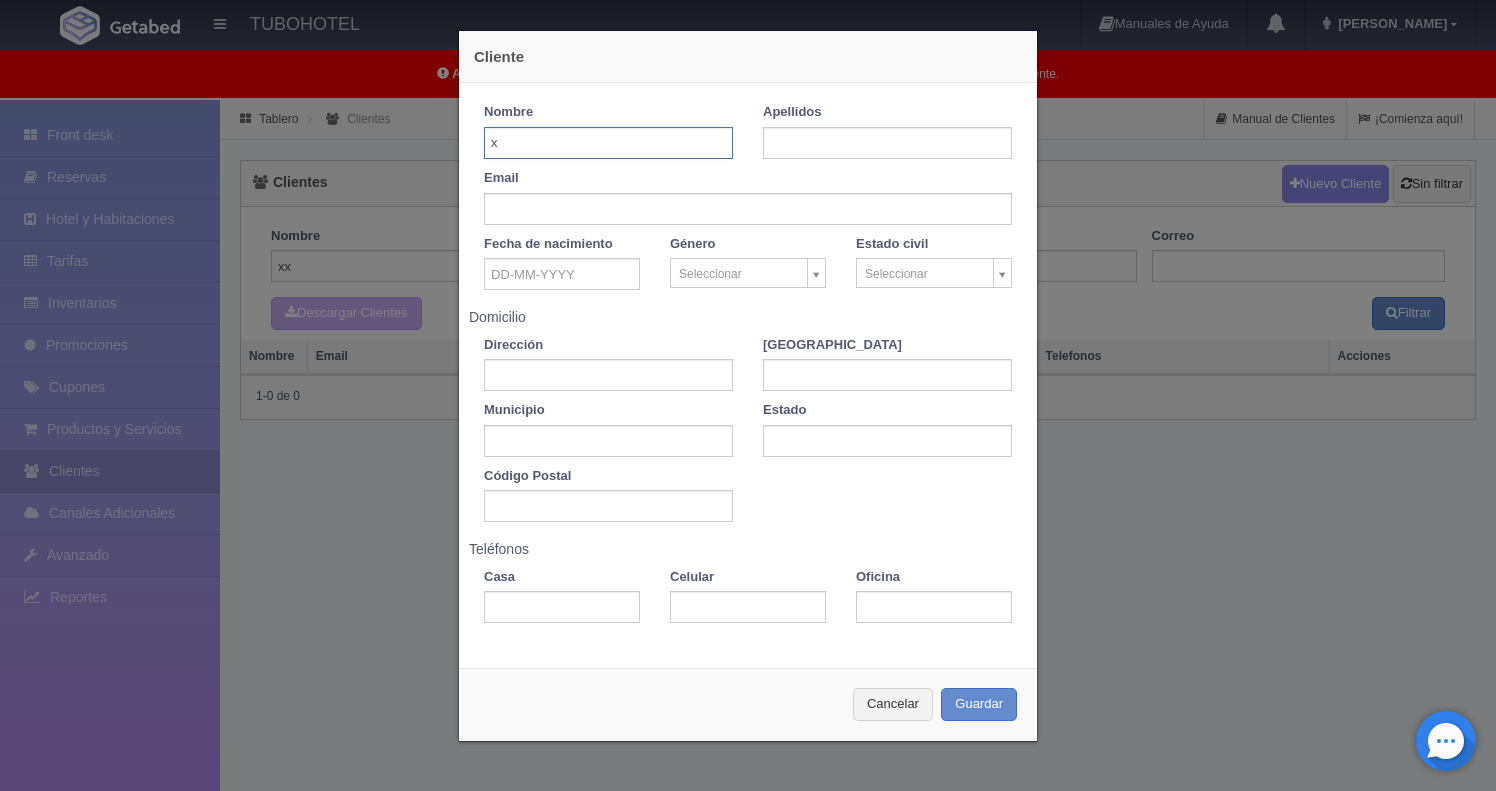 click on "x" at bounding box center (608, 143) 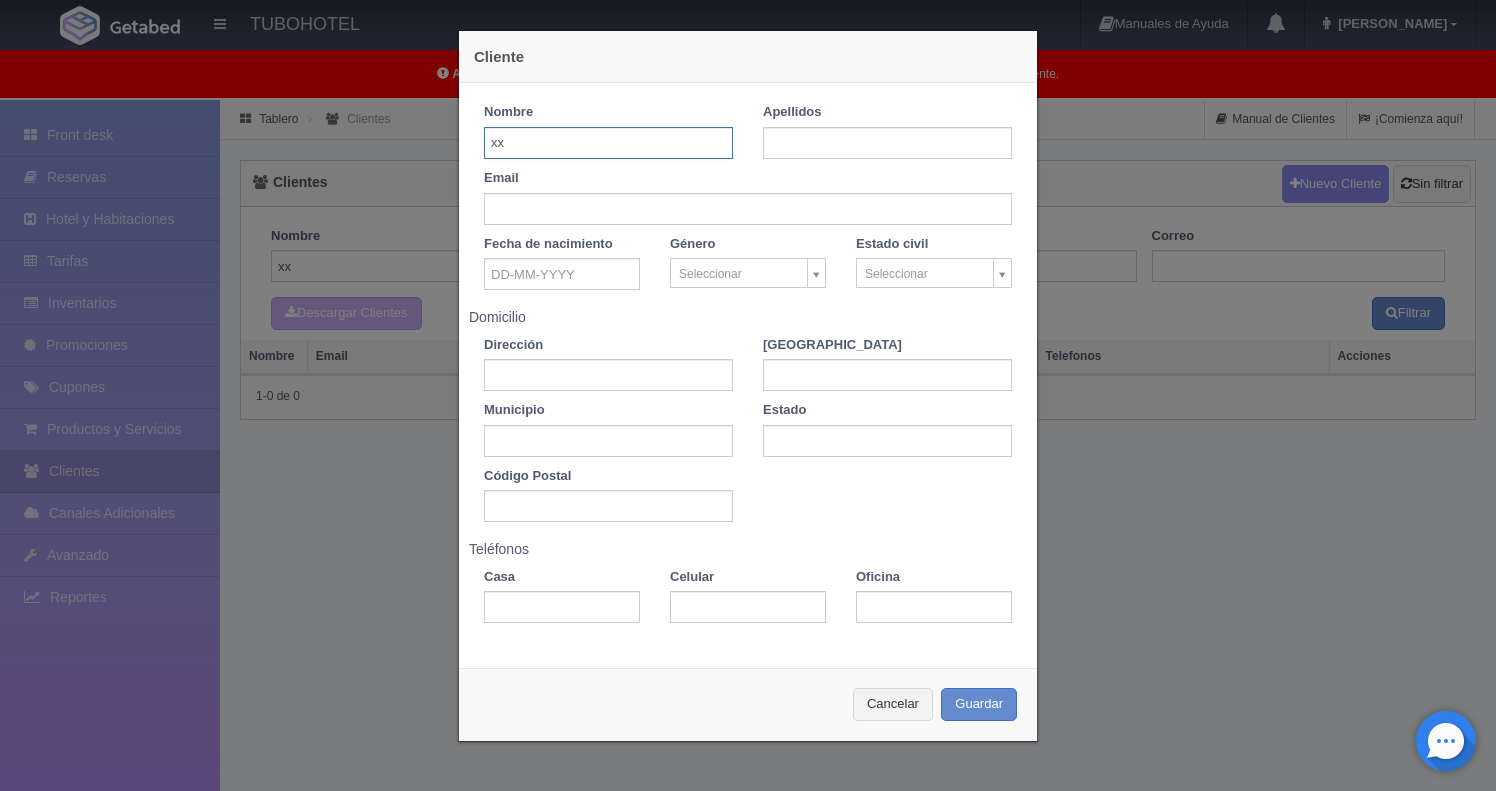 type on "xx" 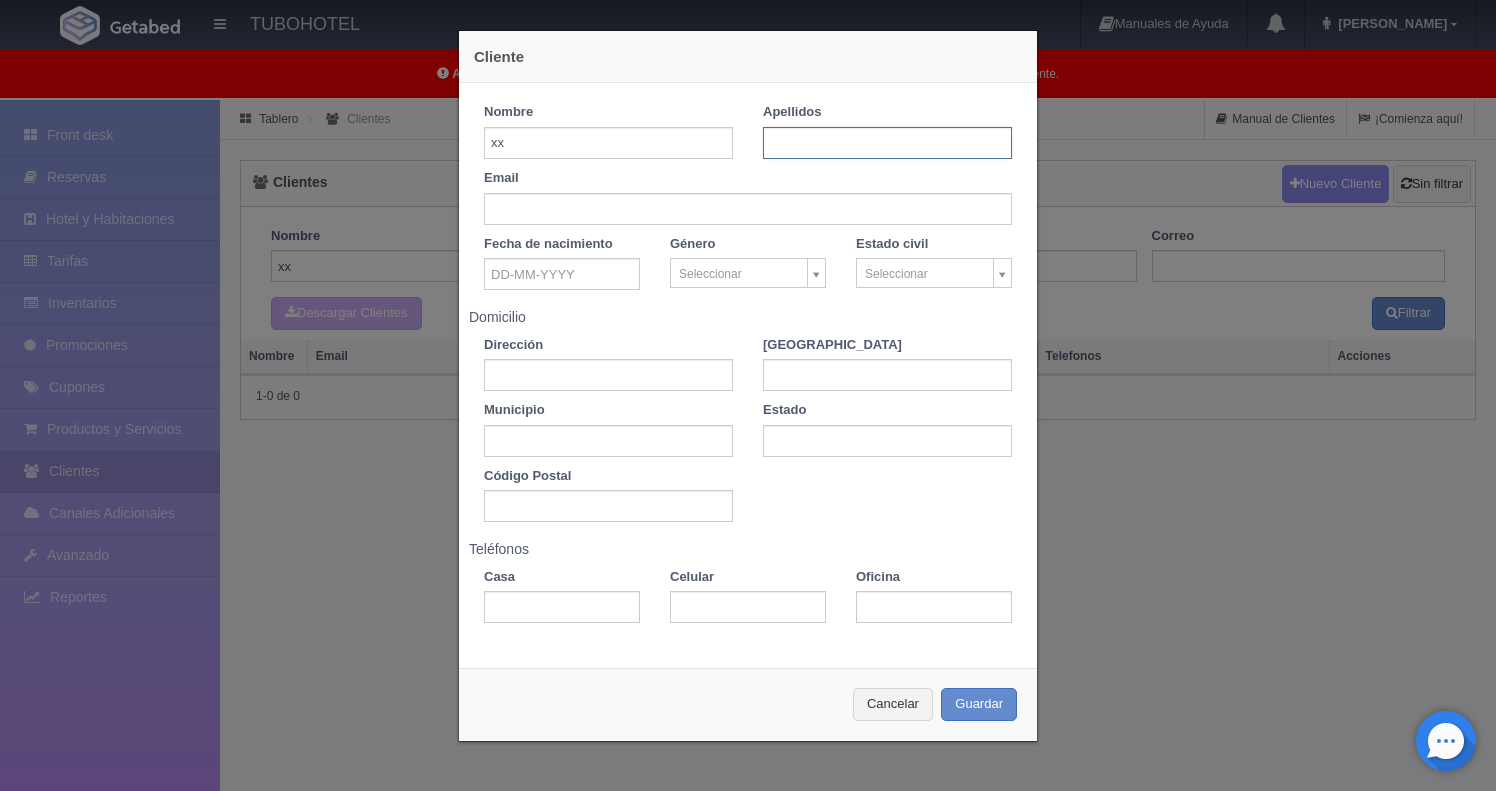 click on "x" at bounding box center [887, 143] 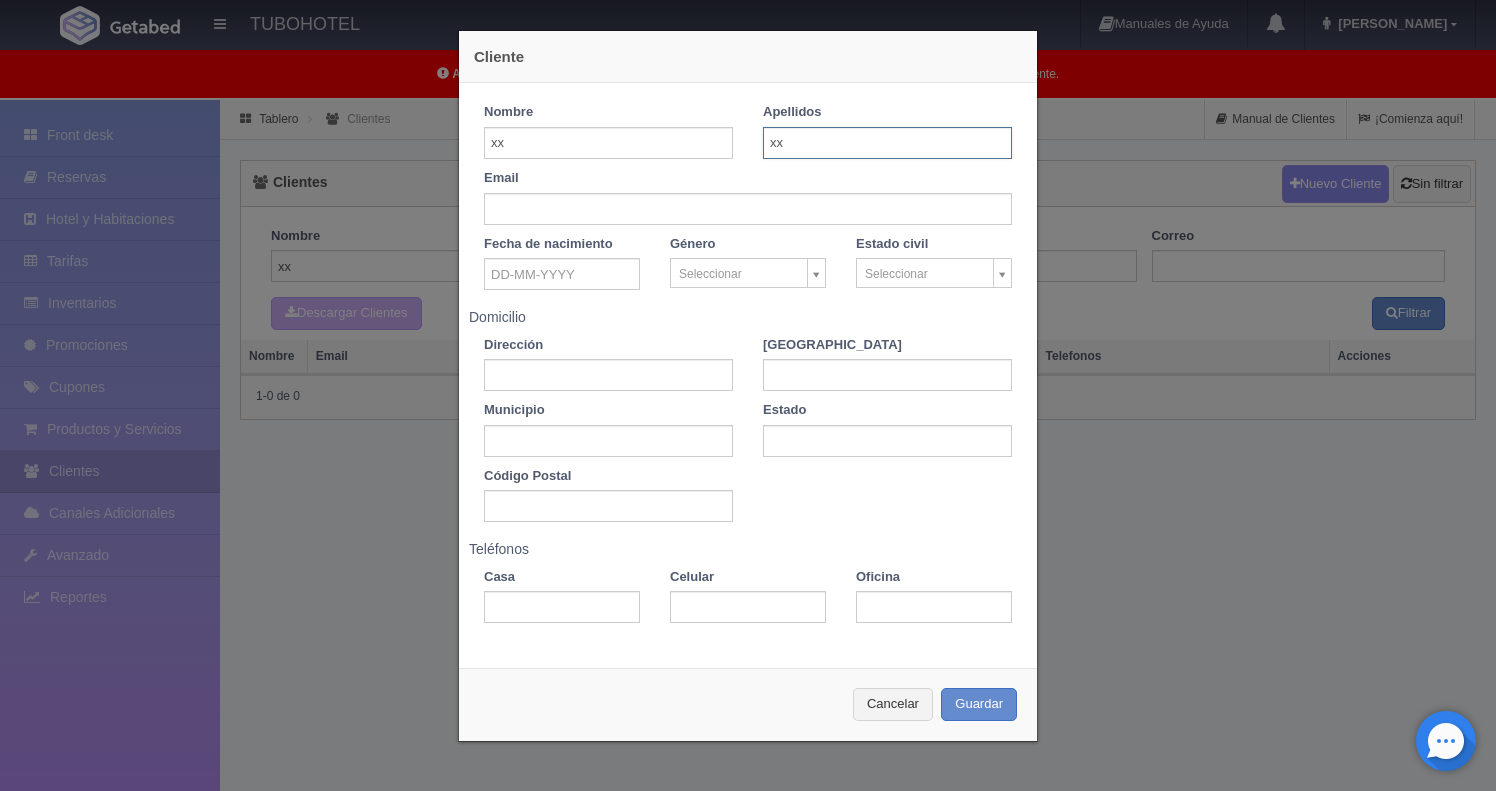 type on "xx" 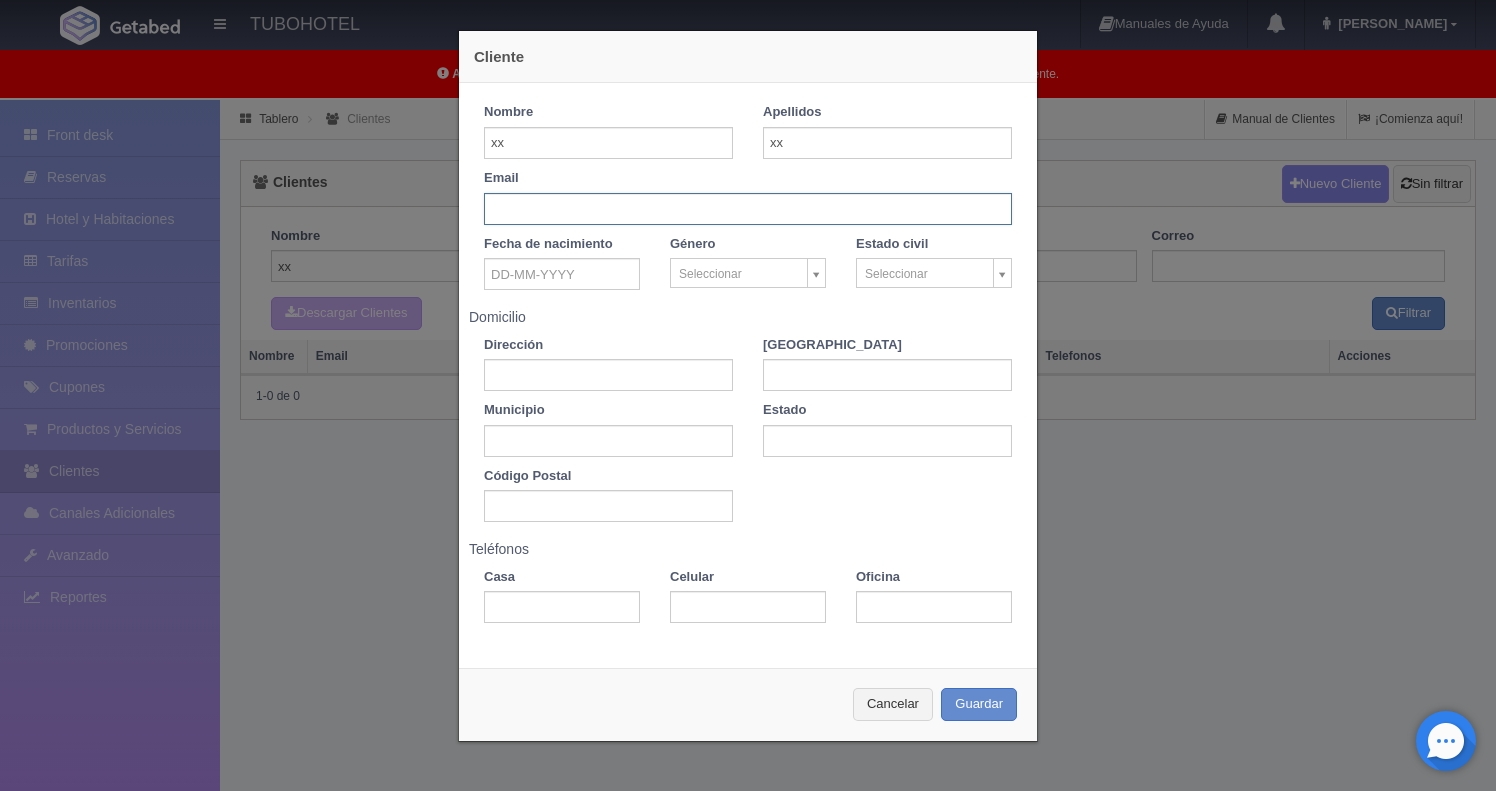 click at bounding box center (748, 209) 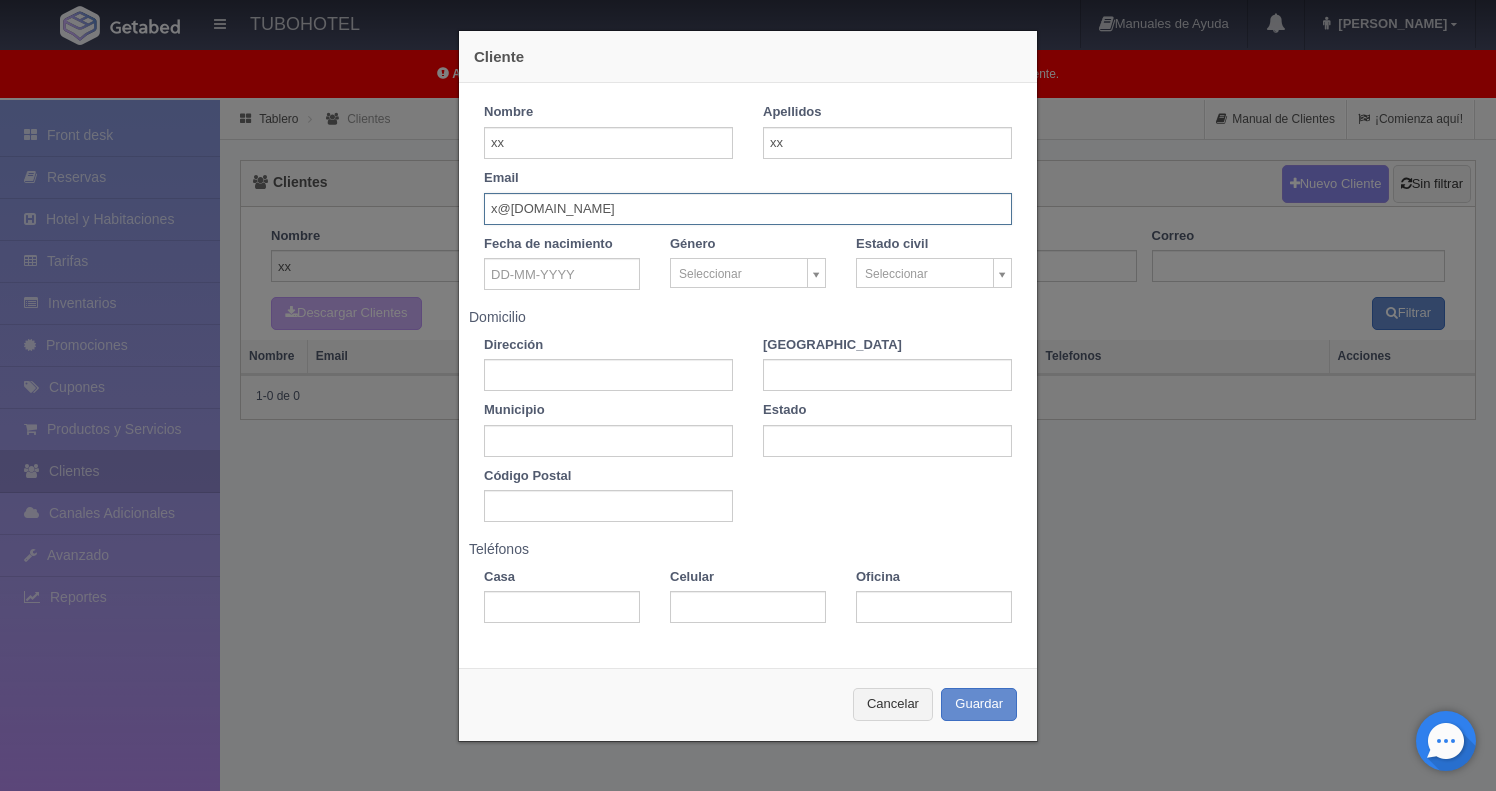 type on "x@[DOMAIN_NAME]" 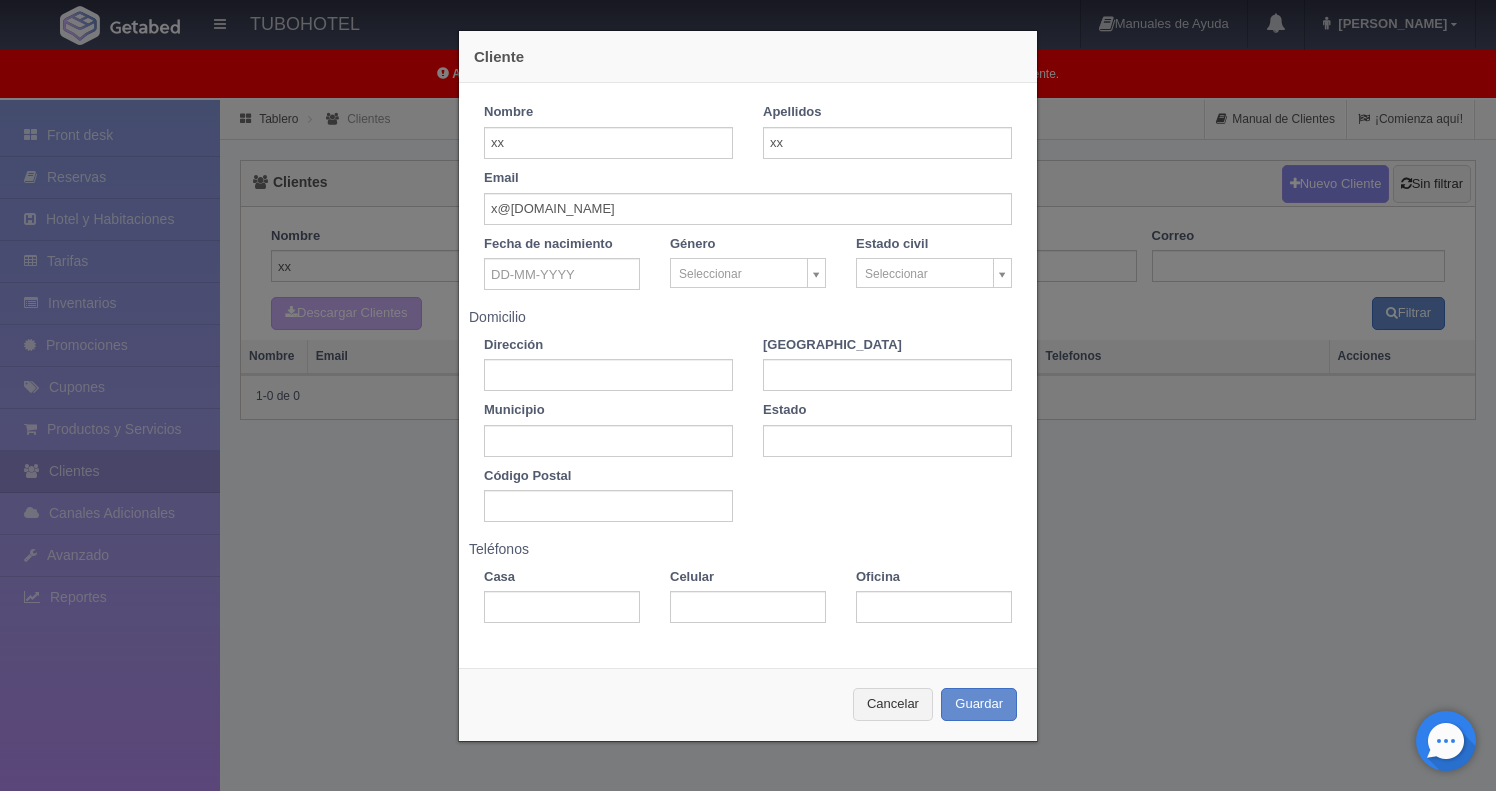 click on "Cancelar
Guardar" at bounding box center (748, 704) 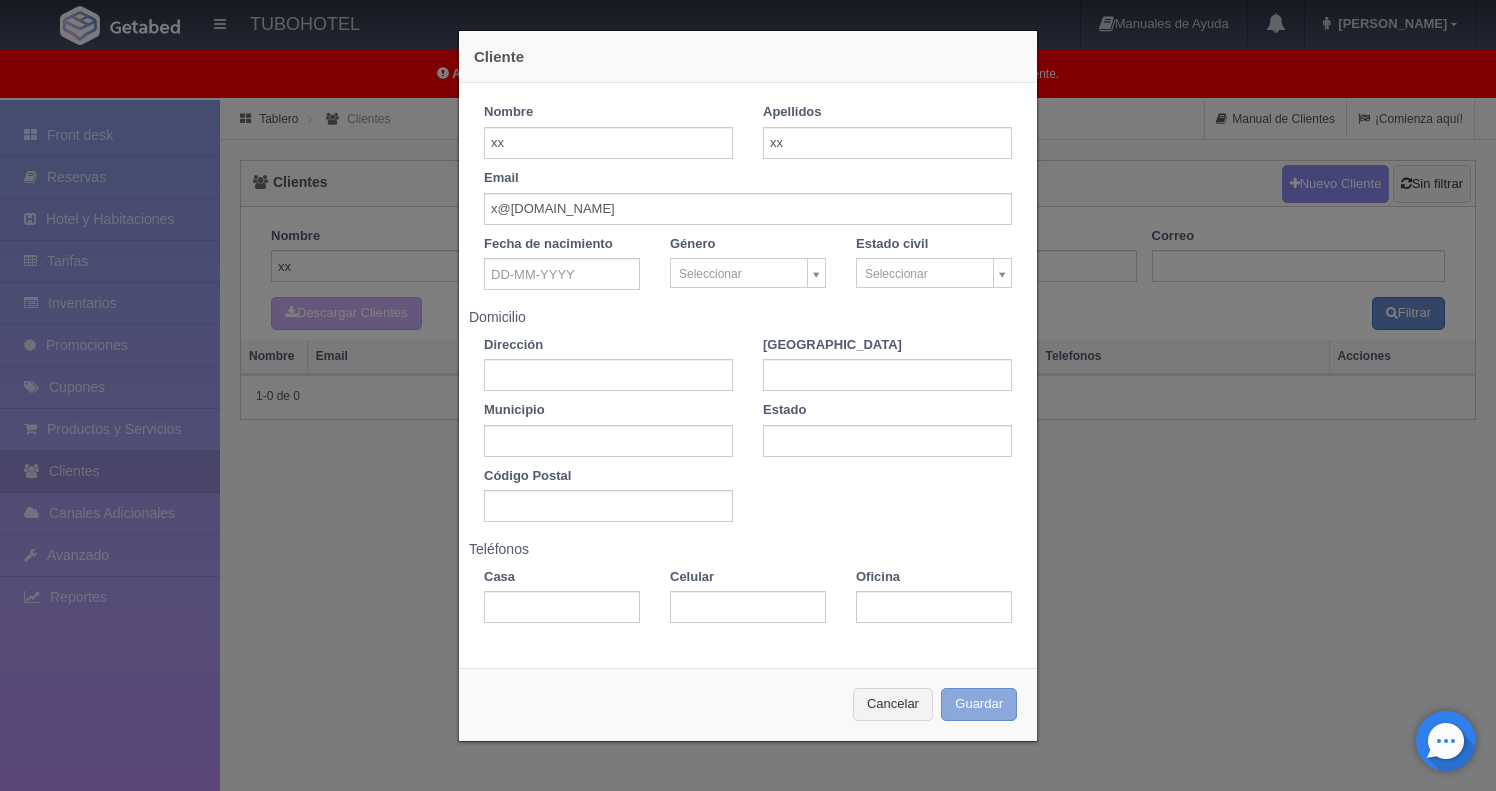 click on "Guardar" at bounding box center (979, 704) 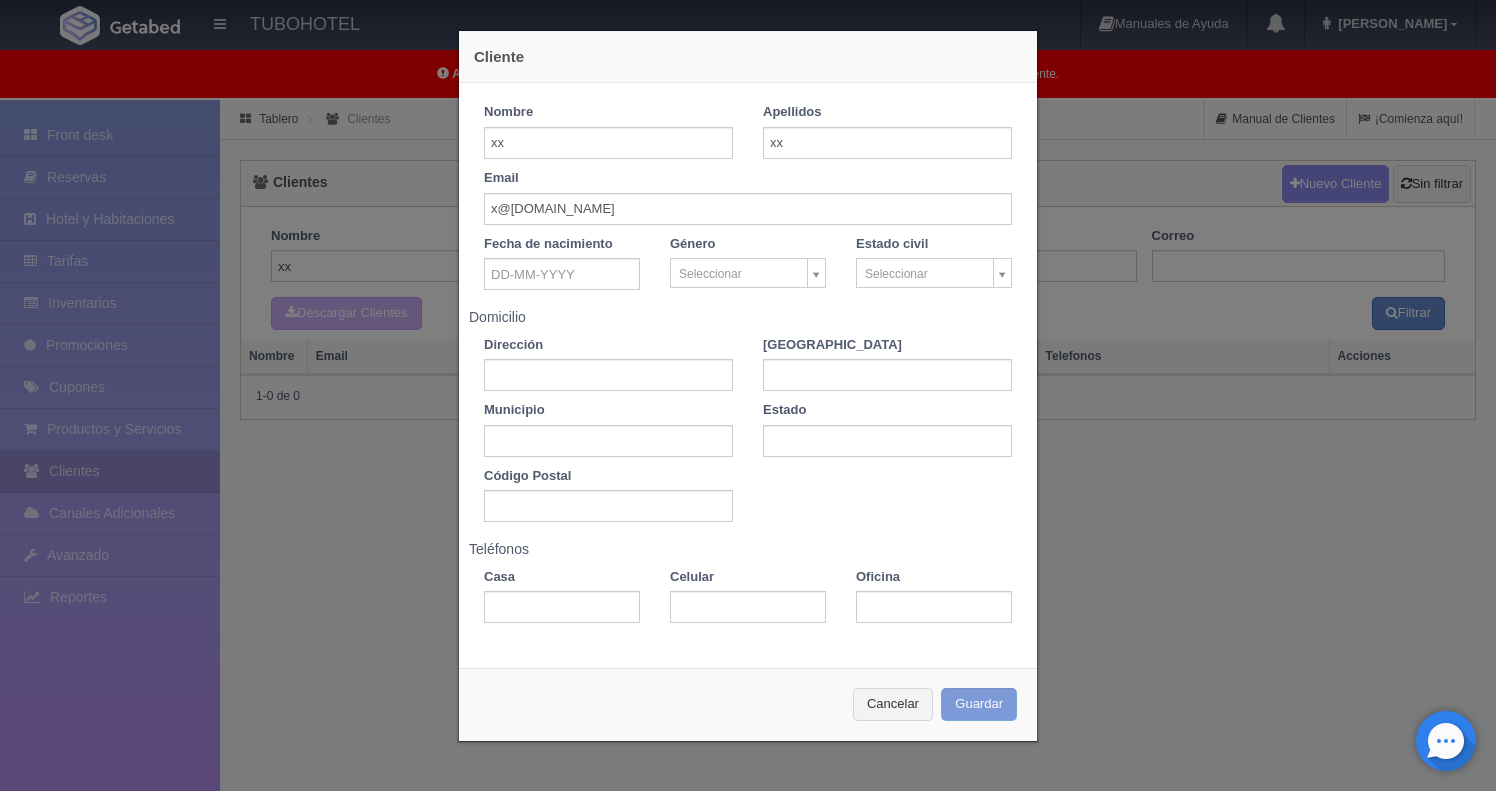 click on "Cancelar
Guardar" at bounding box center [748, 704] 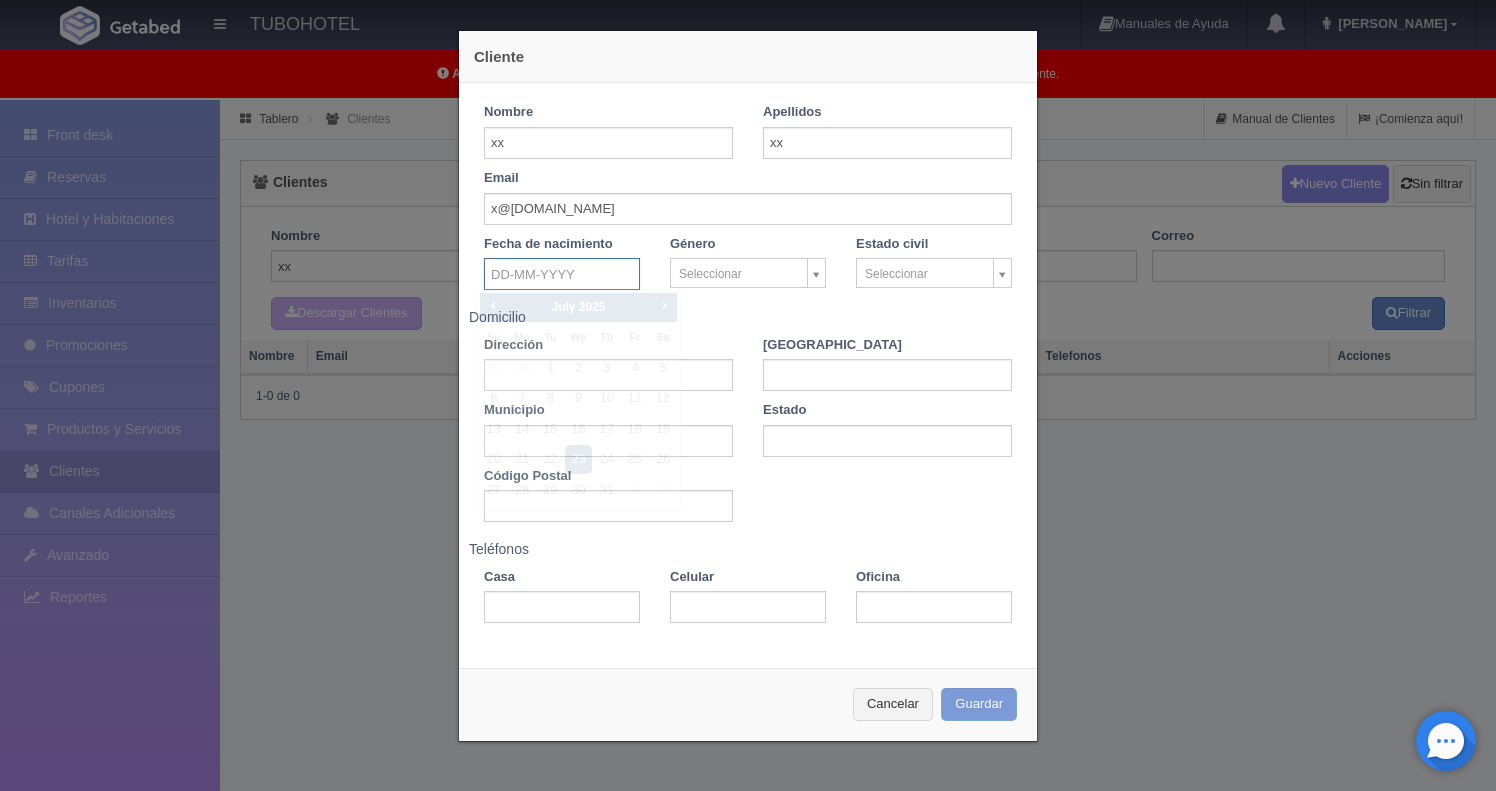 click at bounding box center [562, 274] 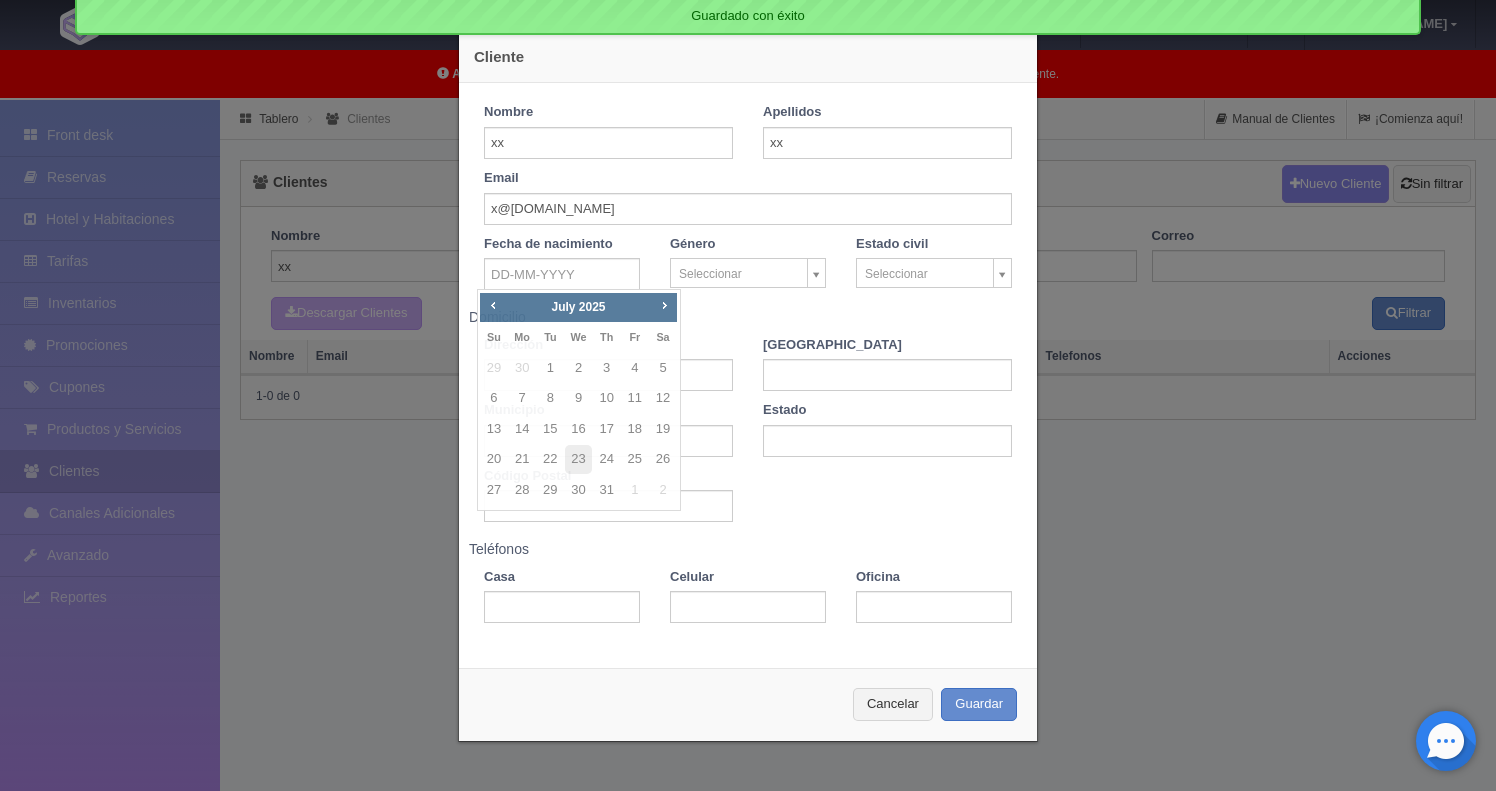 click on "Nombre
xx
Apellidos
xx
Email
x@x.com
Fecha de nacimiento
Género
Seleccionar
Sin especificar
Hombre
Mujer
Estado civil
Seleccionar
Sin especificar
Casado
Soltero
Domicilio
Dirección
Colonia
Municipio
Estado
Código Postal
Teléfonos
Casa
Celular" at bounding box center [748, 368] 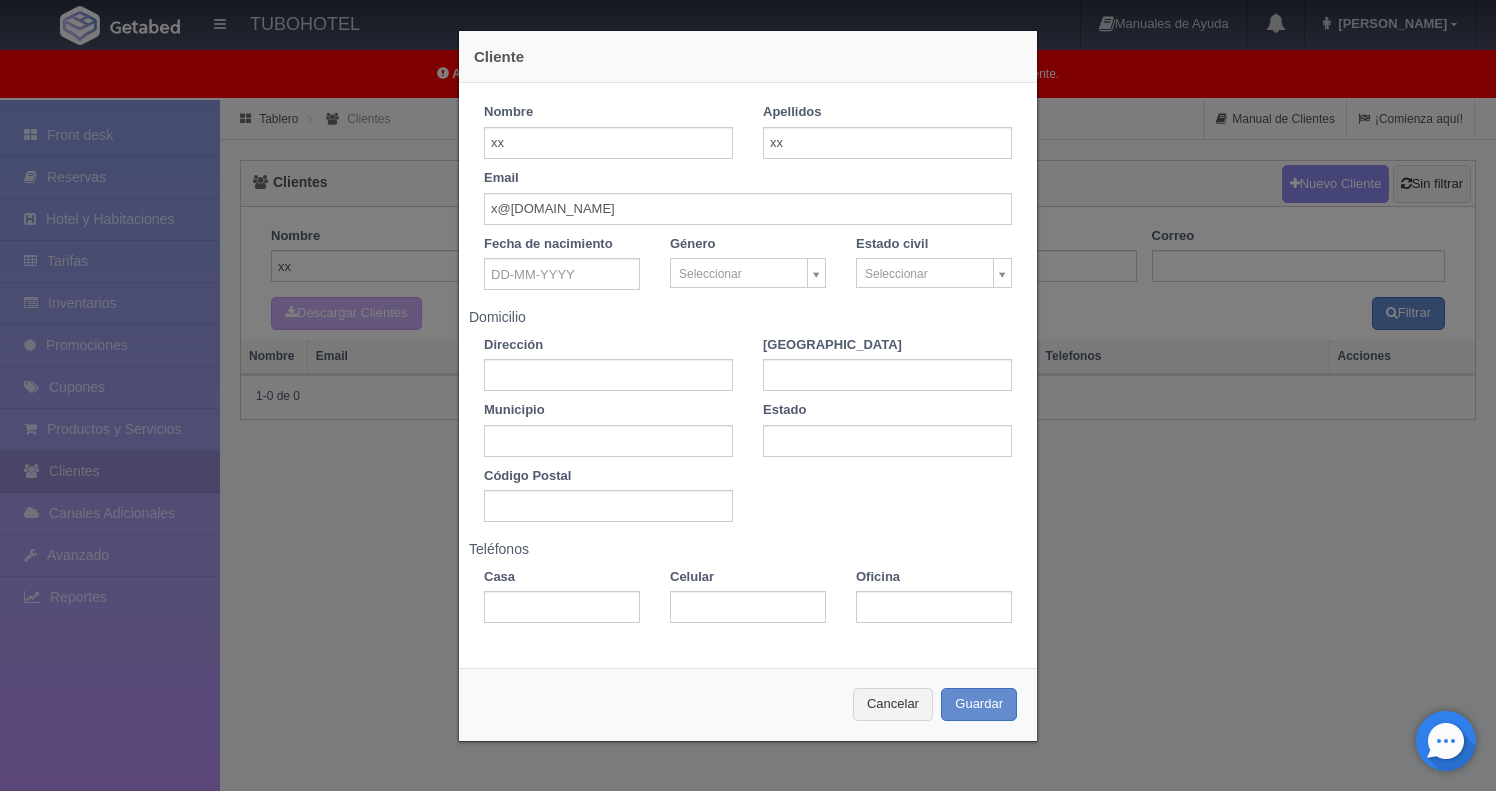 click on "Teléfonos
Casa
Celular
Oficina" at bounding box center (748, 577) 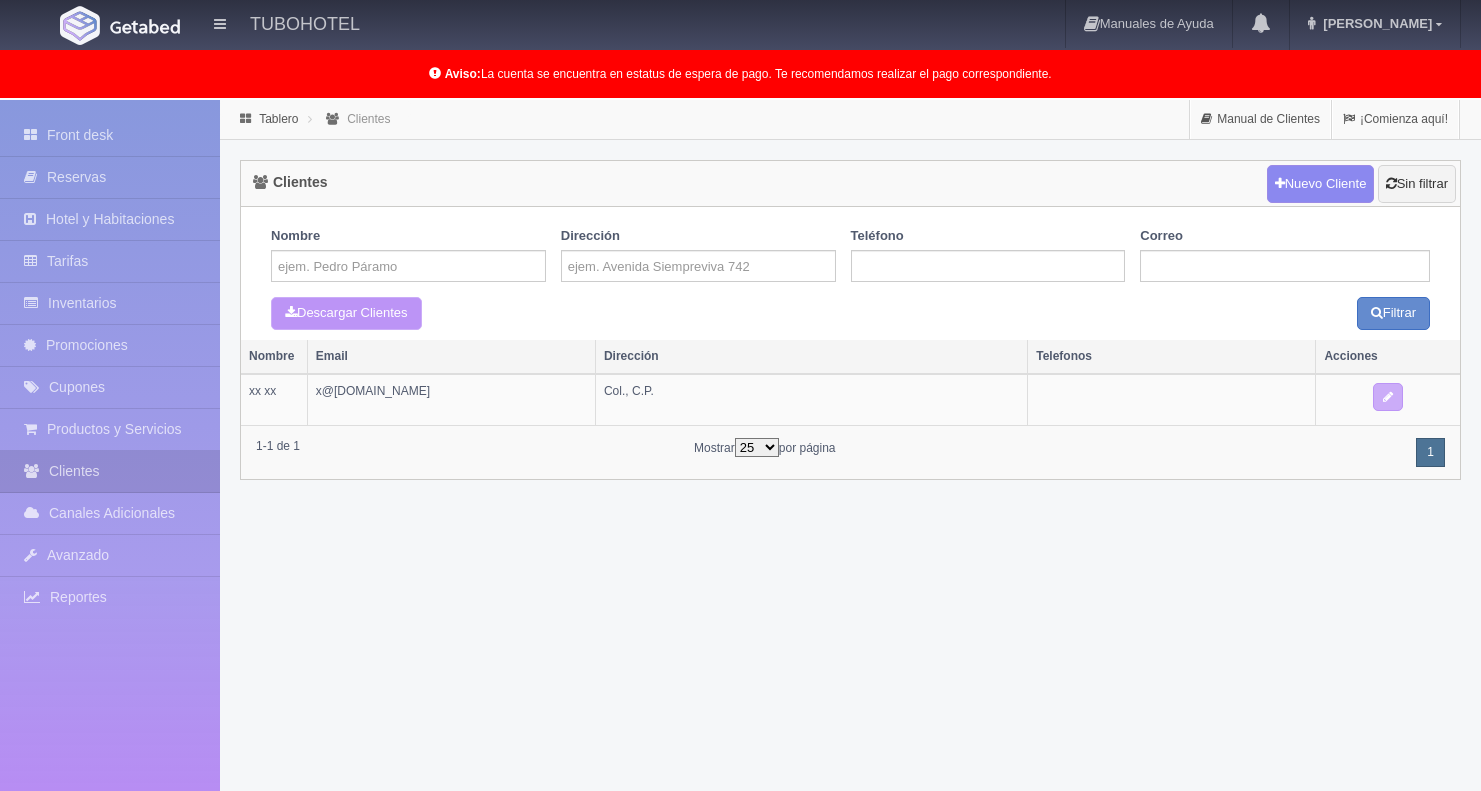 scroll, scrollTop: 0, scrollLeft: 0, axis: both 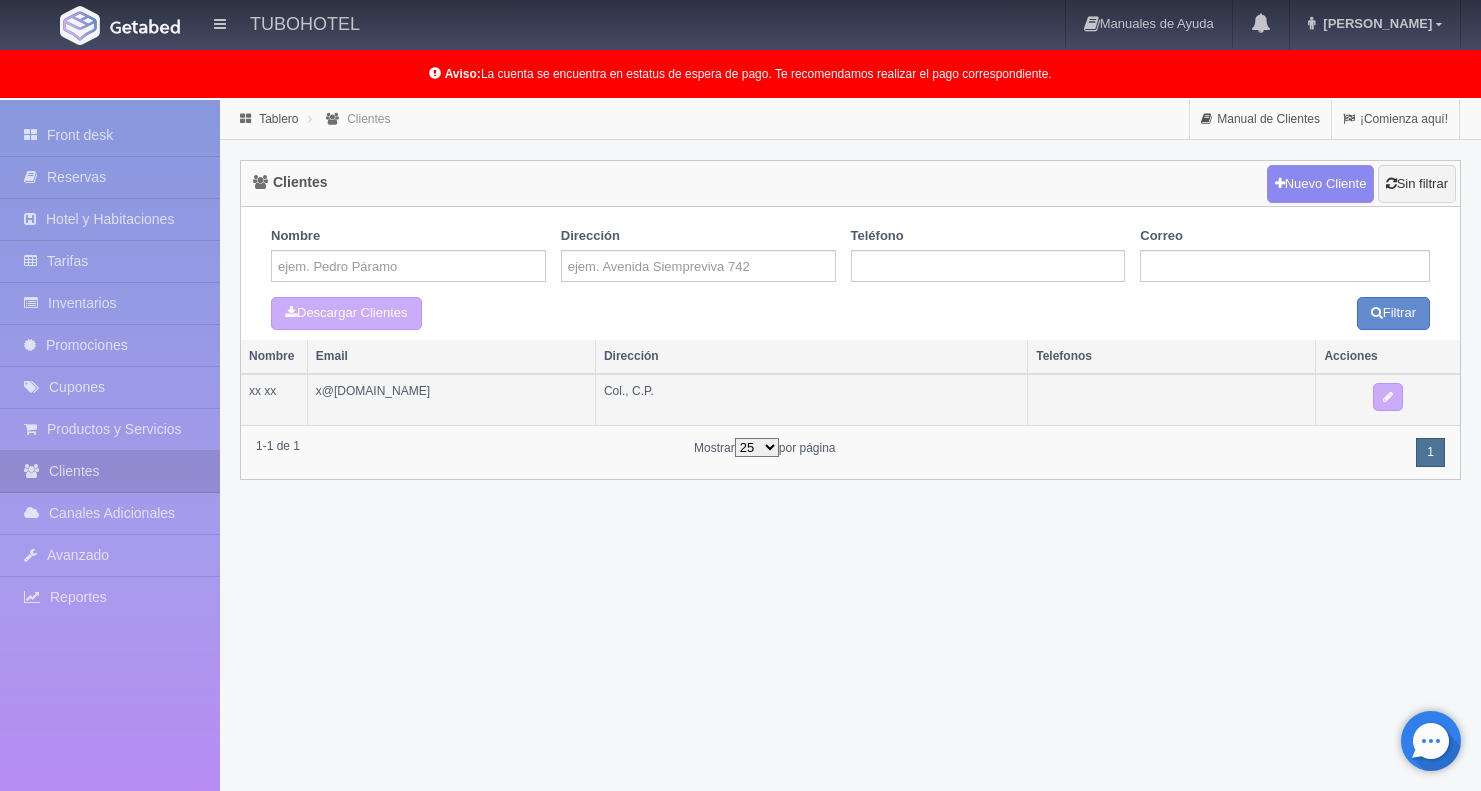 click on "x@[DOMAIN_NAME]" at bounding box center (451, 399) 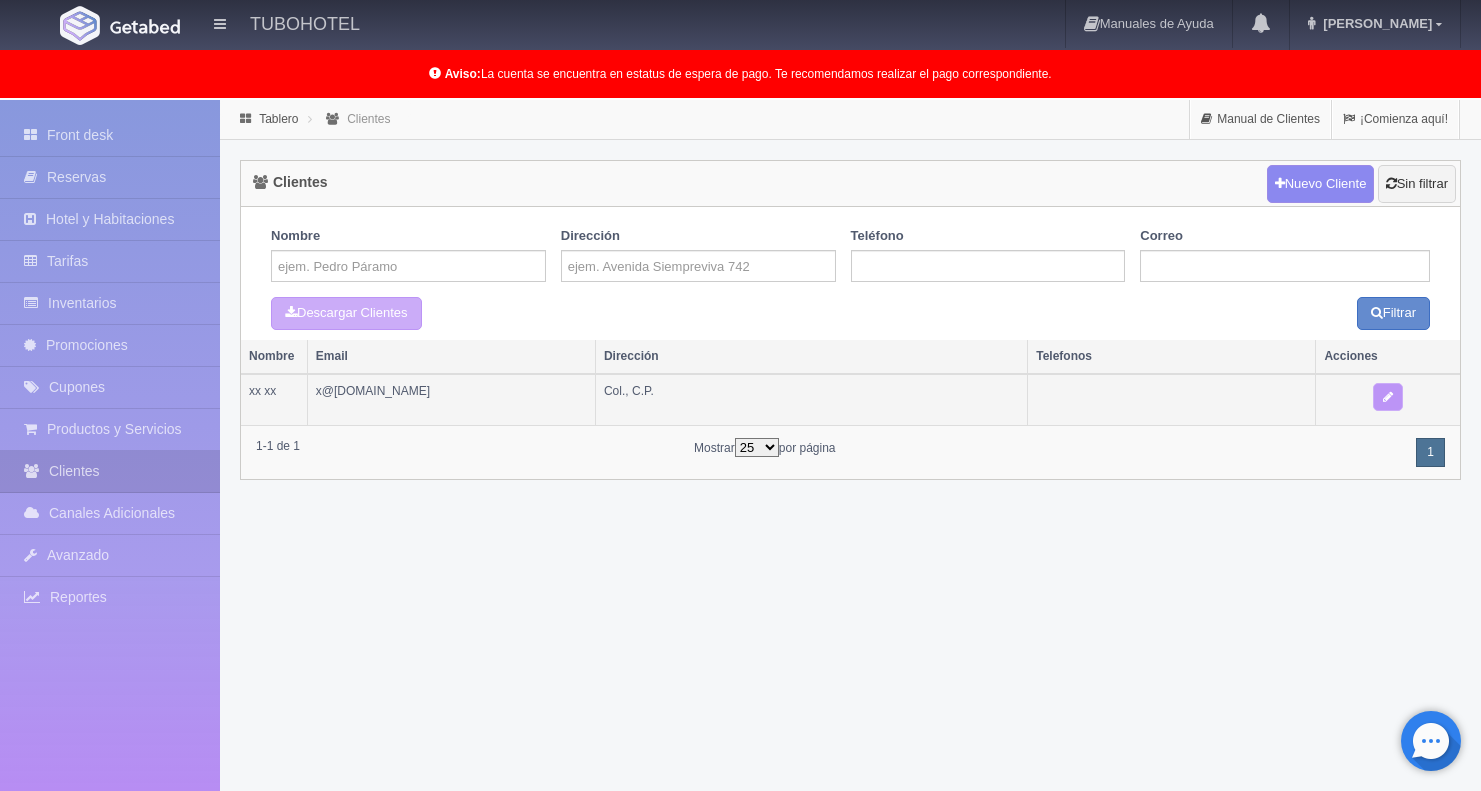 click at bounding box center [1388, 397] 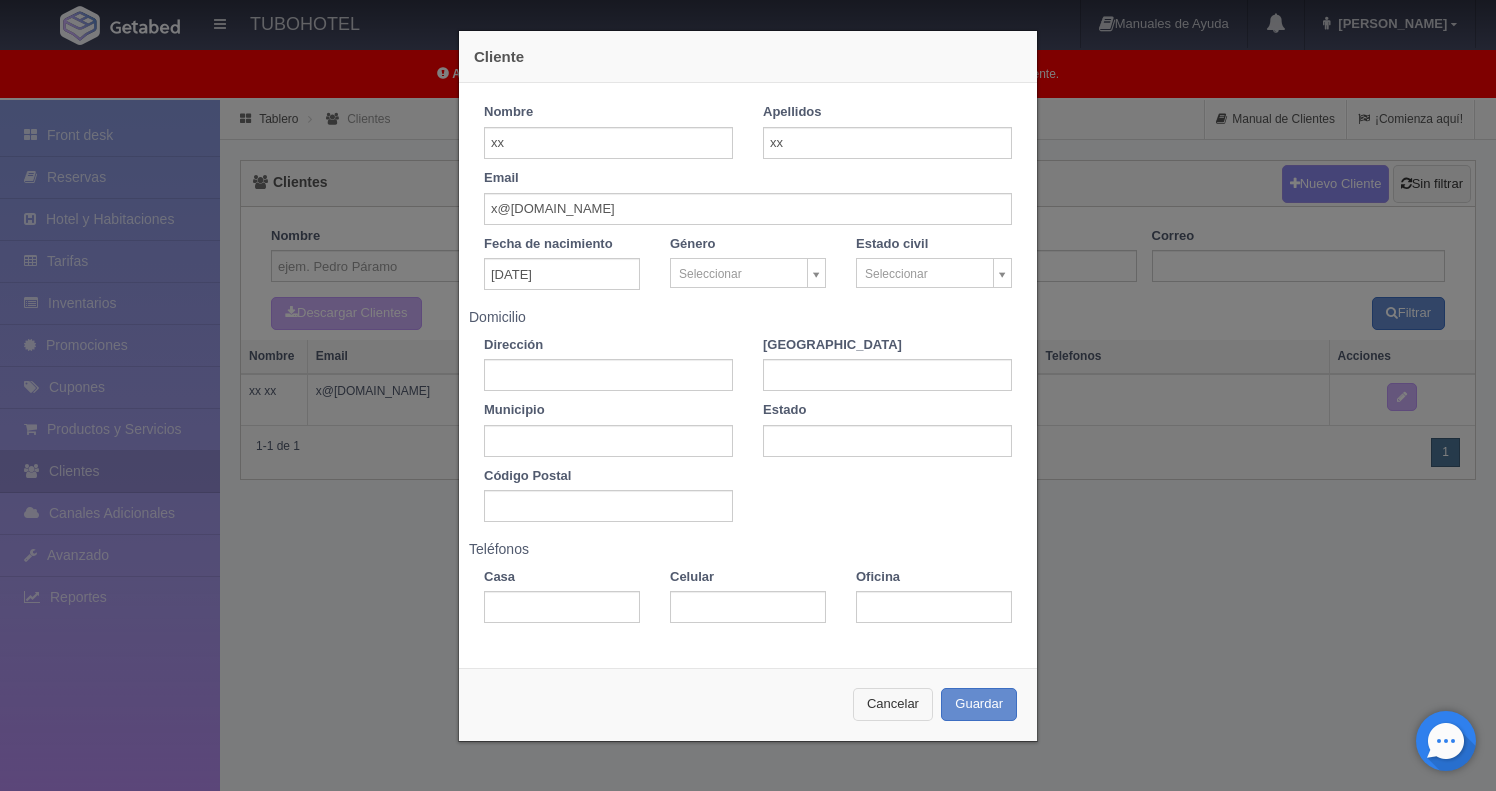 click on "Cancelar" at bounding box center [893, 704] 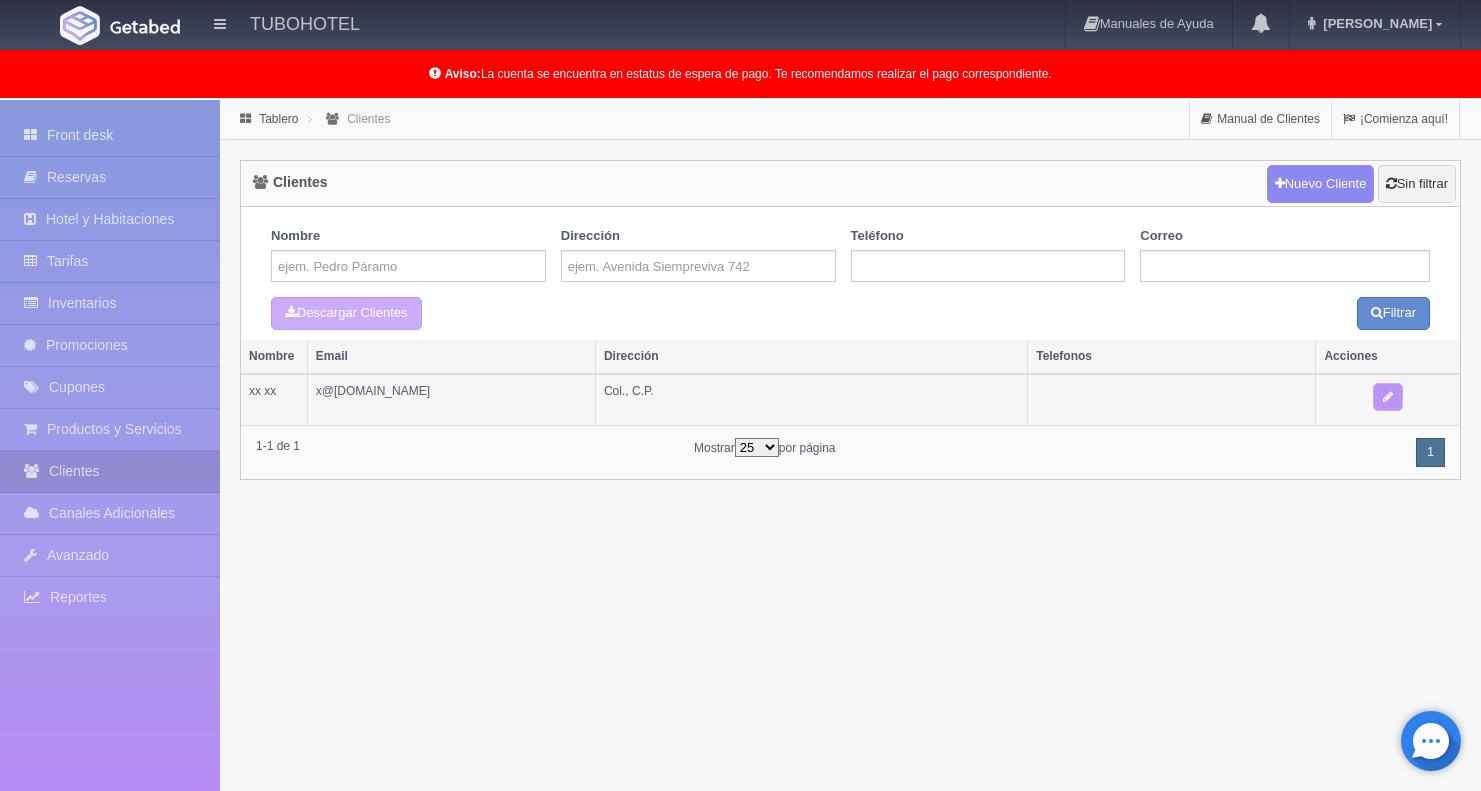 click at bounding box center [1388, 397] 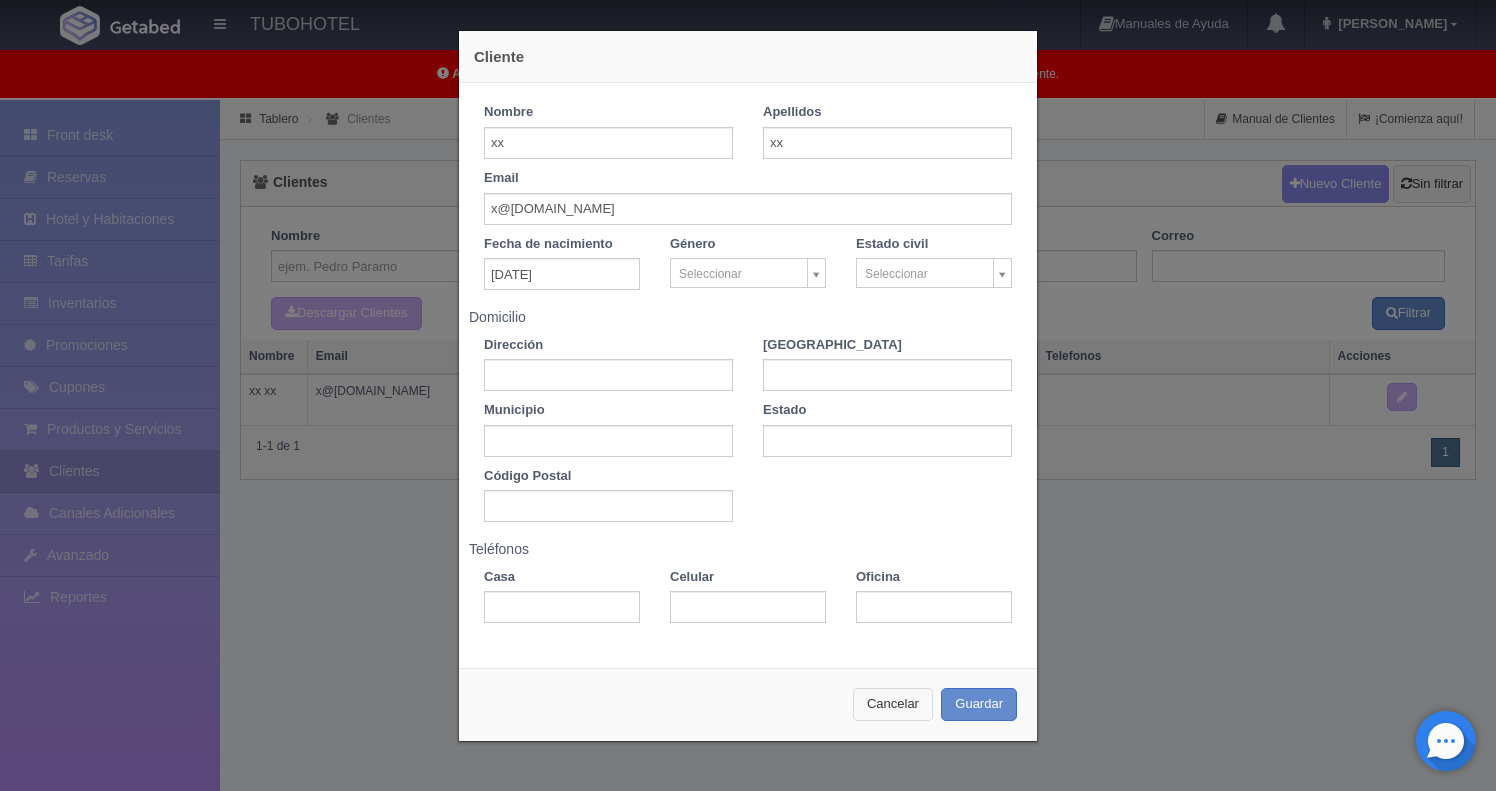 click on "Cancelar" at bounding box center (893, 704) 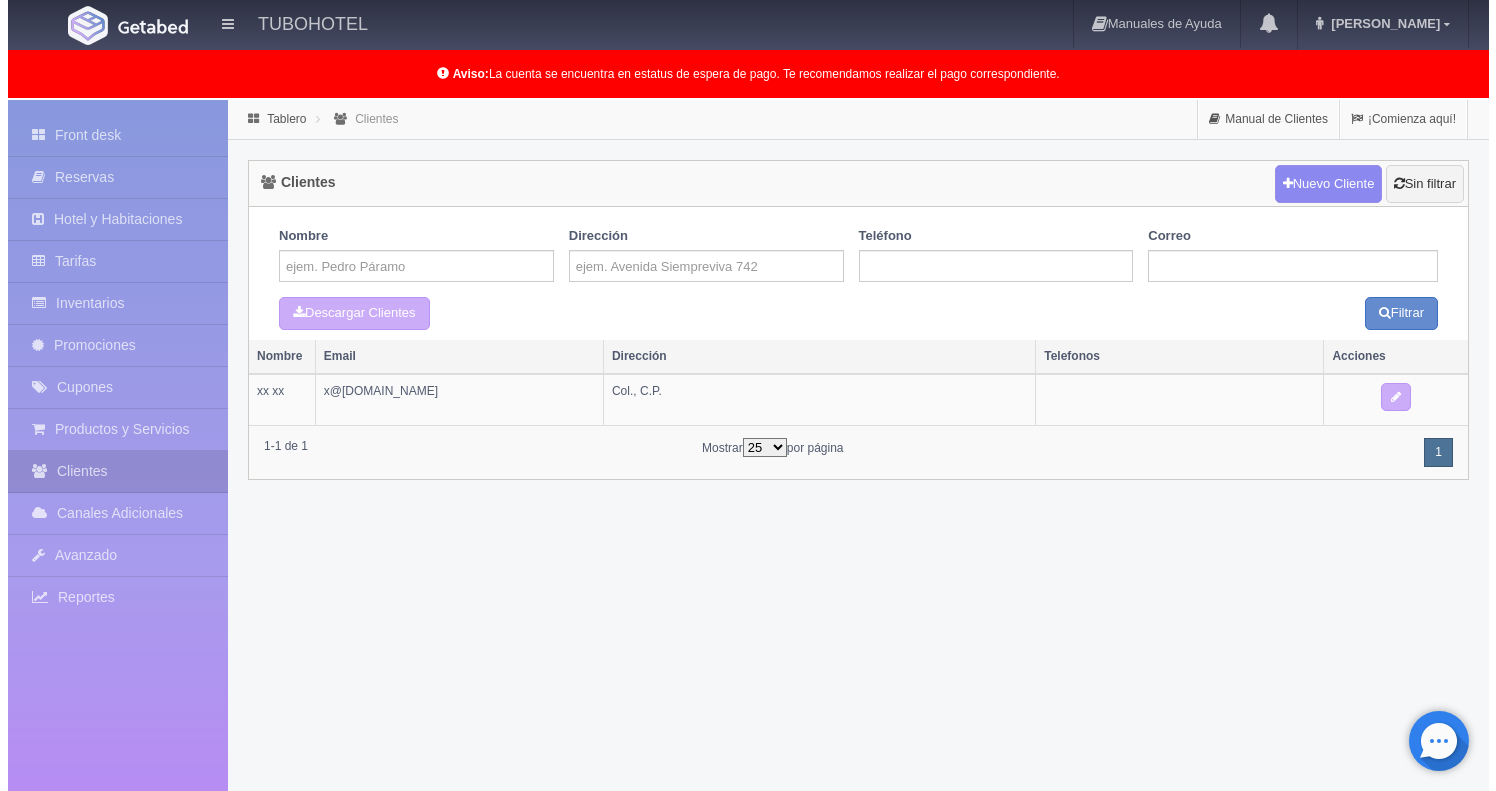 scroll, scrollTop: 0, scrollLeft: 0, axis: both 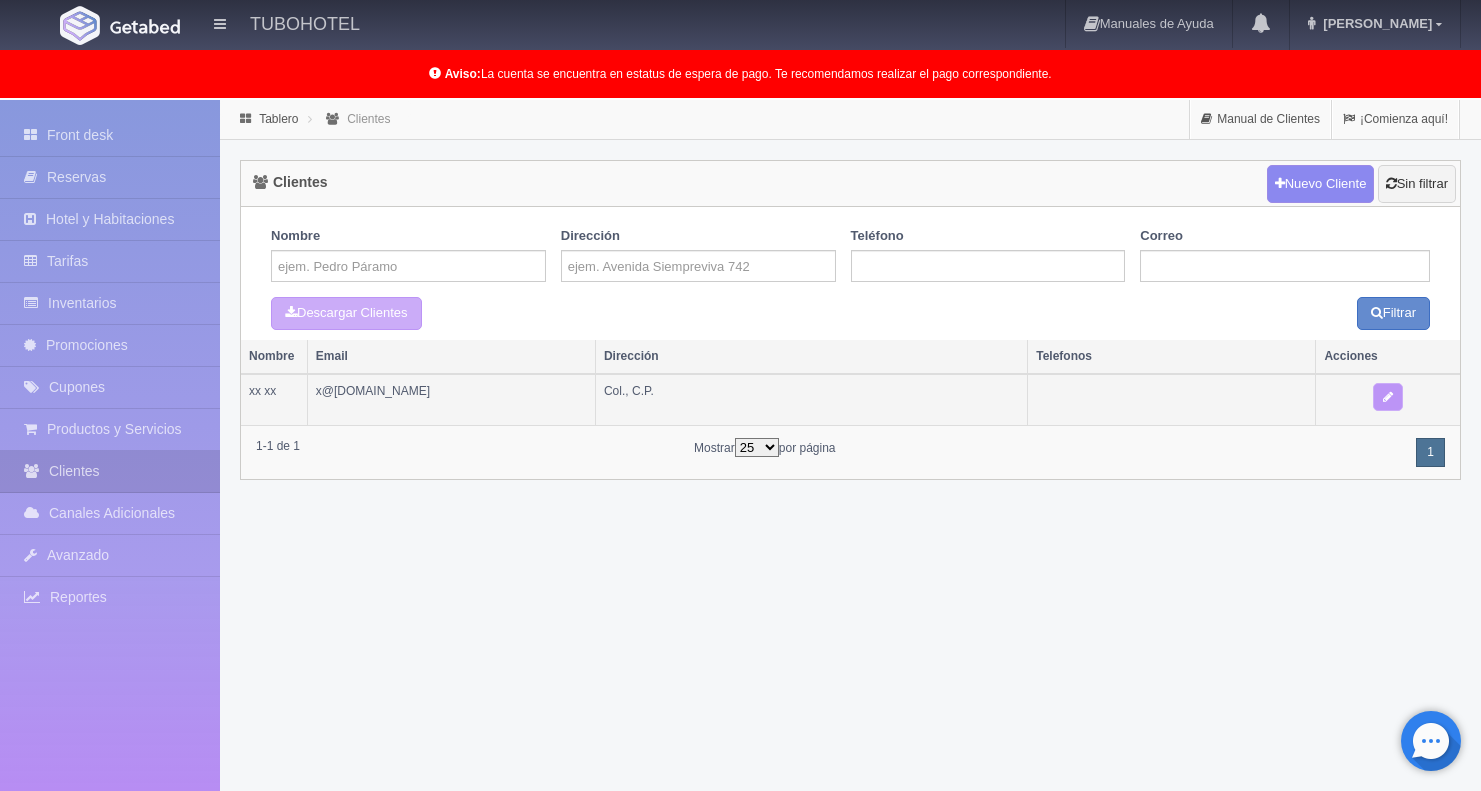 click at bounding box center (1388, 397) 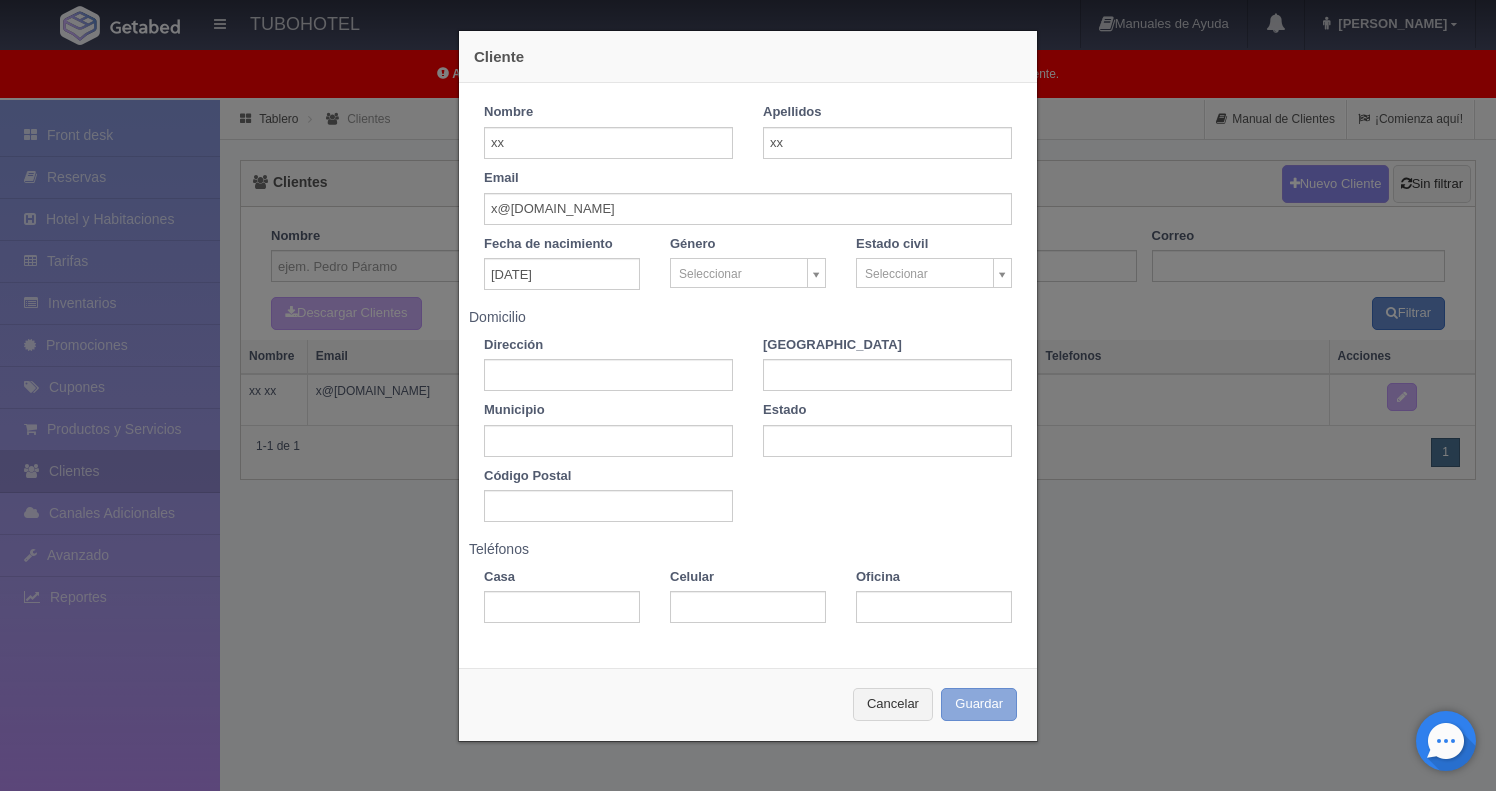 click on "Guardar" at bounding box center (979, 704) 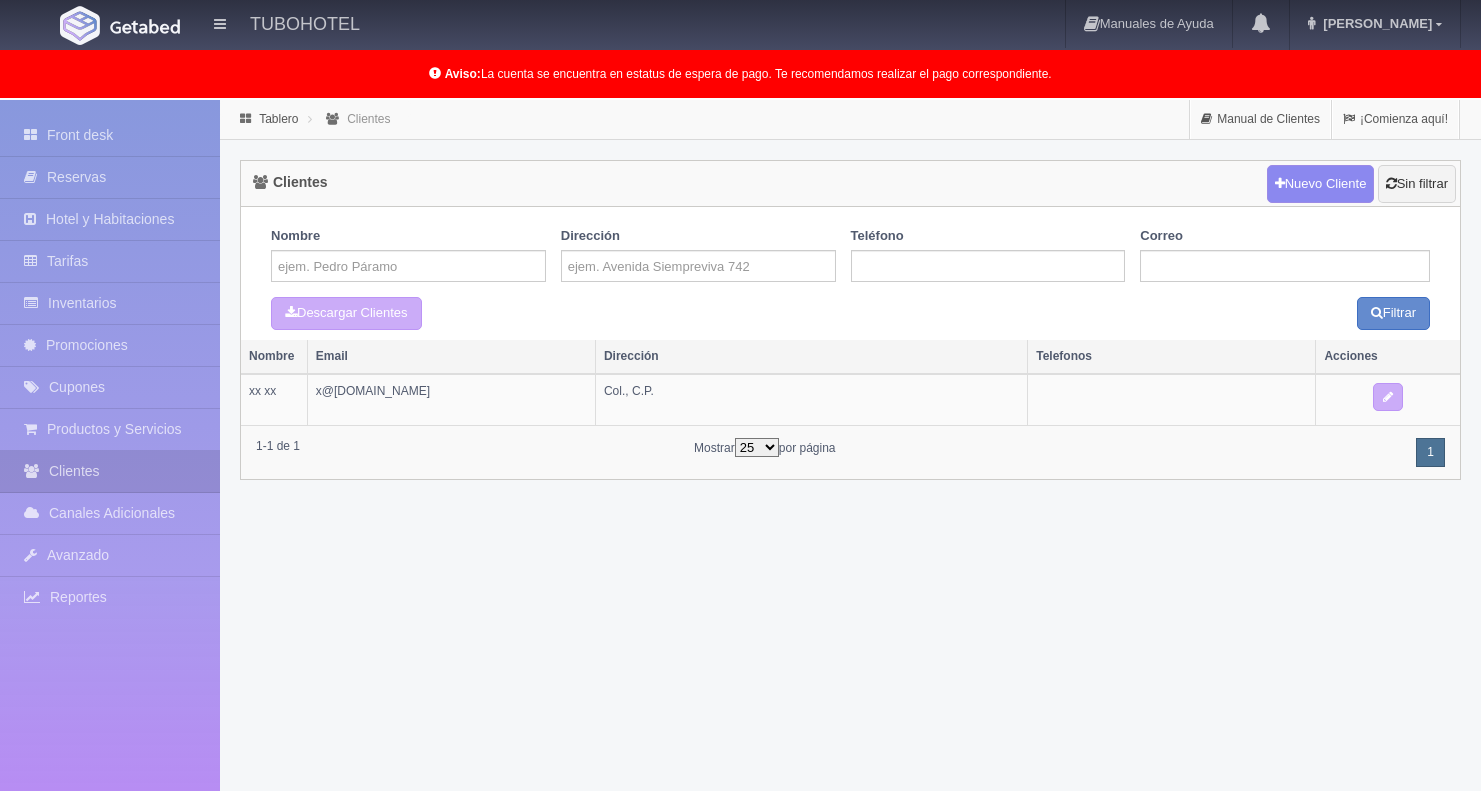 scroll, scrollTop: 0, scrollLeft: 0, axis: both 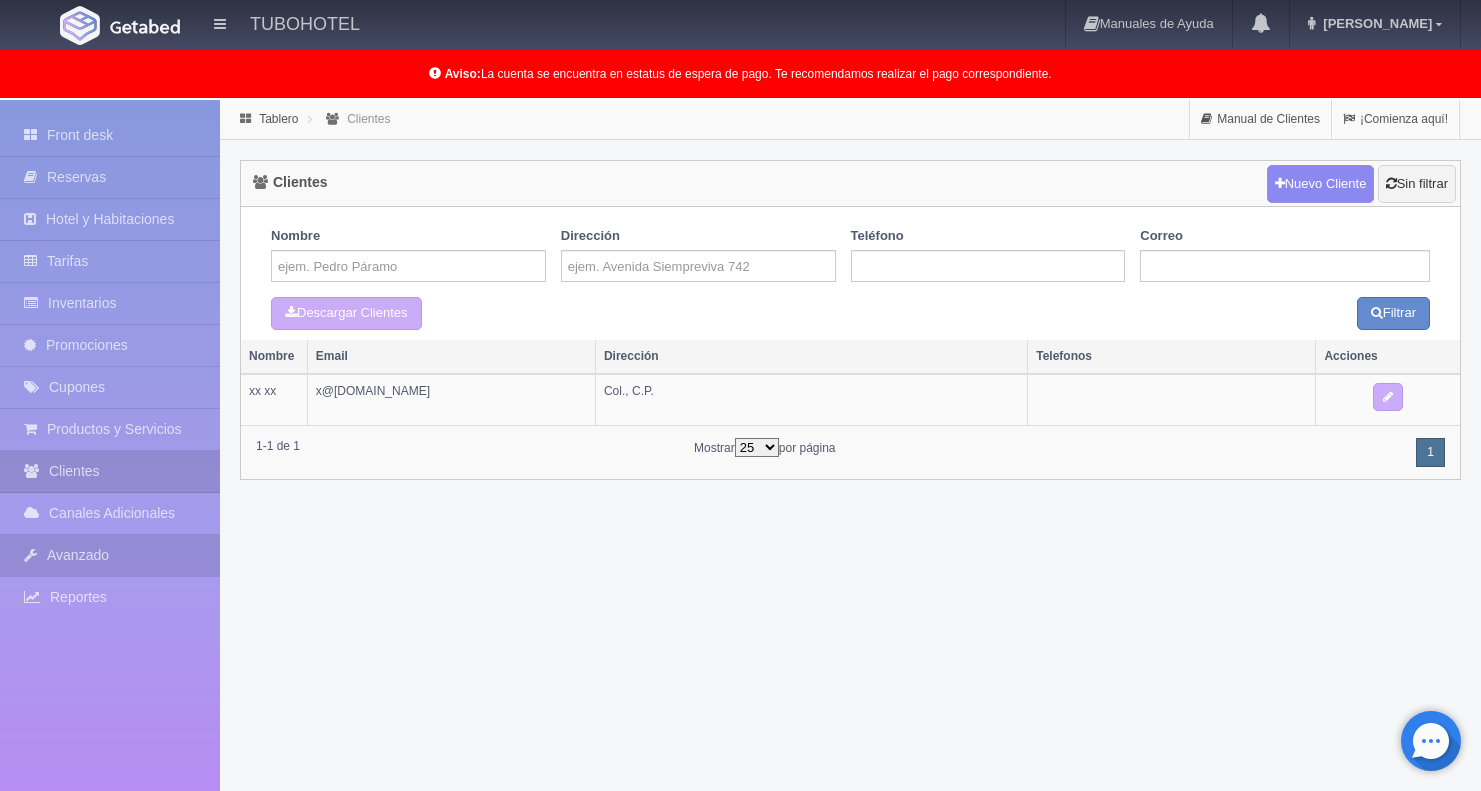 click on "Avanzado" at bounding box center (110, 555) 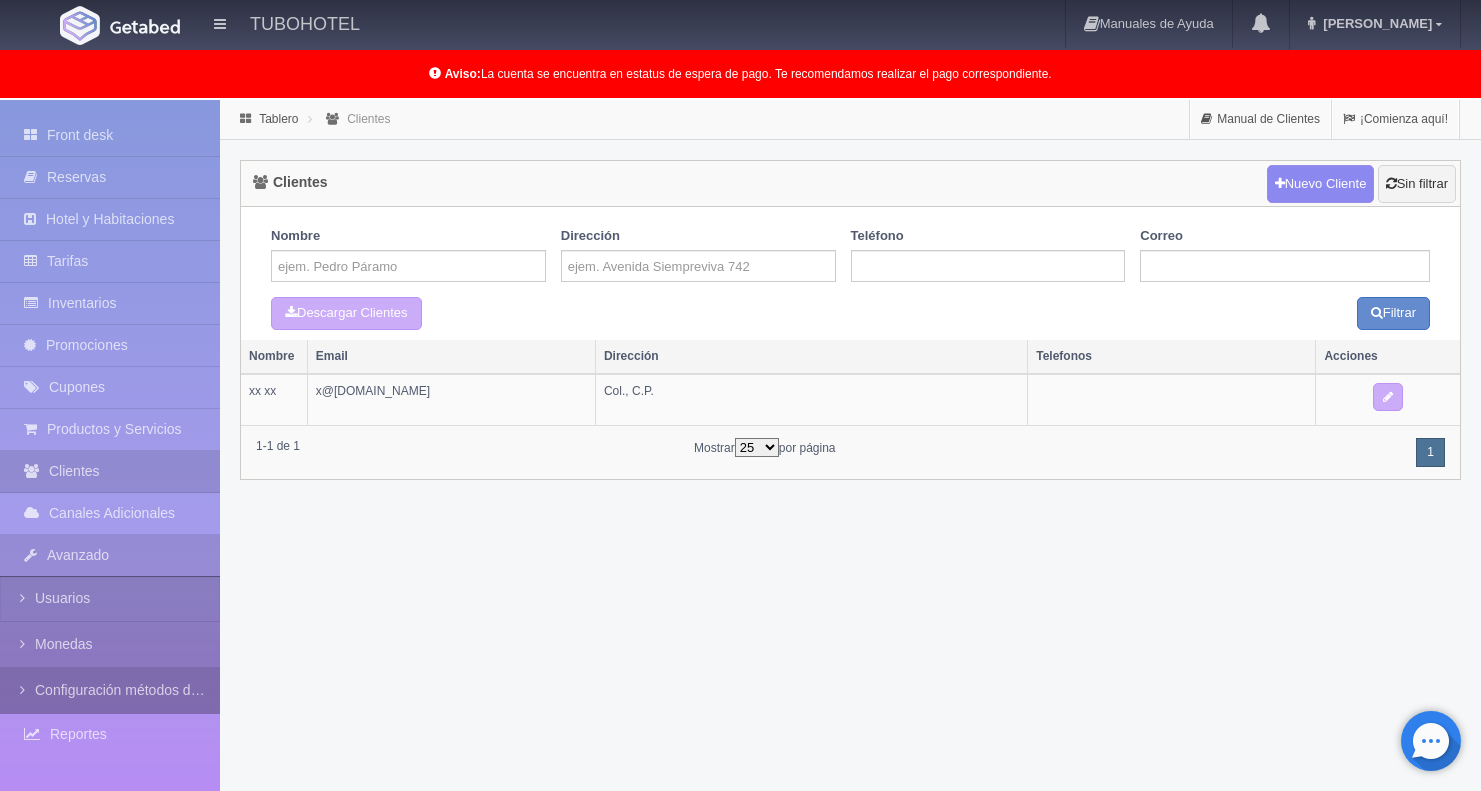 click on "Configuración métodos de pago" at bounding box center [110, 690] 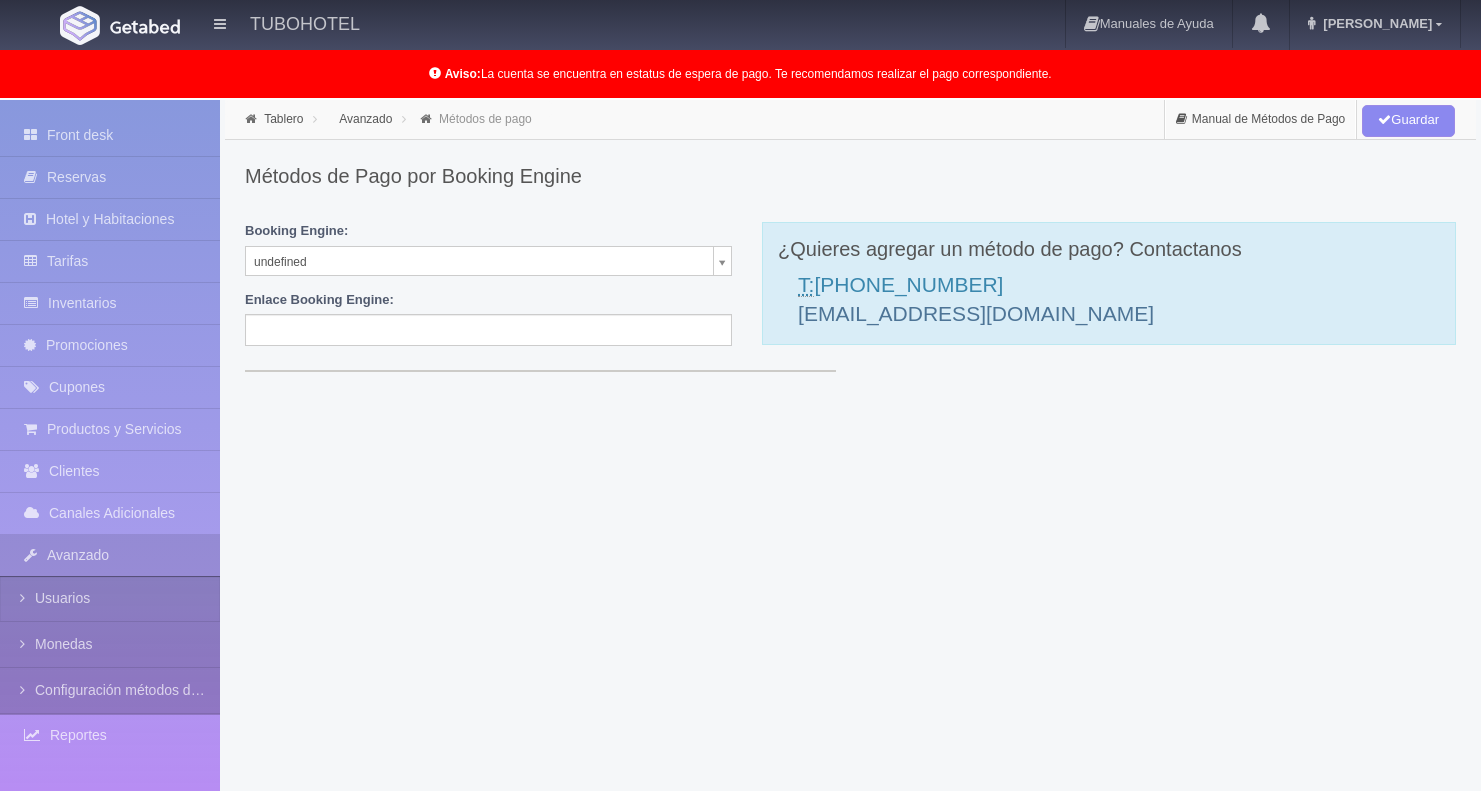 scroll, scrollTop: 0, scrollLeft: 0, axis: both 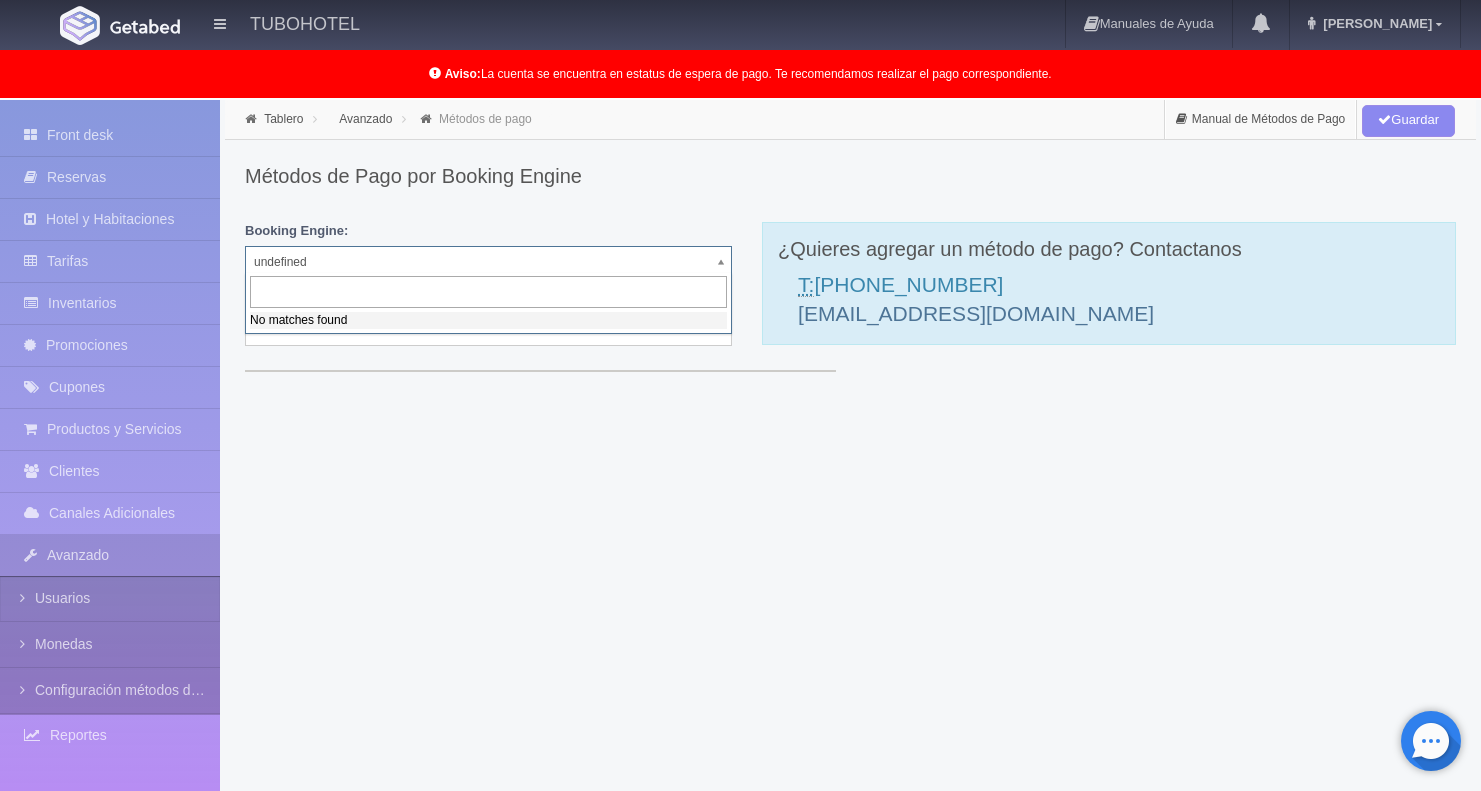 click on "TUBOHOTEL
Manuales de Ayuda
Actualizaciones recientes
[PERSON_NAME]
Mi Perfil
Salir / Log Out
[GEOGRAPHIC_DATA]:  La cuenta se encuentra en estatus de espera de pago. Te recomendamos realizar el pago correspondiente.
Procesando...
Front desk
Reservas
Hotel y Habitaciones
Tarifas
Inventarios
Promociones
Cupones
Productos y Servicios
Clientes" at bounding box center [740, 497] 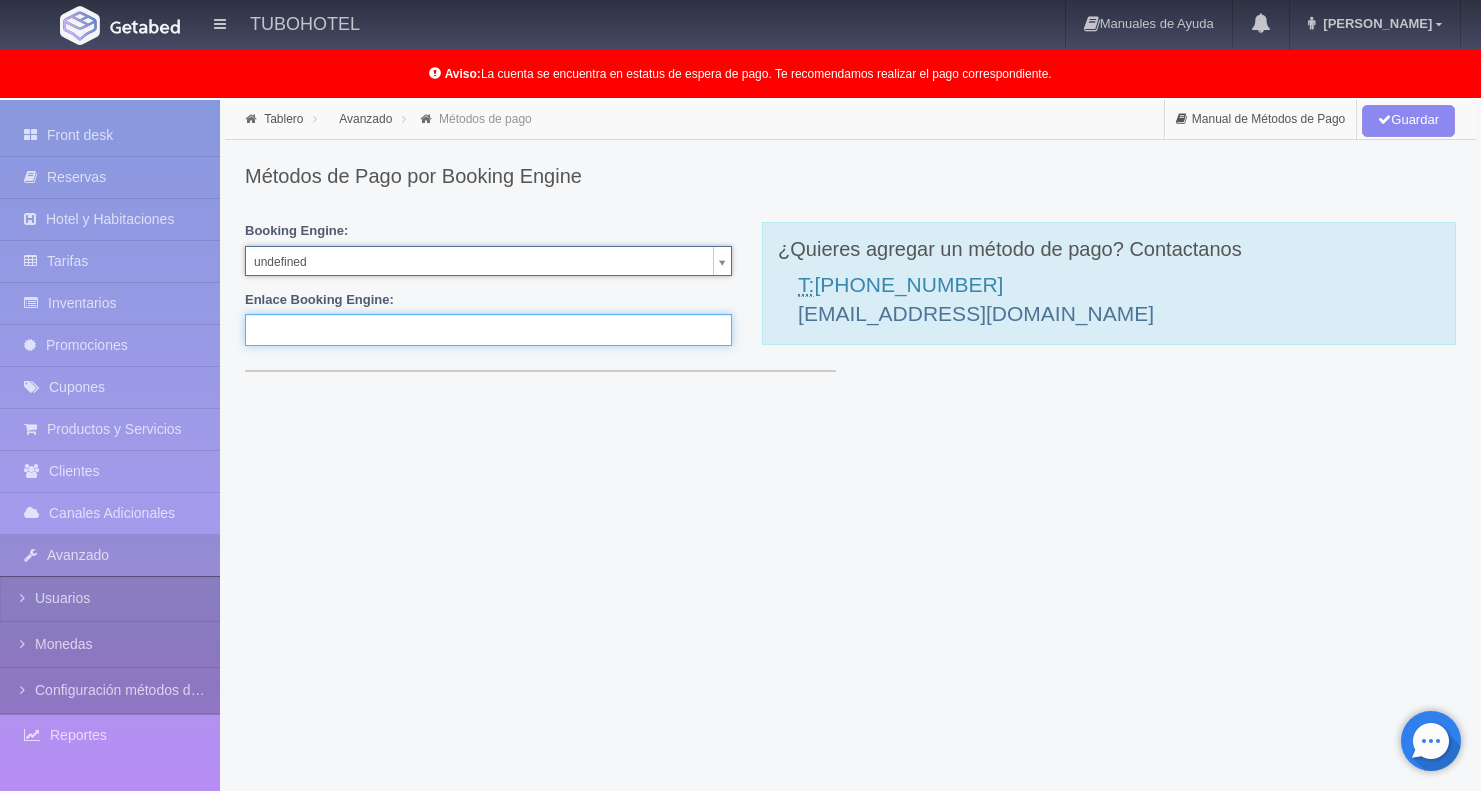 click at bounding box center (488, 330) 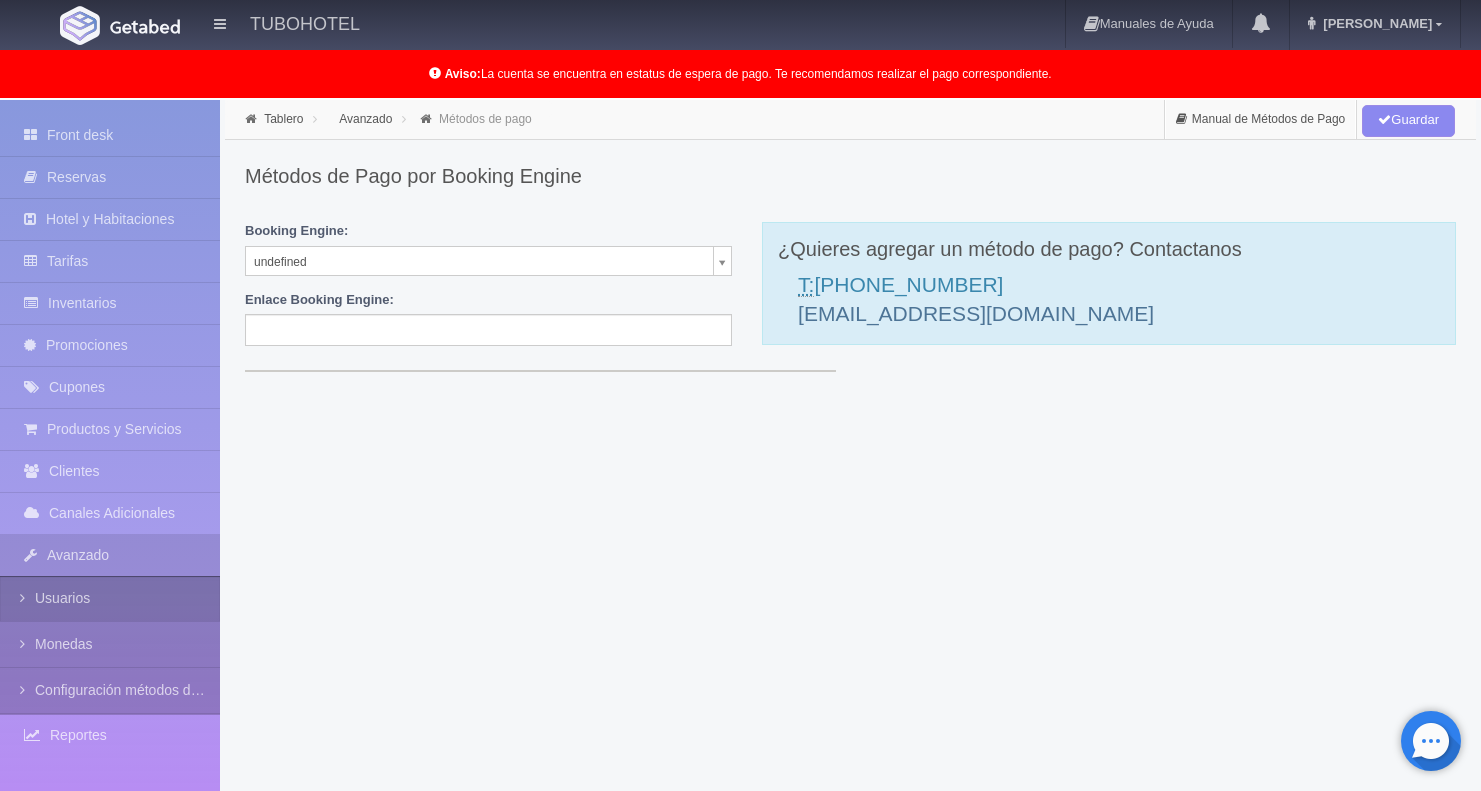 click on "Usuarios" at bounding box center [110, 598] 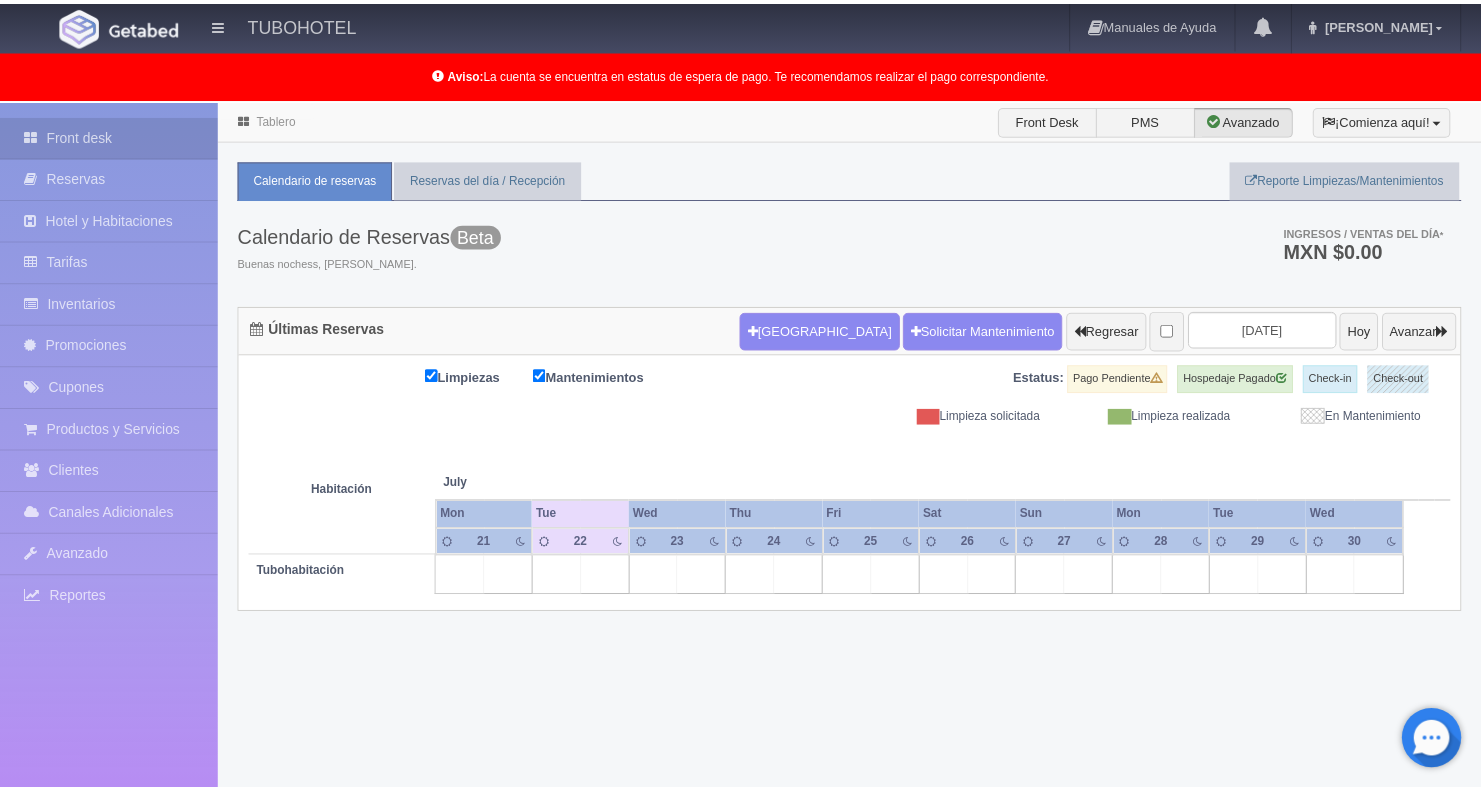 scroll, scrollTop: 0, scrollLeft: 0, axis: both 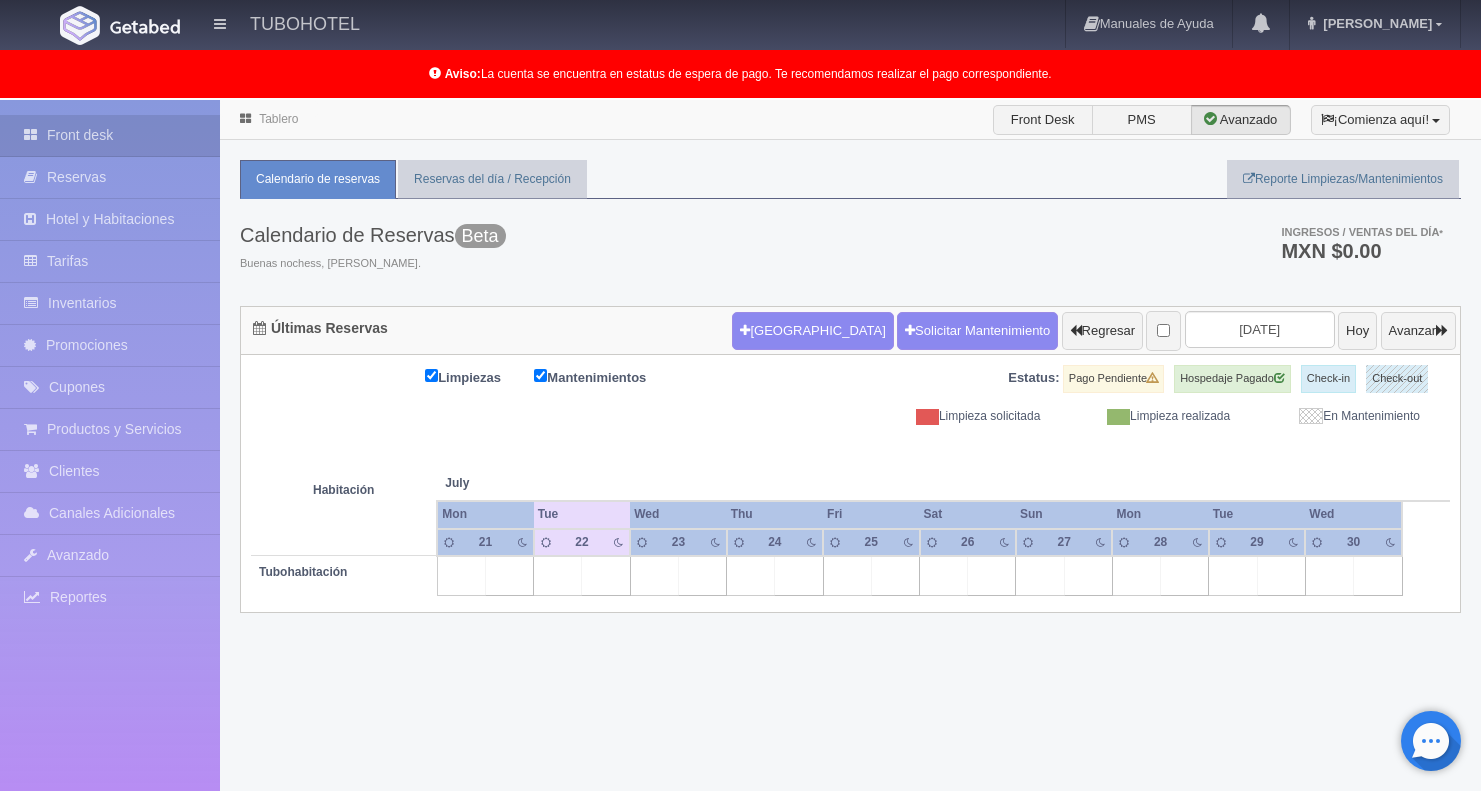 click on "Tablero
Front Desk
PMS
Avanzado
¡Comienza aquí!
Habitaciones y Reservas
Limpieza y mantenimiento
Manual PMS
Manual Recepción" at bounding box center (850, 369) 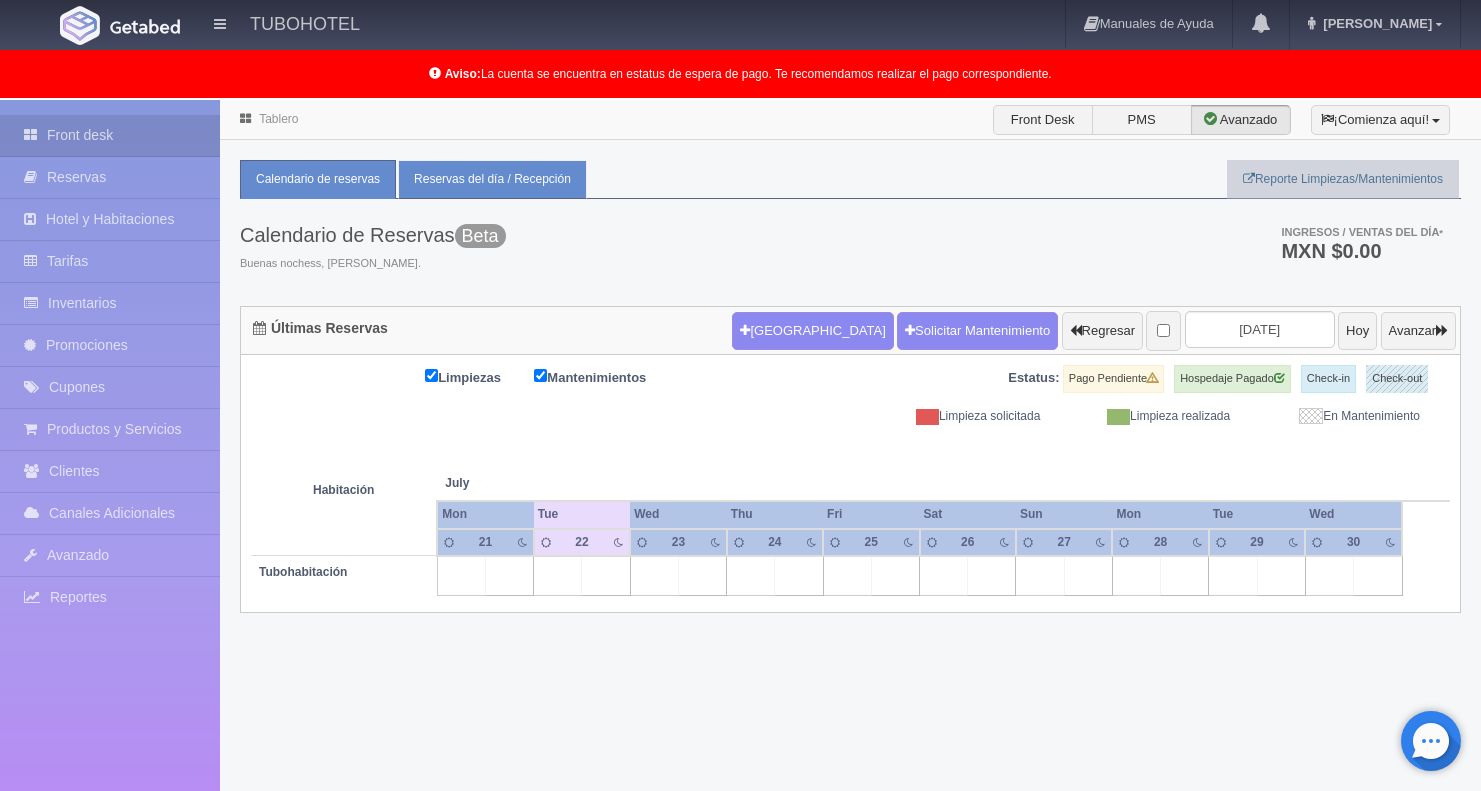 click on "Reservas del día / Recepción" at bounding box center (492, 179) 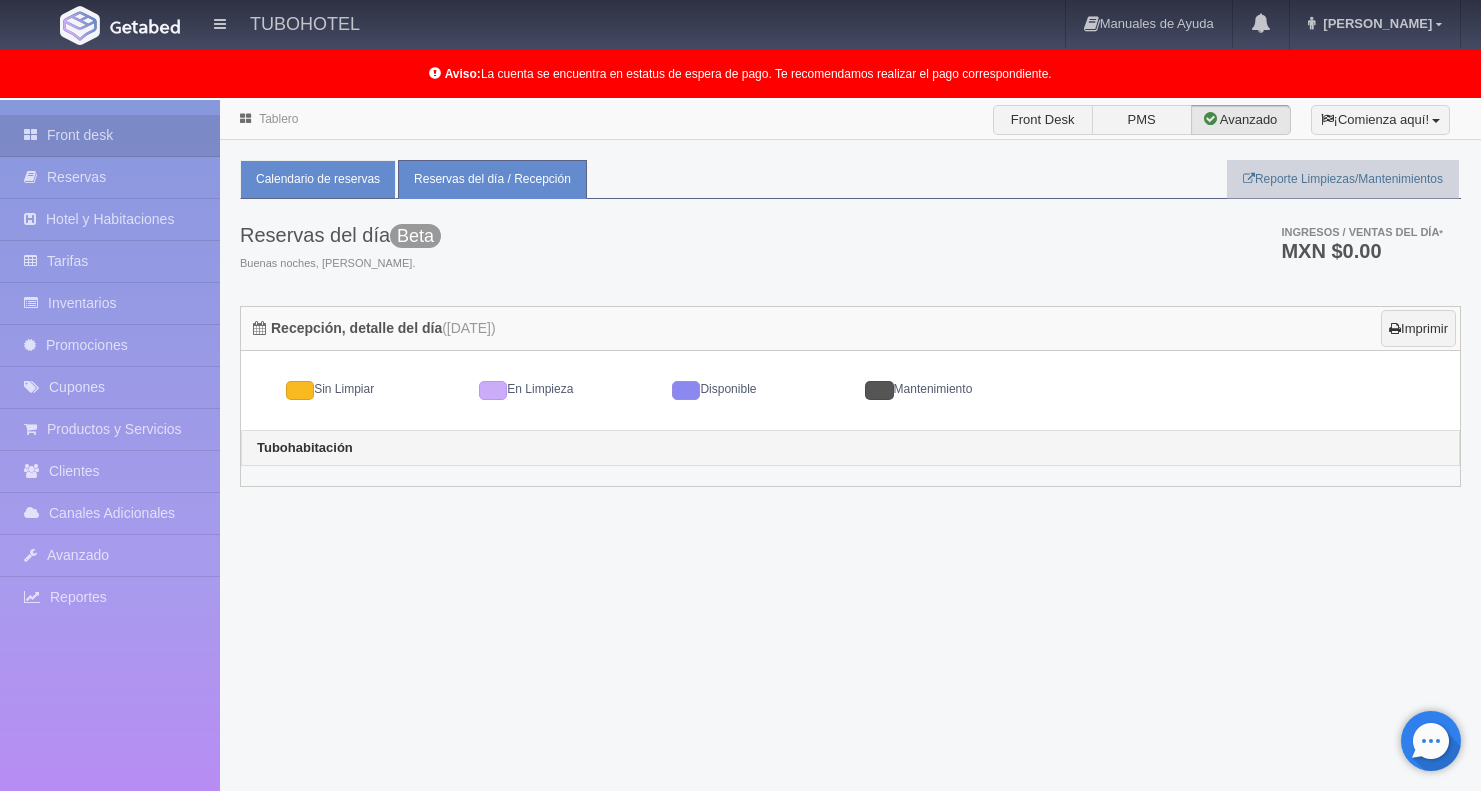 click on "Calendario de
reservas" at bounding box center [318, 179] 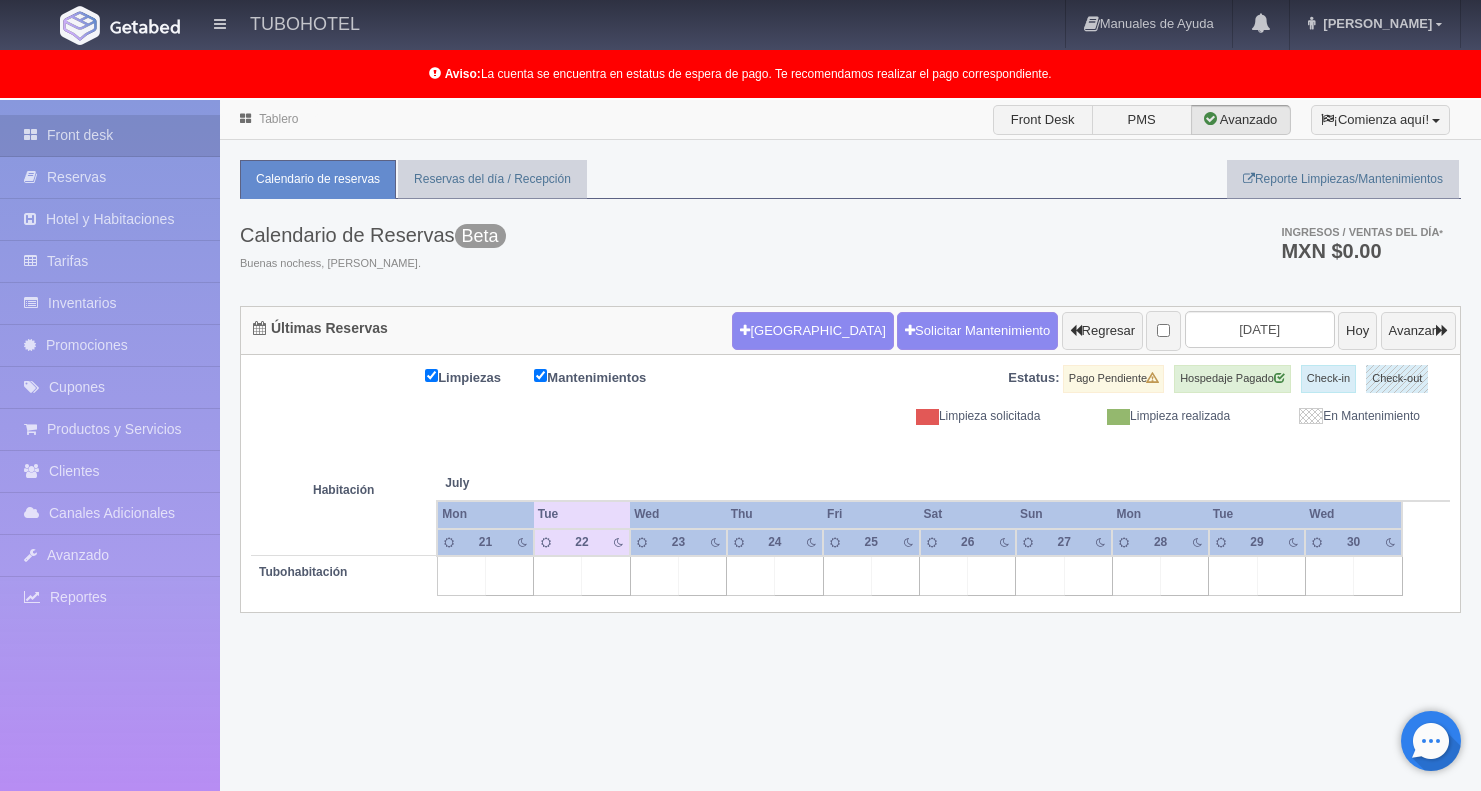 click on "Wed" at bounding box center [678, 514] 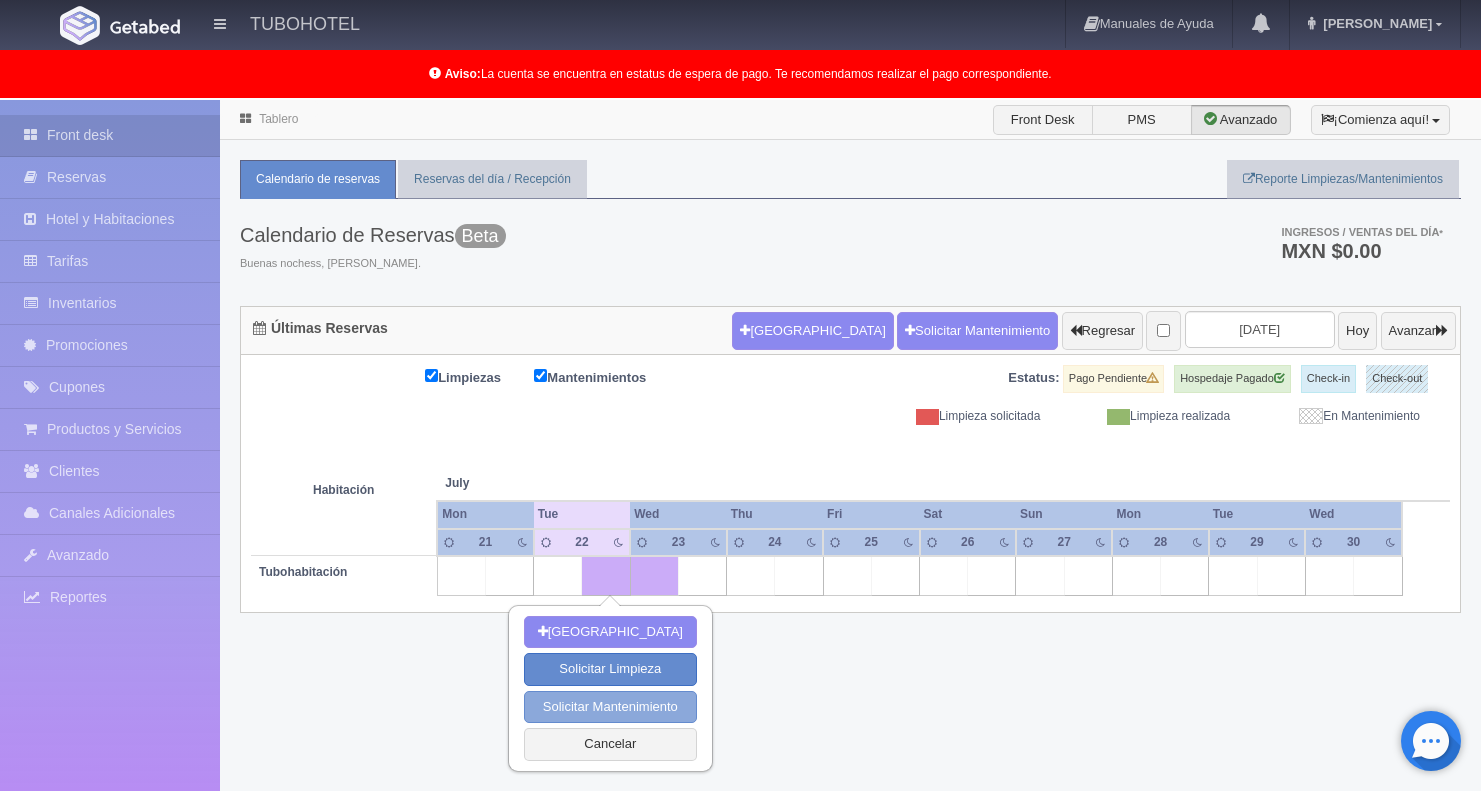 click on "Solicitar Mantenimiento" at bounding box center (610, 707) 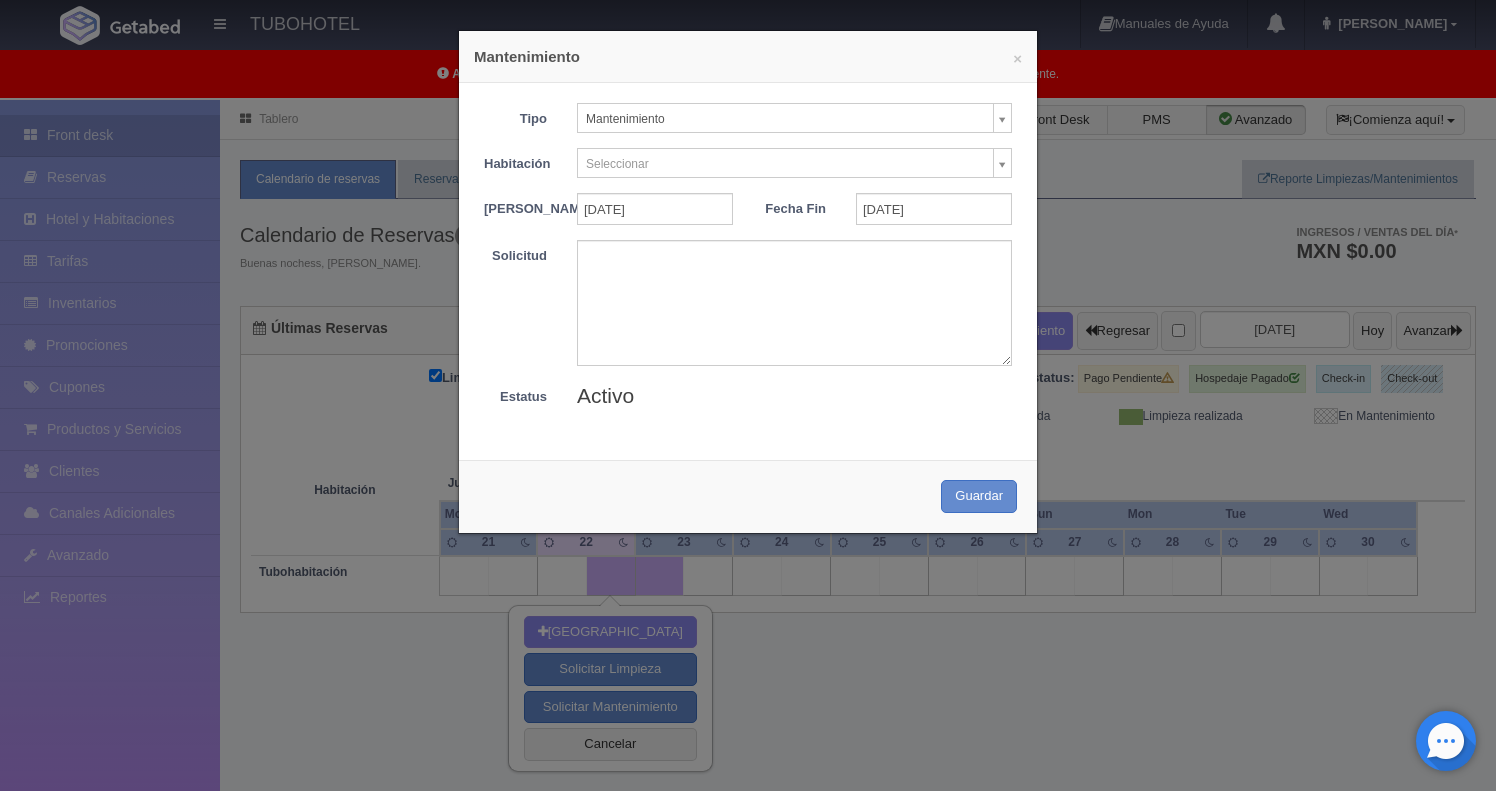 click on "×   Mantenimiento       Tipo       Mantenimiento                               Limpieza   Mantenimiento   Habitación       Seleccionar                               Sin Asignar   Fecha Inicio   22-07-2025   Fecha Fin   23-07-2025   Solicitud     Comentarios     Estatus   Activo      Cancelar  Mantenimiento    Terminar  Mantenimiento   Guardar" at bounding box center (748, 395) 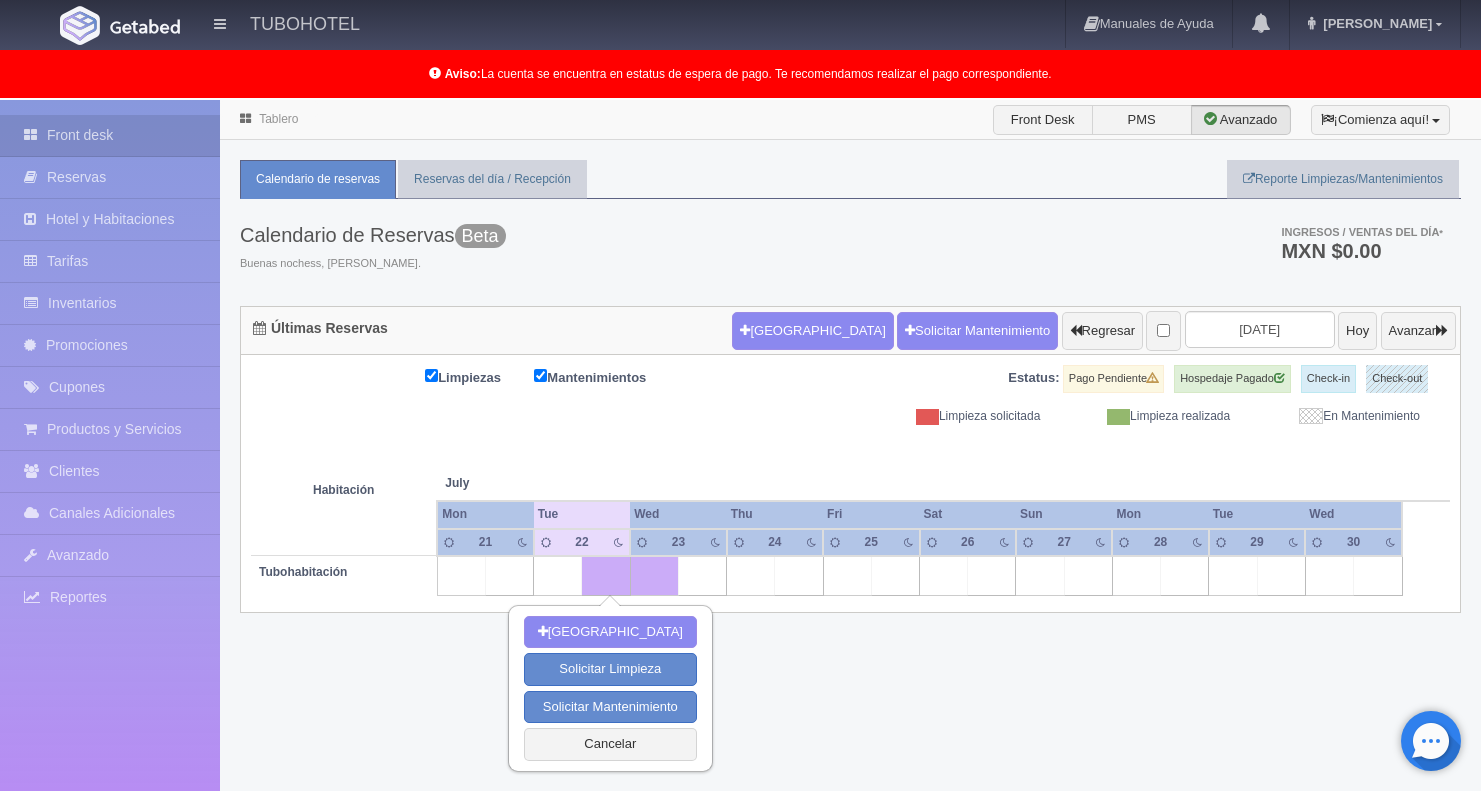 click at bounding box center (702, 463) 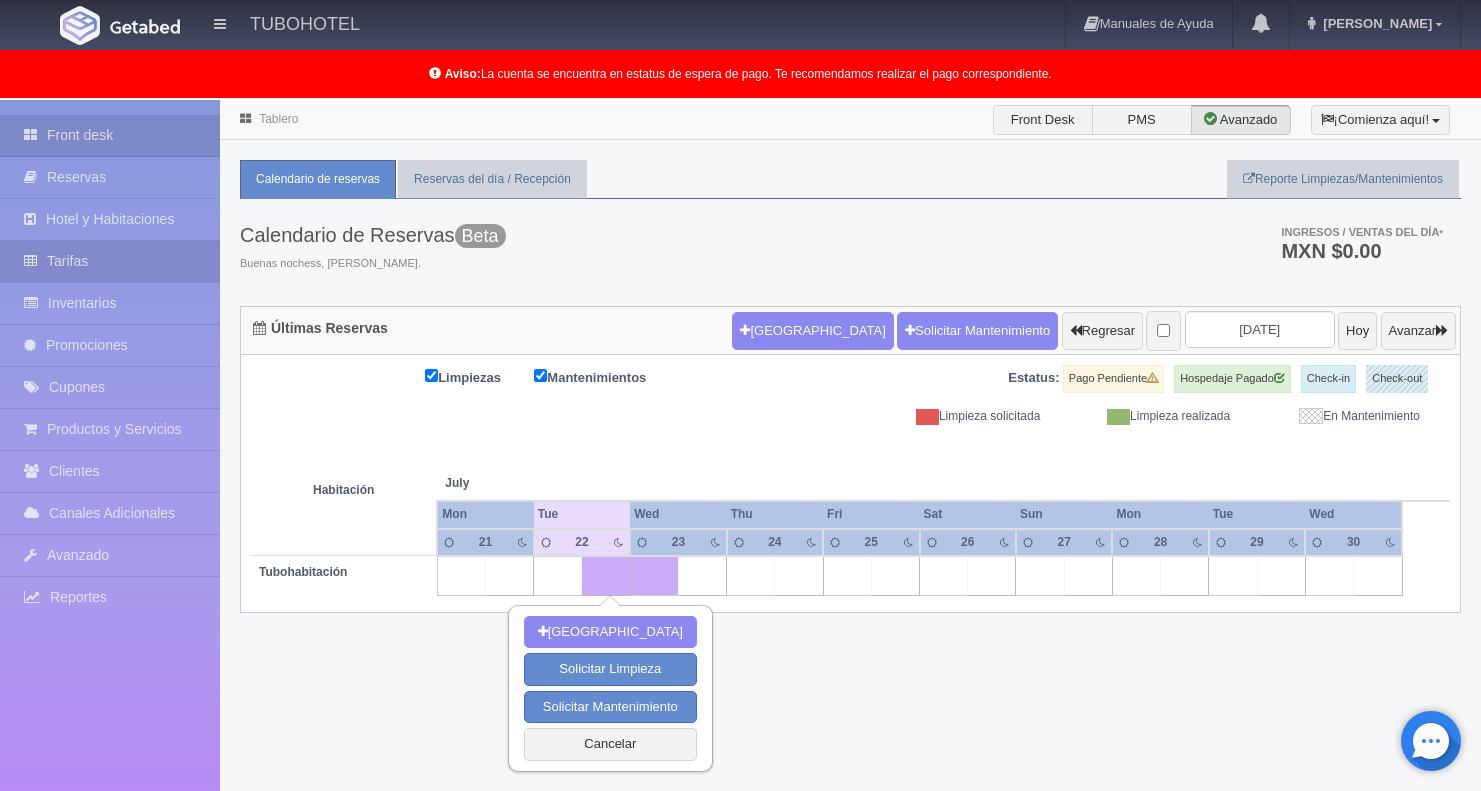 click on "Tarifas" at bounding box center [110, 261] 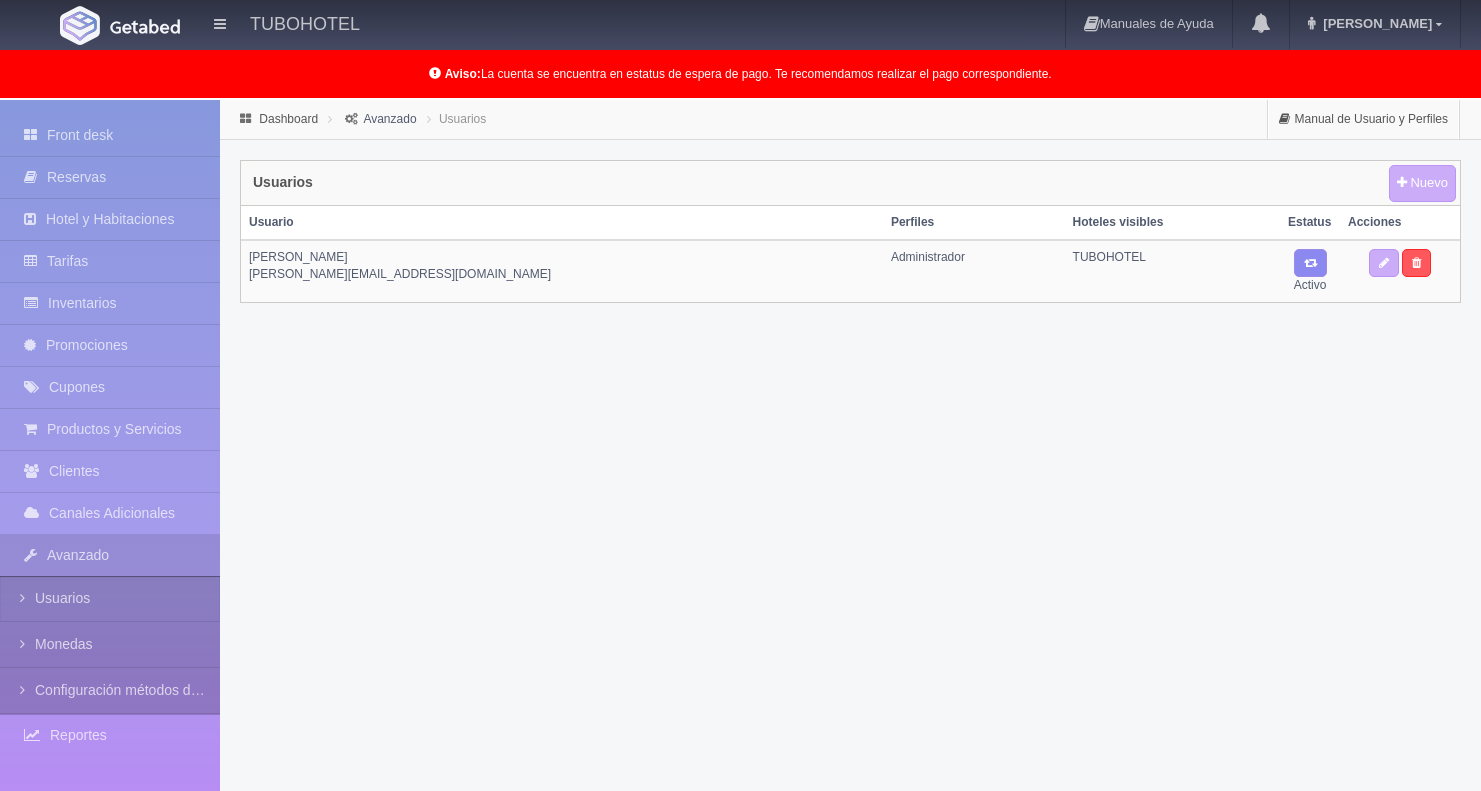scroll, scrollTop: 0, scrollLeft: 0, axis: both 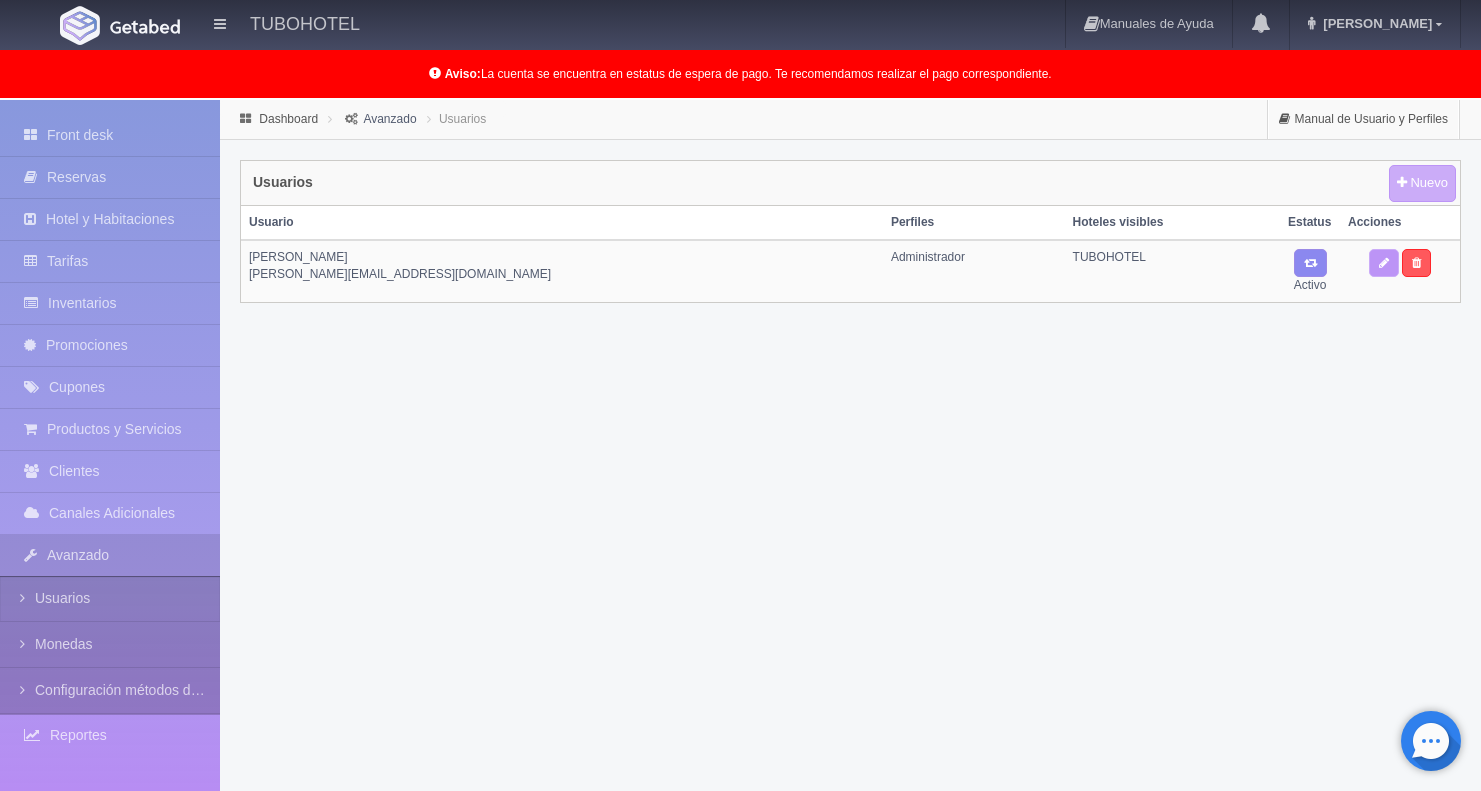 click at bounding box center [1384, 263] 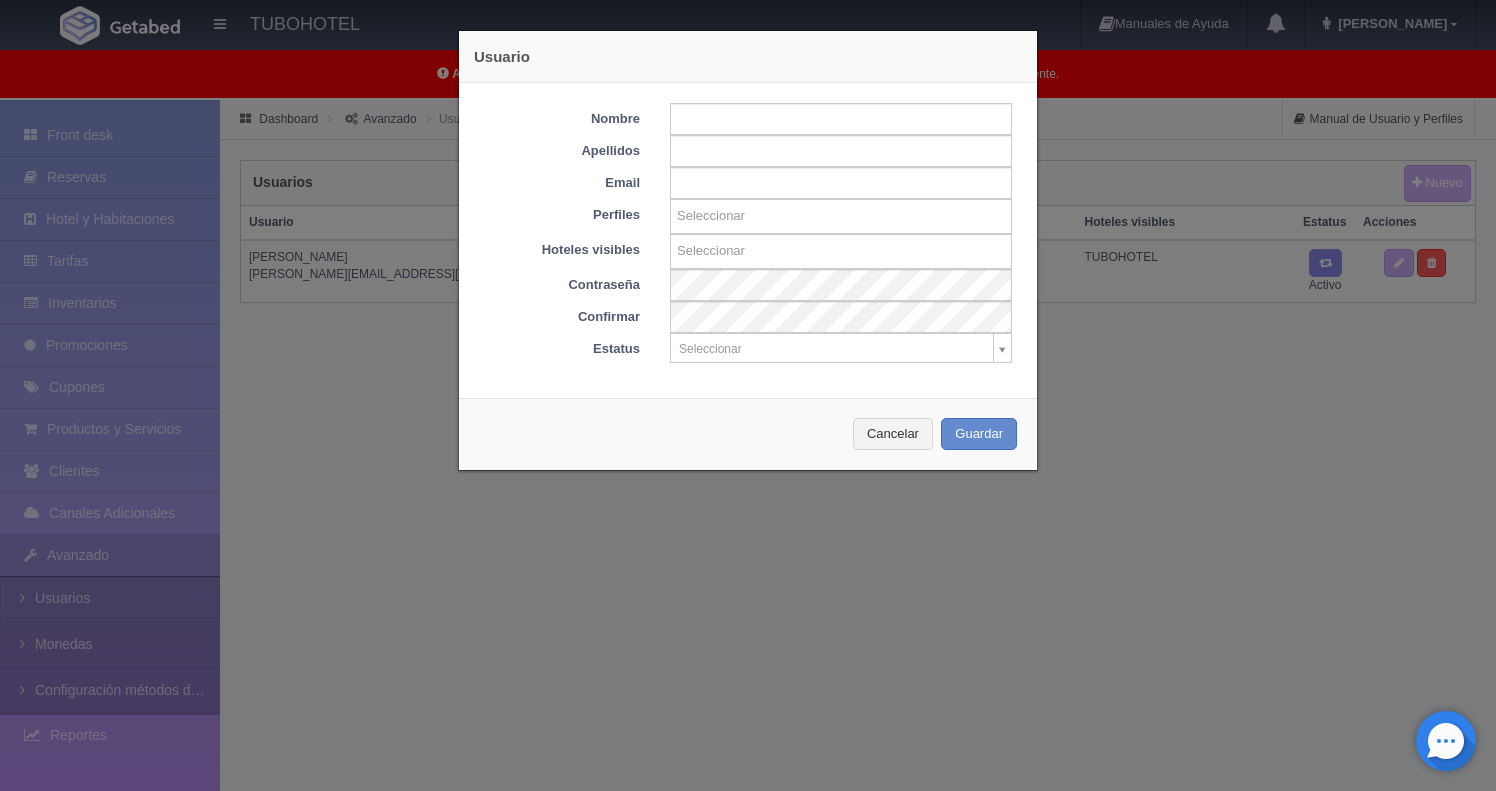 type on "[PERSON_NAME]" 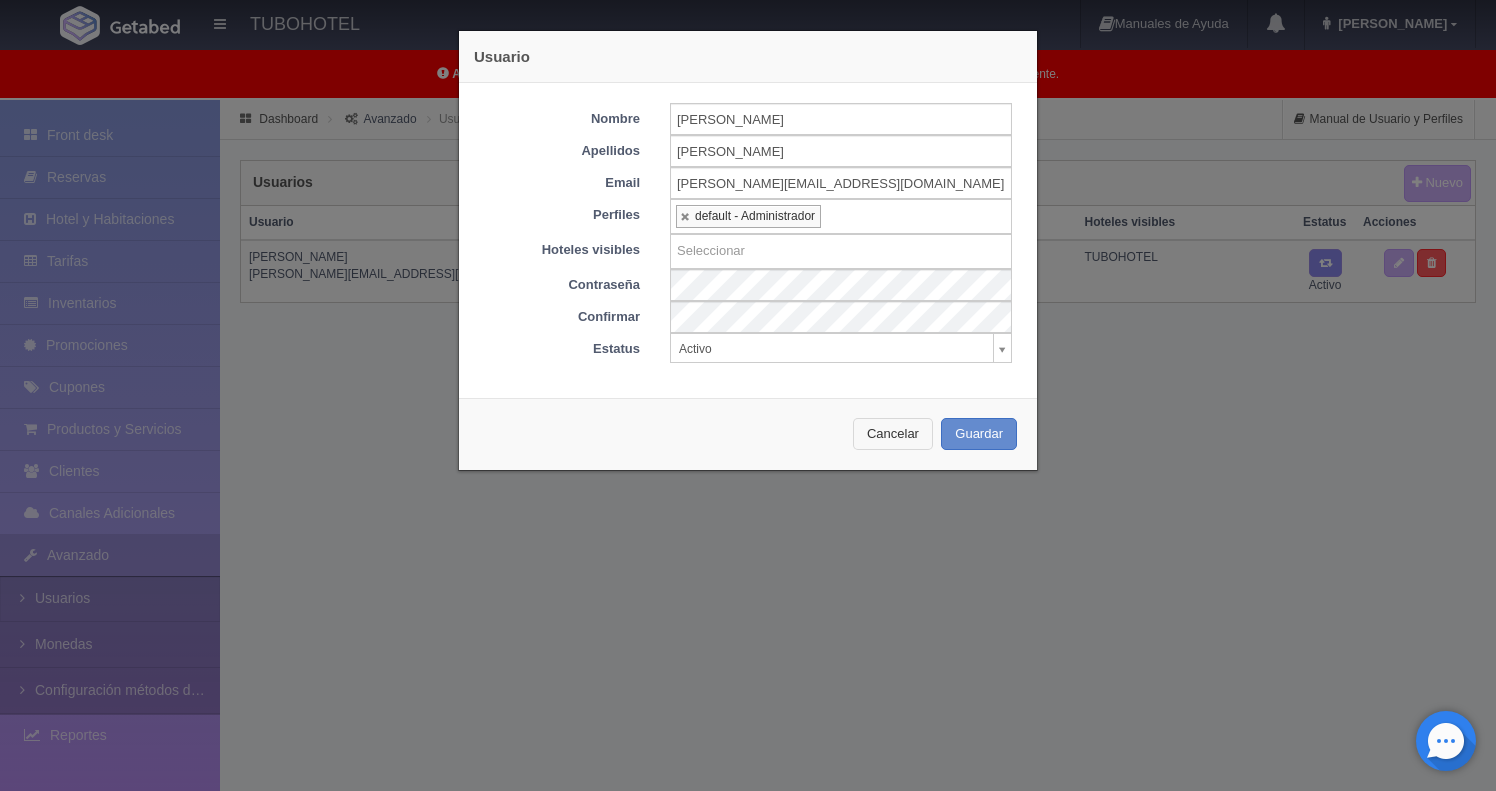 click on "Cancelar" at bounding box center (893, 434) 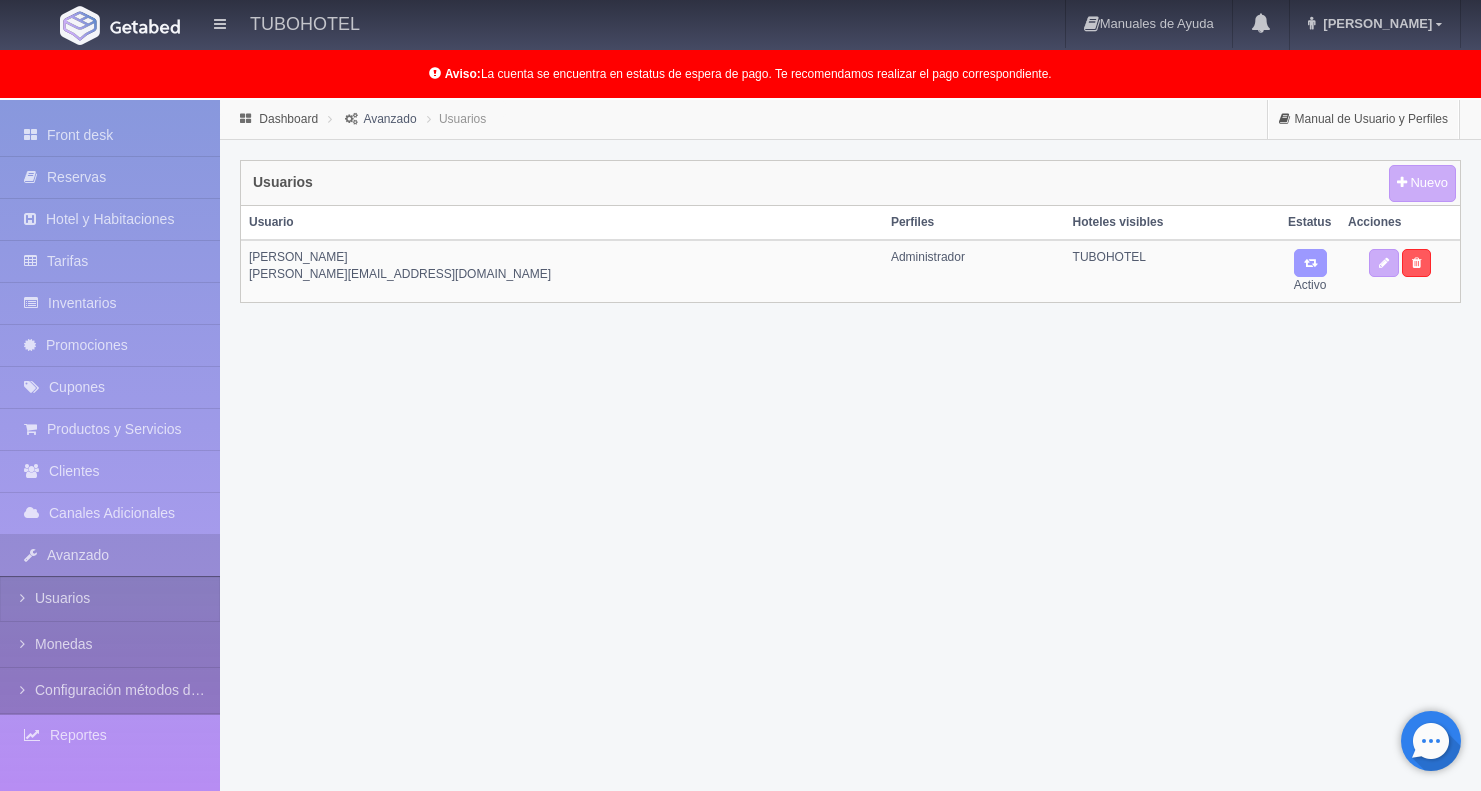 click at bounding box center [1310, 263] 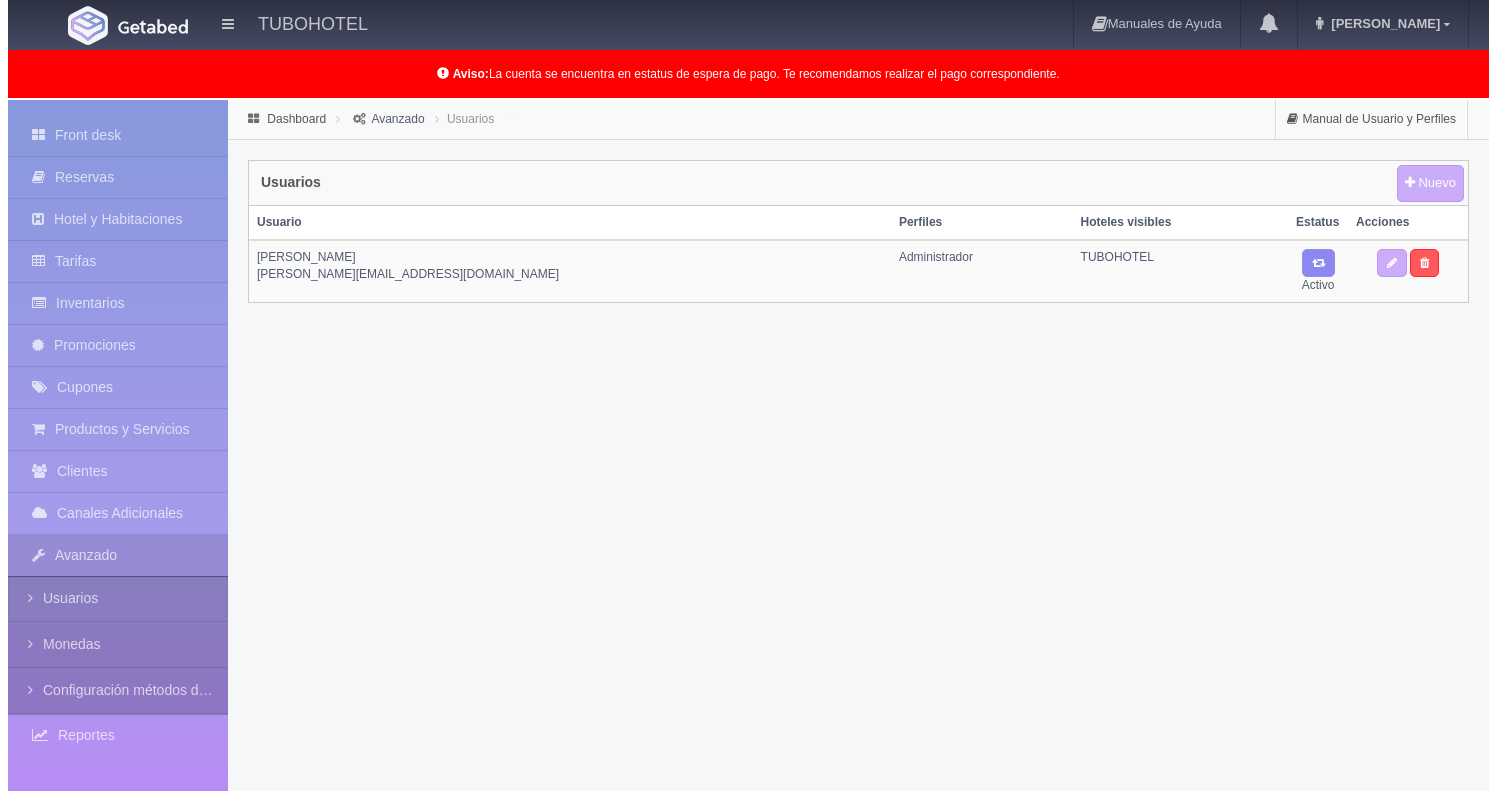 scroll, scrollTop: 0, scrollLeft: 0, axis: both 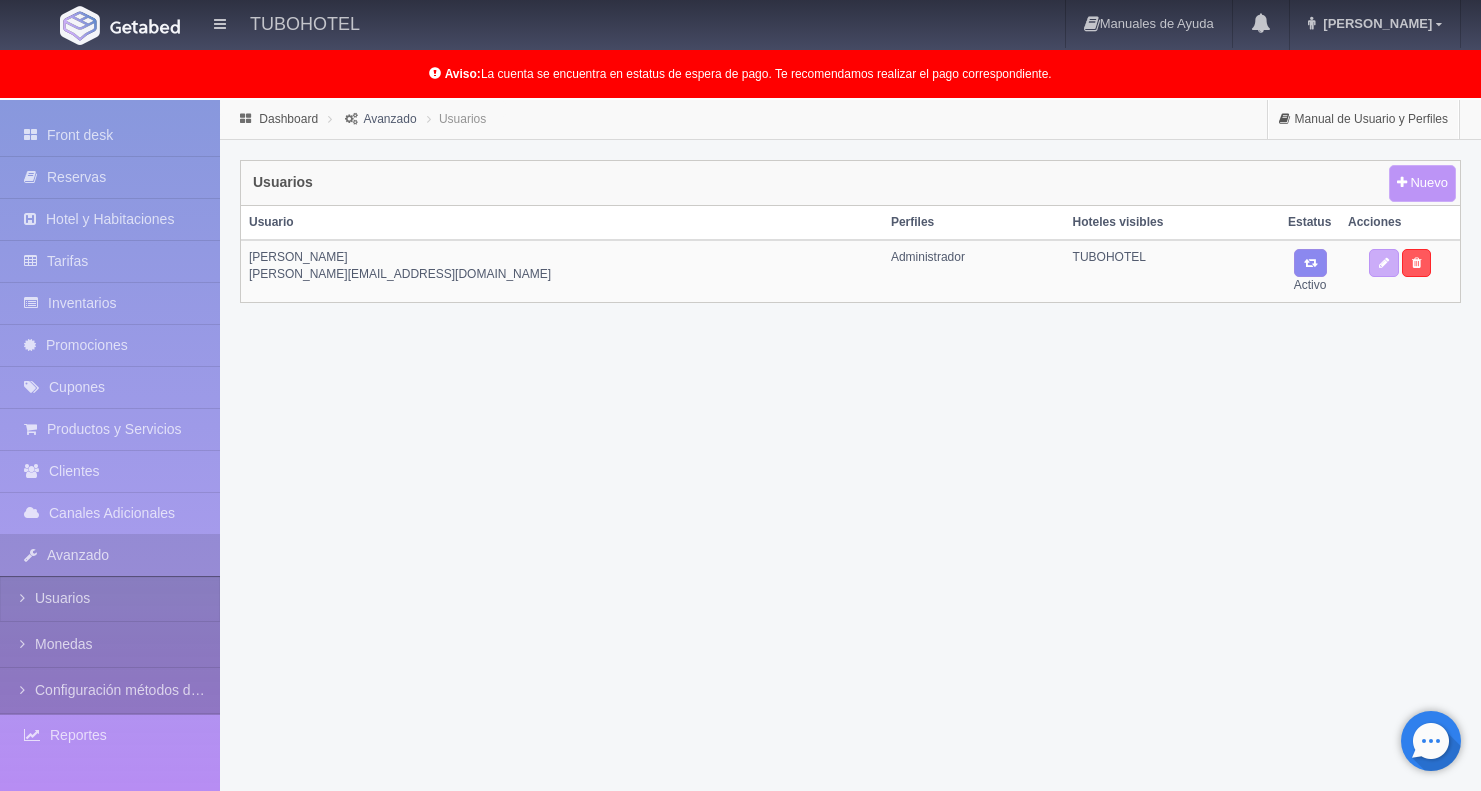 click on "Nuevo" at bounding box center [1422, 183] 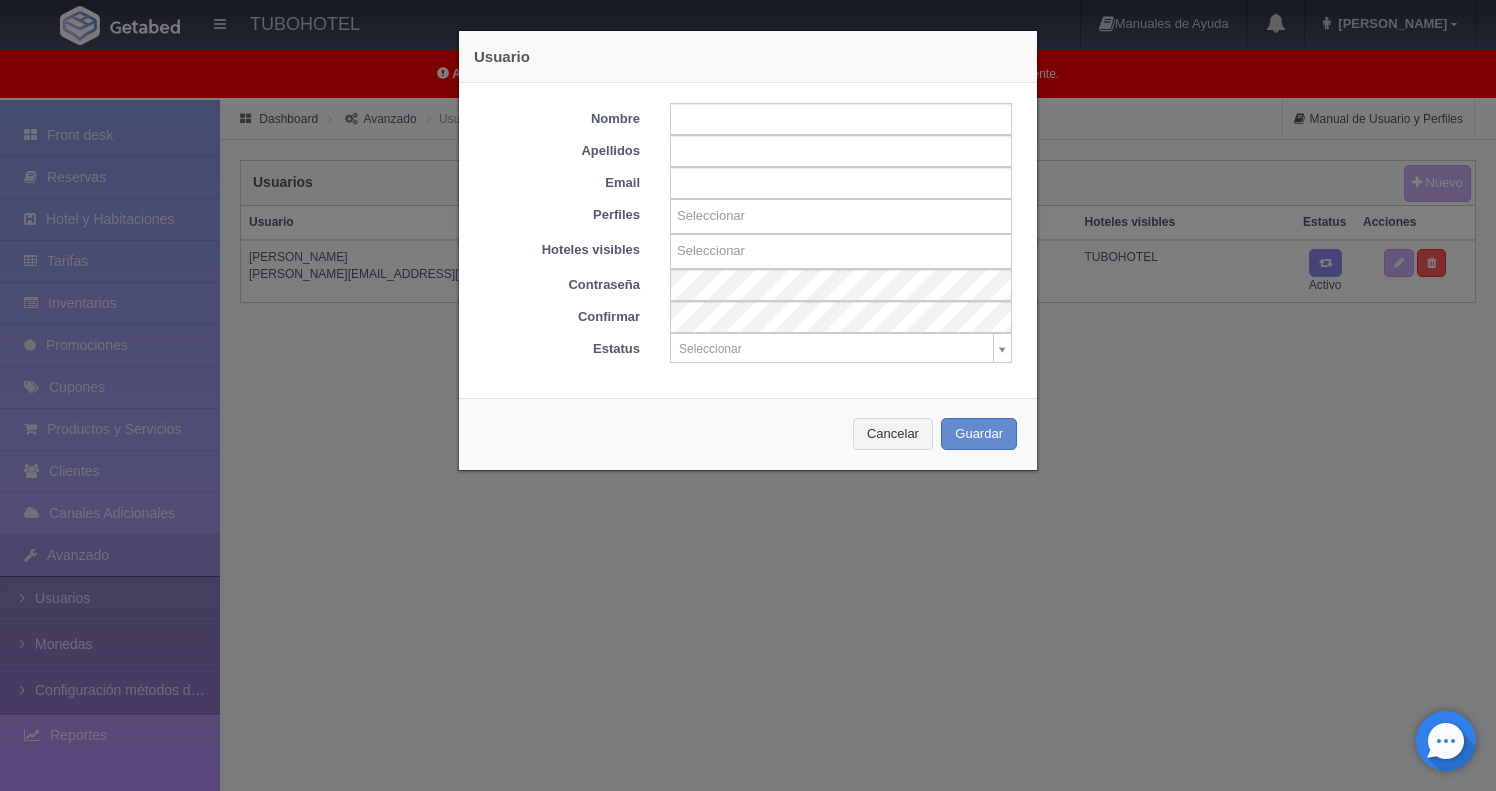 type on "Seleccionar" 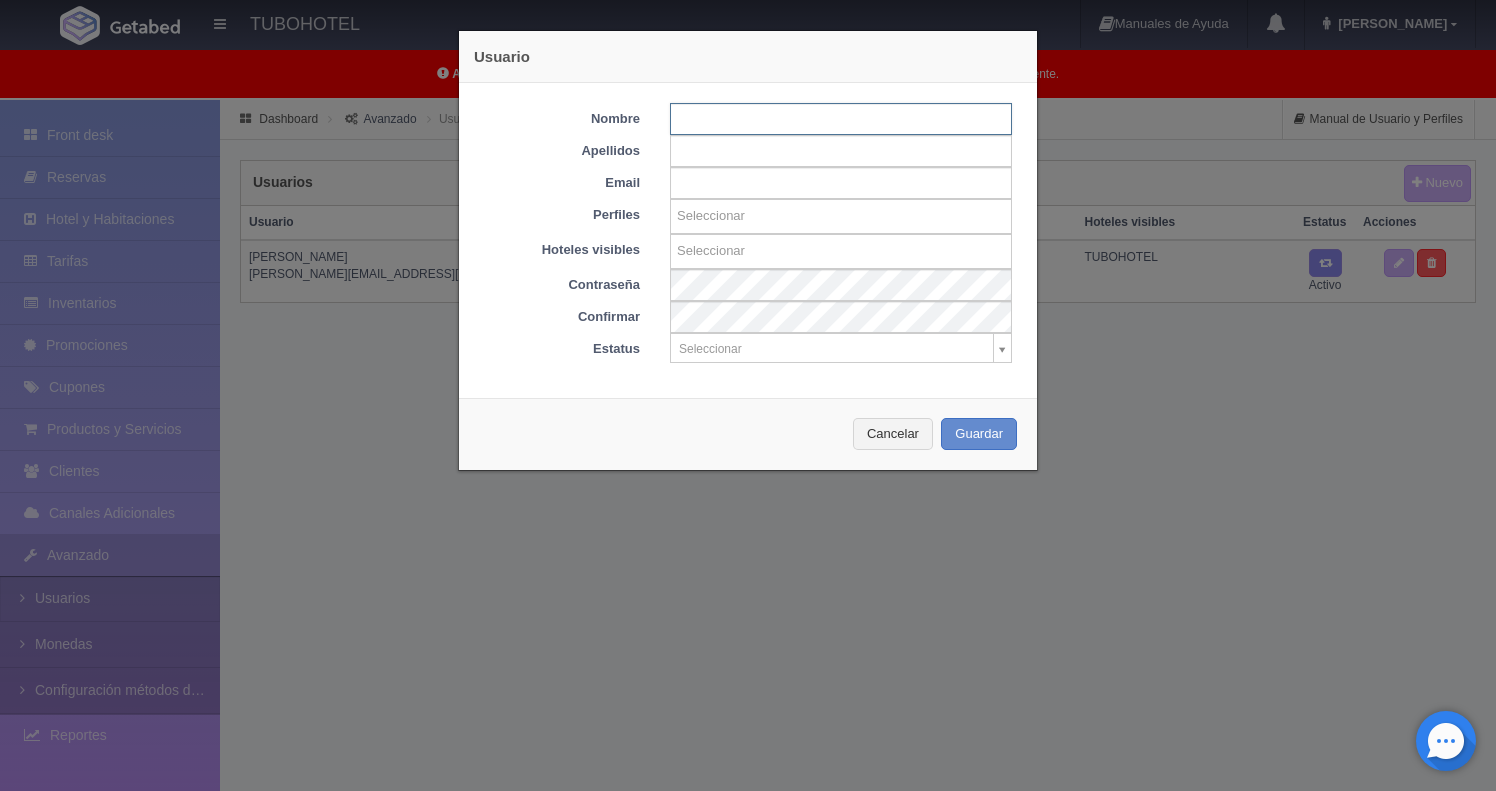 click at bounding box center [841, 119] 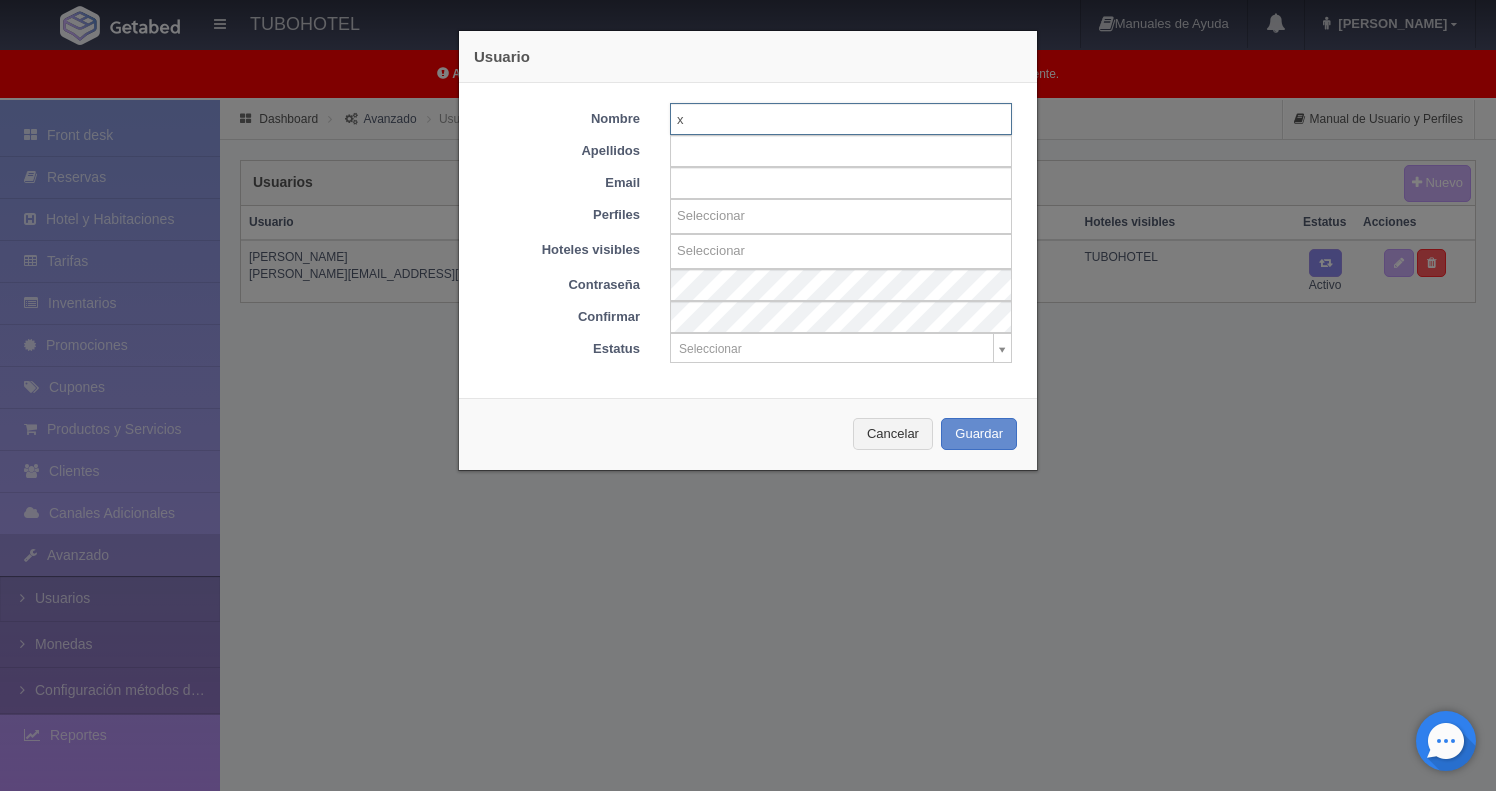 type on "x" 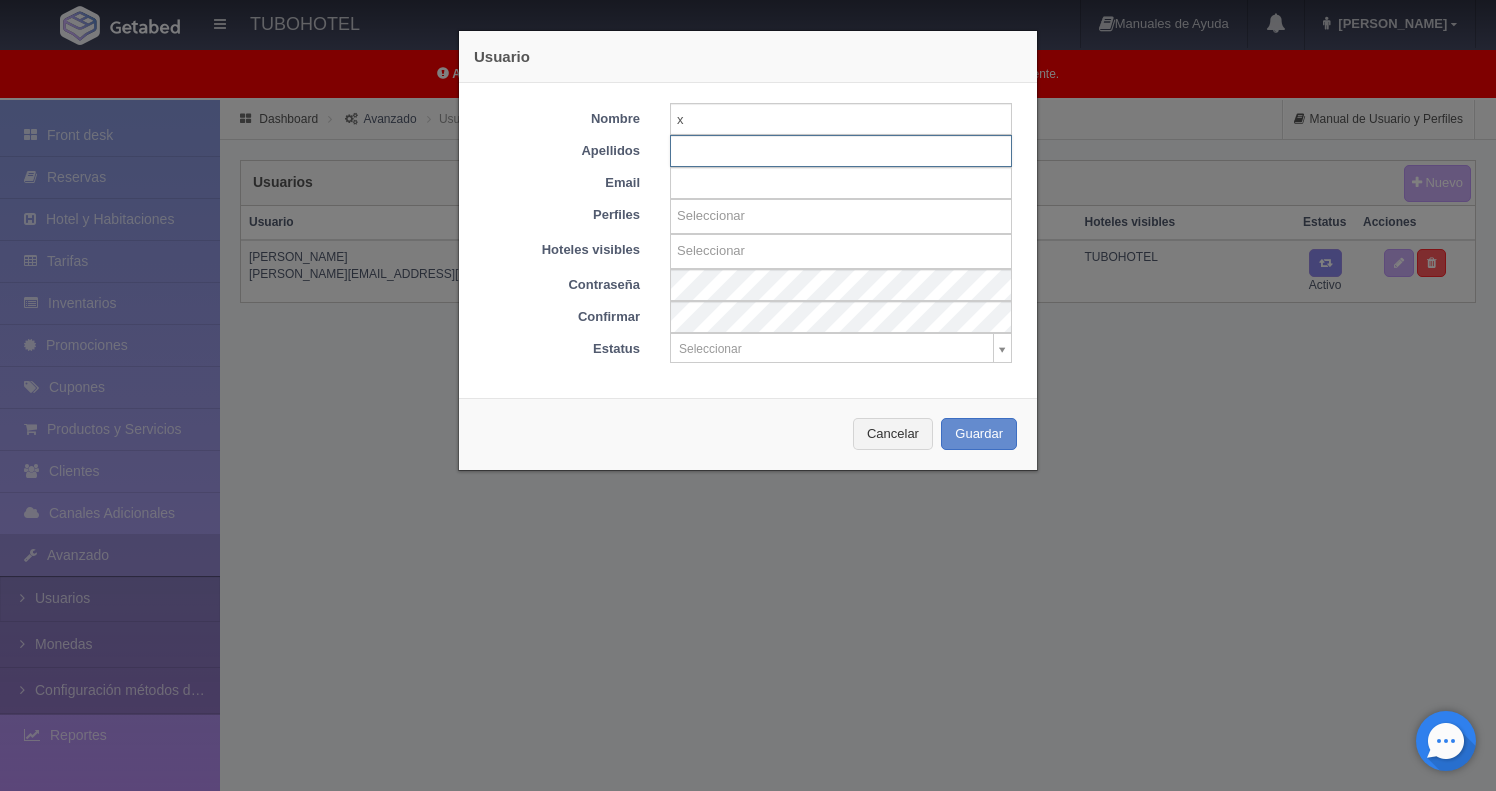 click on "x" at bounding box center [841, 151] 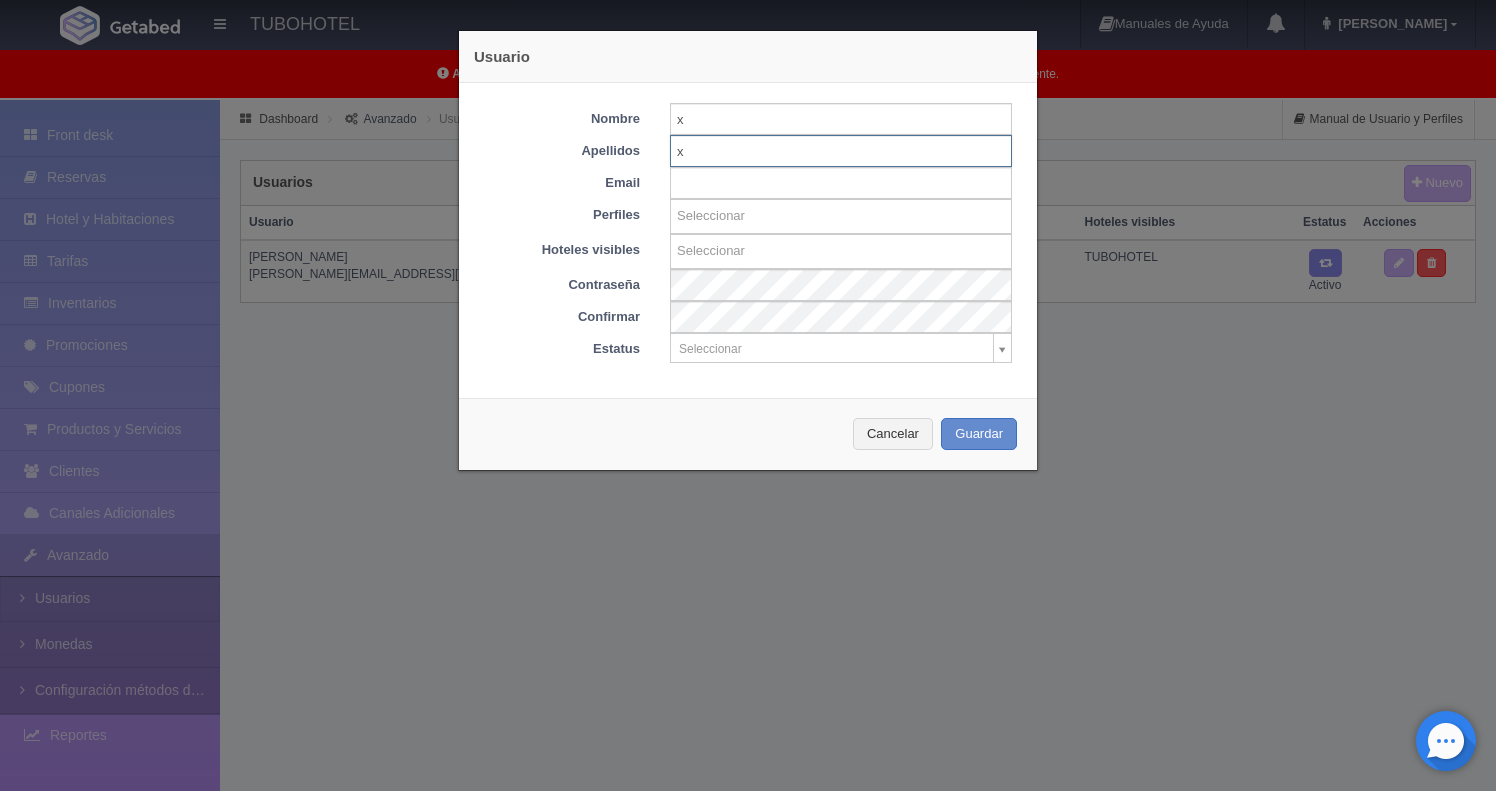 type on "x" 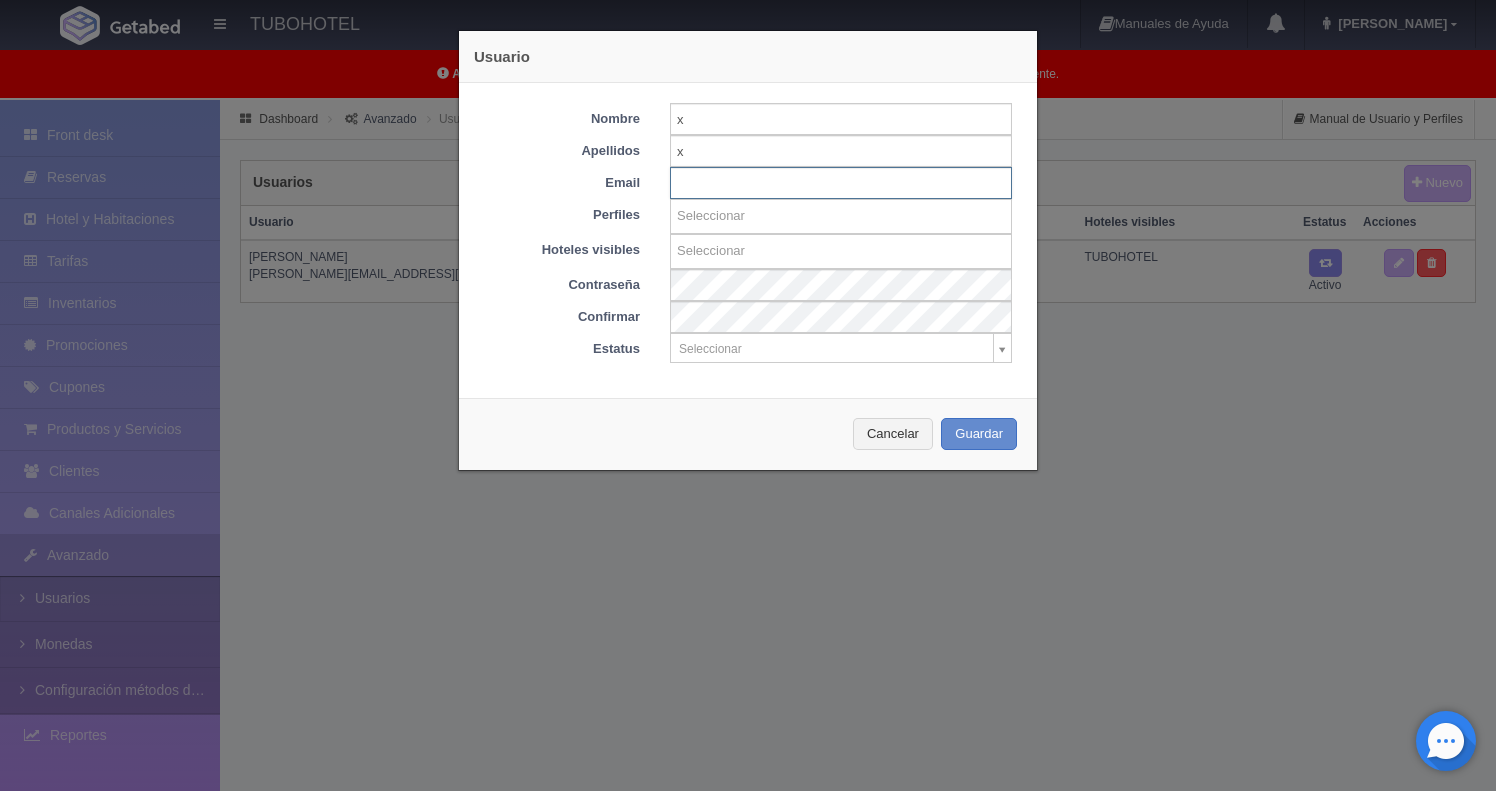 click at bounding box center [841, 183] 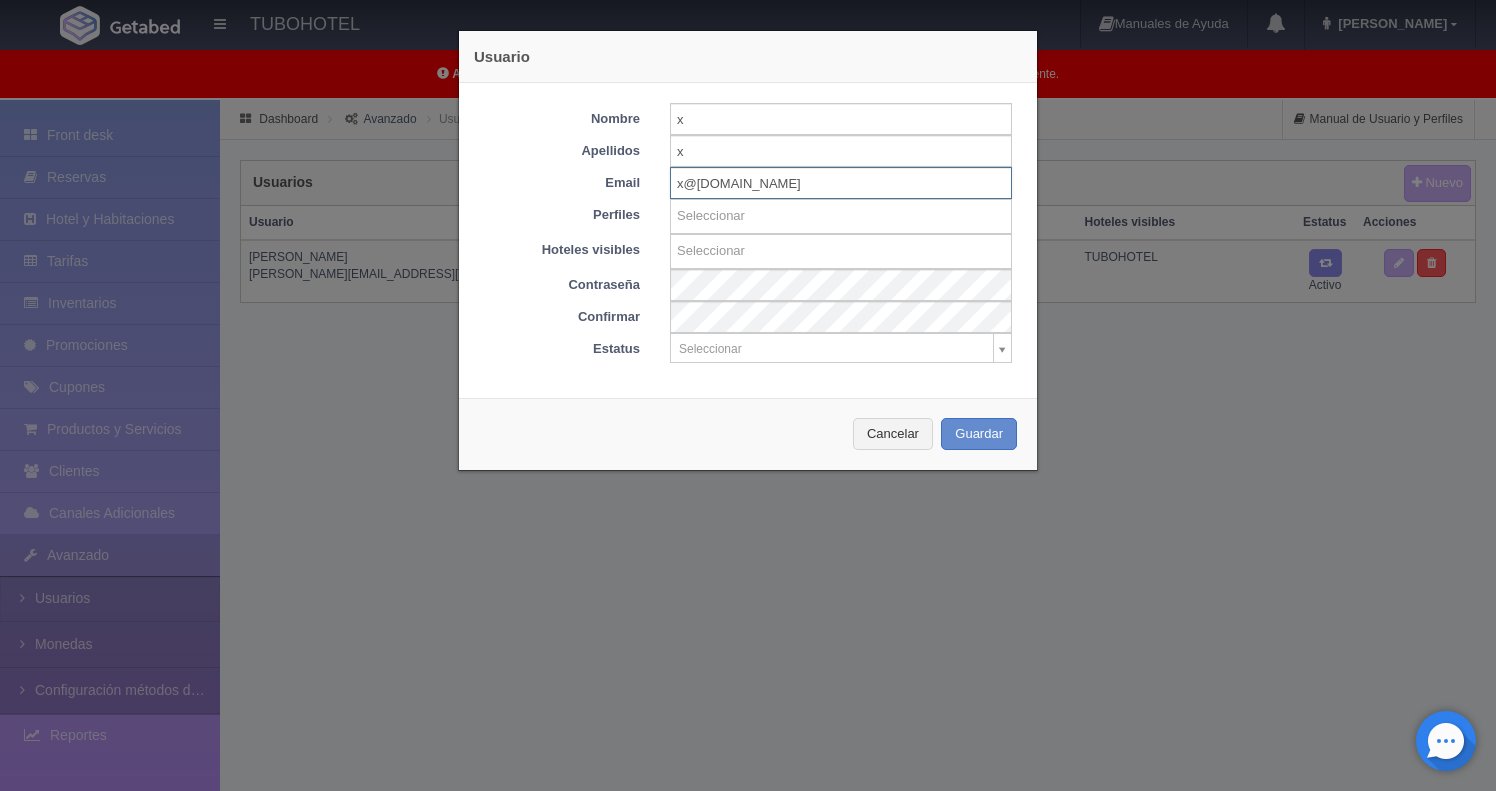 type on "x@[DOMAIN_NAME]" 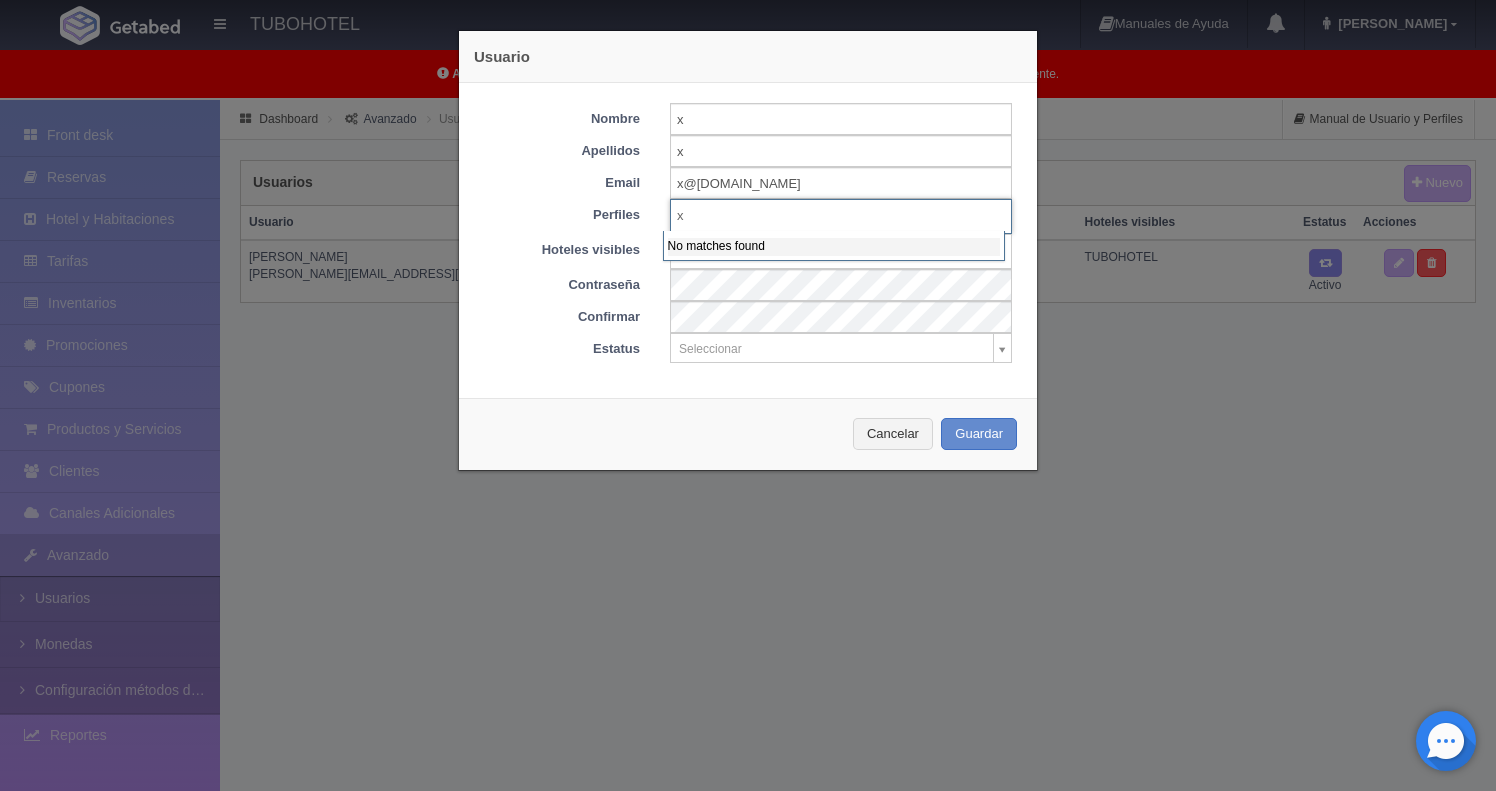 type on "xx" 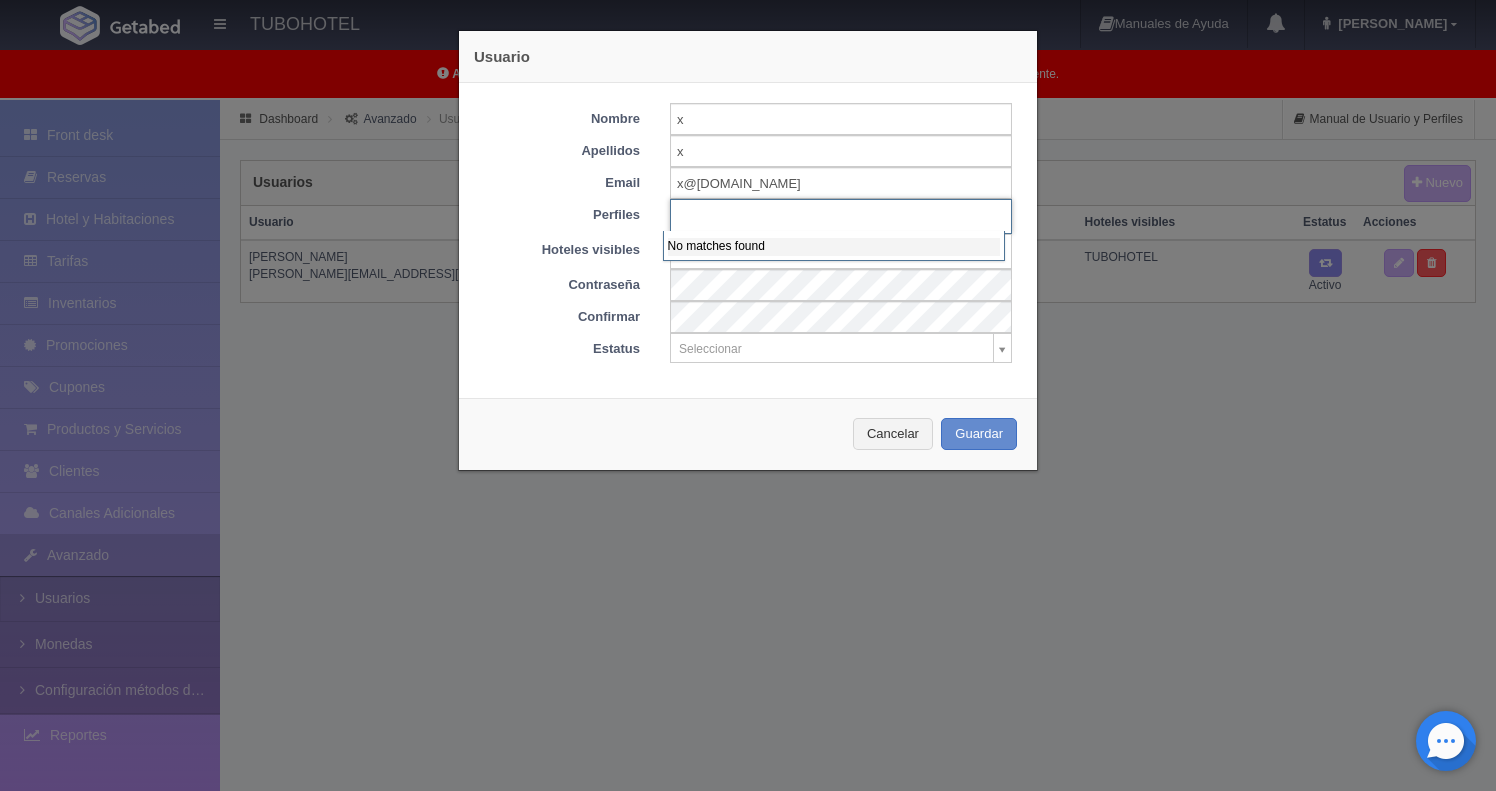 click on "TUBOHOTEL
Manuales de Ayuda
Actualizaciones recientes
[PERSON_NAME]
Mi Perfil
Salir / Log Out
[GEOGRAPHIC_DATA]:  La cuenta se encuentra en estatus de espera de pago. Te recomendamos realizar el pago correspondiente.
Procesando...
Front desk
Reservas
Hotel y Habitaciones
Tarifas
Inventarios
Promociones
Cupones
Productos y Servicios
Clientes" at bounding box center (748, 497) 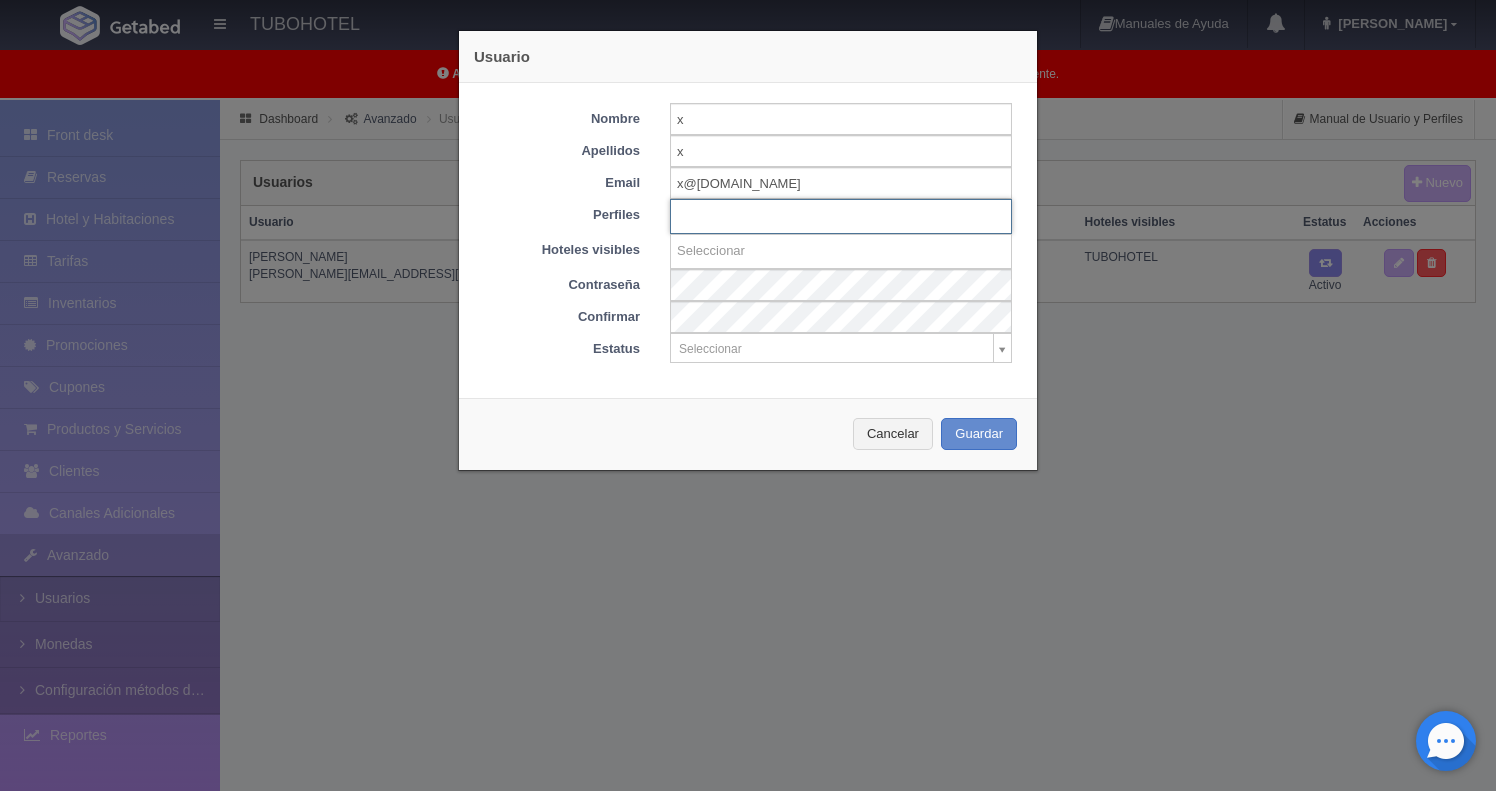 type on "Seleccionar" 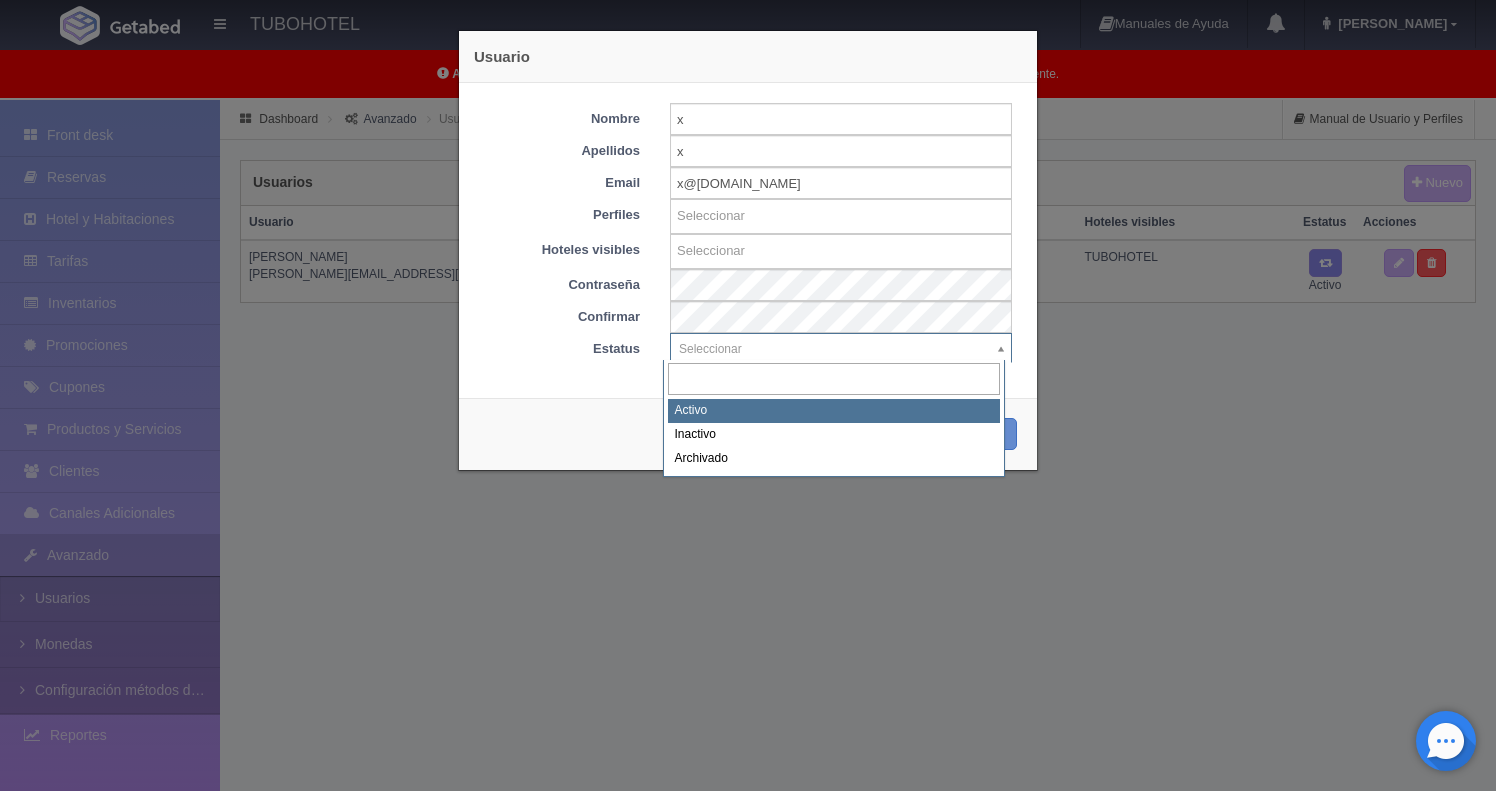 click on "TUBOHOTEL
Manuales de Ayuda
Actualizaciones recientes
[PERSON_NAME]
Mi Perfil
Salir / Log Out
[GEOGRAPHIC_DATA]:  La cuenta se encuentra en estatus de espera de pago. Te recomendamos realizar el pago correspondiente.
Procesando...
Front desk
Reservas
Hotel y Habitaciones
Tarifas
Inventarios
Promociones
Cupones
Productos y Servicios
Clientes" at bounding box center [748, 497] 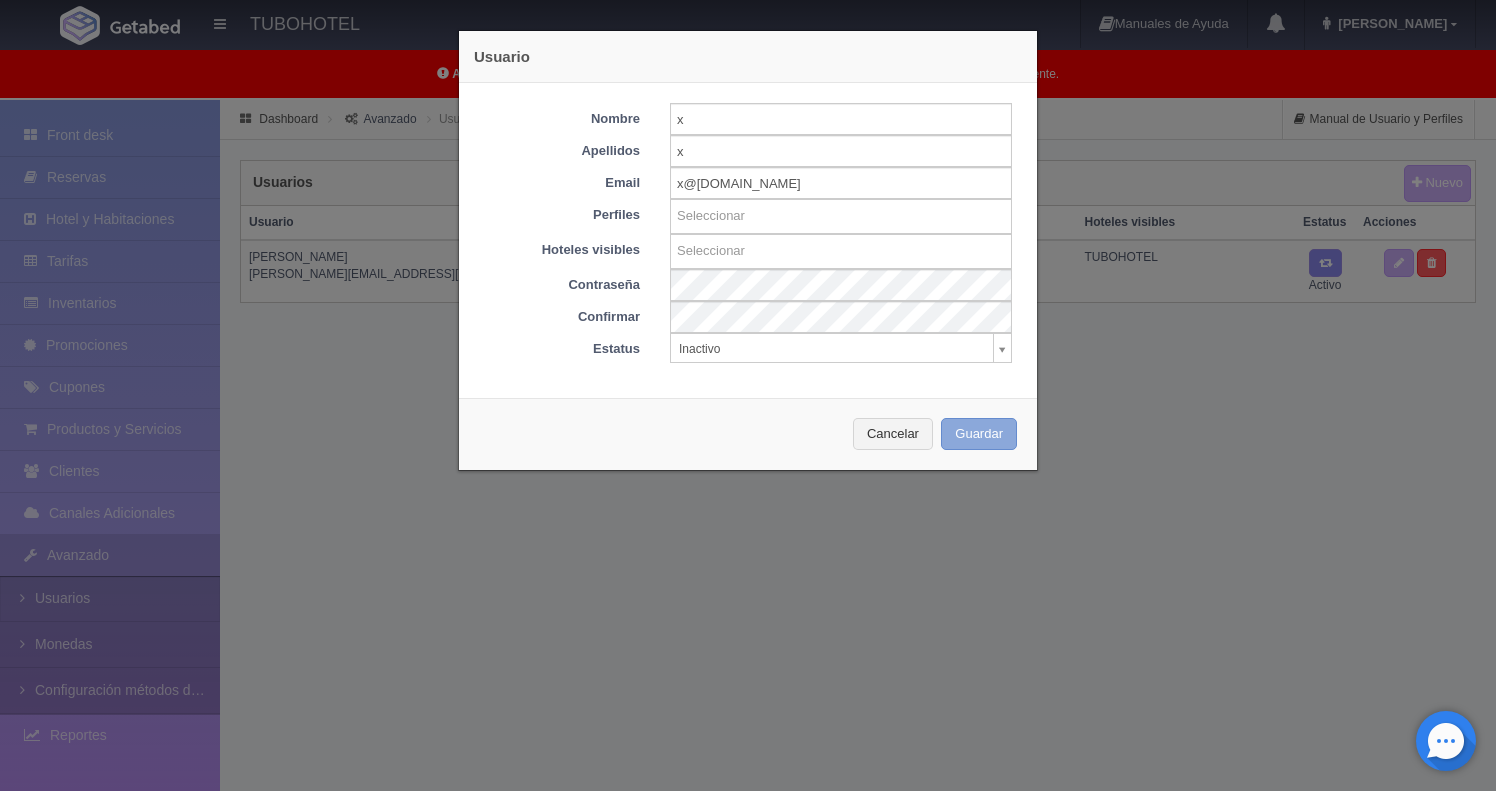 click on "Guardar" at bounding box center (979, 434) 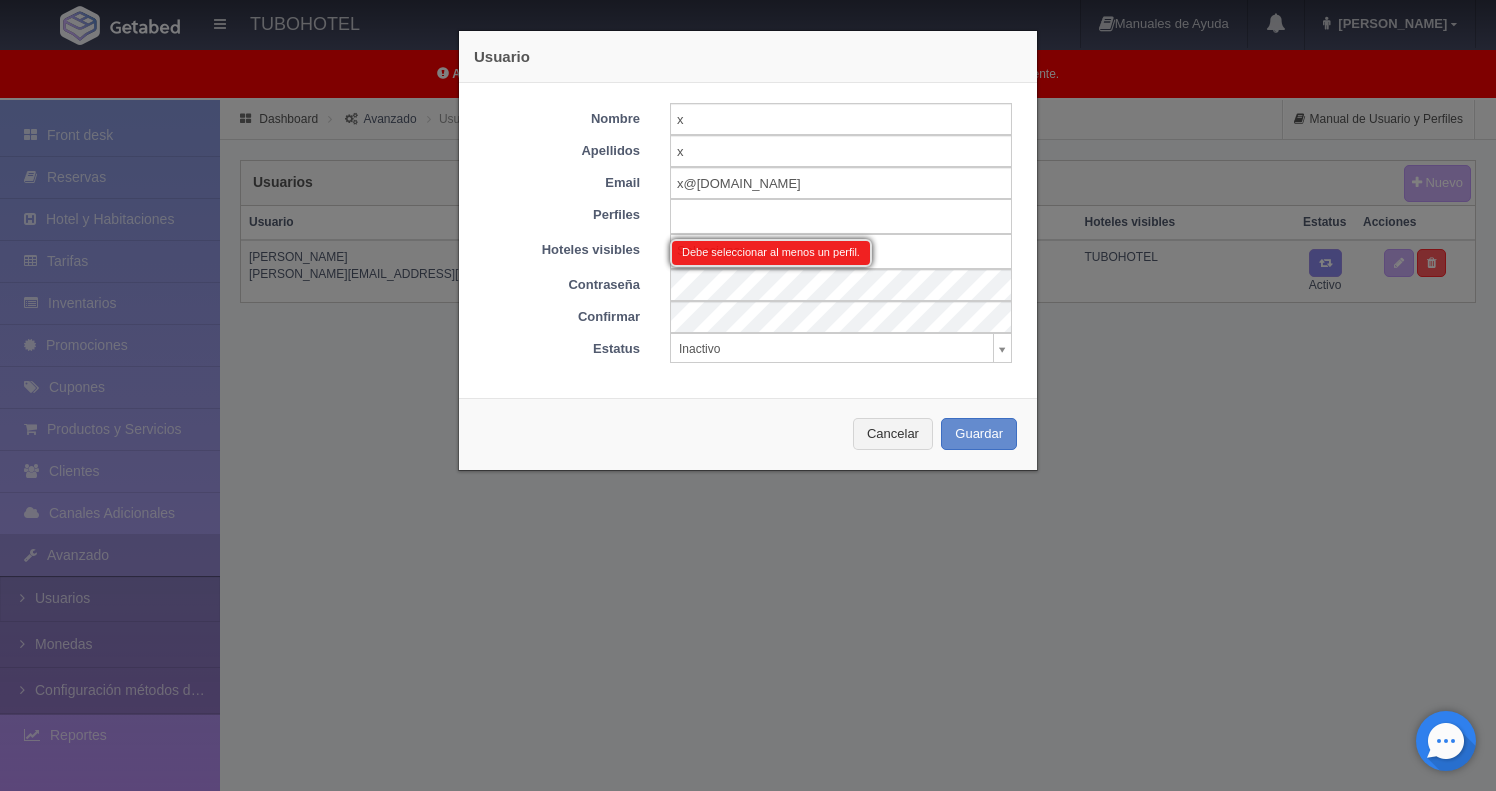 click at bounding box center (841, 216) 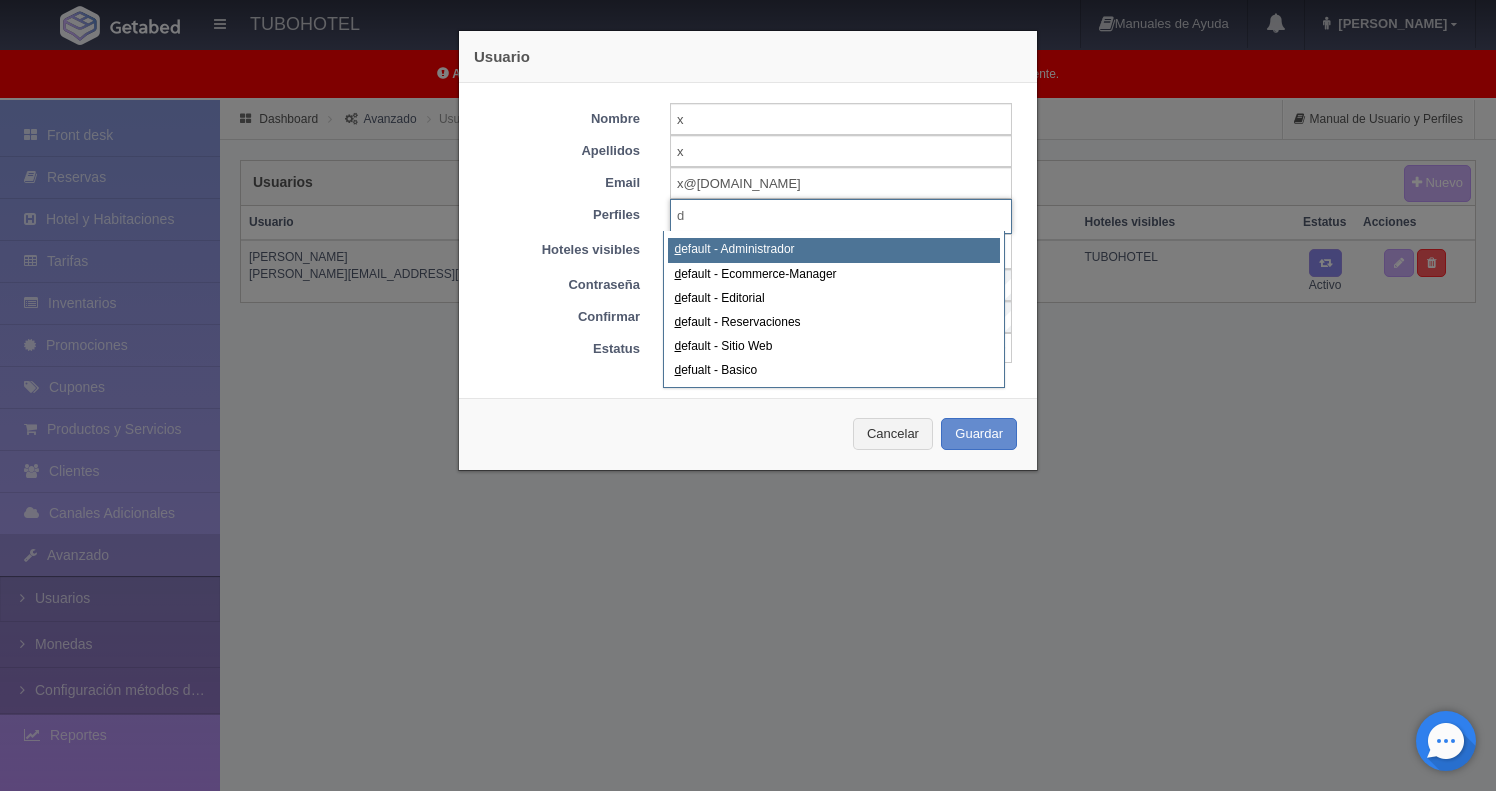type on "d" 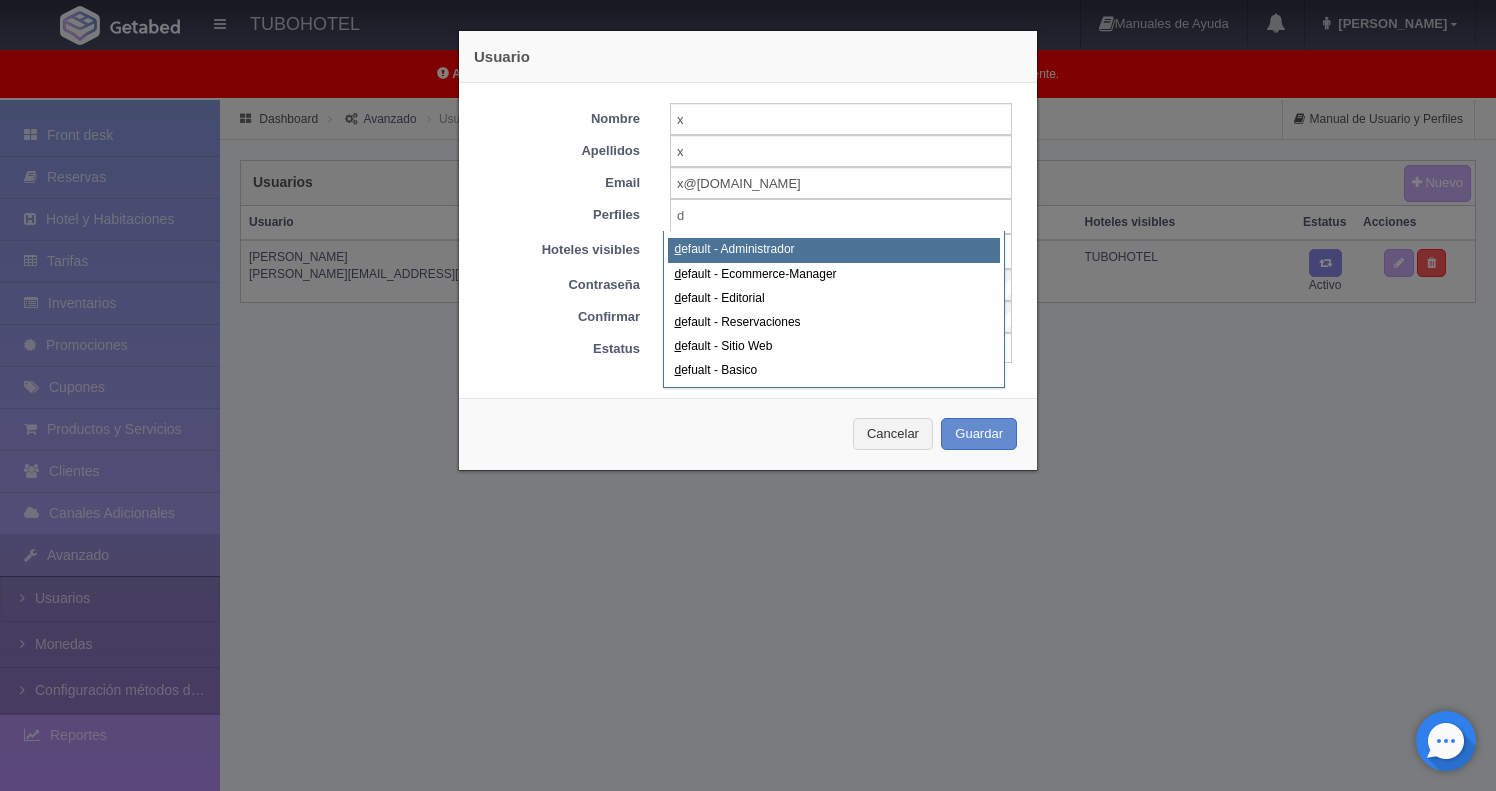 type 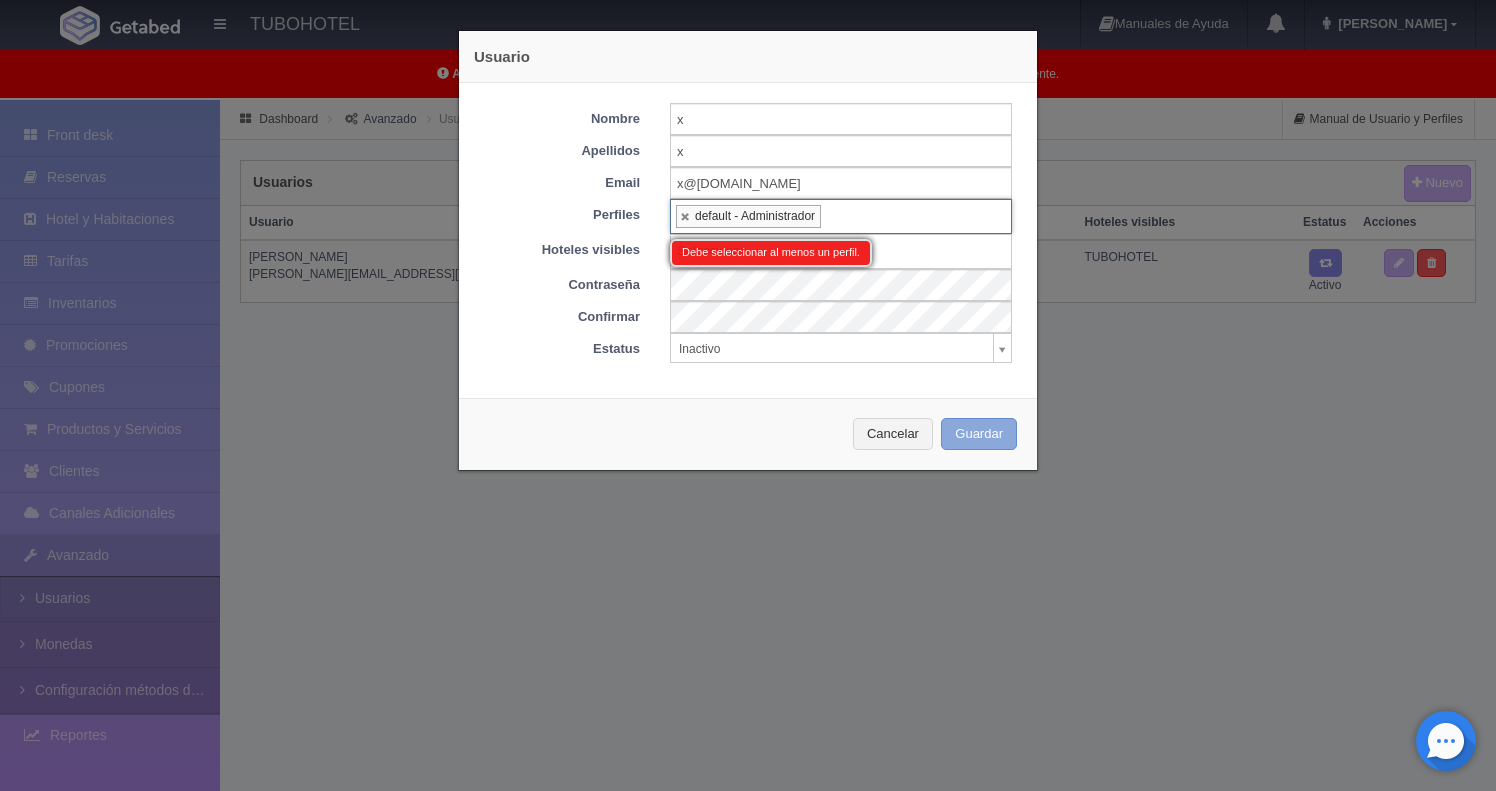 click on "Guardar" at bounding box center [979, 434] 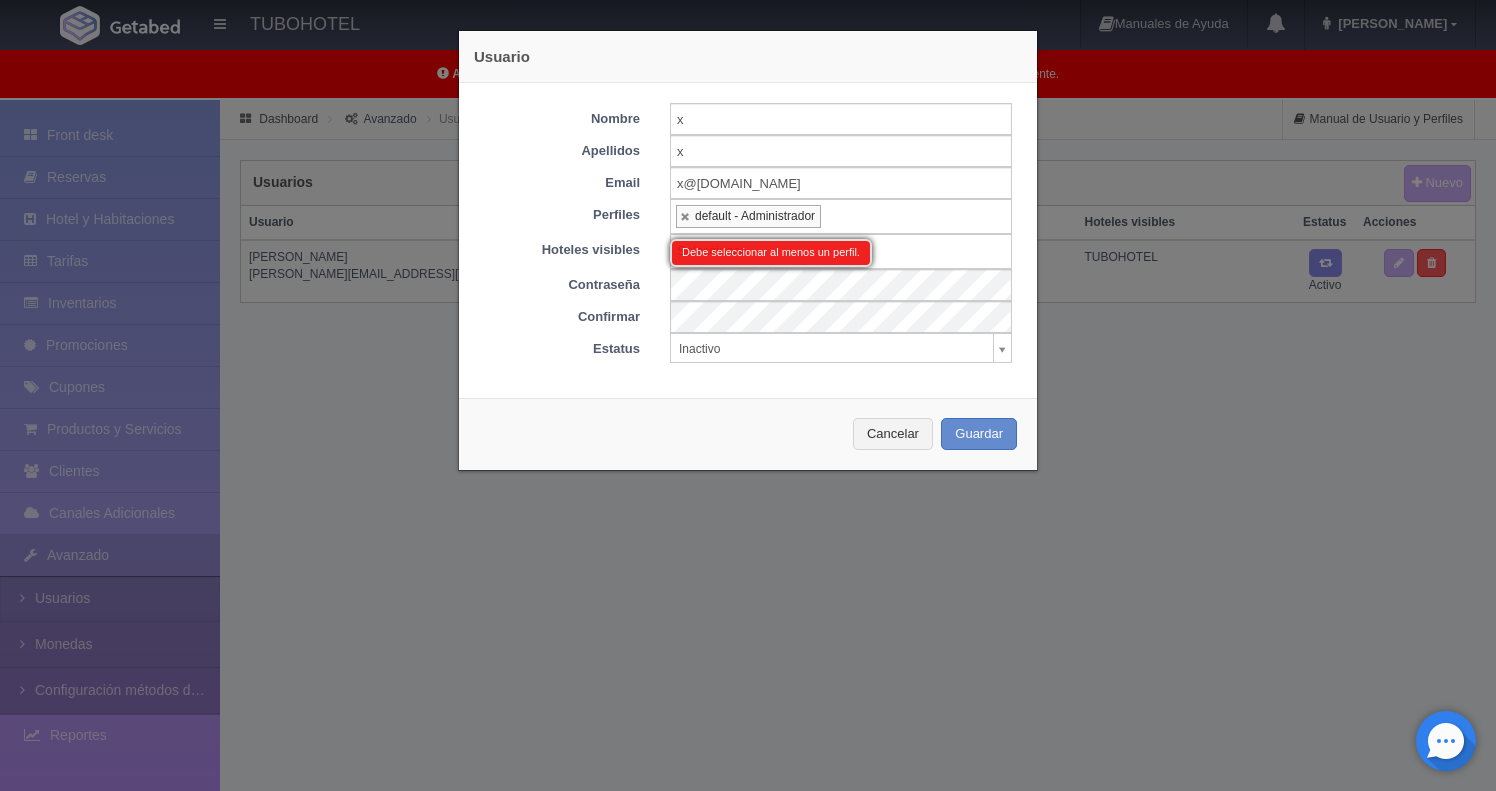 click on "default - Administrador" at bounding box center [755, 216] 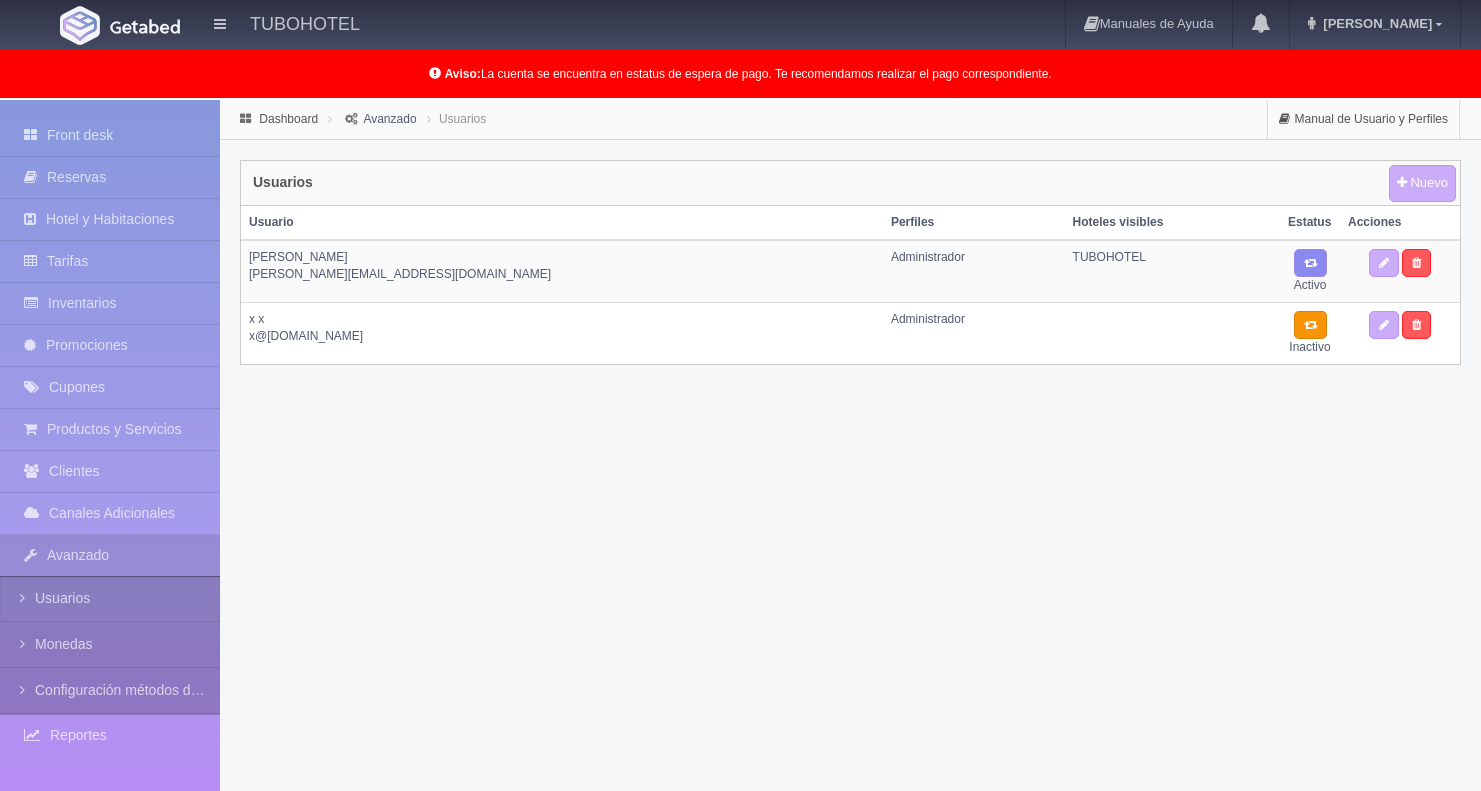scroll, scrollTop: 0, scrollLeft: 0, axis: both 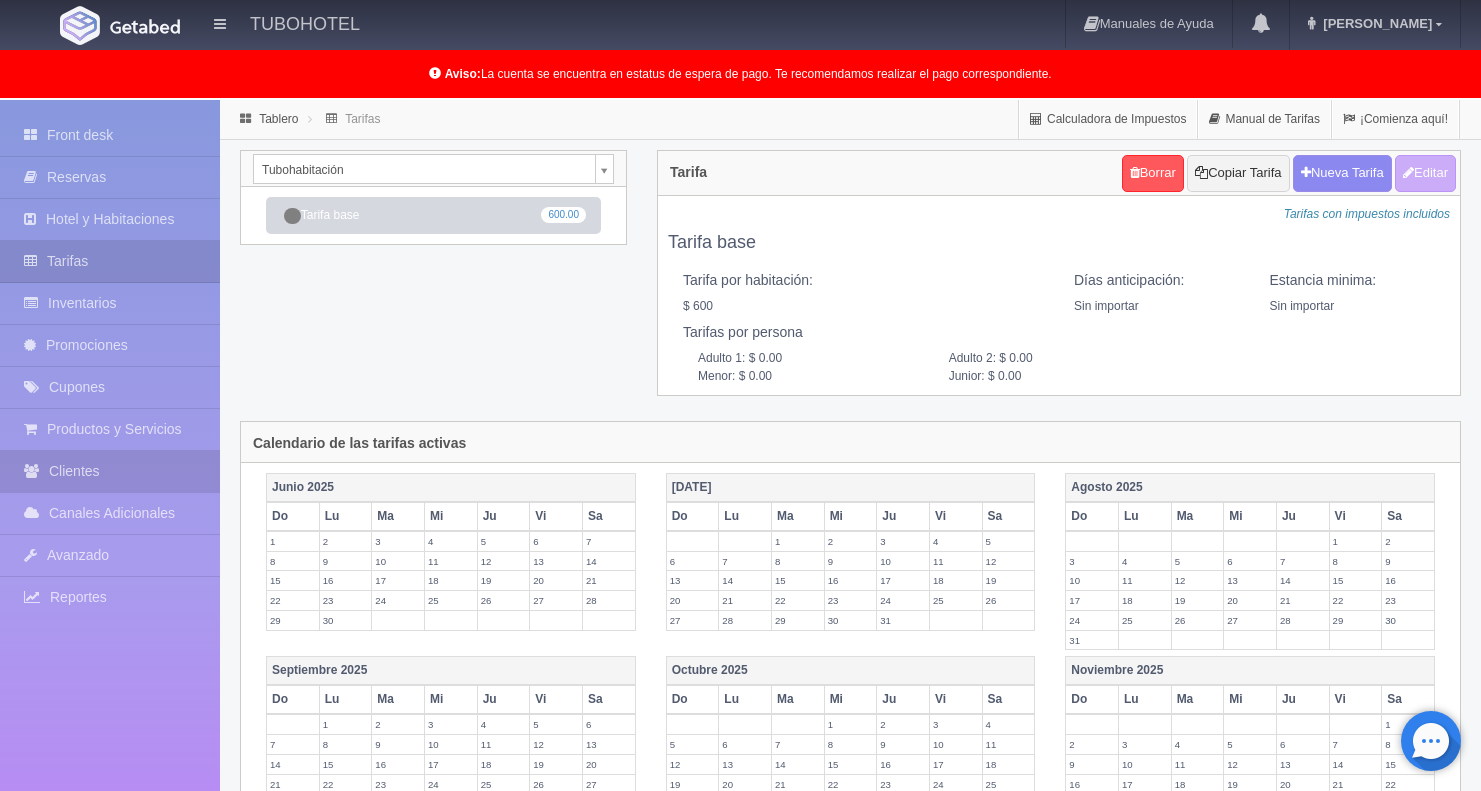 click on "Clientes" at bounding box center [110, 471] 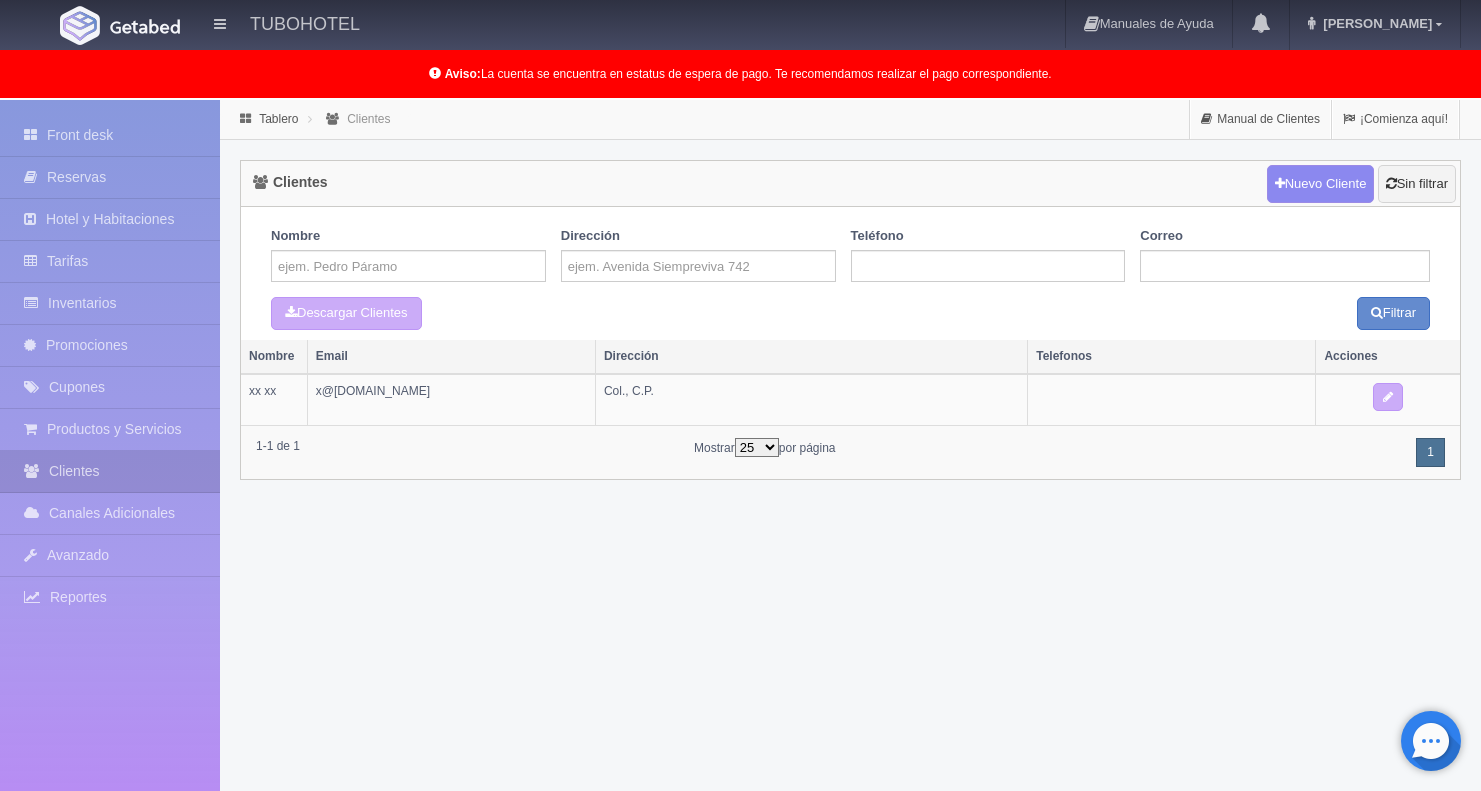 scroll, scrollTop: 0, scrollLeft: 0, axis: both 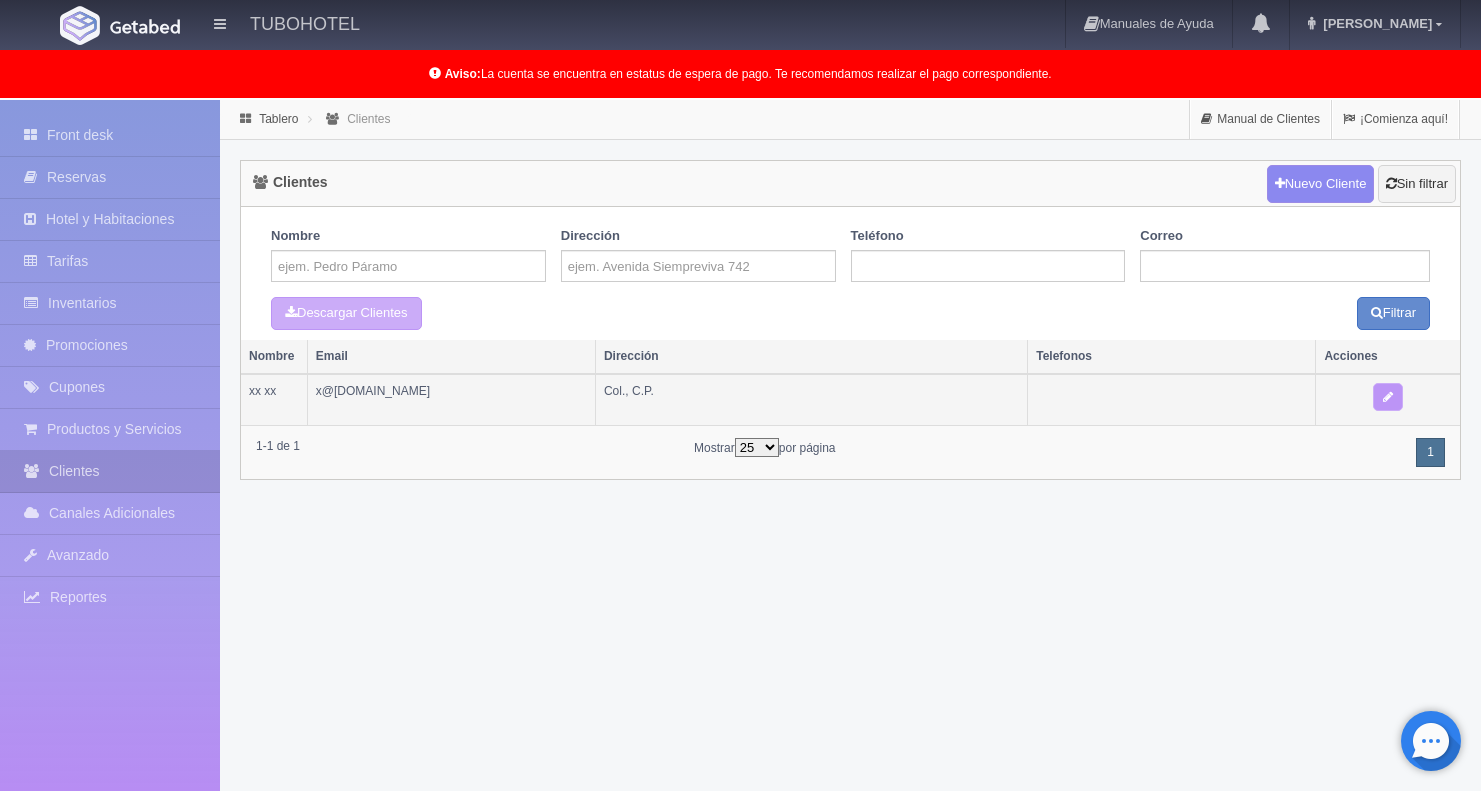 click at bounding box center (1388, 397) 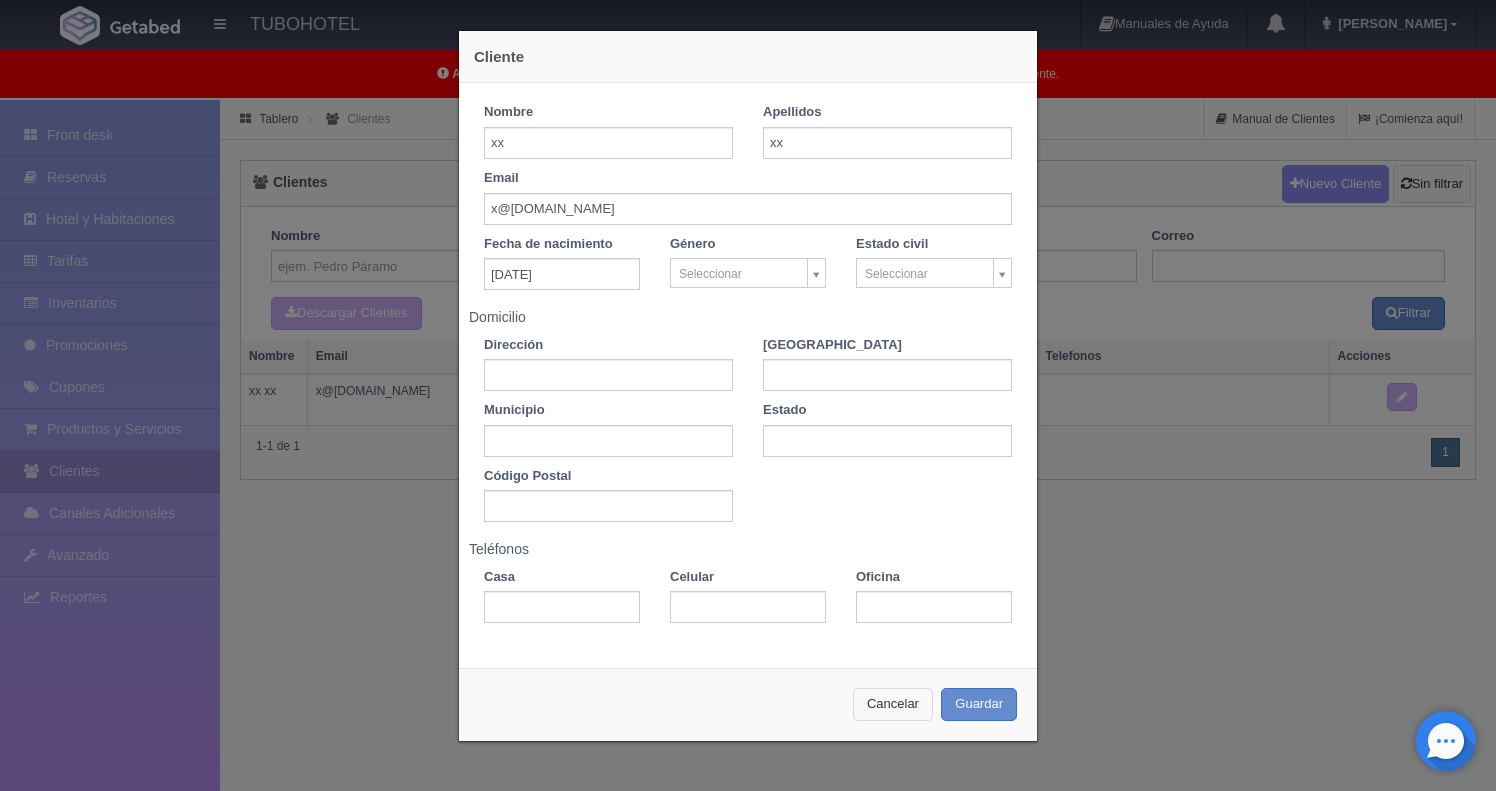 click on "Cancelar" at bounding box center [893, 704] 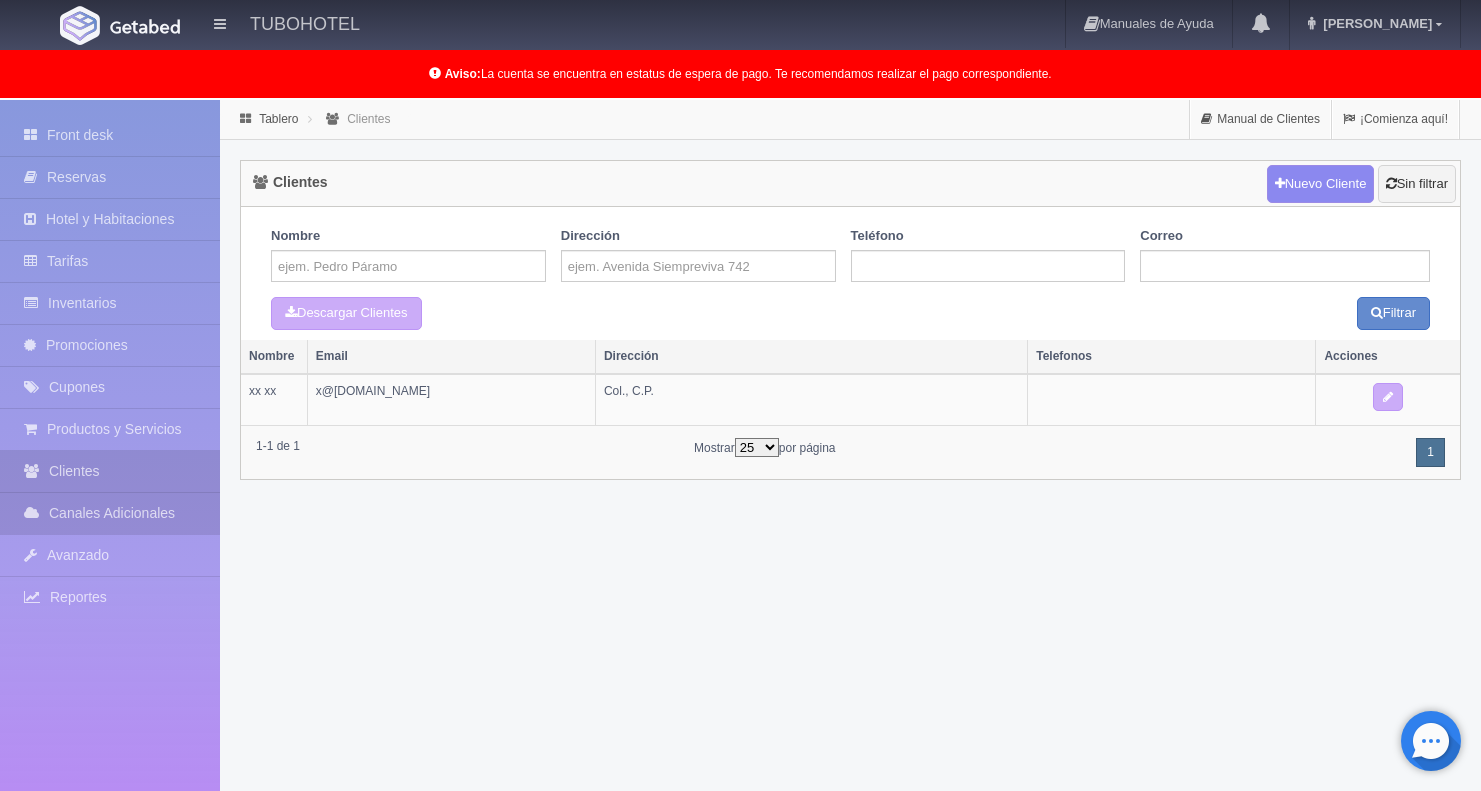 click on "Canales Adicionales" at bounding box center (110, 513) 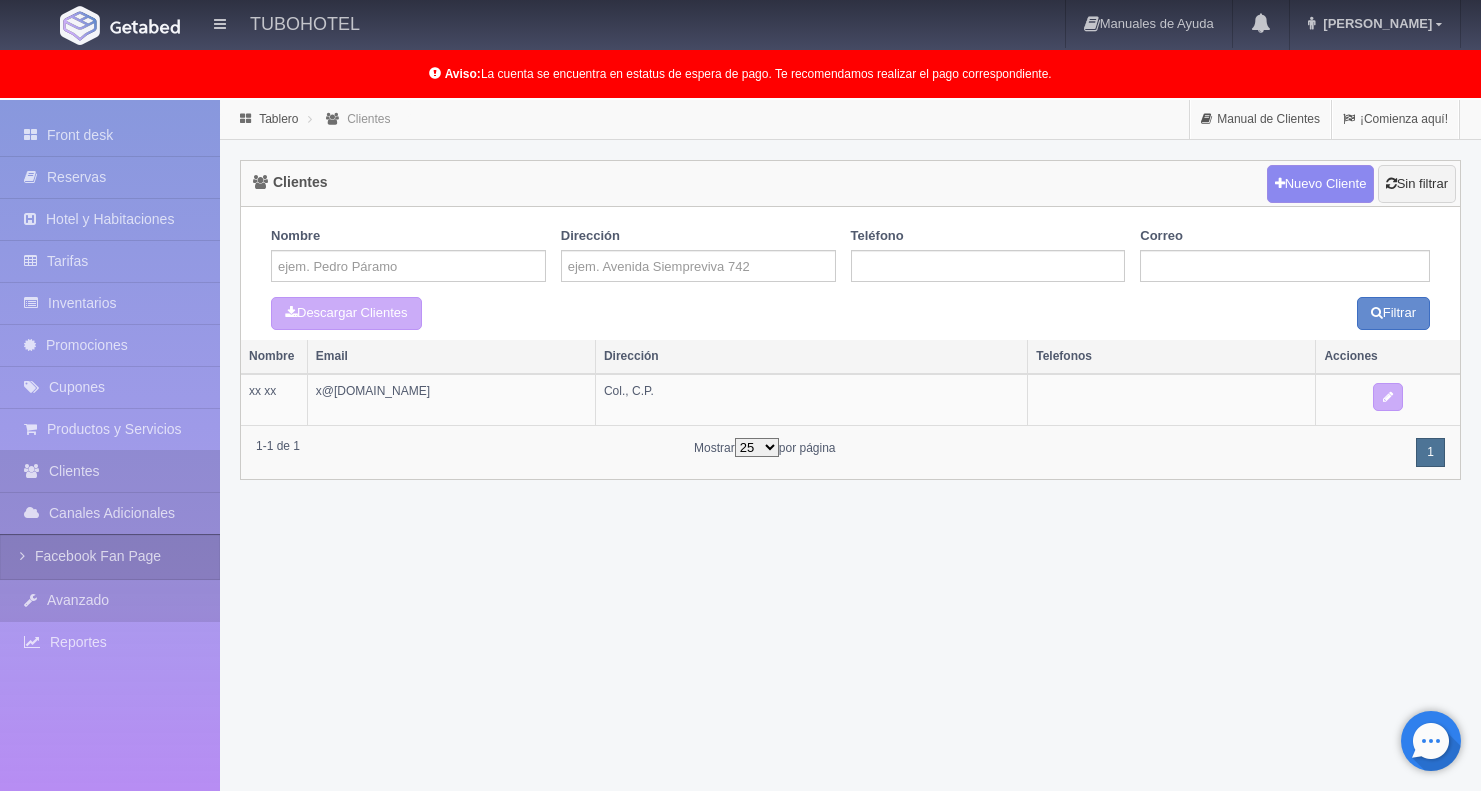 click on "Avanzado" at bounding box center (110, 600) 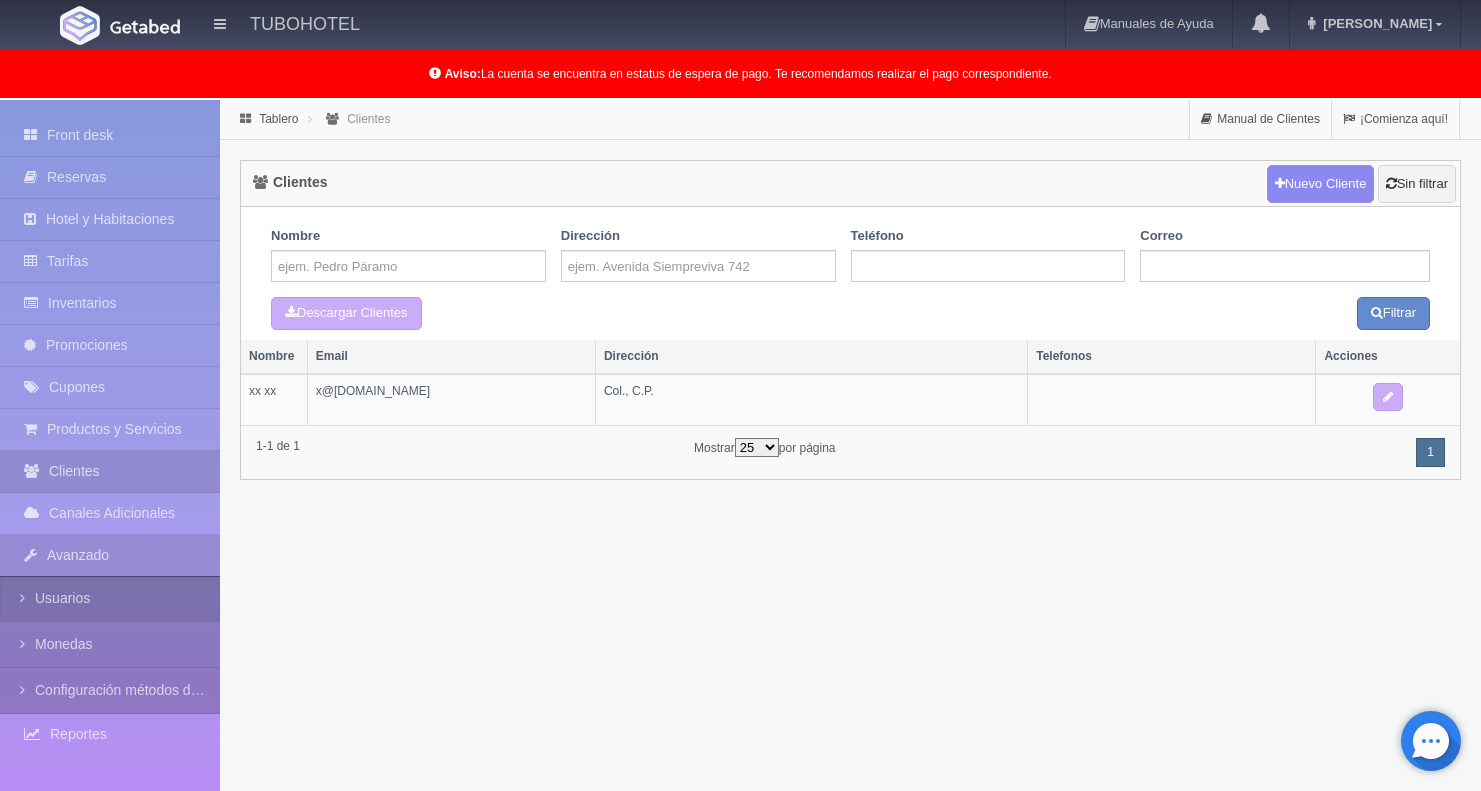 click on "Usuarios" at bounding box center (110, 598) 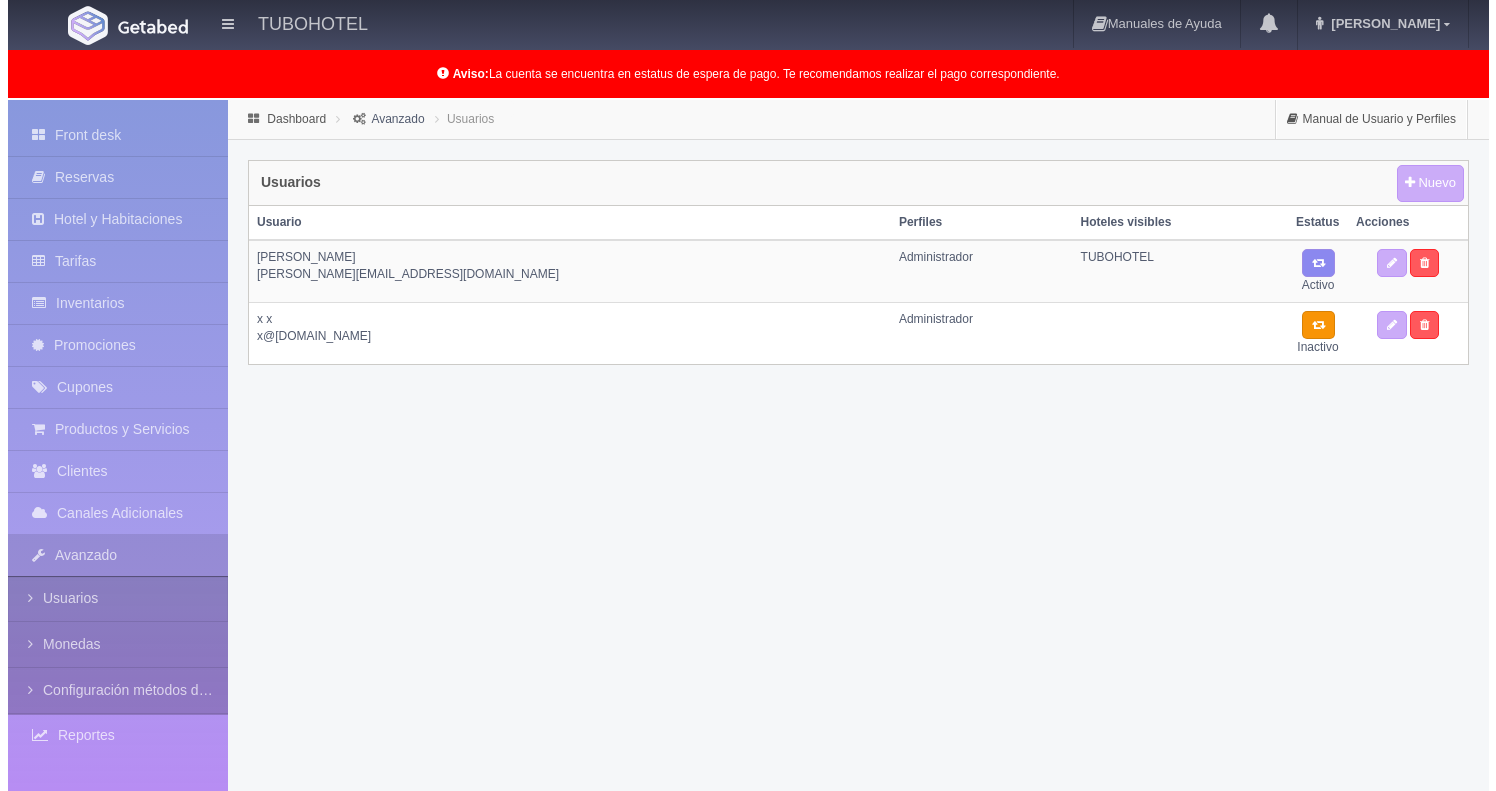 scroll, scrollTop: 0, scrollLeft: 0, axis: both 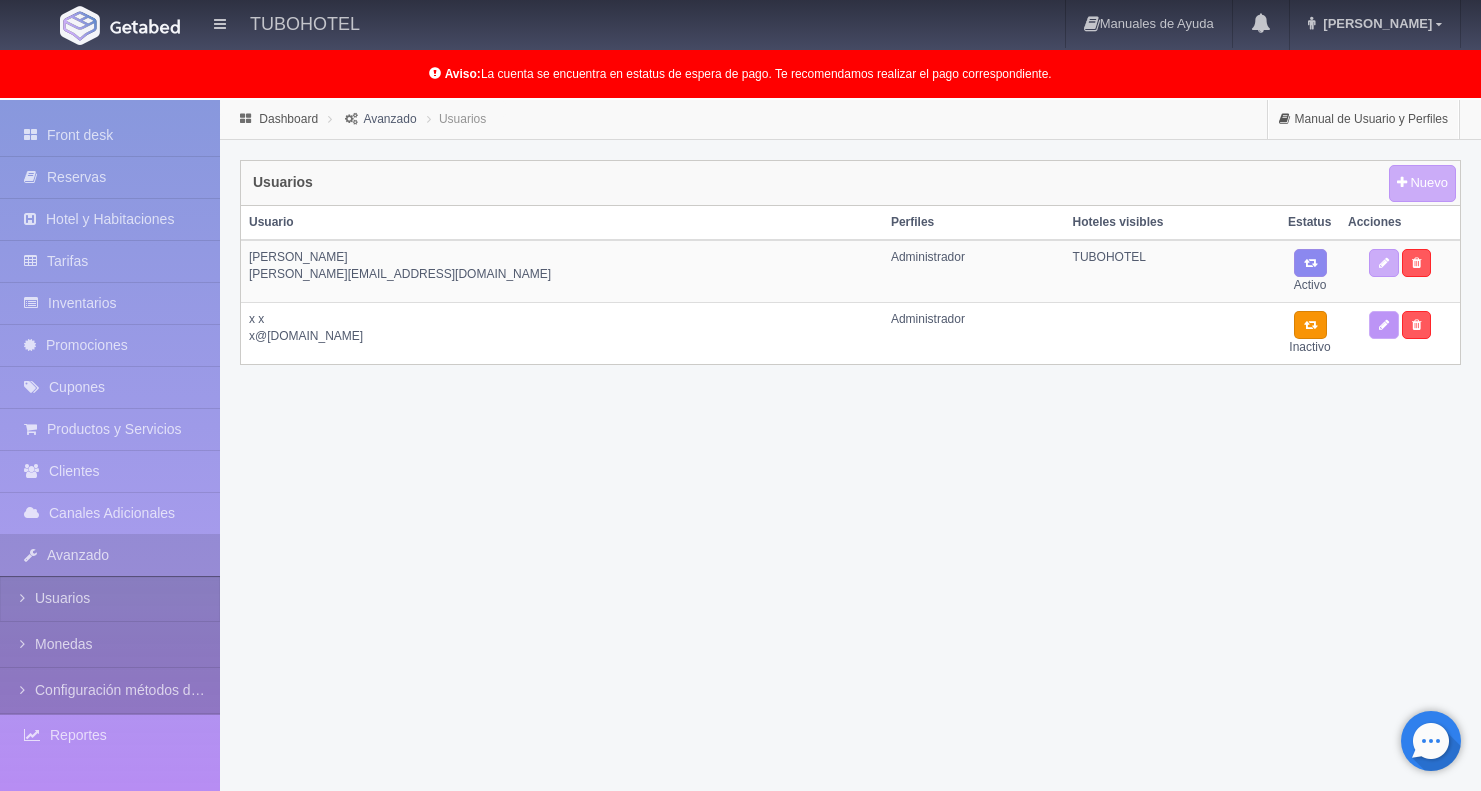 click at bounding box center (1384, 325) 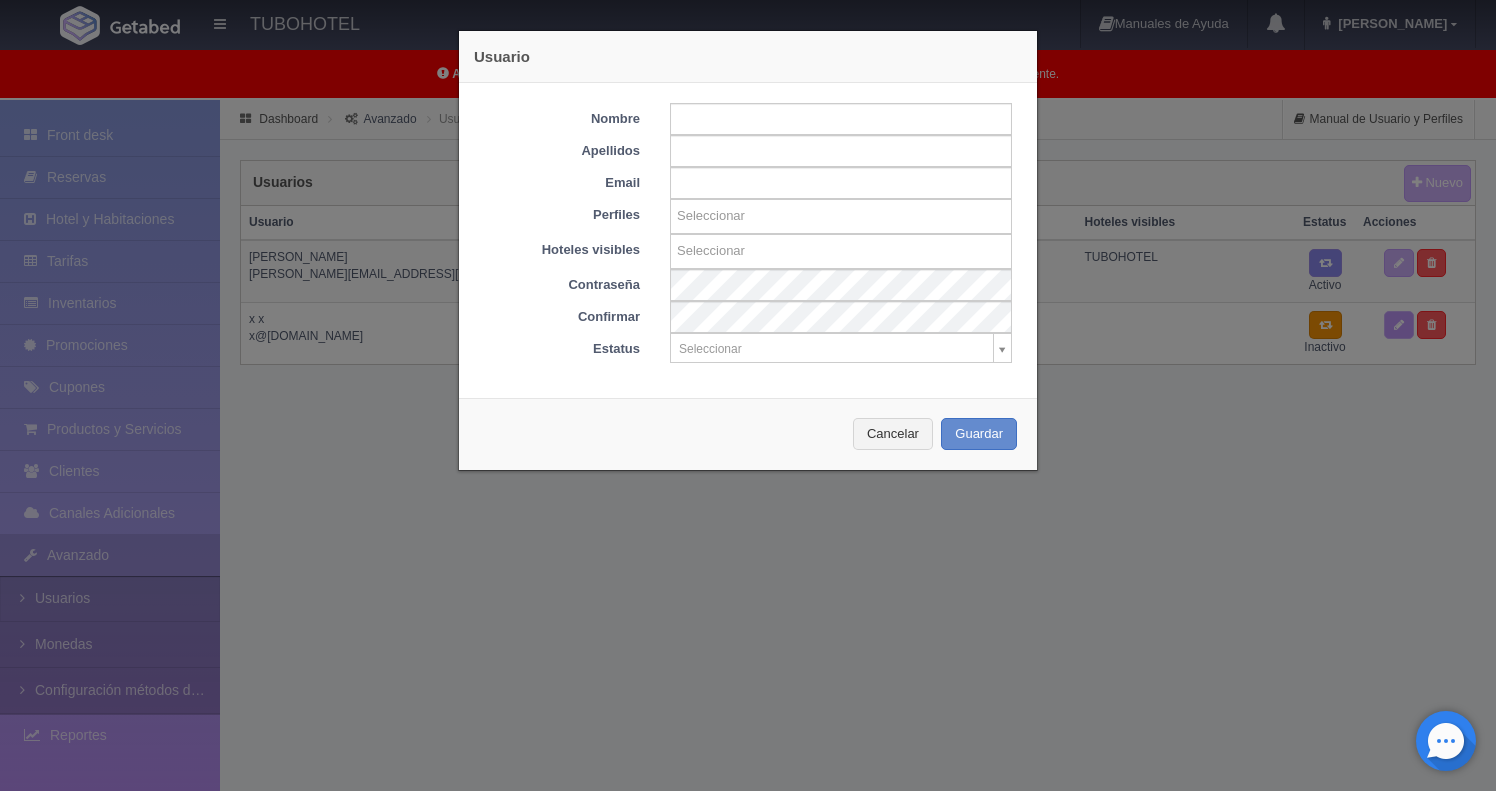 type on "x" 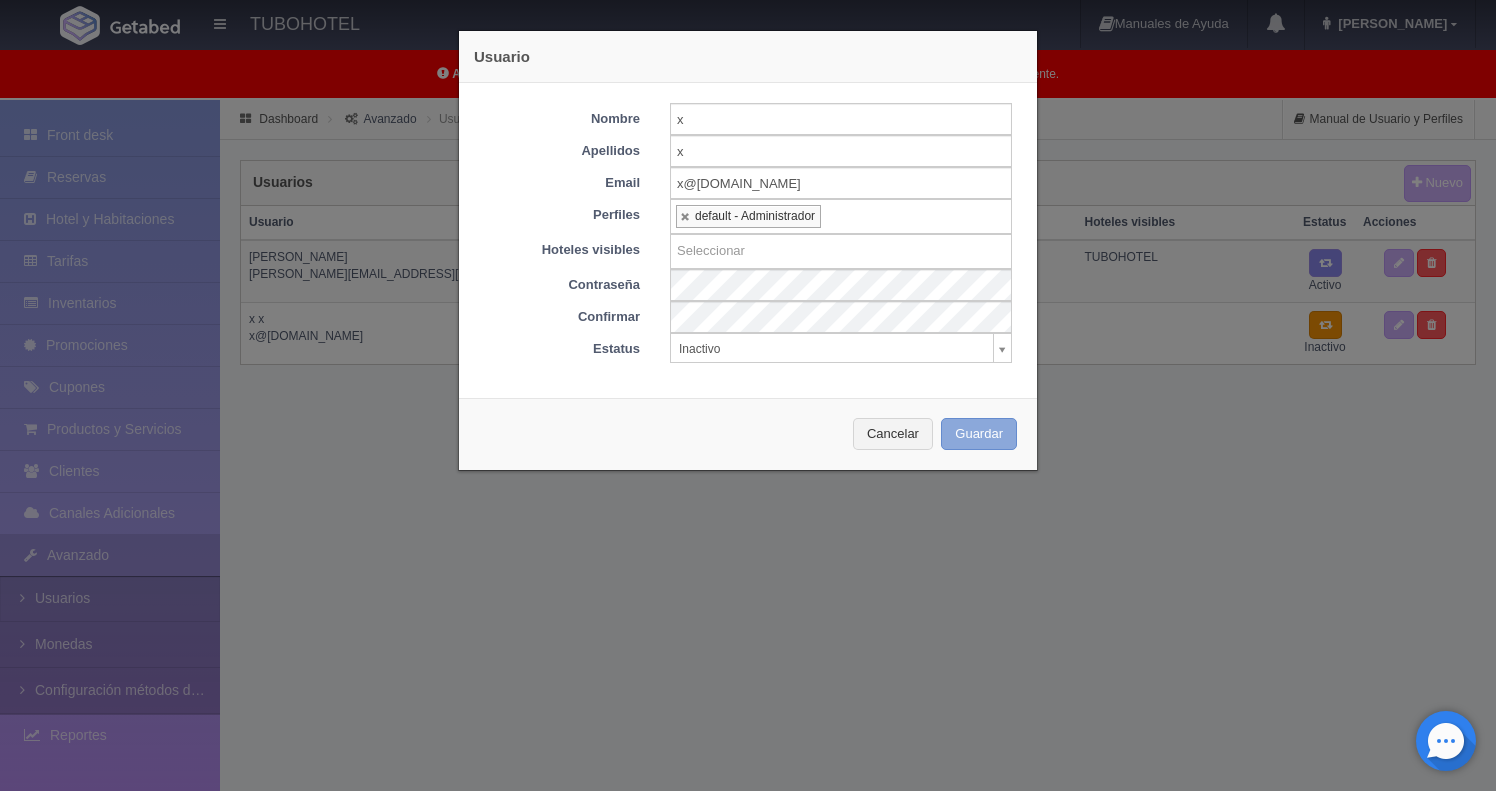click on "Guardar" at bounding box center [979, 434] 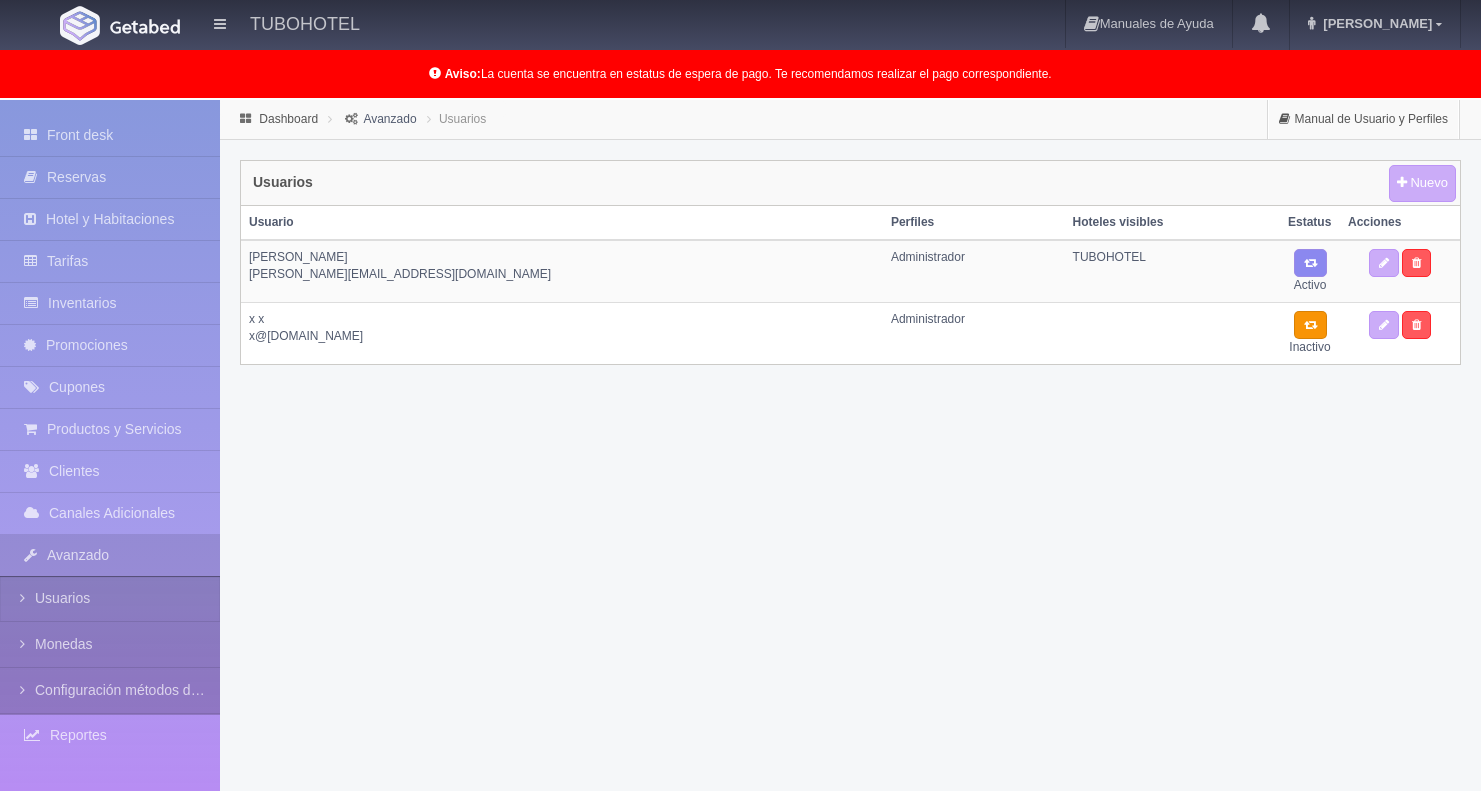 scroll, scrollTop: 0, scrollLeft: 0, axis: both 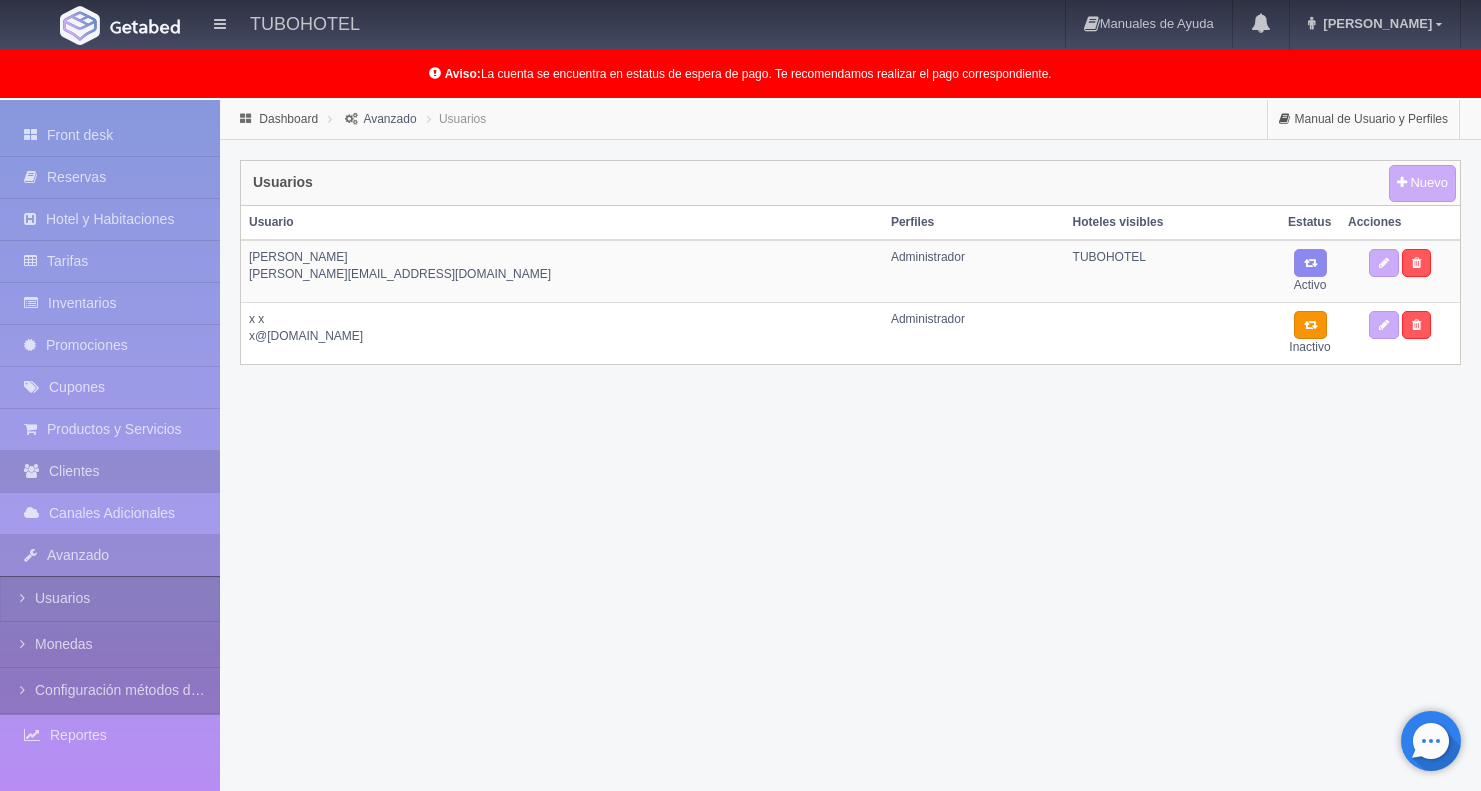 click on "Clientes" at bounding box center [110, 471] 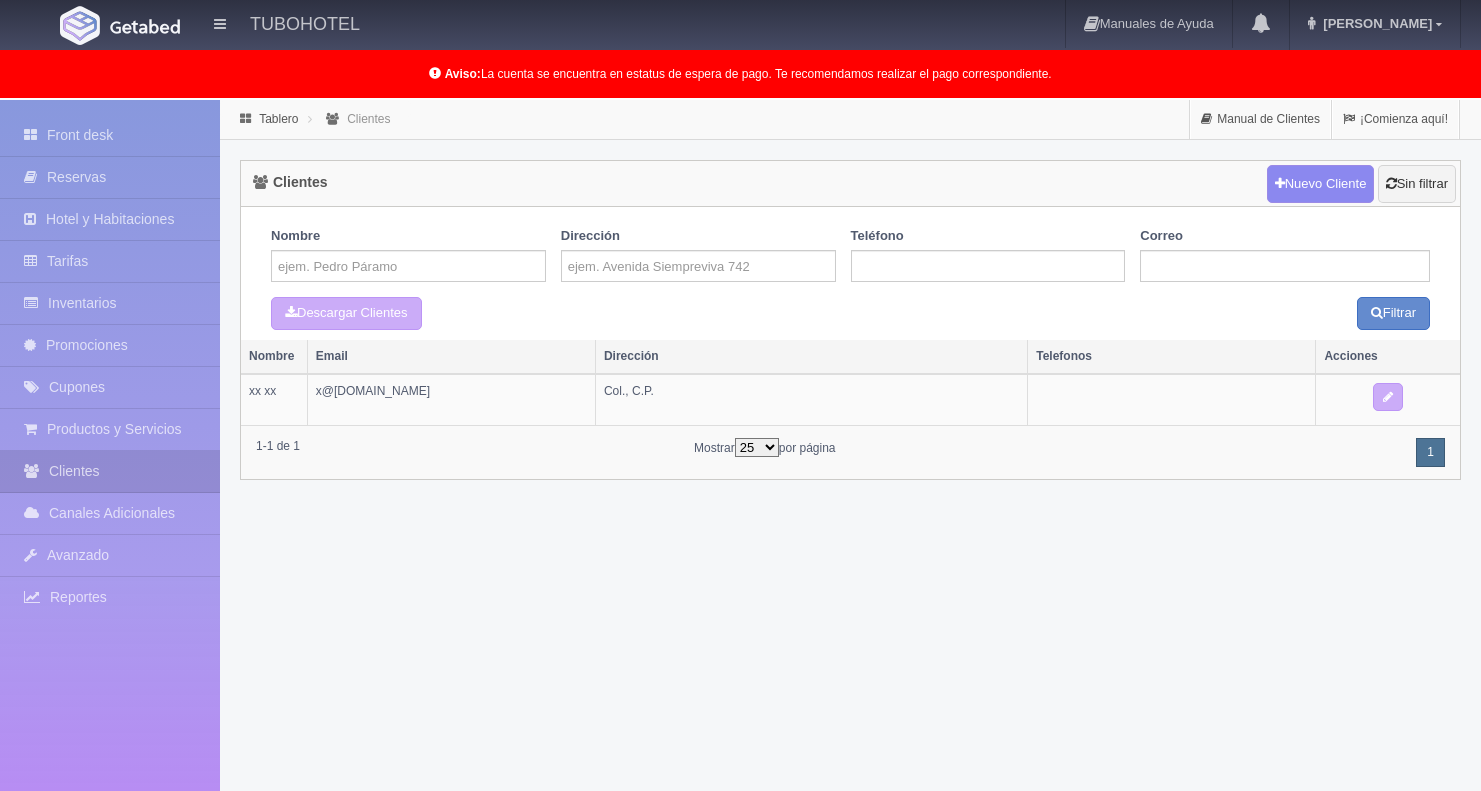 scroll, scrollTop: 0, scrollLeft: 0, axis: both 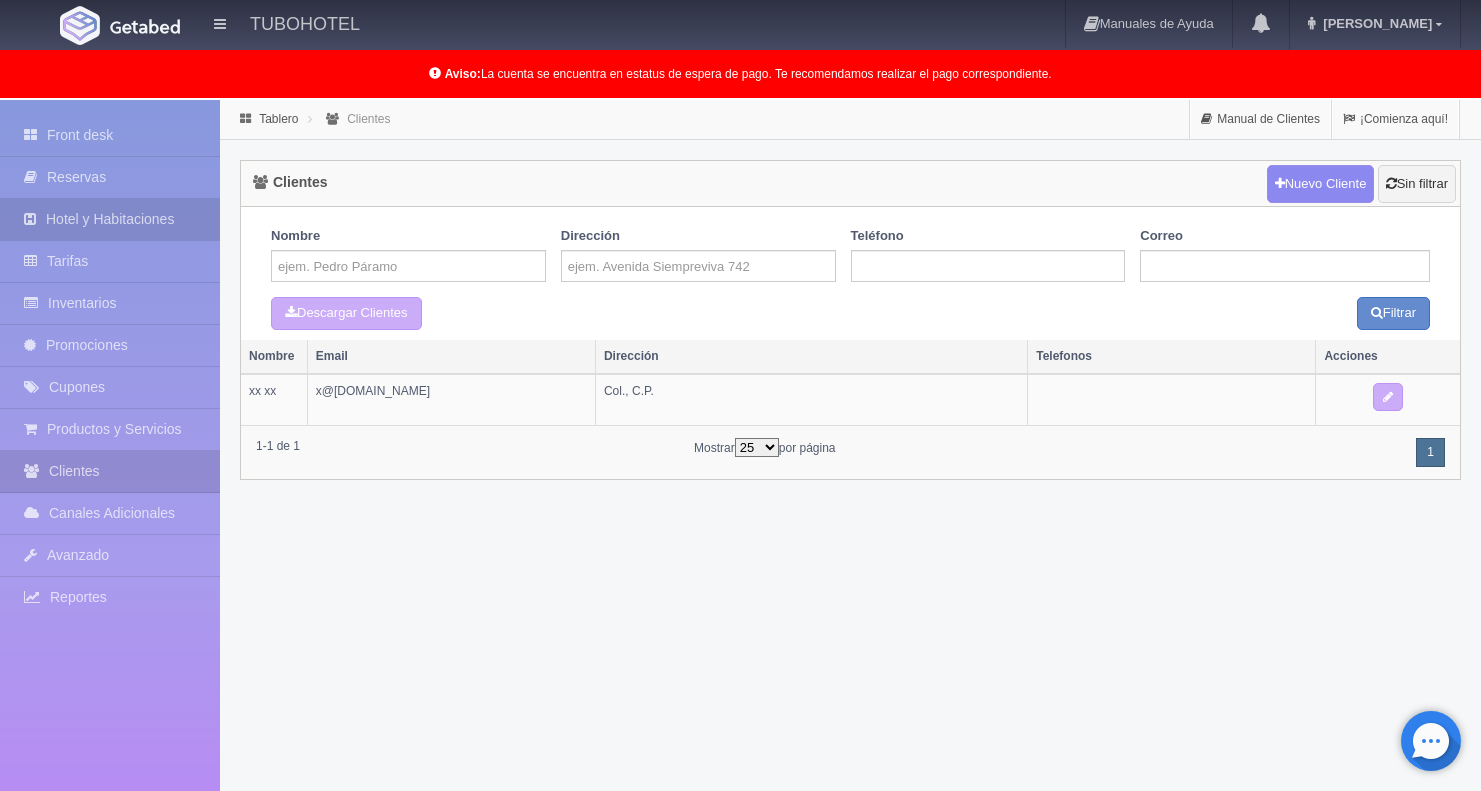 click on "Hotel y Habitaciones" at bounding box center [110, 219] 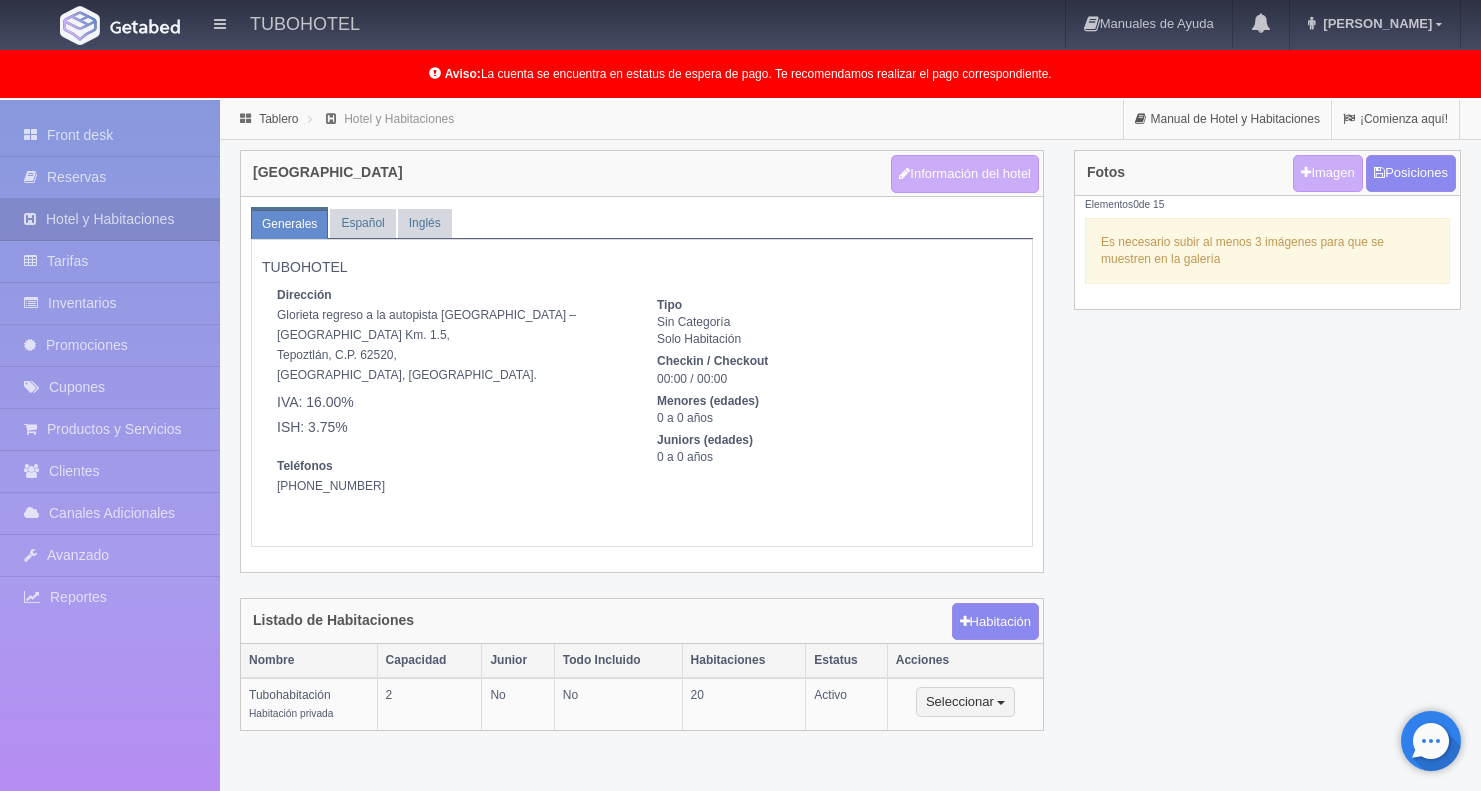 scroll, scrollTop: 0, scrollLeft: 0, axis: both 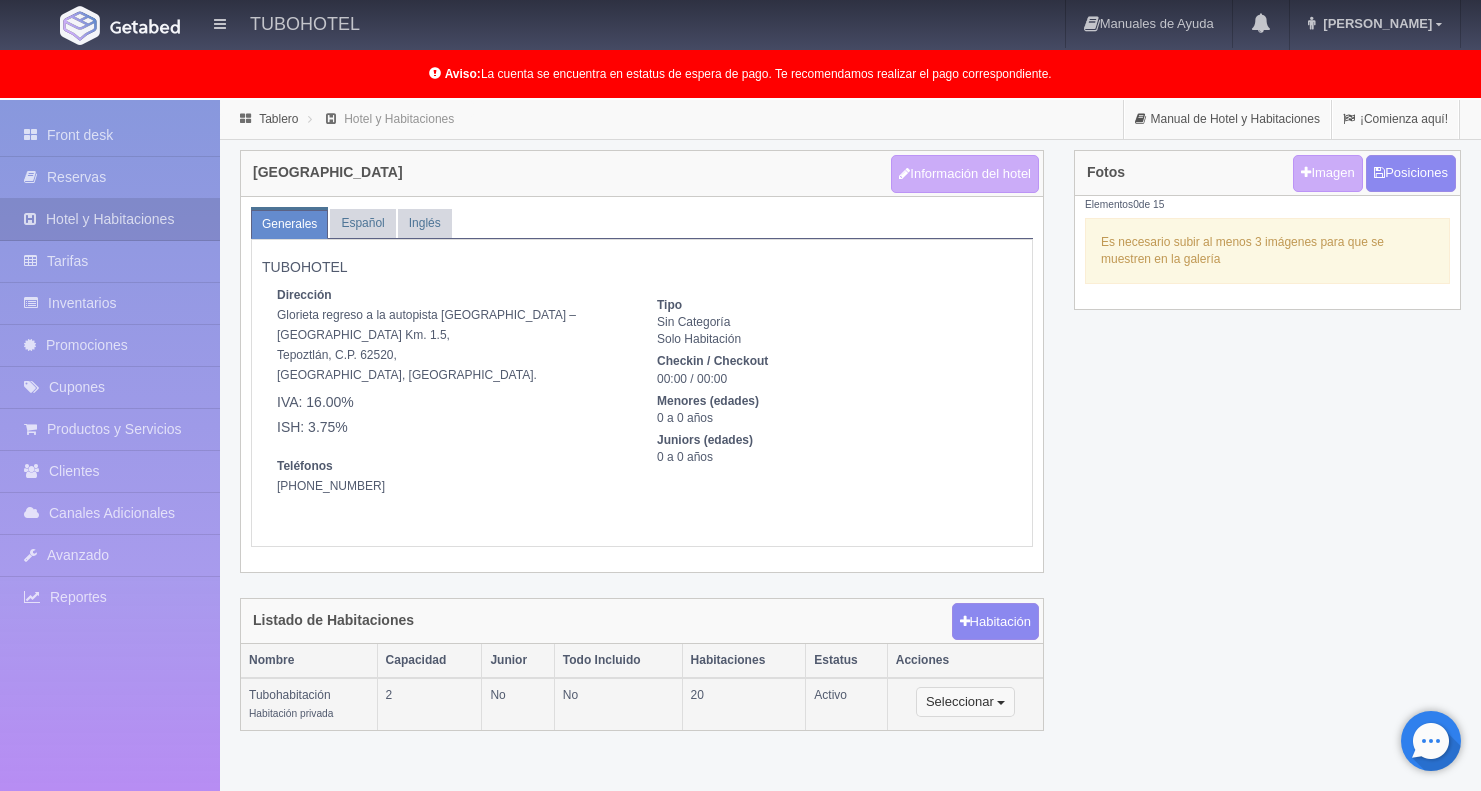 click on "Seleccionar" at bounding box center (965, 702) 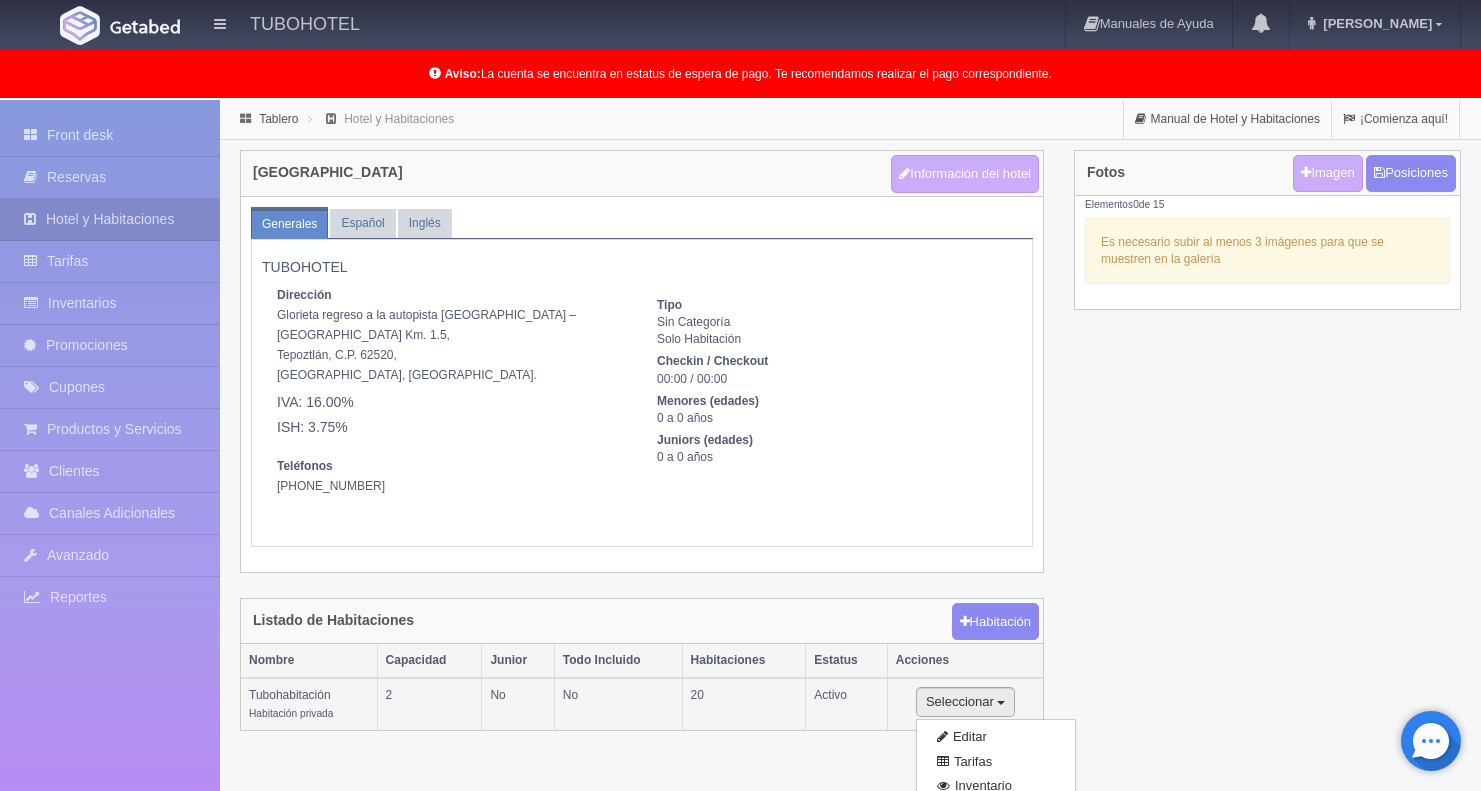 scroll, scrollTop: 78, scrollLeft: 0, axis: vertical 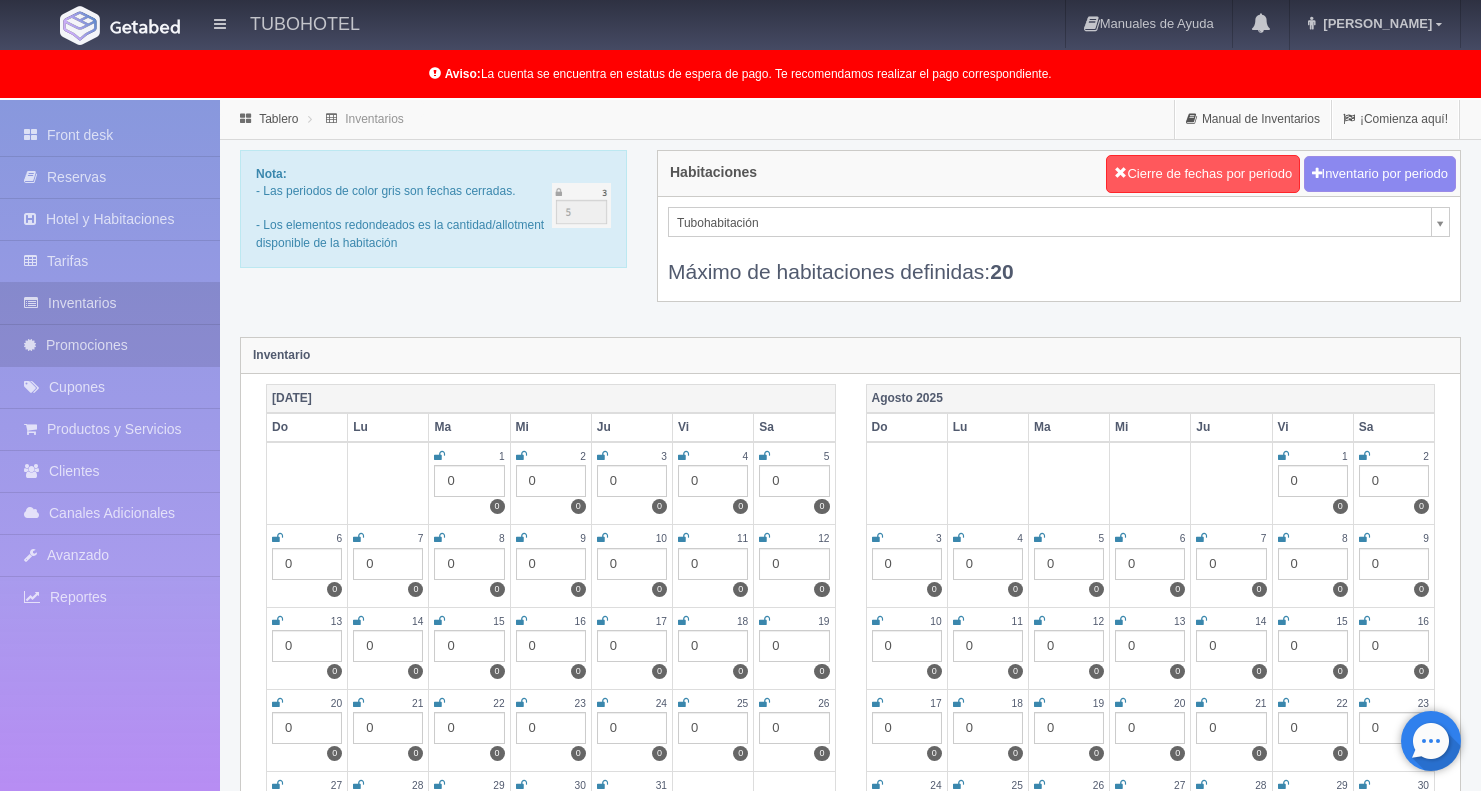 click on "Promociones" at bounding box center (110, 345) 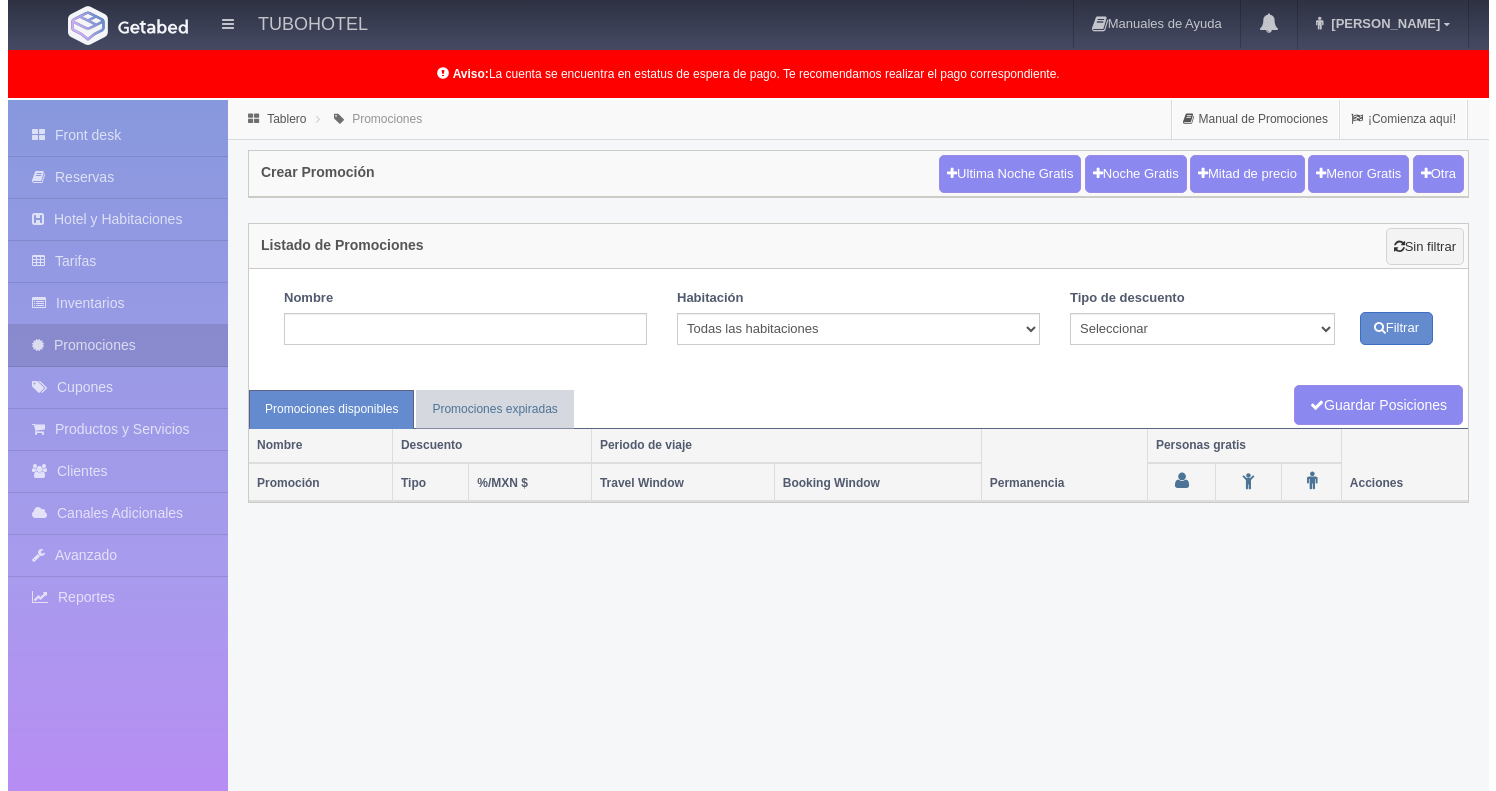 scroll, scrollTop: 0, scrollLeft: 0, axis: both 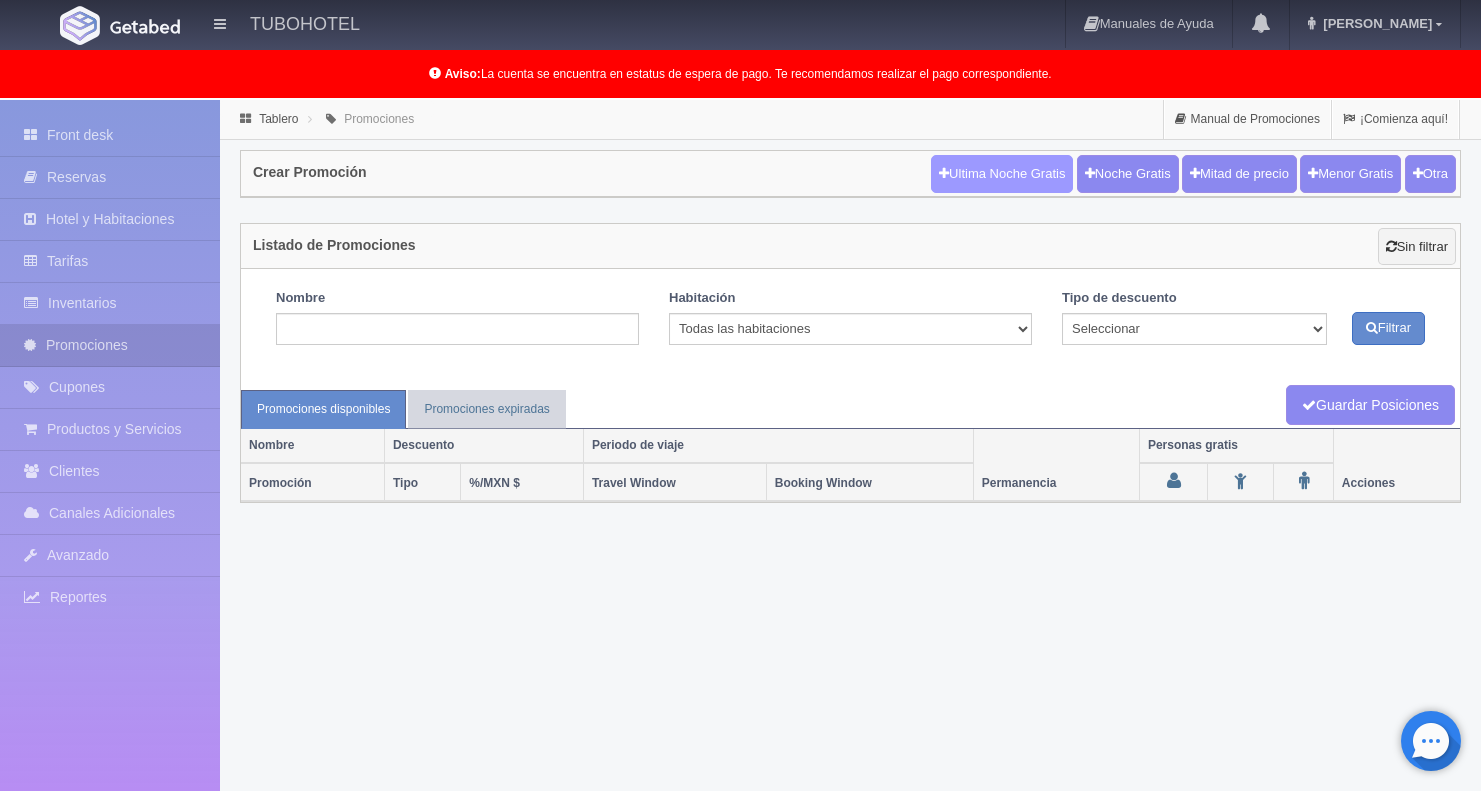 click on "Ultima Noche Gratis" at bounding box center [1002, 174] 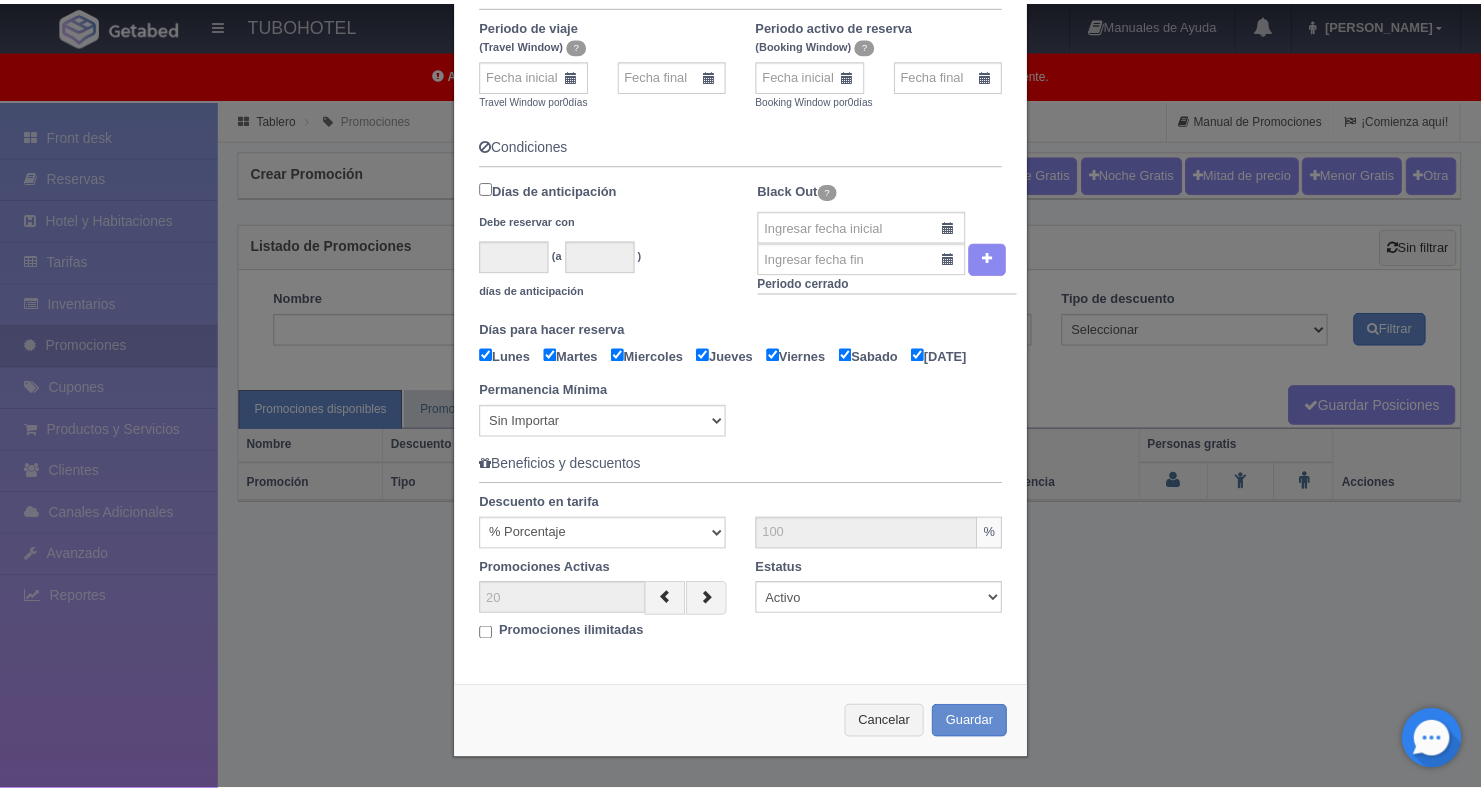 scroll, scrollTop: 0, scrollLeft: 0, axis: both 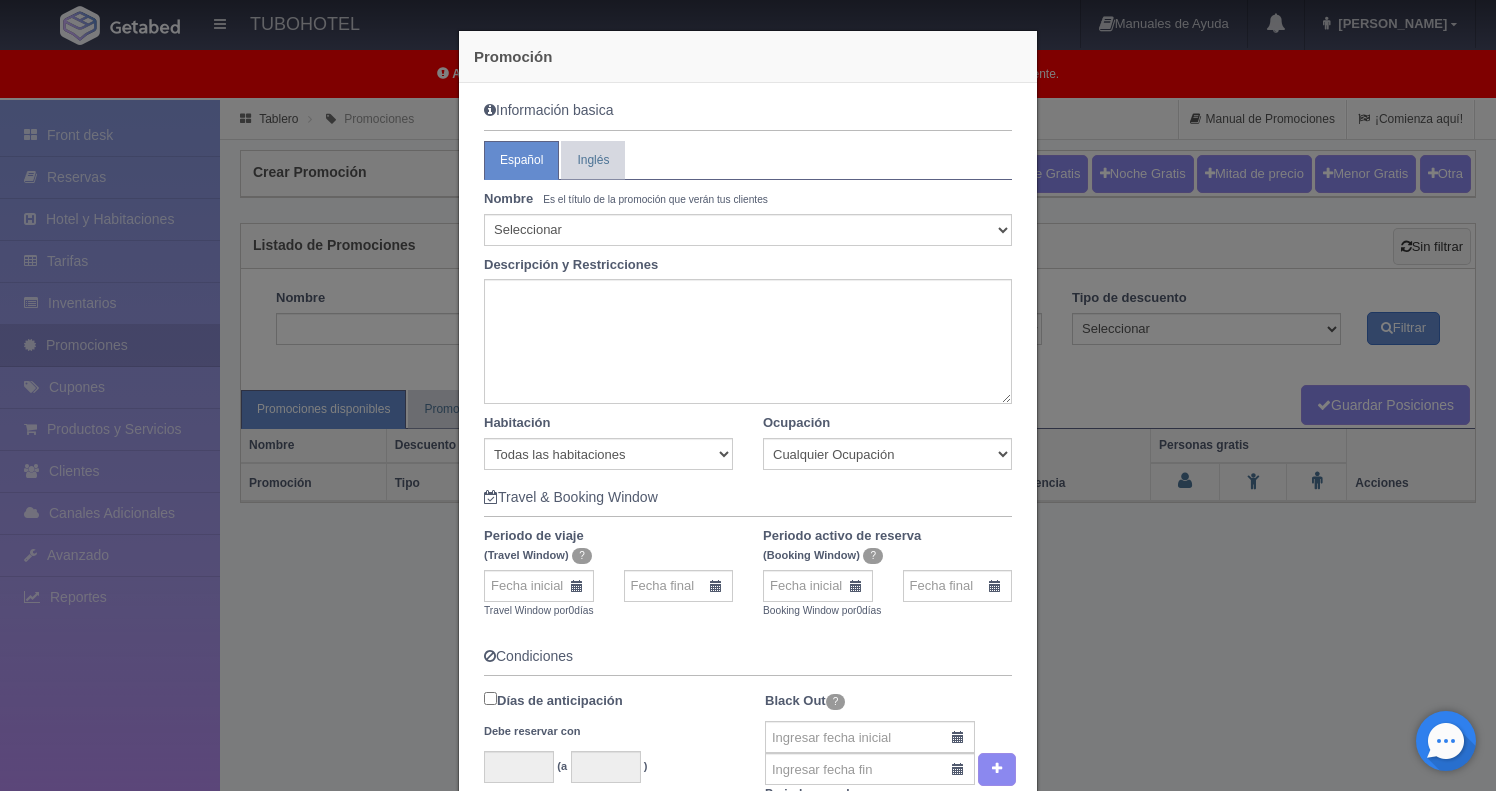 click on "Promoción
Información basica
Español
Inglés
Nombre     Es el título de la promoción que verán tus clientes
Seleccionar 10% de descuento 15% de descuento 15% de descuento y 2 menores gratis 20% de descuento 20% de descuento y 2 menores gratis 25% de descuento 25% de descuento y 2 menores gratis 30% de descuento 30% de descuento y 2 menores gratis 30% de descuento más desayuno americano 32% de descuento 33% de descuento 34% de descuento 35% de descuento 35% de descuento y 2 menores gratis 36% de descuento 37% de descuento 38% de descuento 40% de descuento 40% de descuento y 2 menores gratis 40% de descuento y desayuno americano gratis 41% de descuento 42% de descuento 43% de descuento 44% de descuento Pascua" at bounding box center [748, 395] 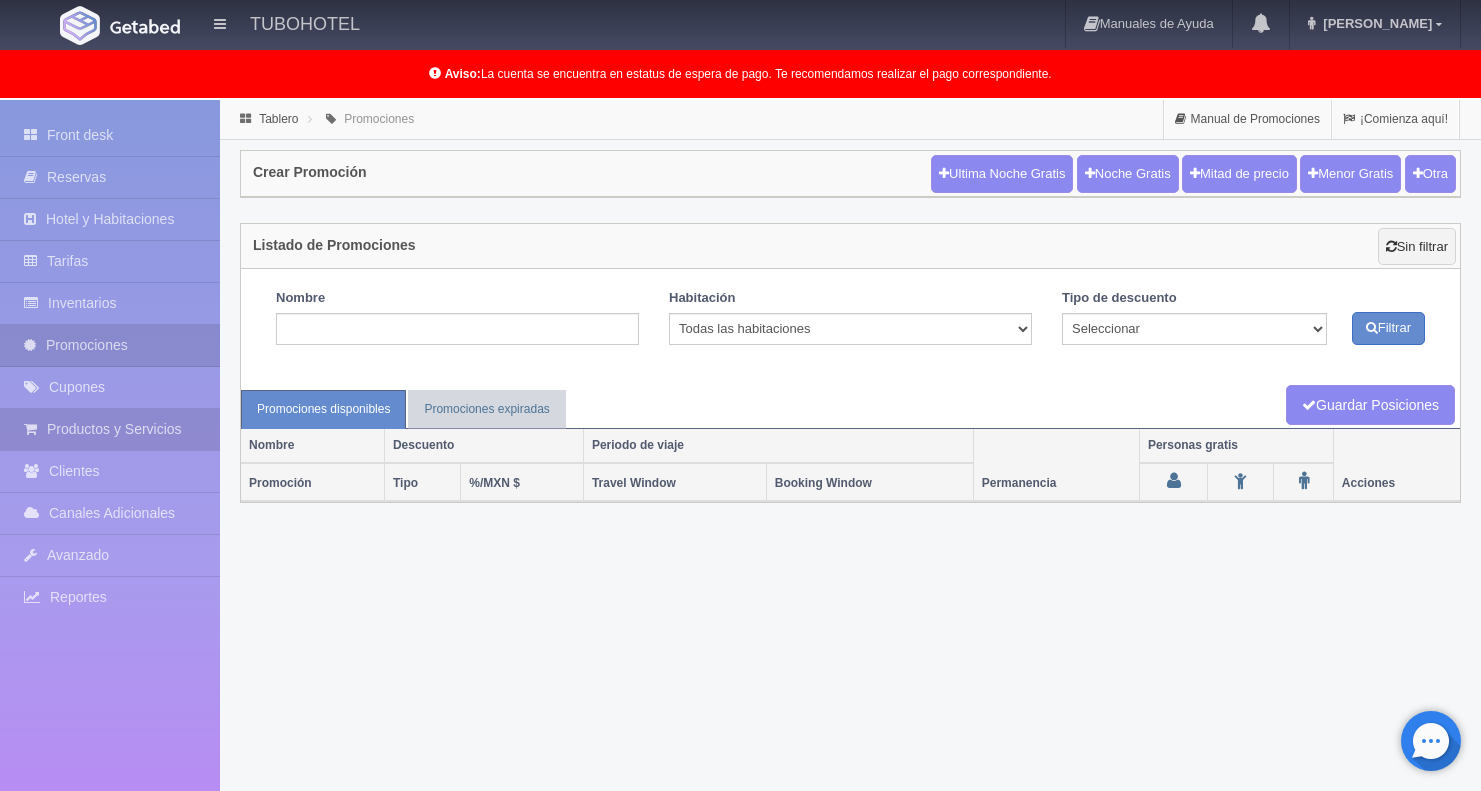 click on "Productos y Servicios" at bounding box center (110, 429) 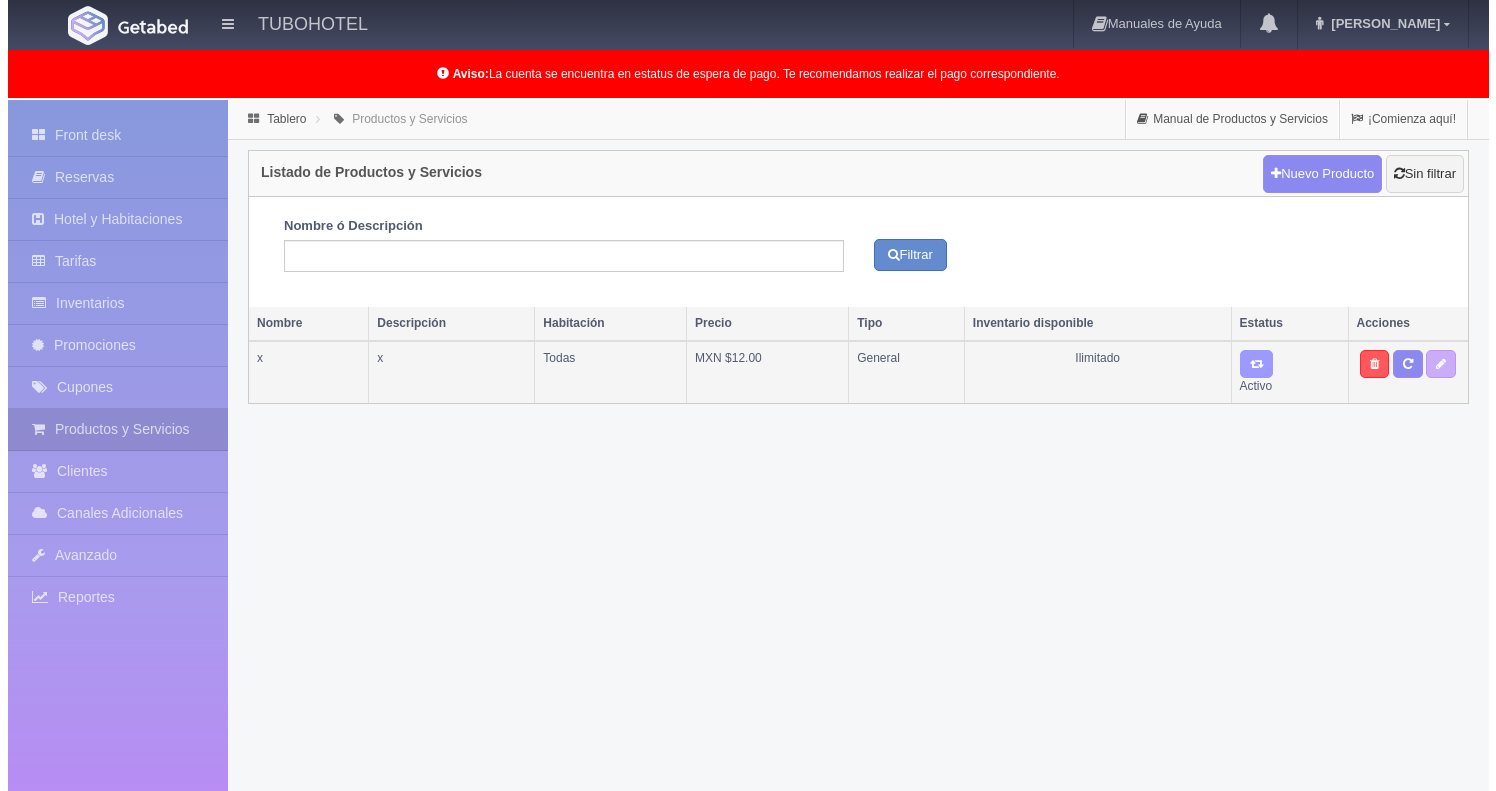 scroll, scrollTop: 0, scrollLeft: 0, axis: both 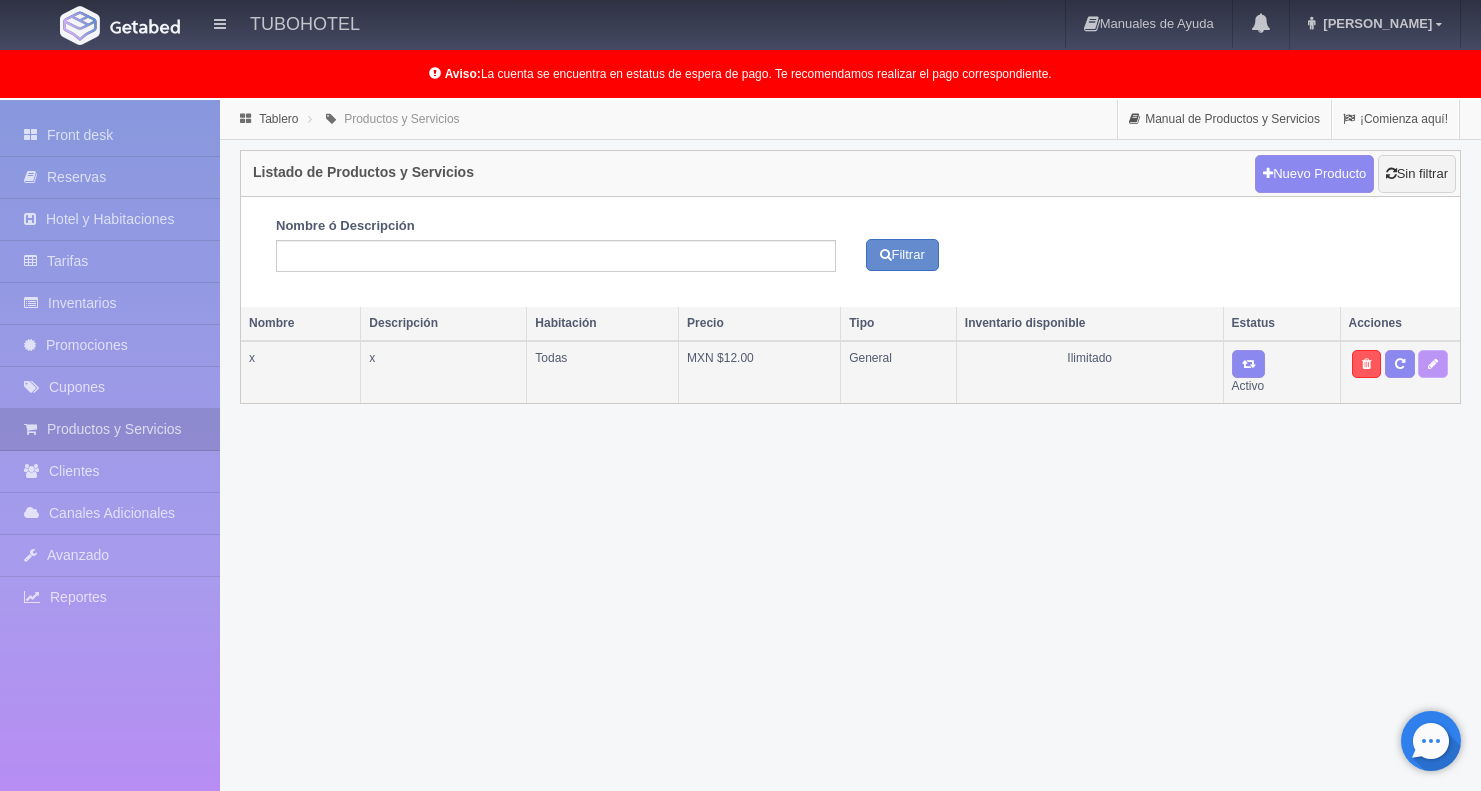 click at bounding box center [1433, 364] 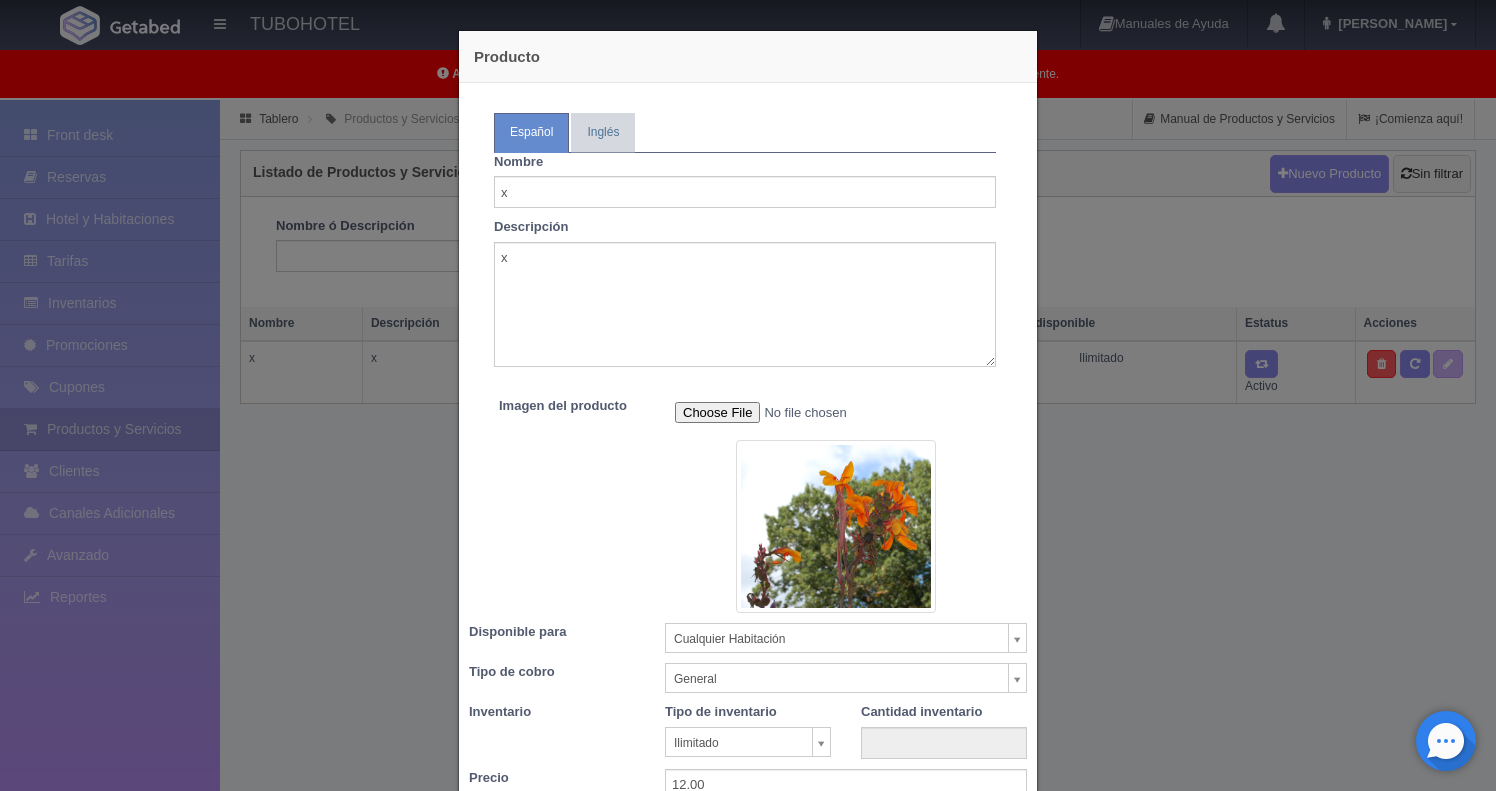 scroll, scrollTop: 143, scrollLeft: 0, axis: vertical 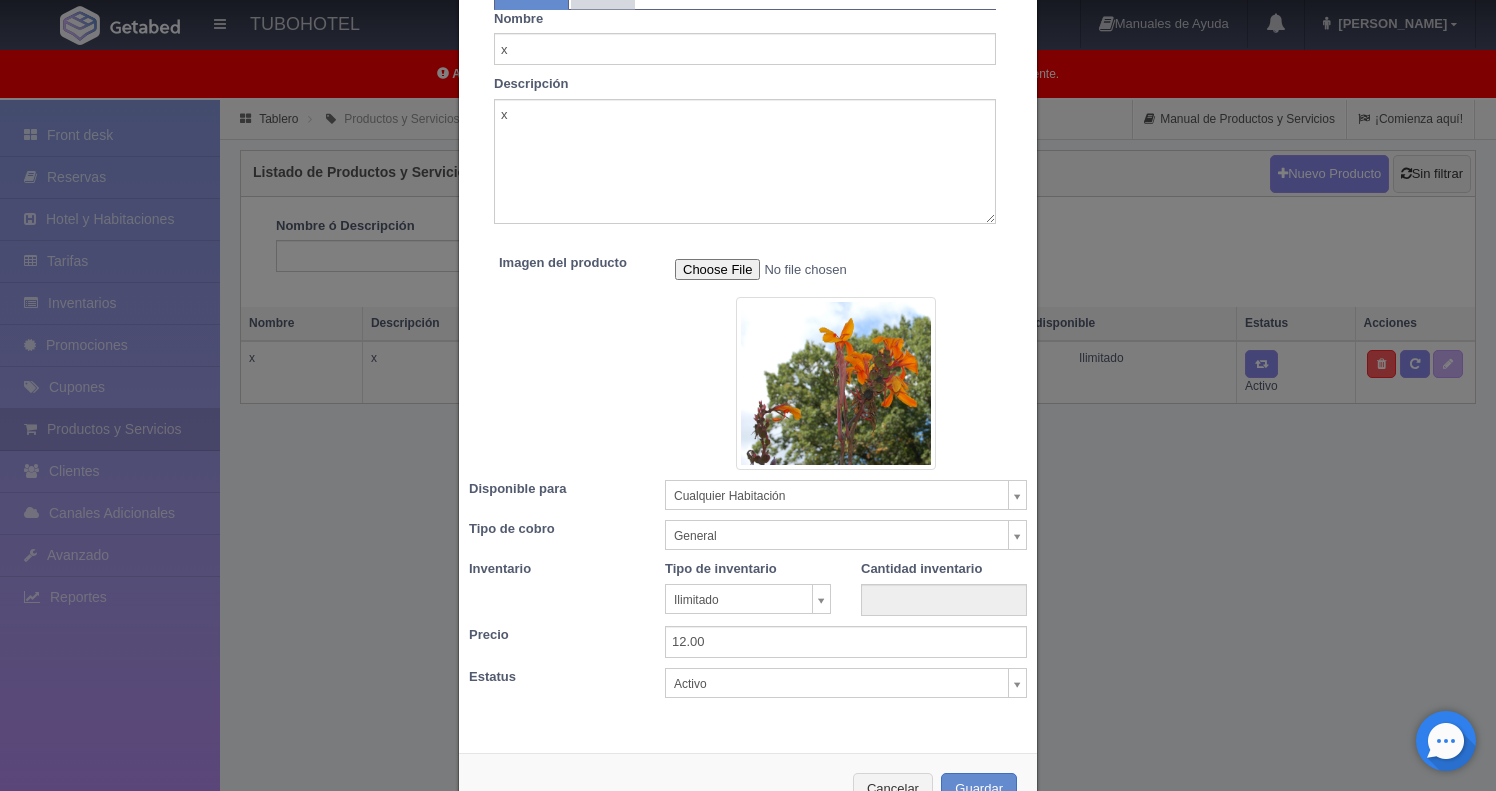 click on "Cancelar
Guardar" at bounding box center (748, 789) 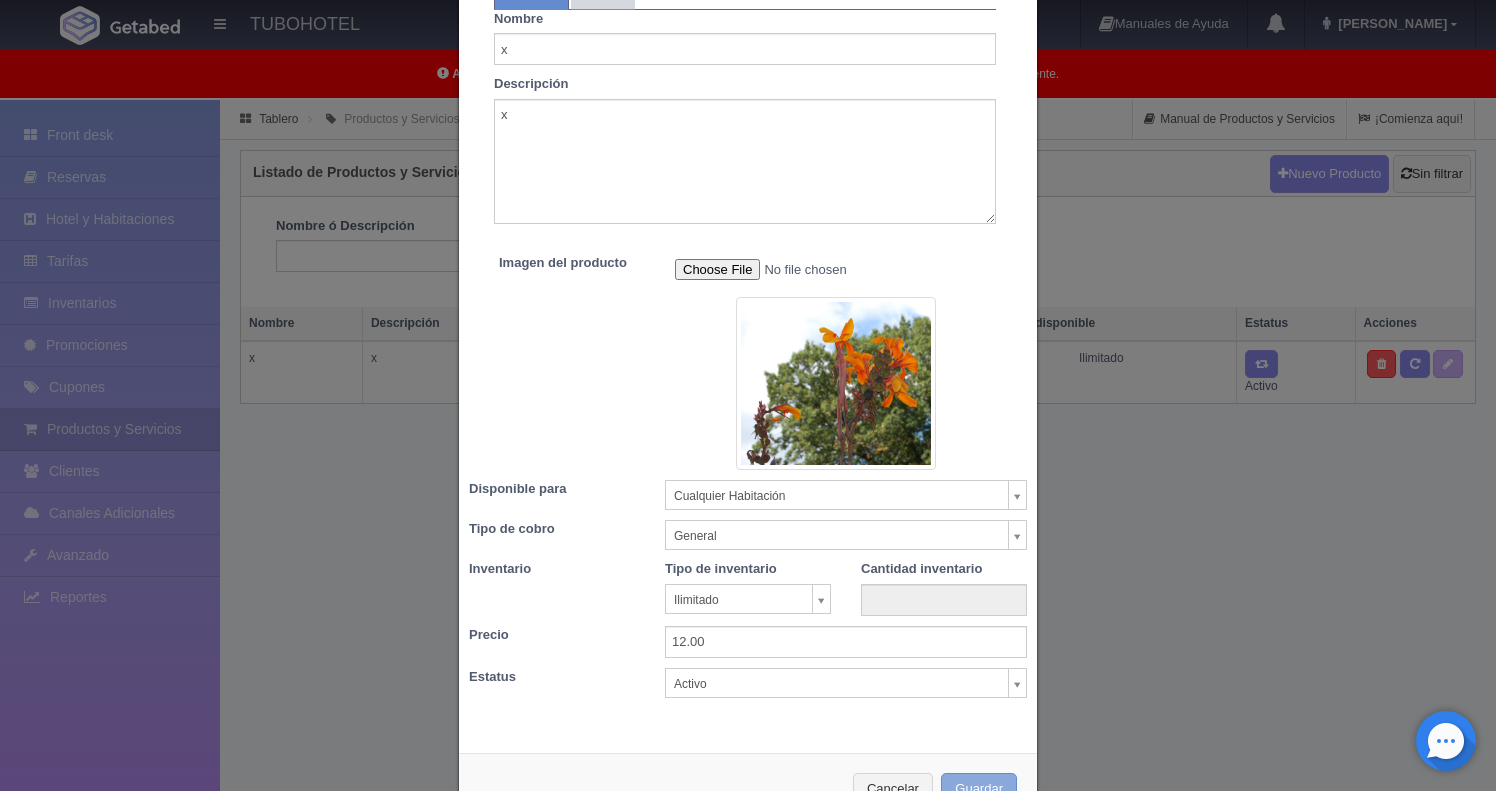 click on "Guardar" at bounding box center [979, 789] 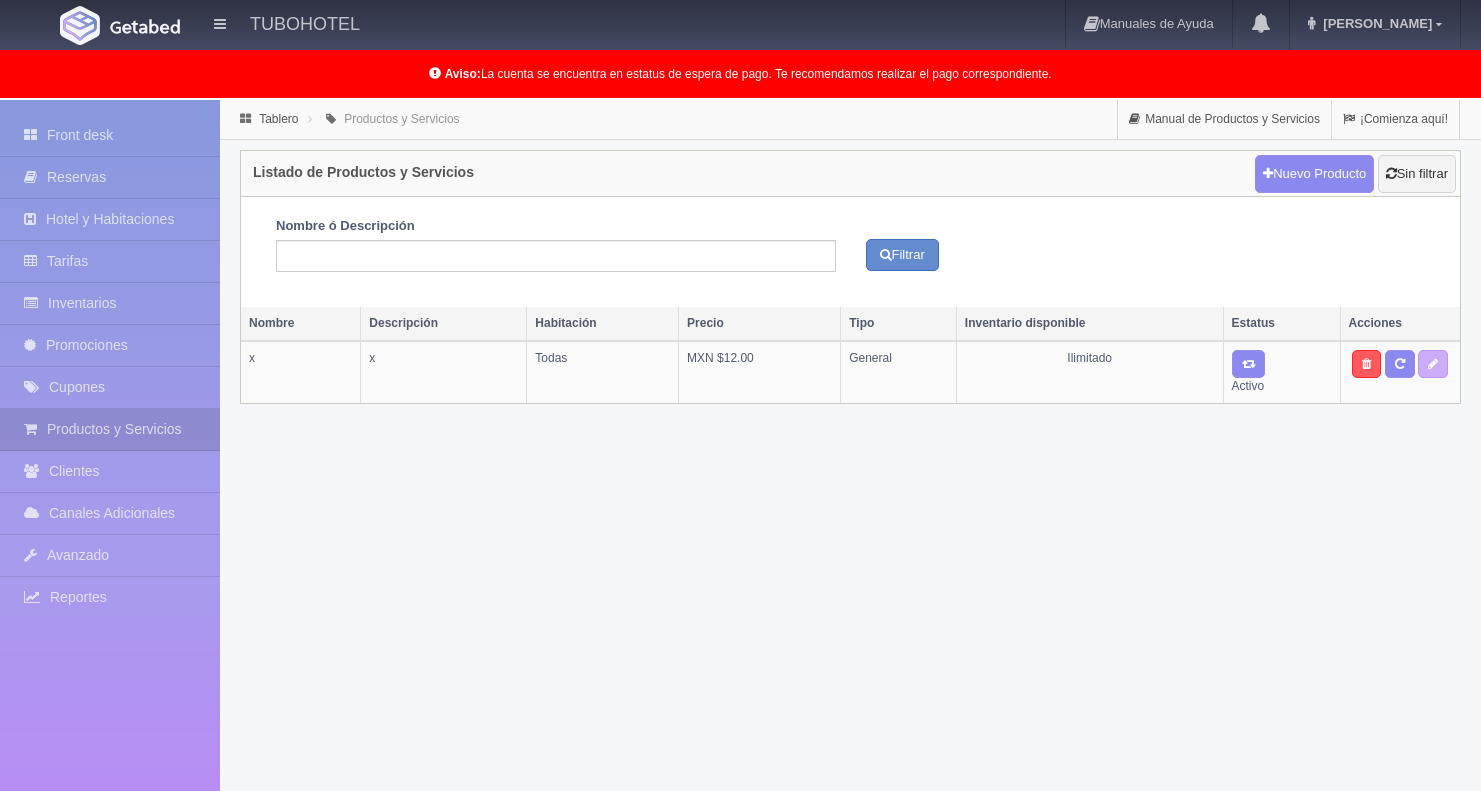 scroll, scrollTop: 0, scrollLeft: 0, axis: both 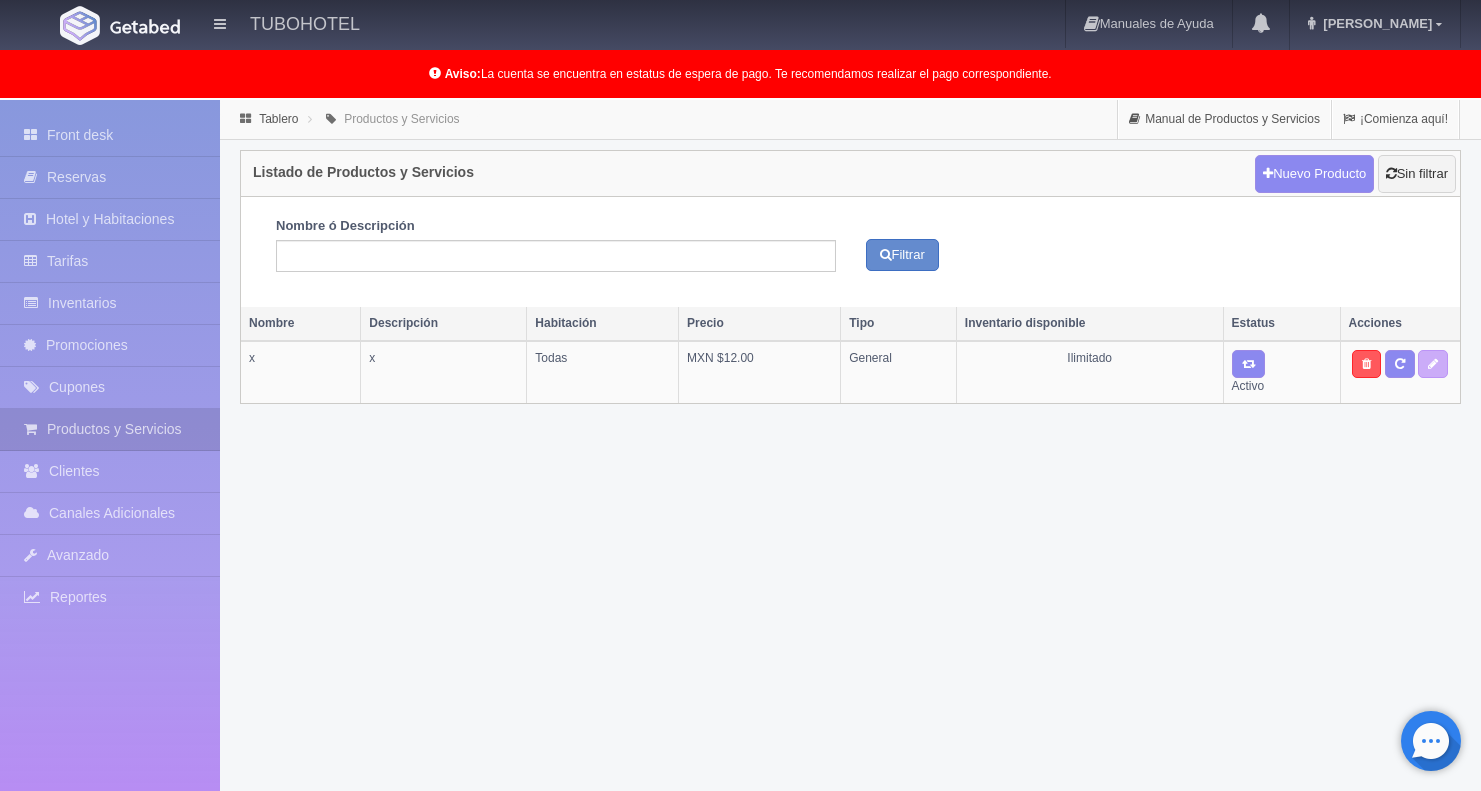 click on "Tablero
Productos y Servicios
Manual de Productos y Servicios
¡Comienza aquí!
Listado de Productos y Servicios
Nuevo Producto
Sin filtrar
Nombre ó Descripción
Filtrar
Nombre
Descripción
Habitación
Precio
Tipo
Inventario disponible
Estatus
Acciones
x
x
Todas
MXN $12.00
General
Ilimitado
Activo" at bounding box center [850, 497] 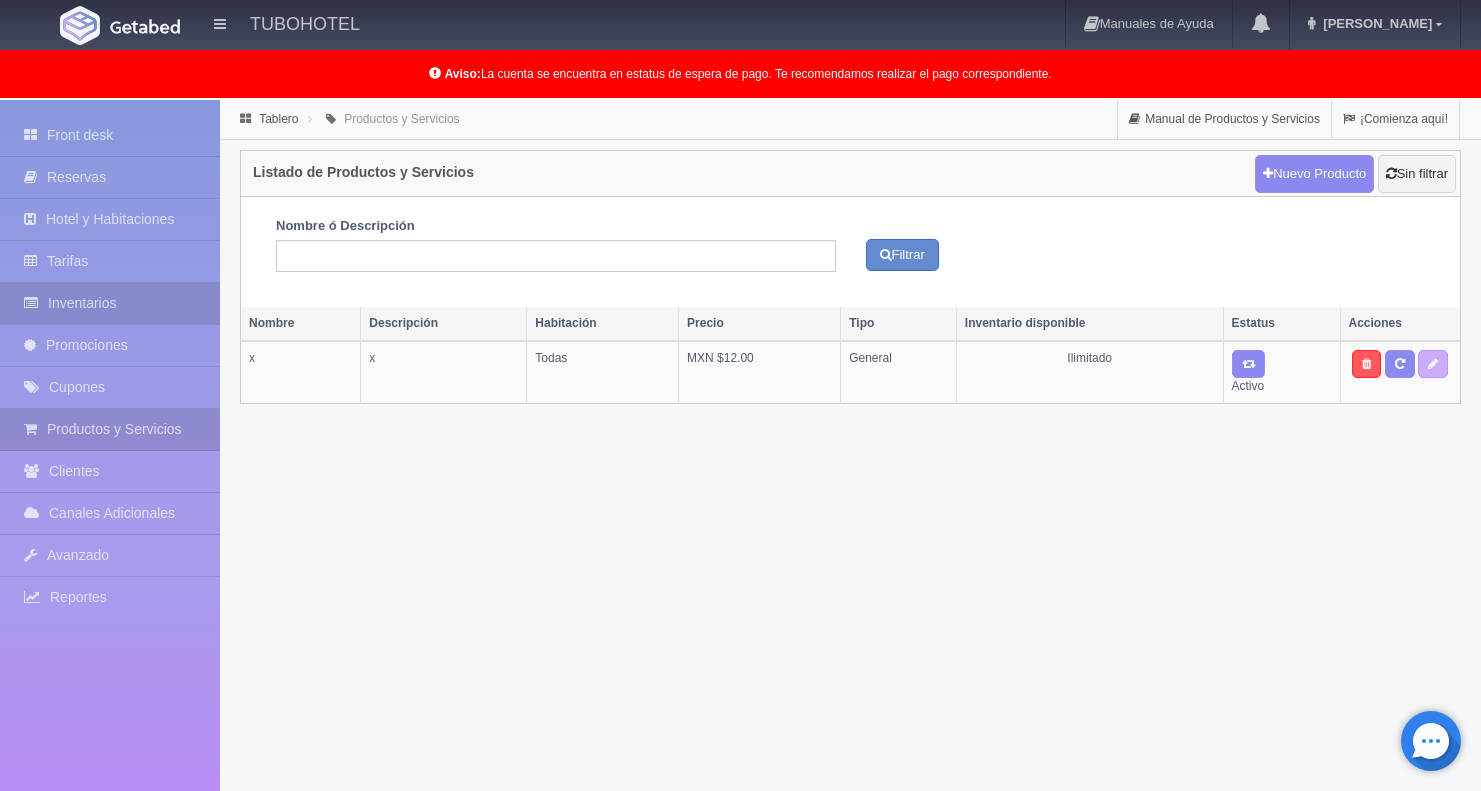 click on "Inventarios" at bounding box center [110, 303] 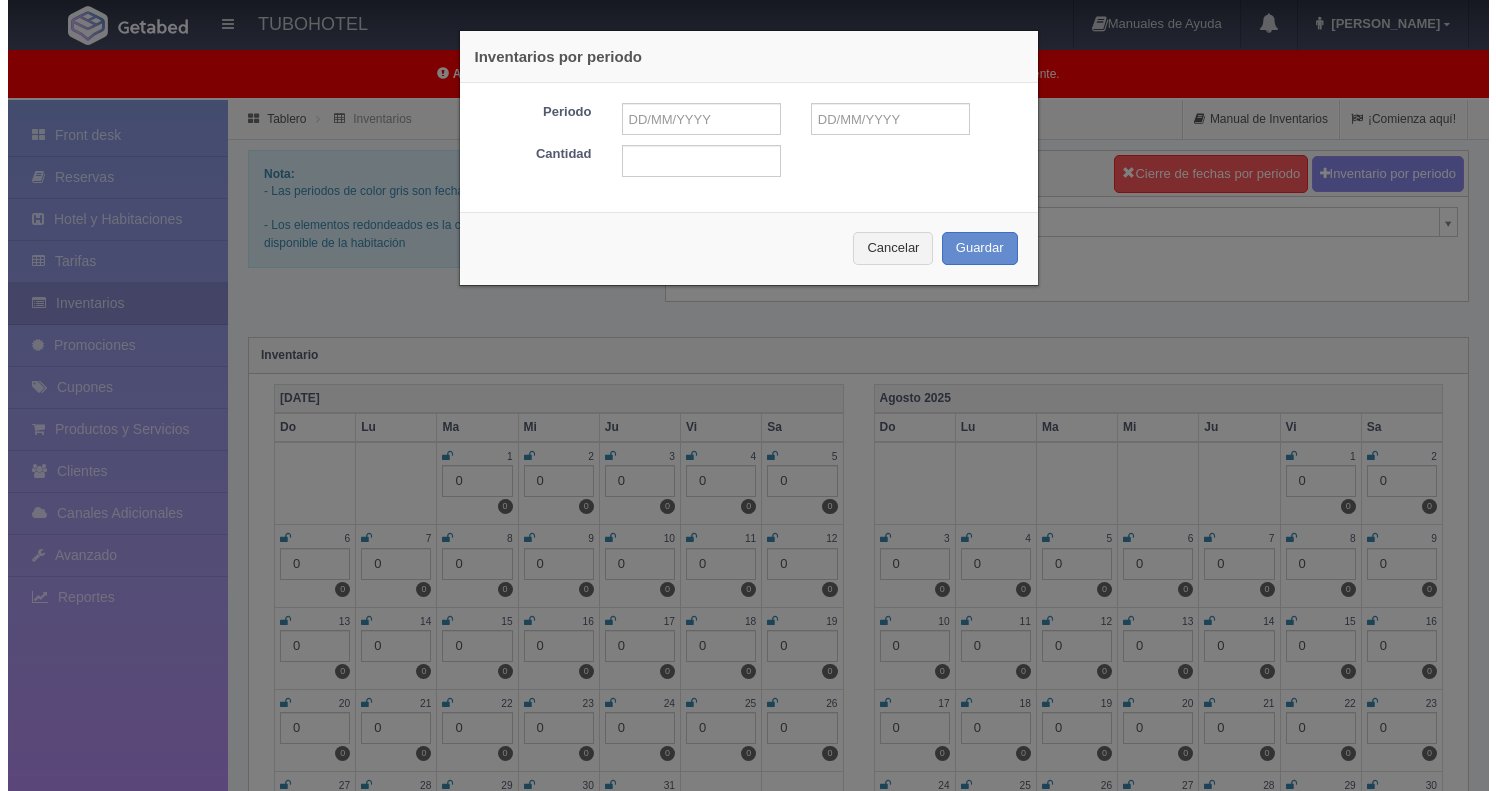 scroll, scrollTop: 0, scrollLeft: 0, axis: both 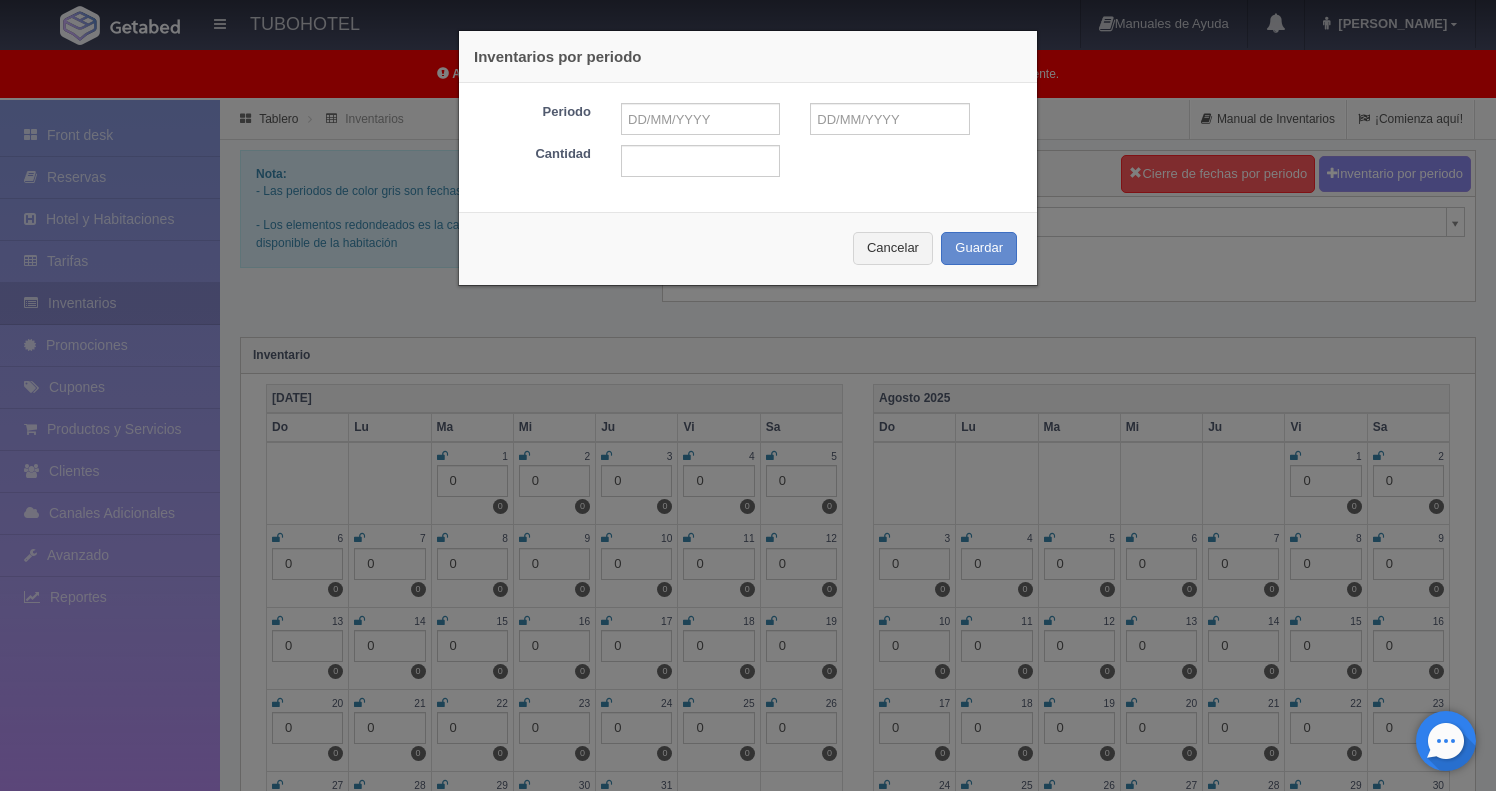 click on "Periodo
Cantidad" at bounding box center [748, 140] 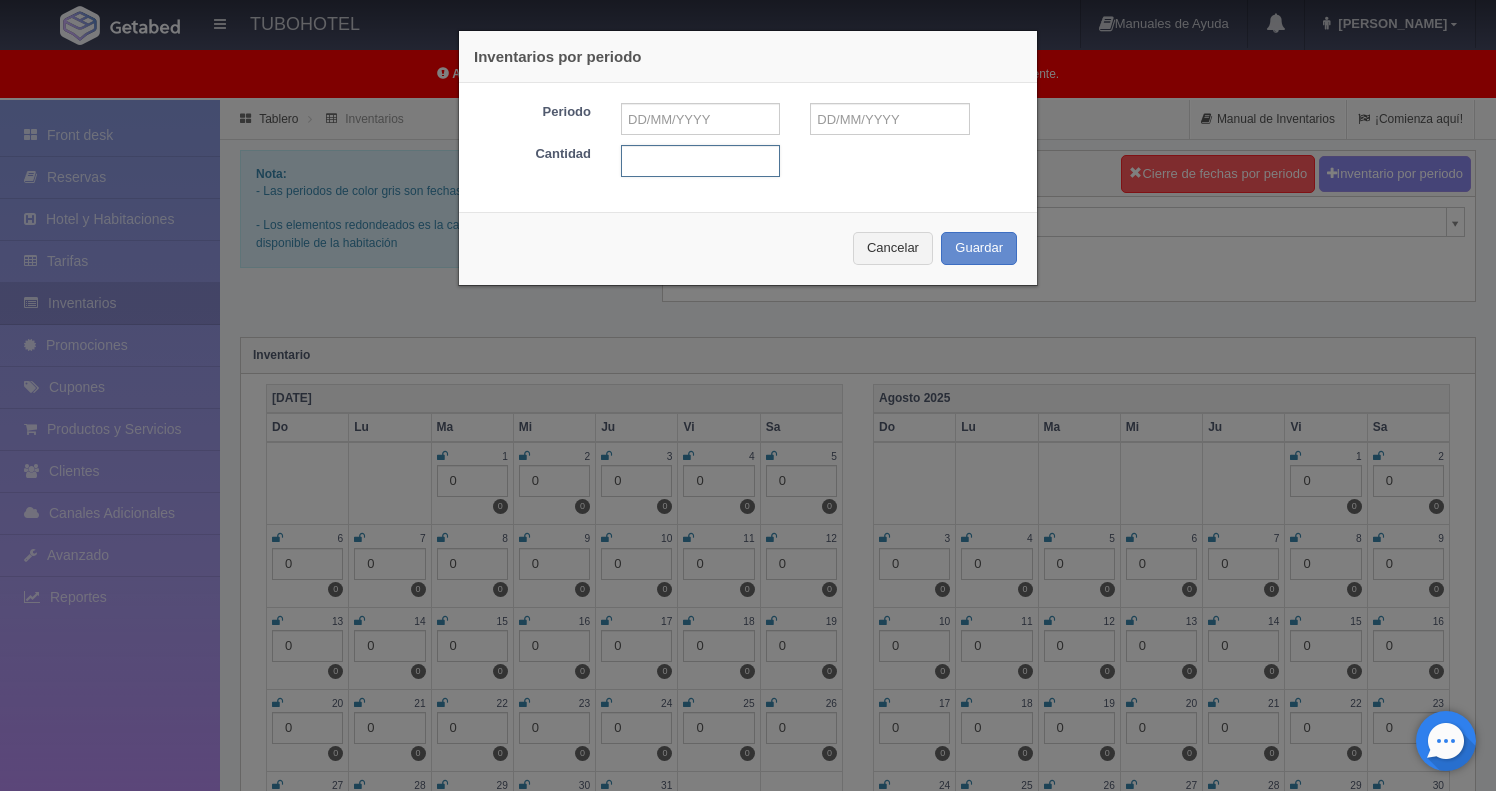 click at bounding box center [700, 161] 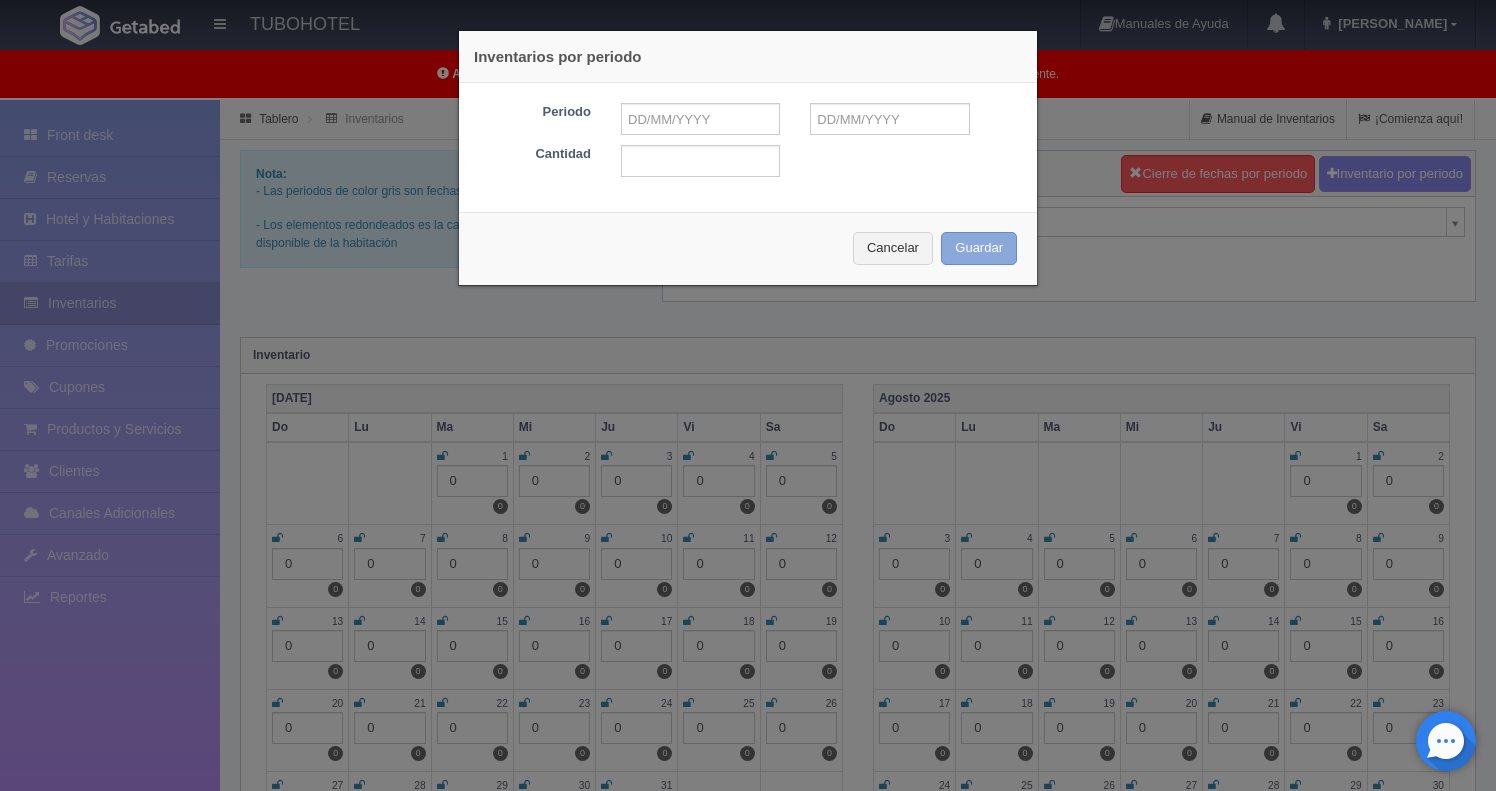 click on "Guardar" at bounding box center [979, 248] 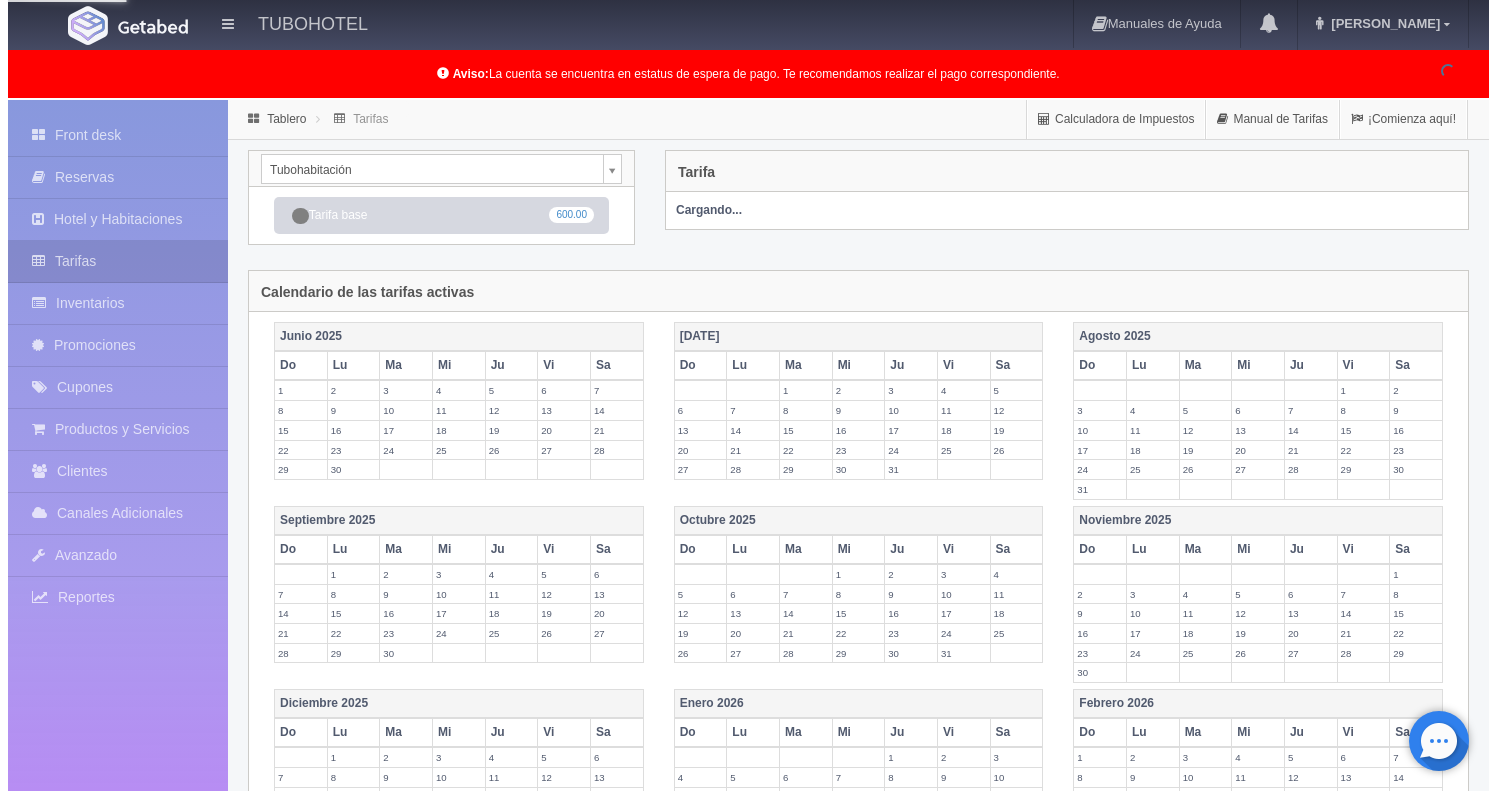 scroll, scrollTop: 0, scrollLeft: 0, axis: both 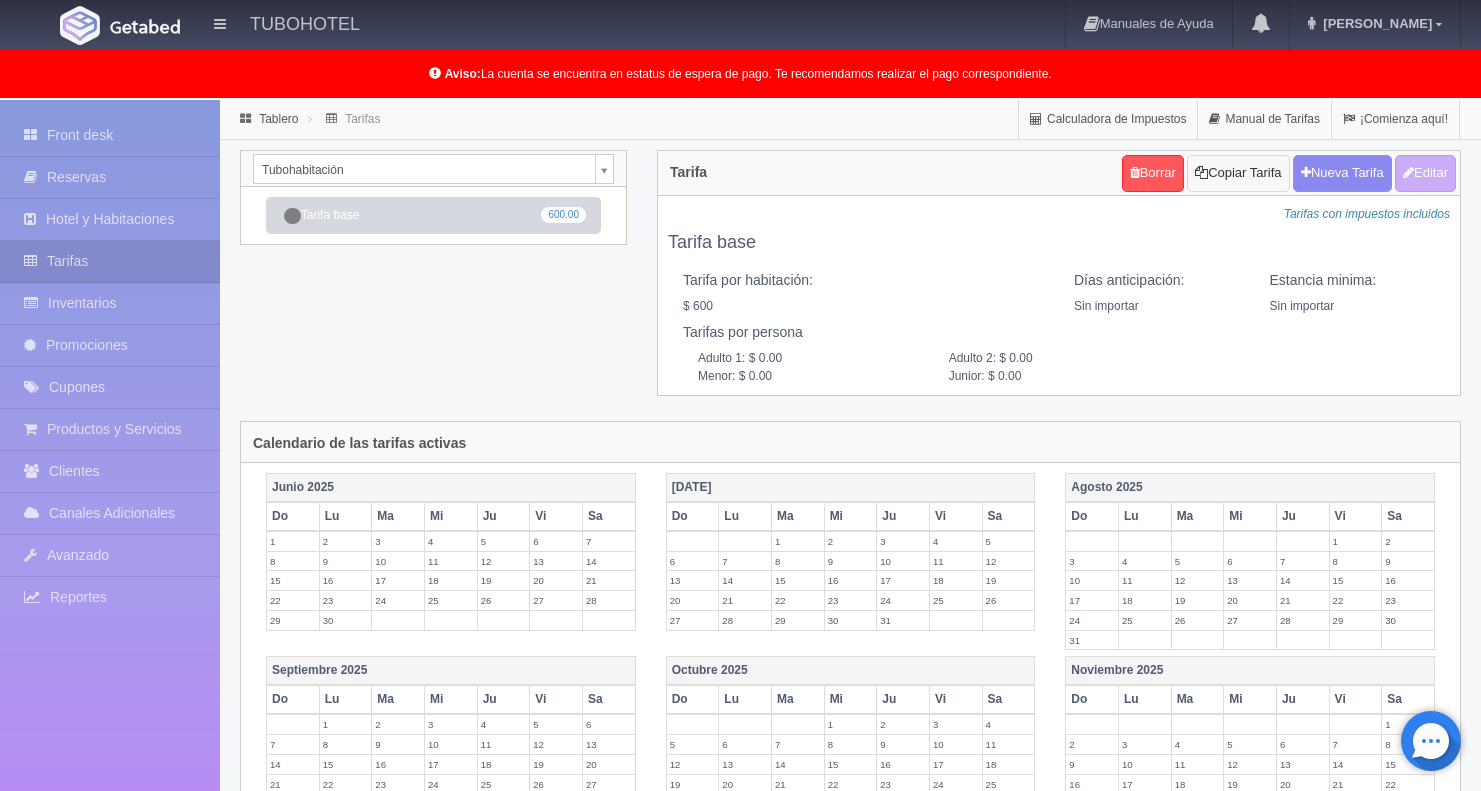 click on "Copiar Tarifa" at bounding box center (1238, 173) 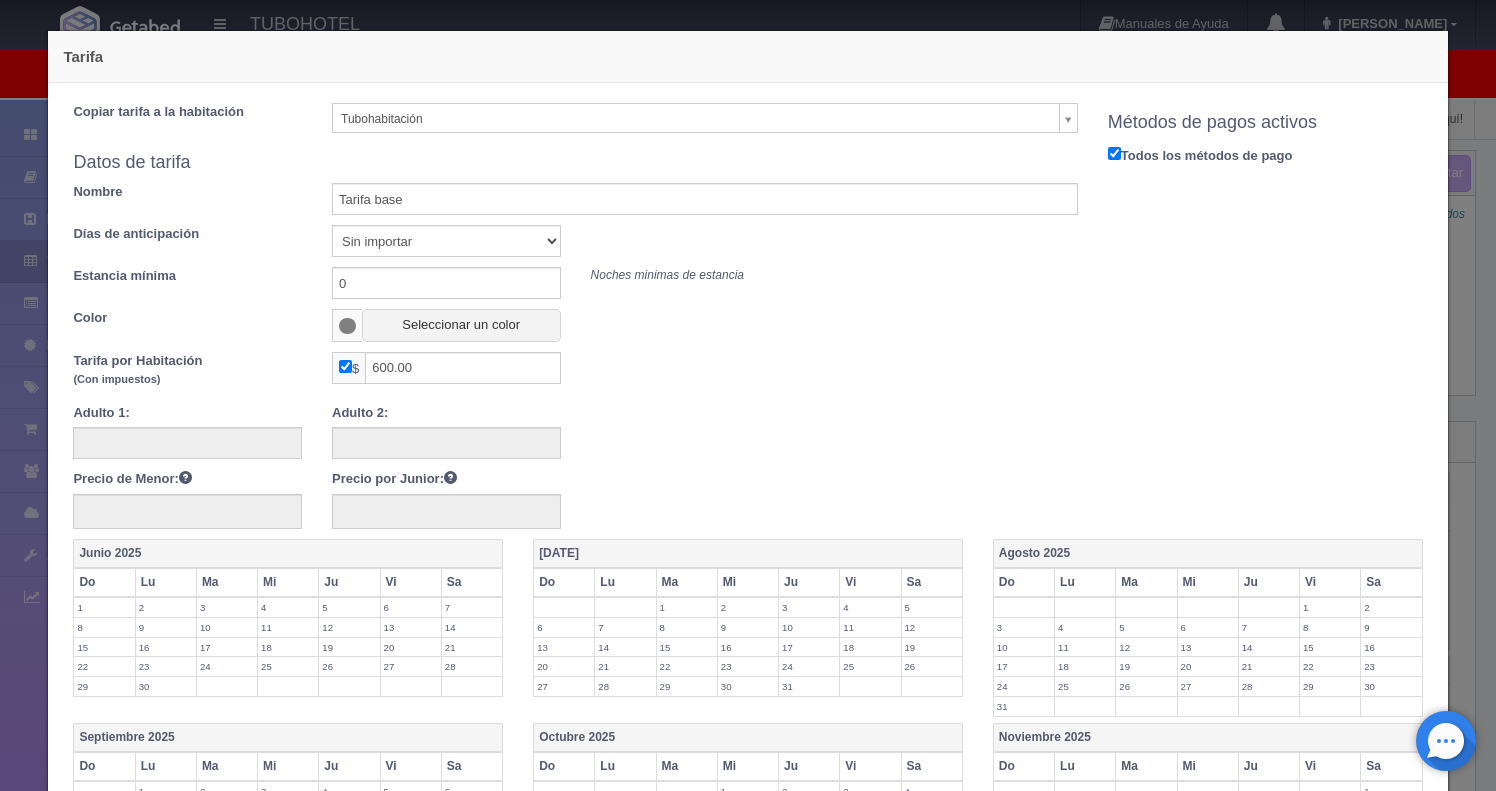 scroll, scrollTop: 631, scrollLeft: 0, axis: vertical 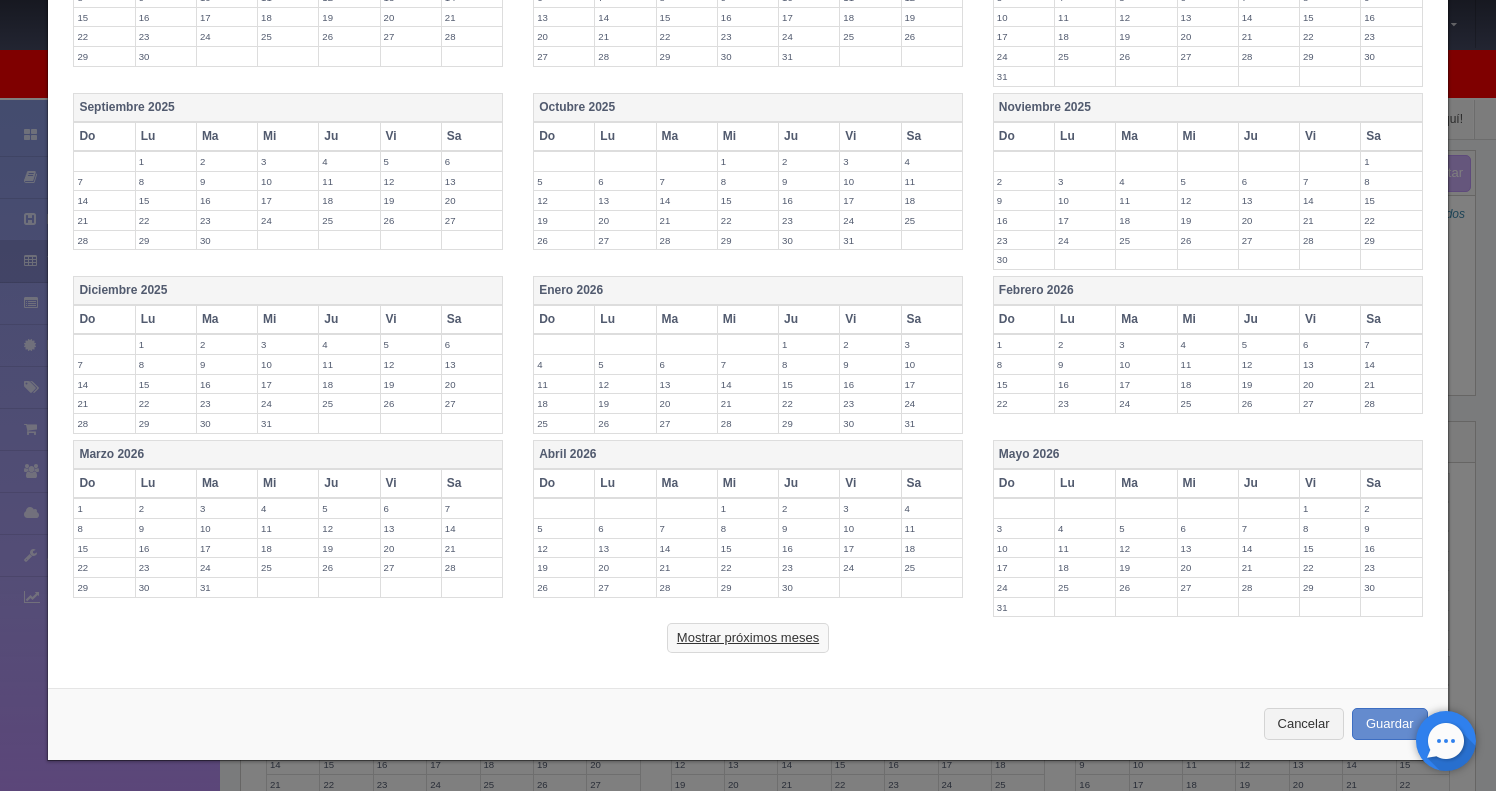 click on "Mostrar próximos meses" at bounding box center (748, 638) 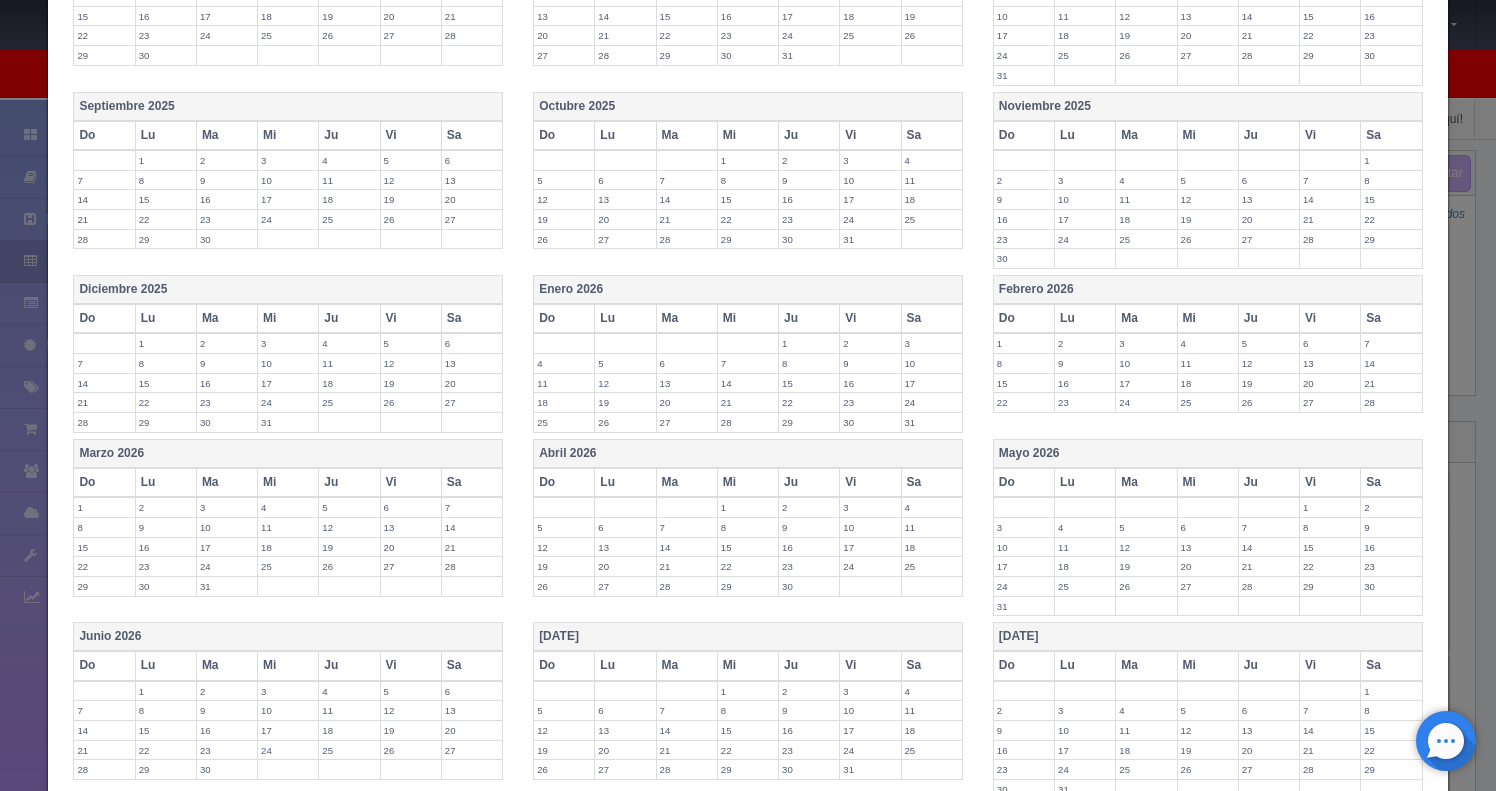 scroll, scrollTop: 0, scrollLeft: 0, axis: both 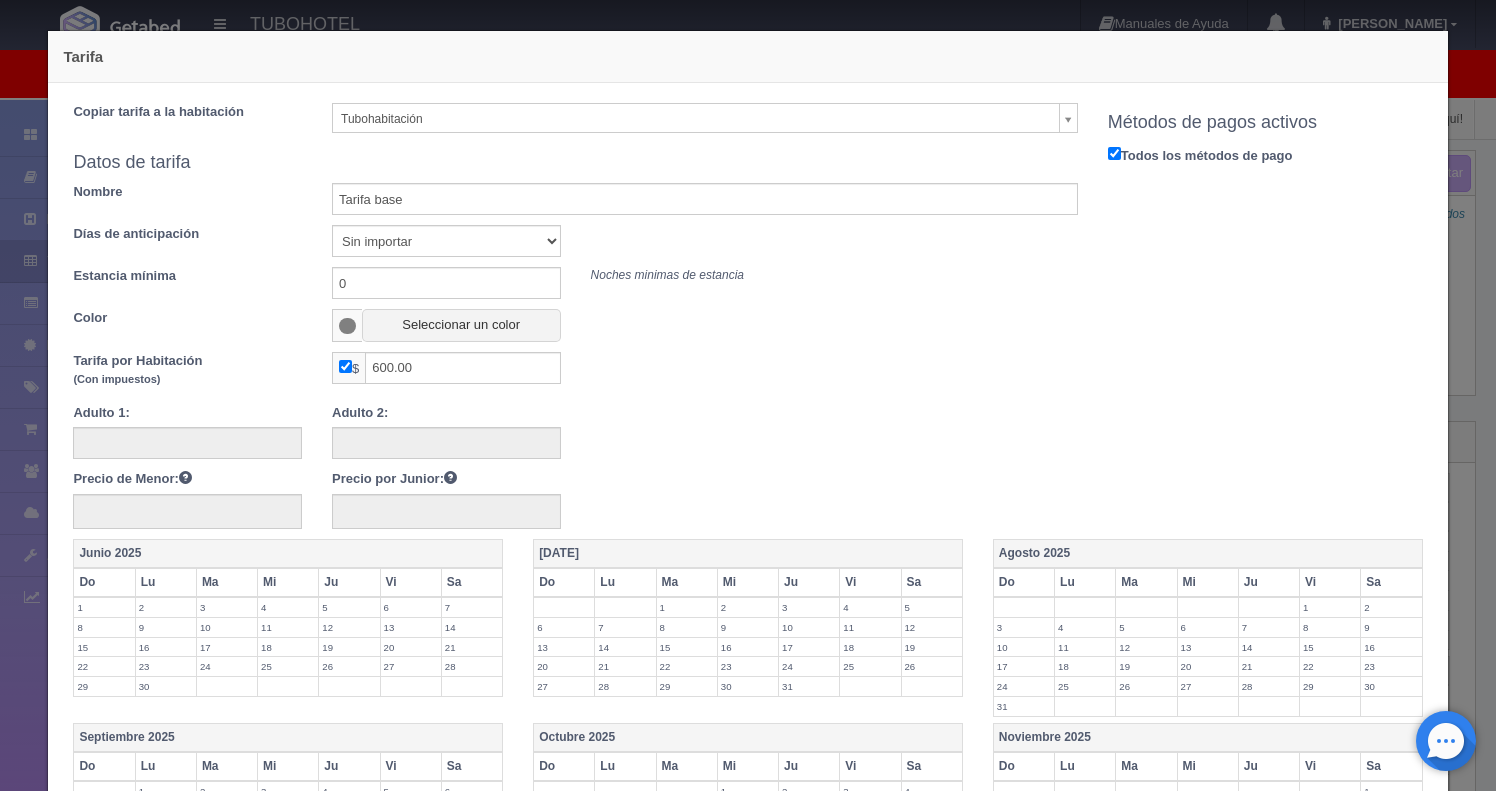 click on "Tarifa
Copiar tarifa a la habitación
Tubohabitación
Tubohabitación
Datos de tarifa
Nombre
Tarifa base
Días de anticipación
Sin importar
1
2
3
4
5
6
7
8
9
10
Estancia mínima
0
Noches minimas de estancia
Color
Seleccionar un color
Tarifa por Habitación  (Con impuestos) 600.00" at bounding box center (748, 395) 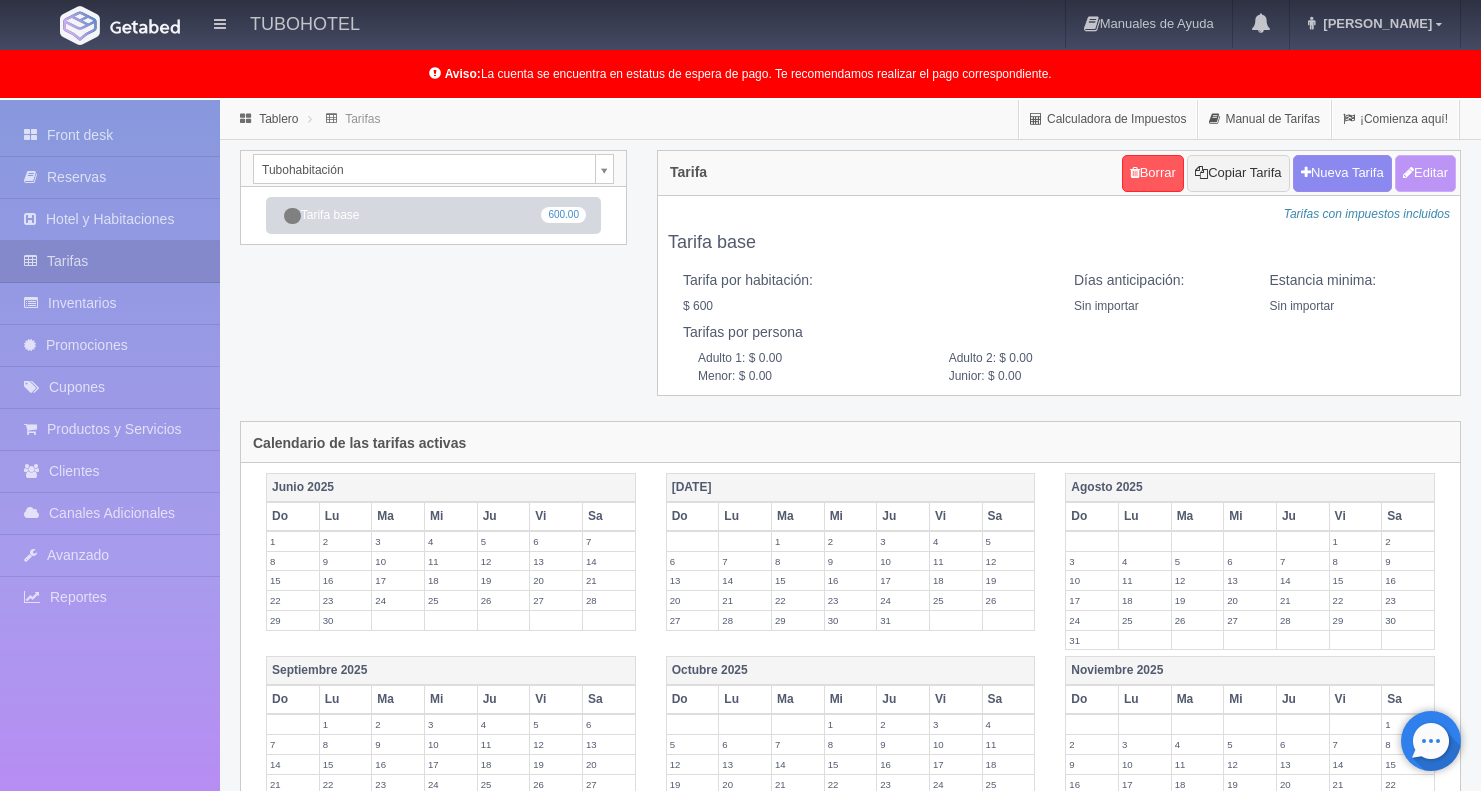 click on "Editar" at bounding box center [1425, 173] 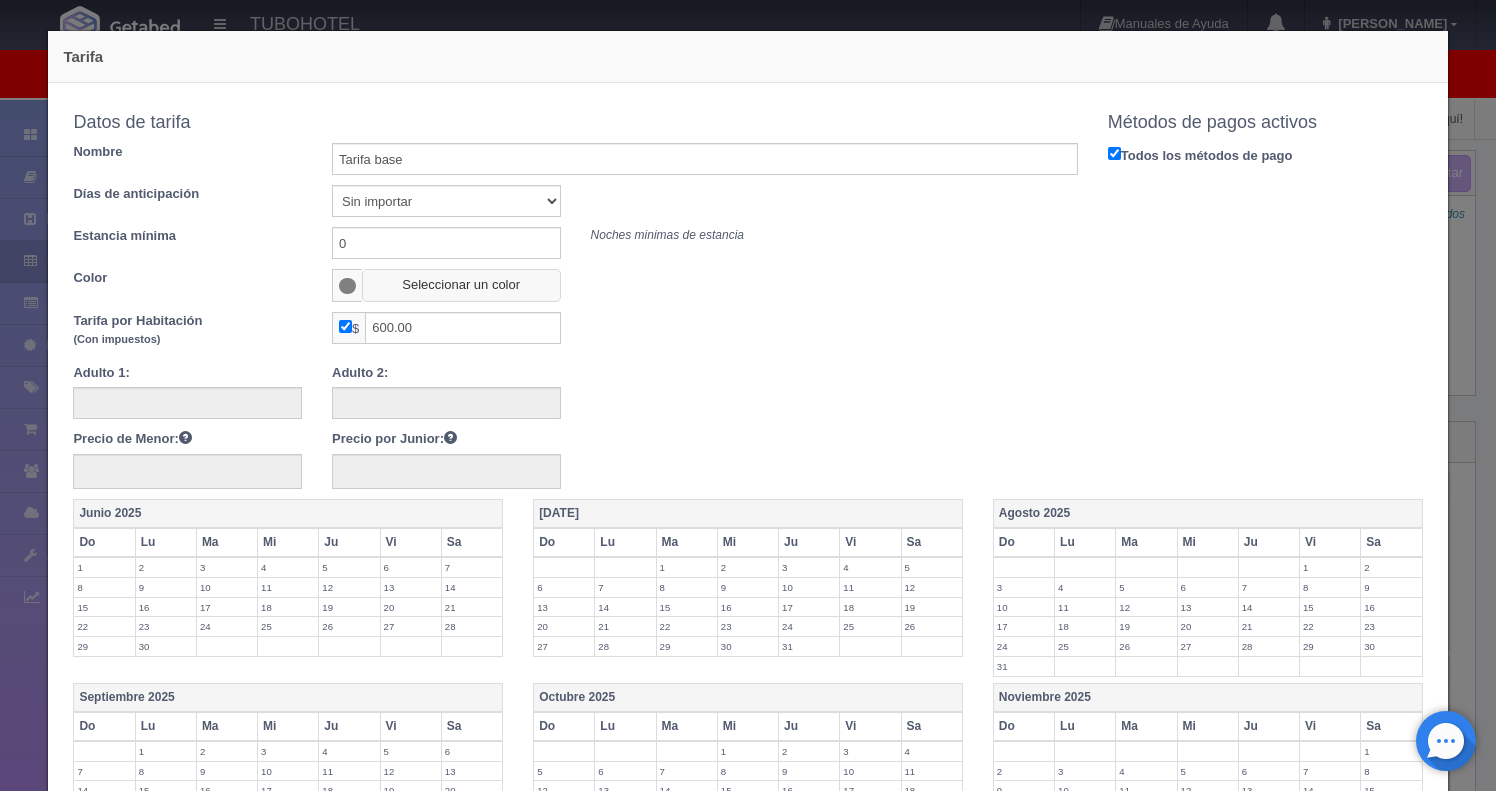 click on "Seleccionar un color" at bounding box center (461, 285) 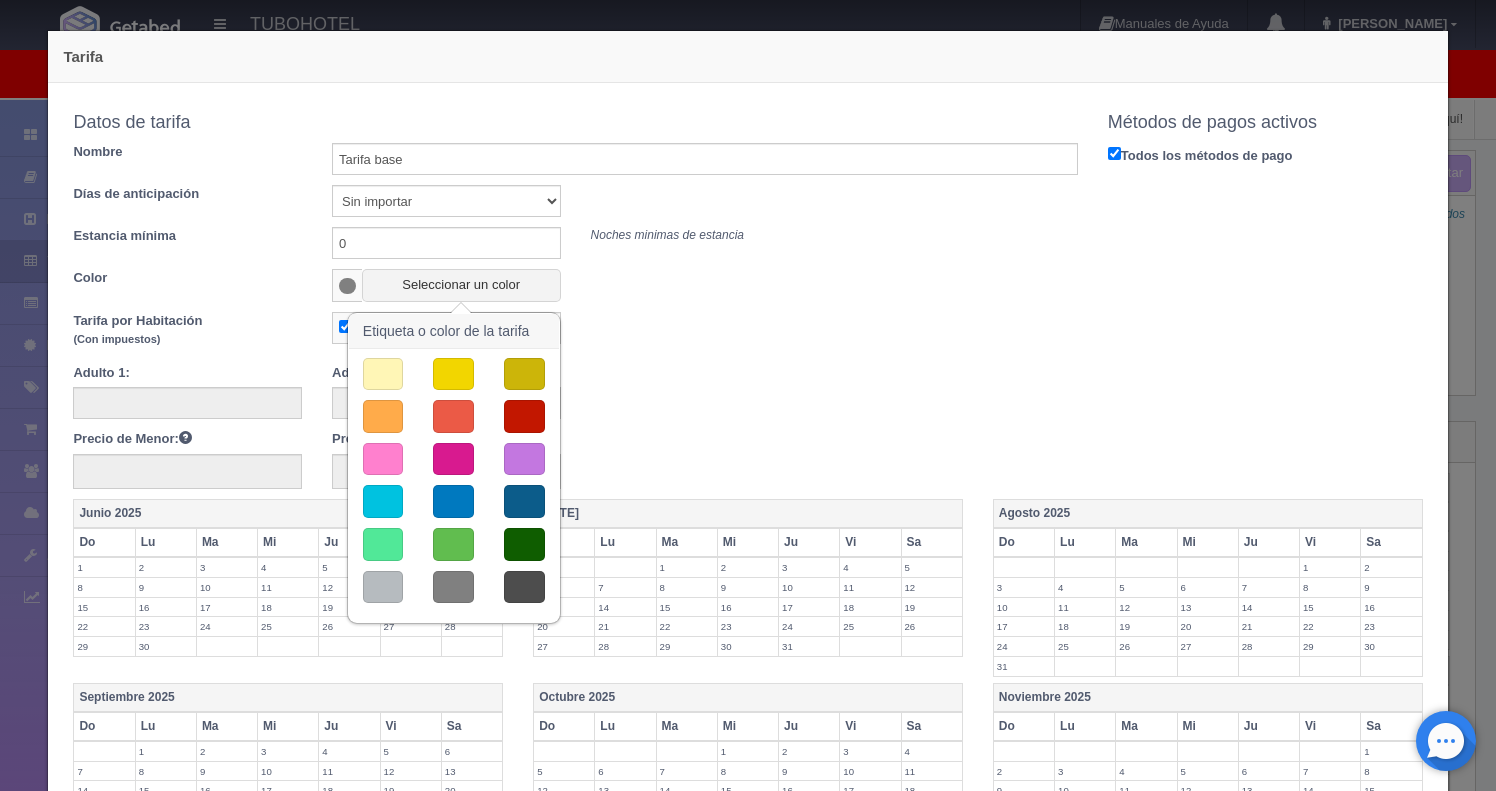 click at bounding box center (575, 392) 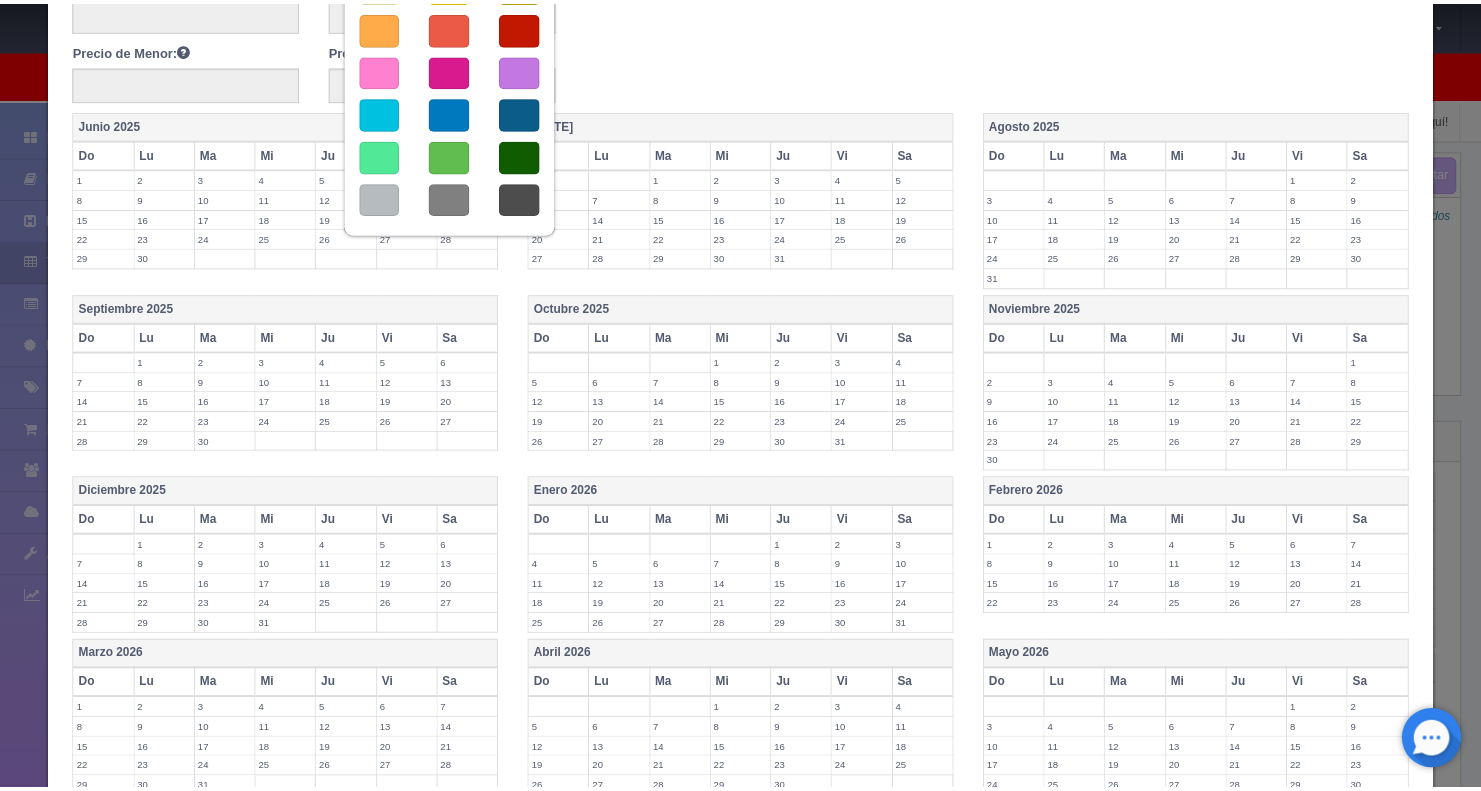 scroll, scrollTop: 591, scrollLeft: 0, axis: vertical 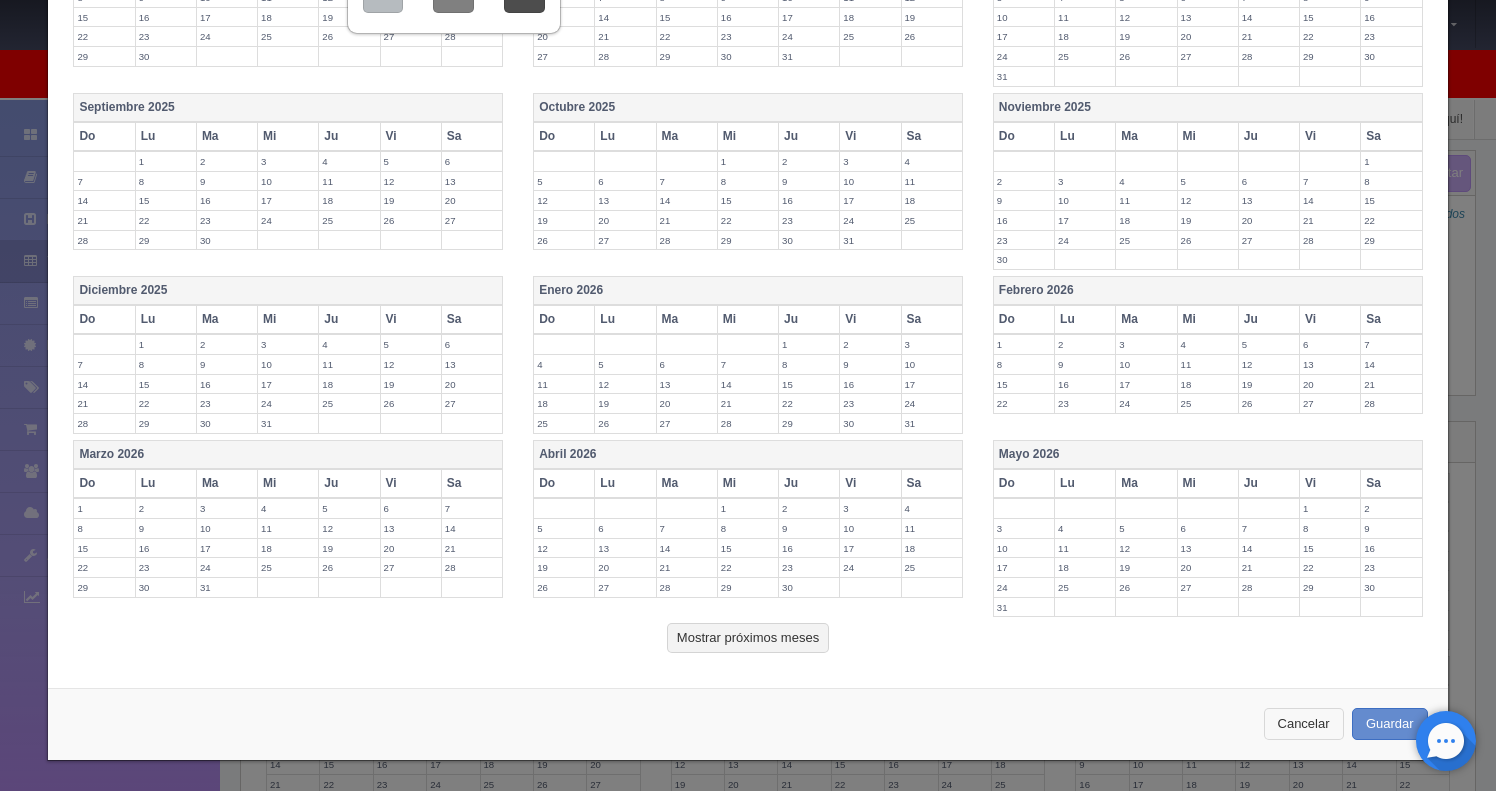 click on "Cancelar" at bounding box center (1304, 724) 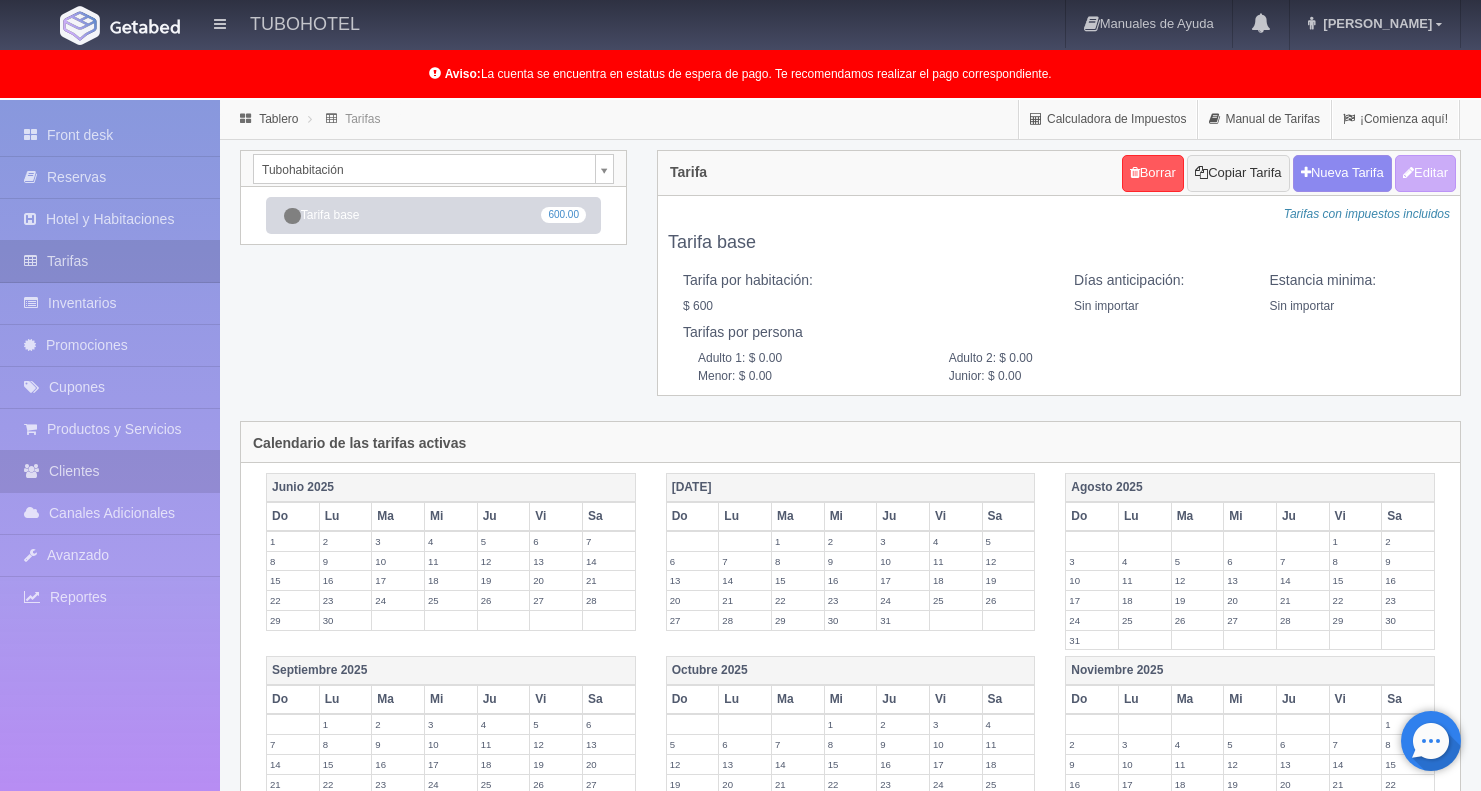 click on "Clientes" at bounding box center [110, 471] 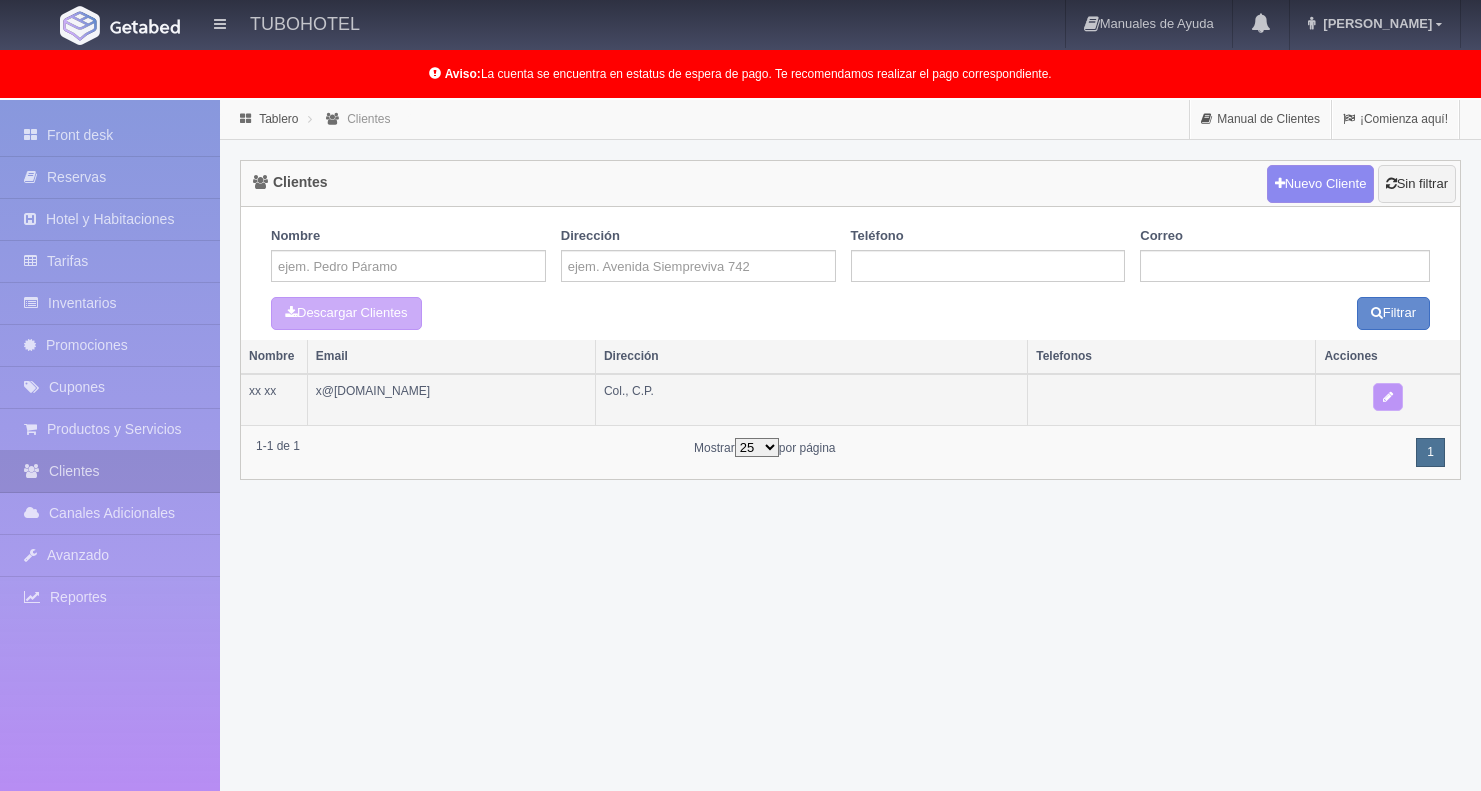 scroll, scrollTop: 0, scrollLeft: 0, axis: both 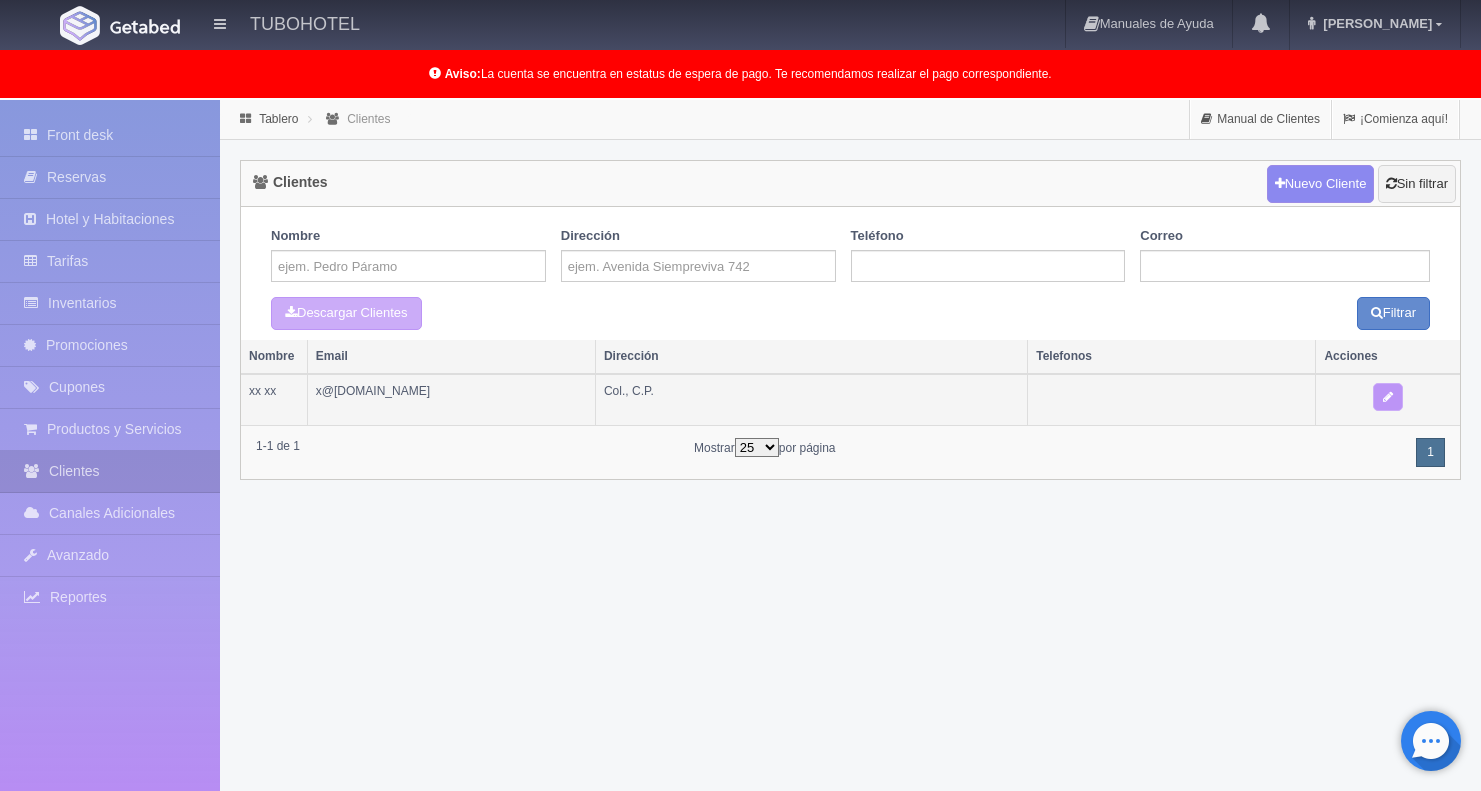 click at bounding box center (1388, 397) 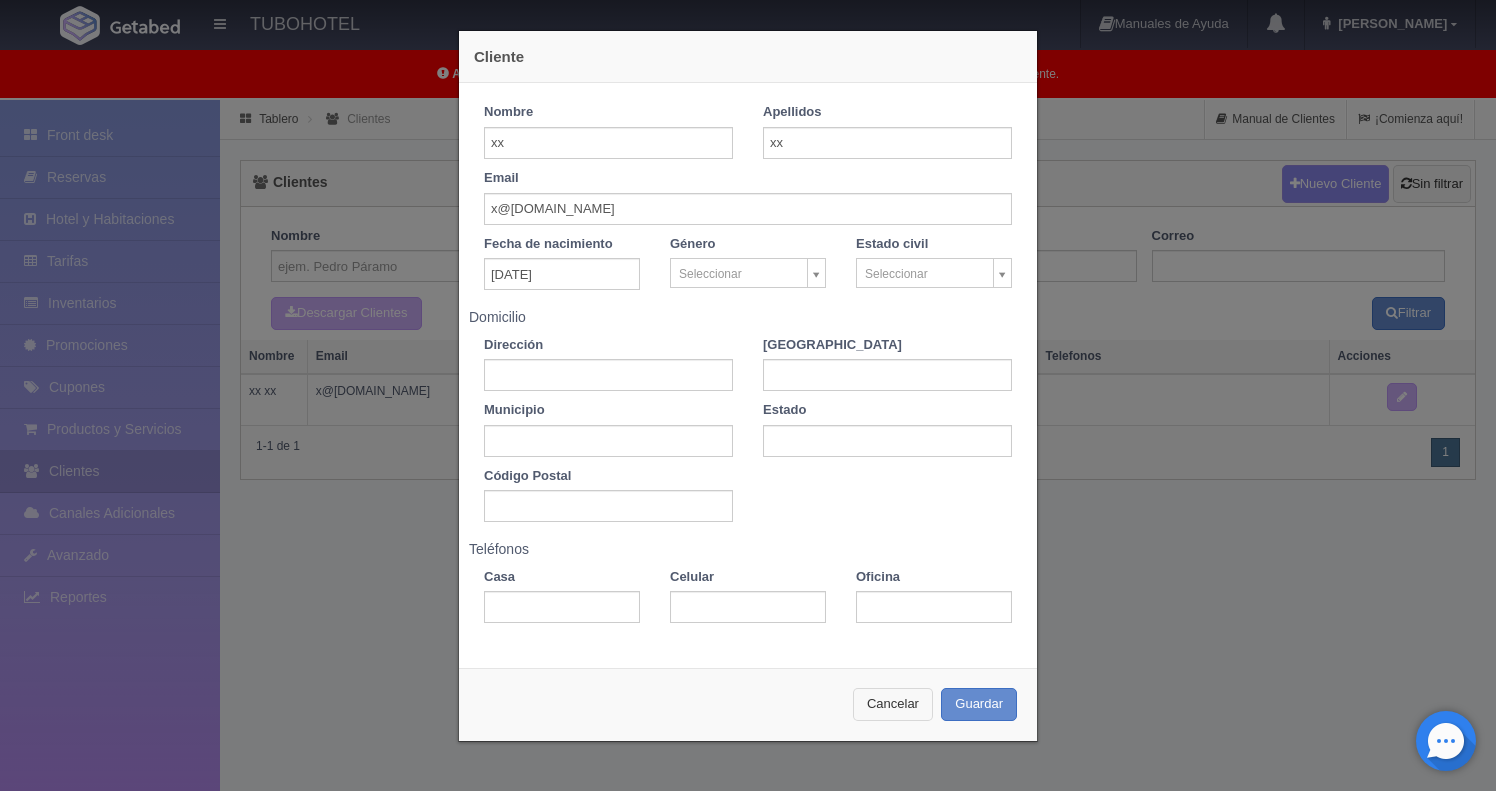 click on "Cancelar" at bounding box center [893, 704] 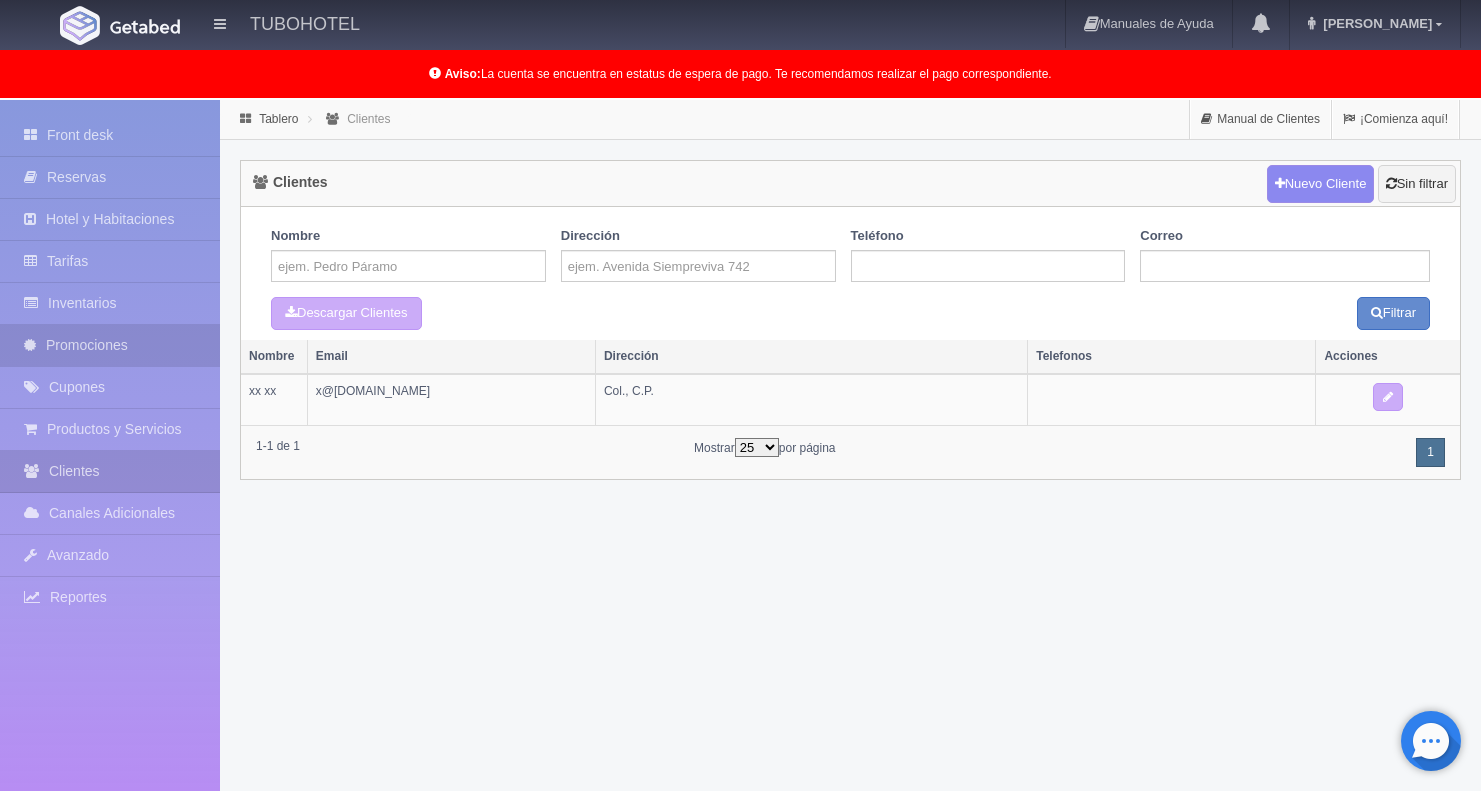 click on "Promociones" at bounding box center (110, 345) 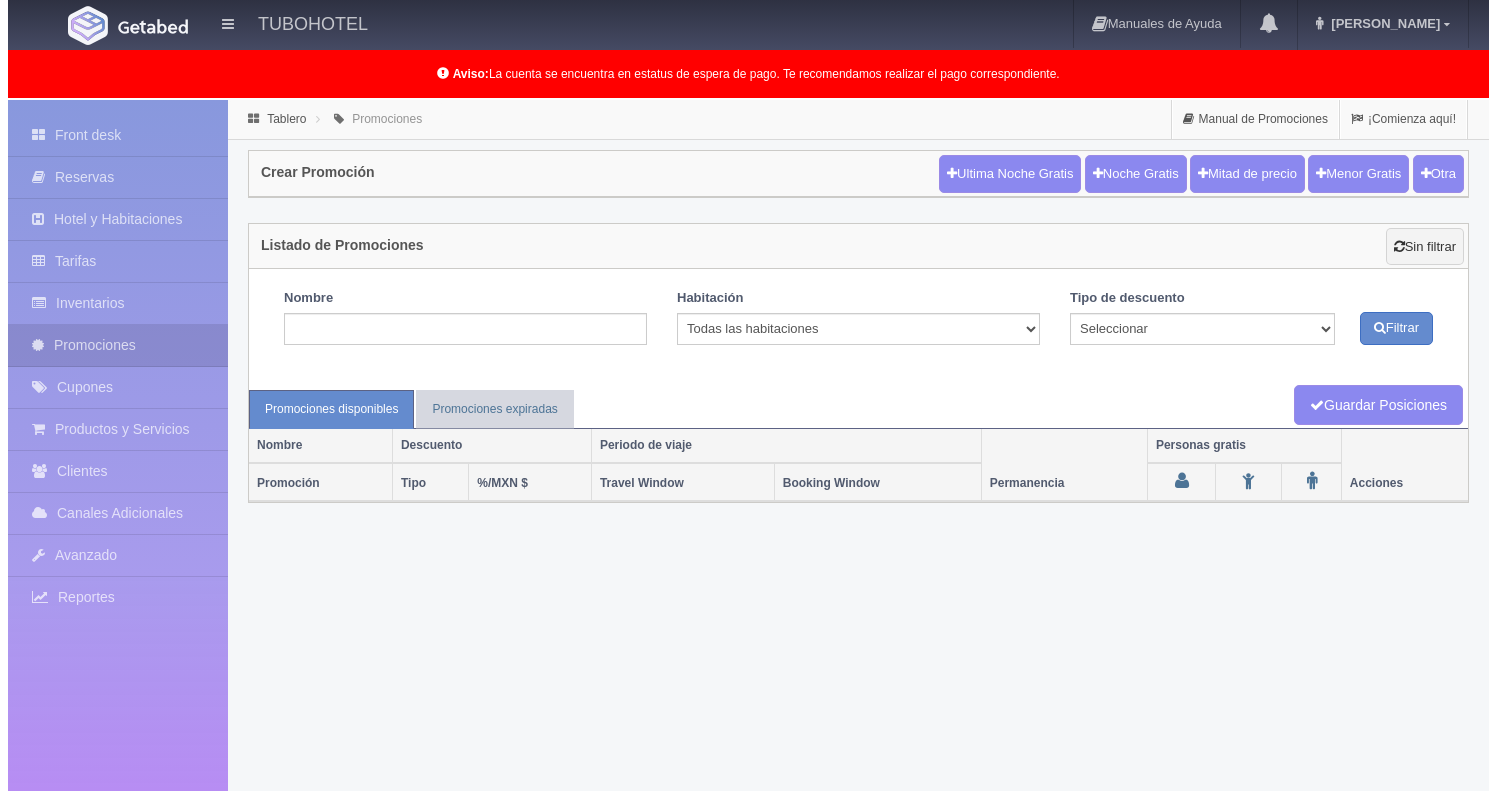 scroll, scrollTop: 0, scrollLeft: 0, axis: both 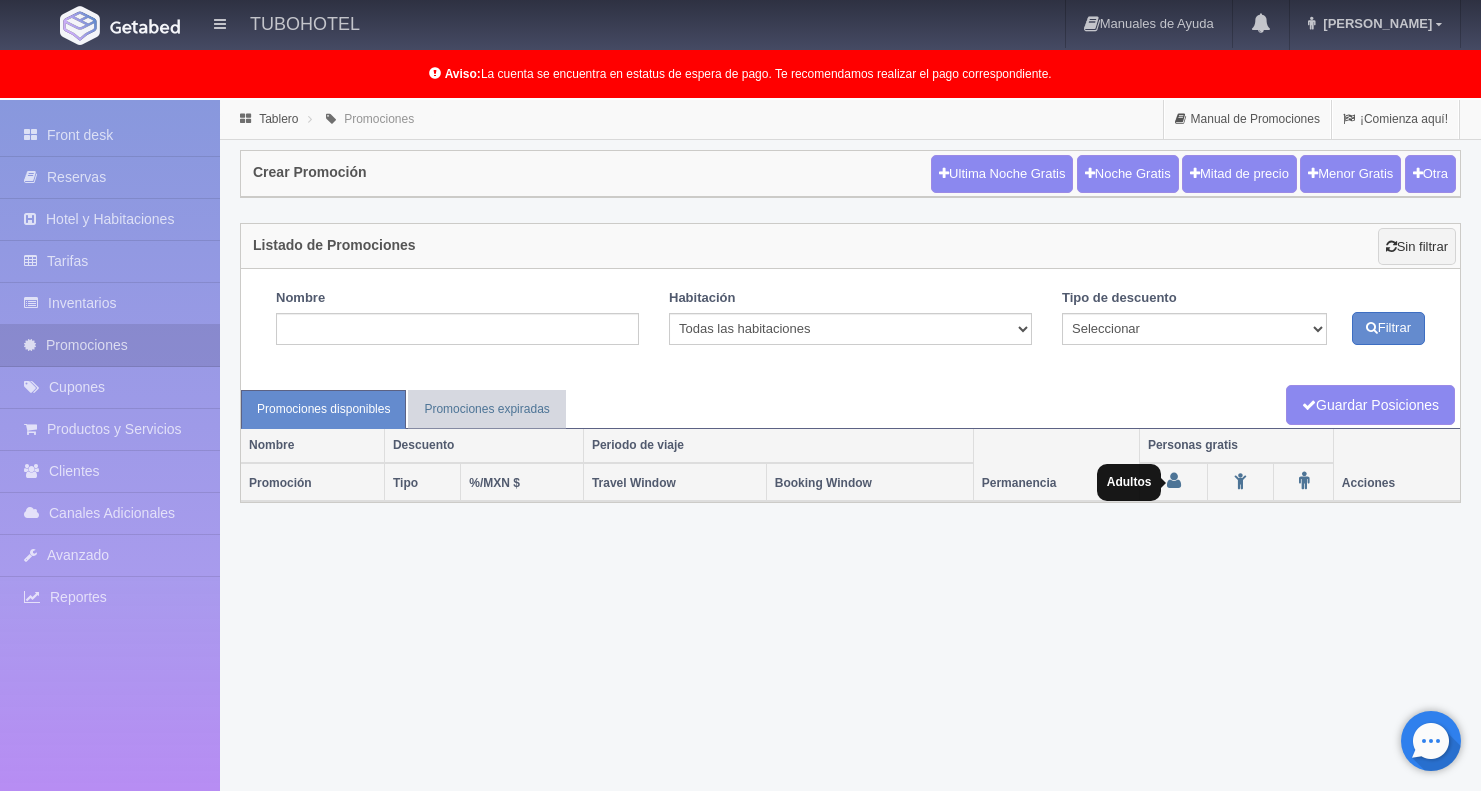 click at bounding box center [1174, 481] 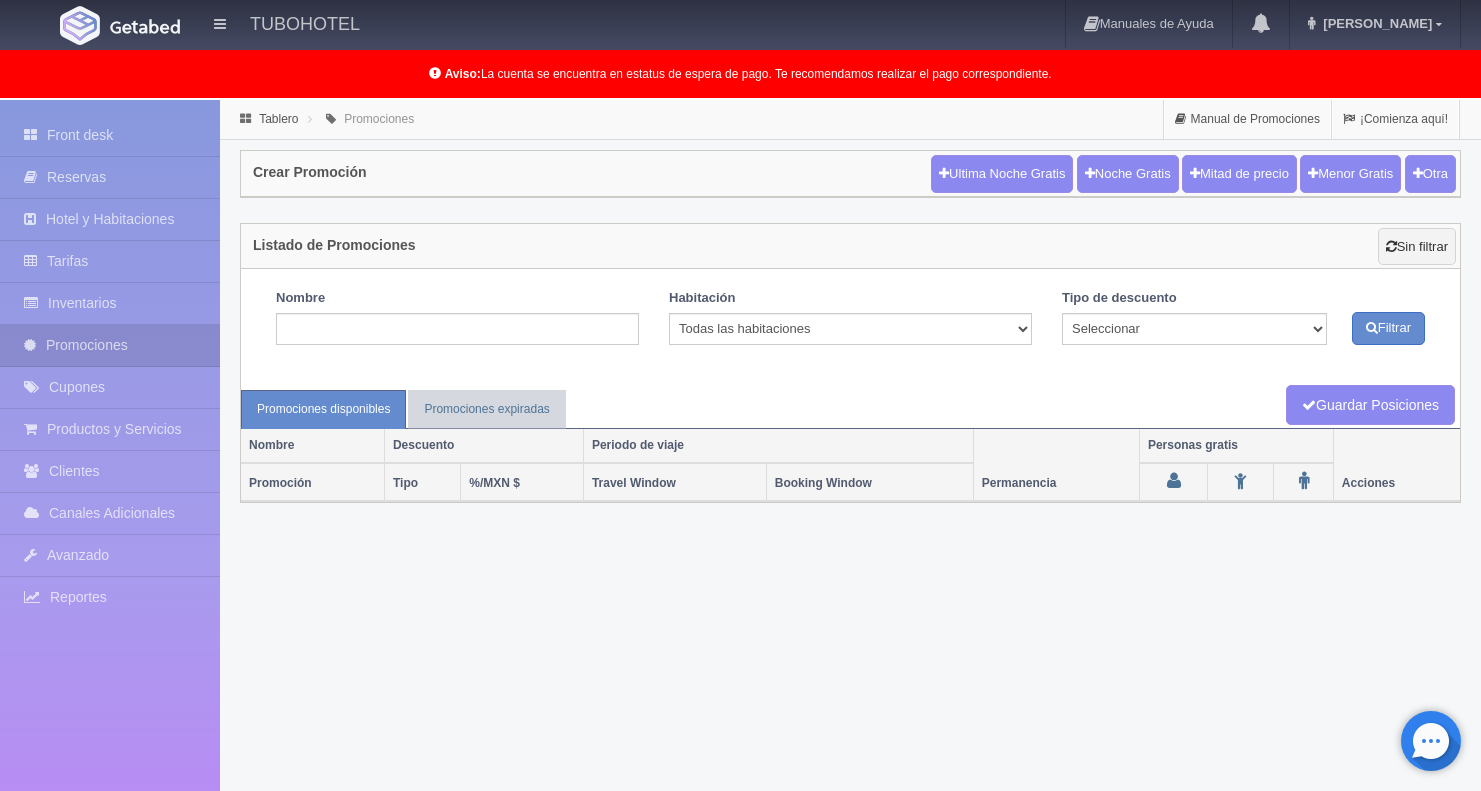 click on "Promociones disponibles" at bounding box center [323, 409] 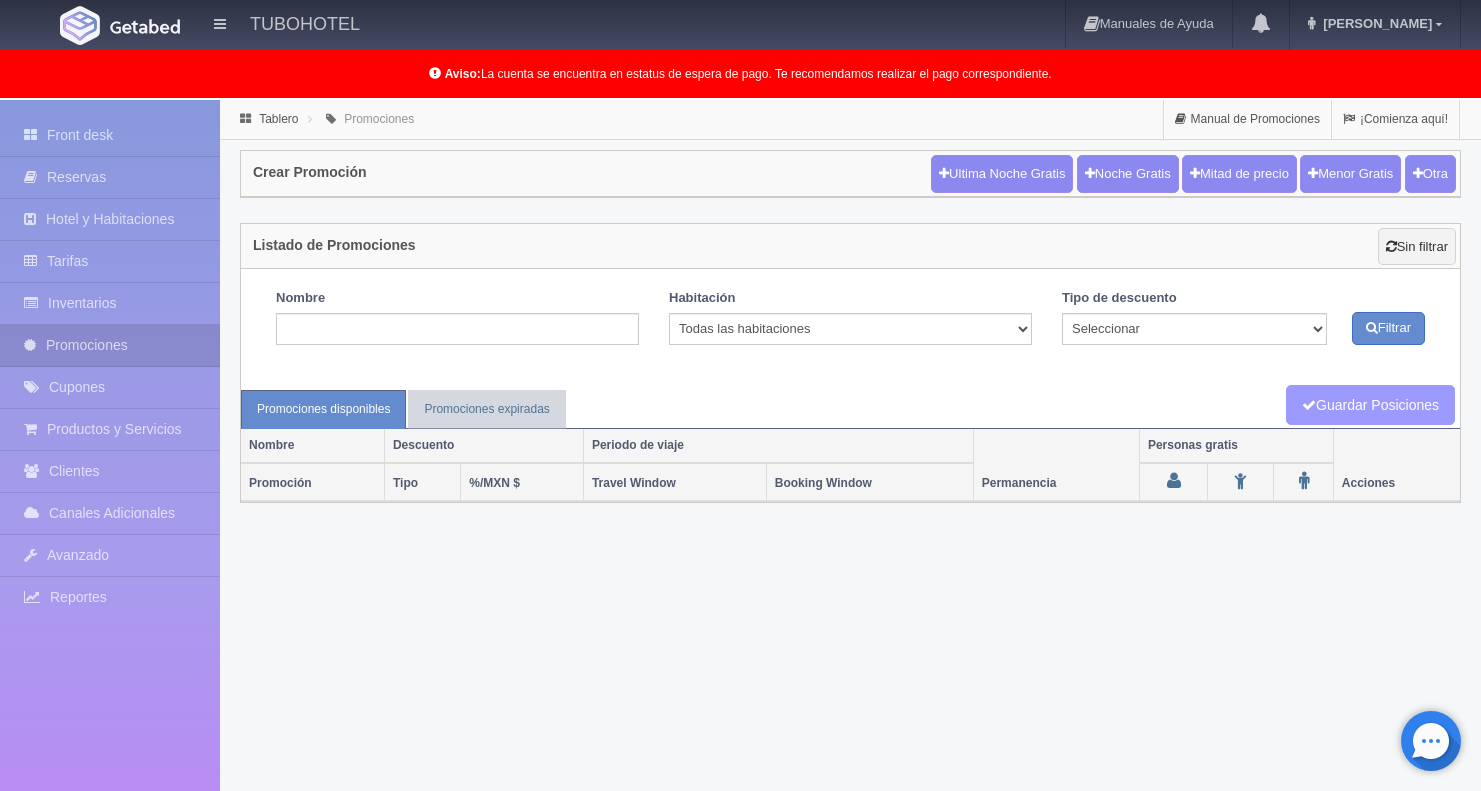 click on "Guardar Posiciones" at bounding box center (1370, 405) 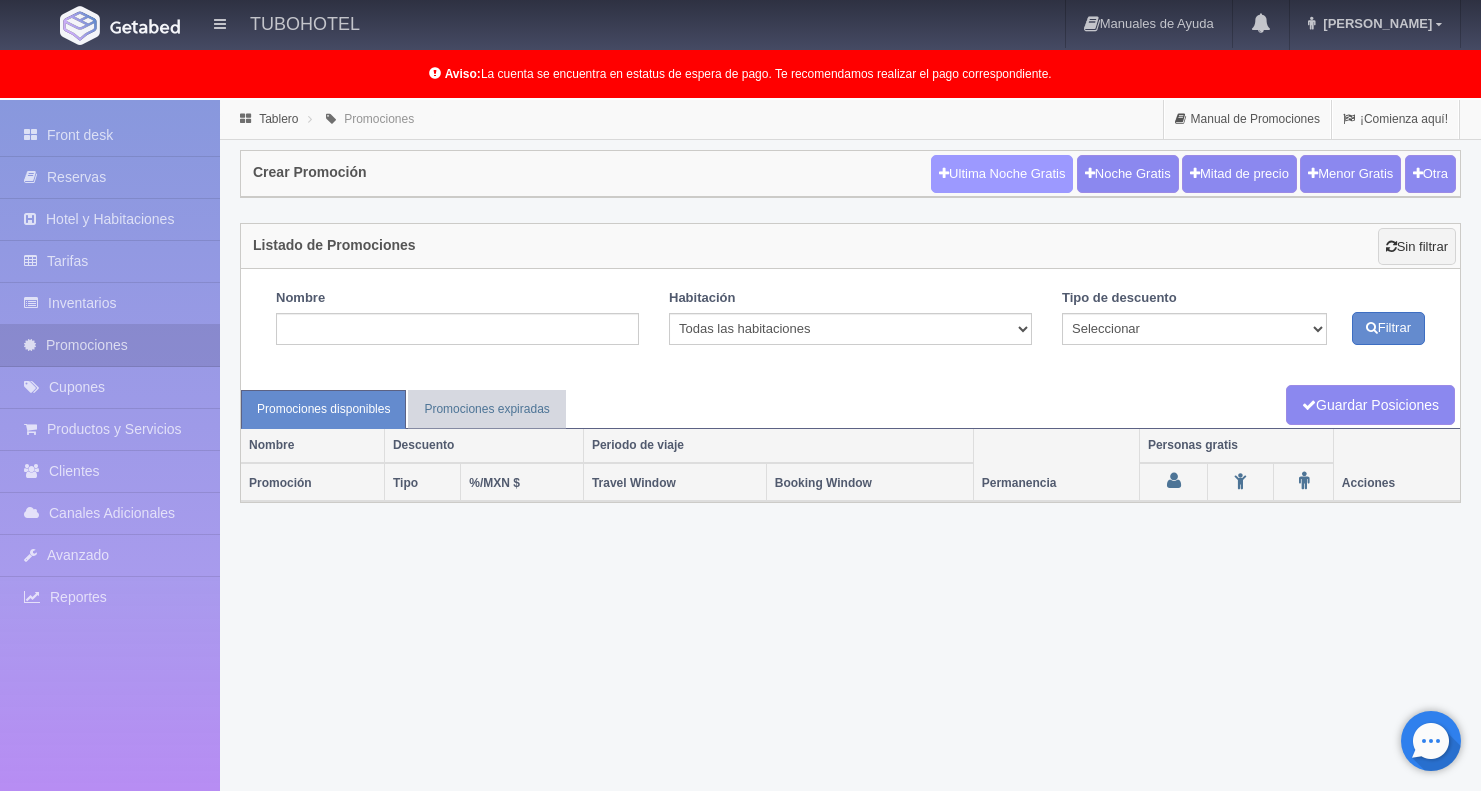 click on "Ultima Noche Gratis" at bounding box center [1002, 174] 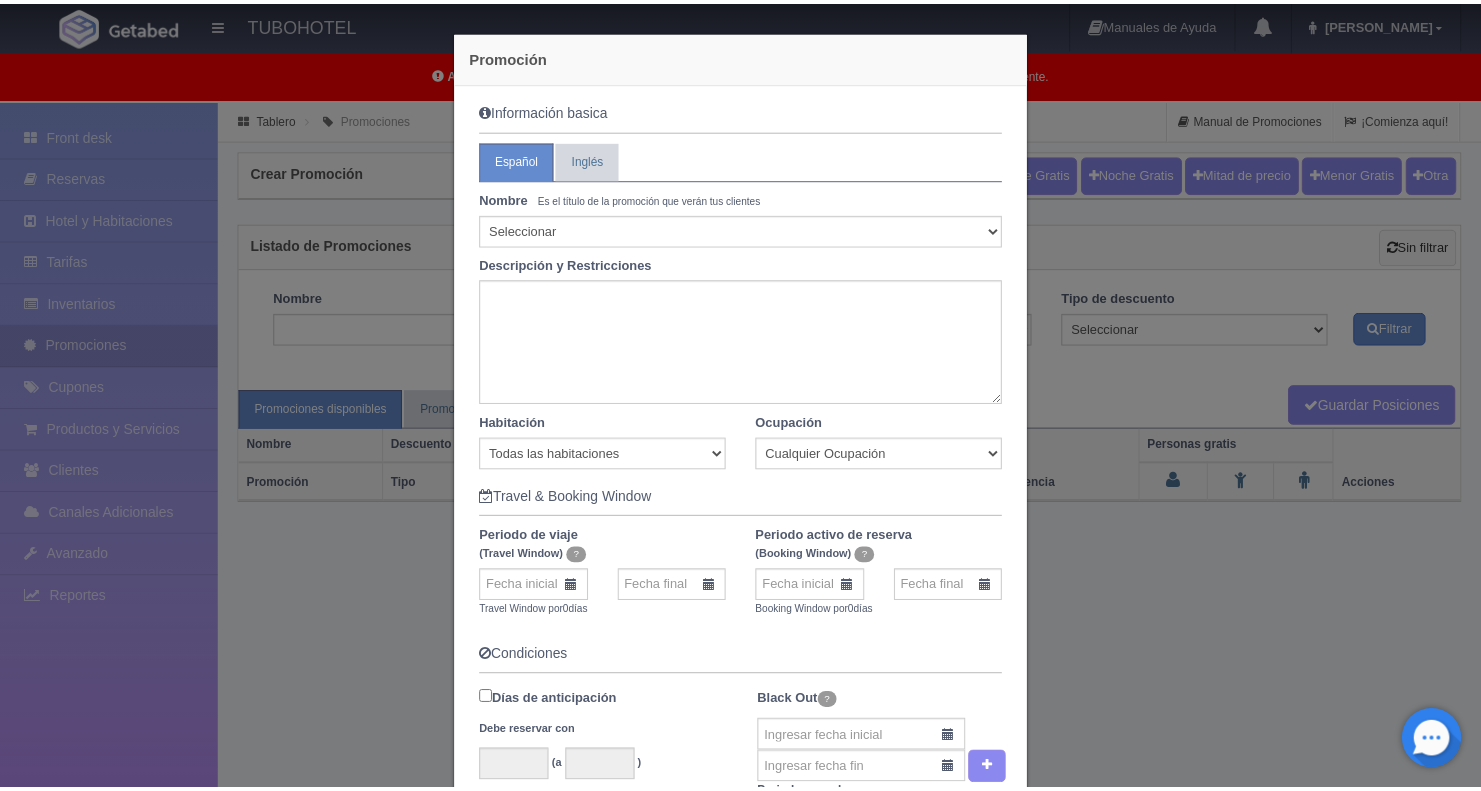 scroll, scrollTop: 538, scrollLeft: 0, axis: vertical 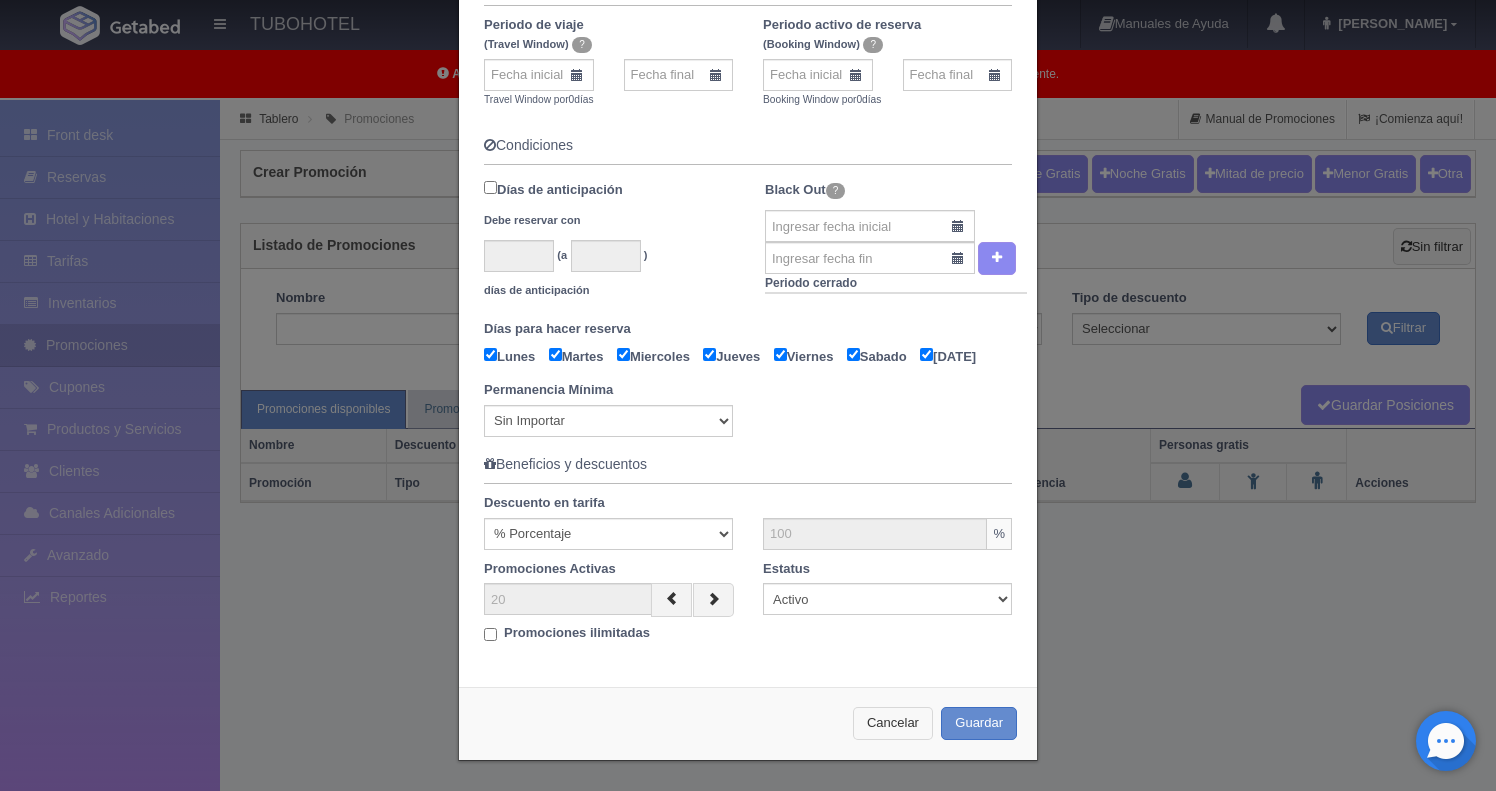 click on "Cancelar" at bounding box center [893, 723] 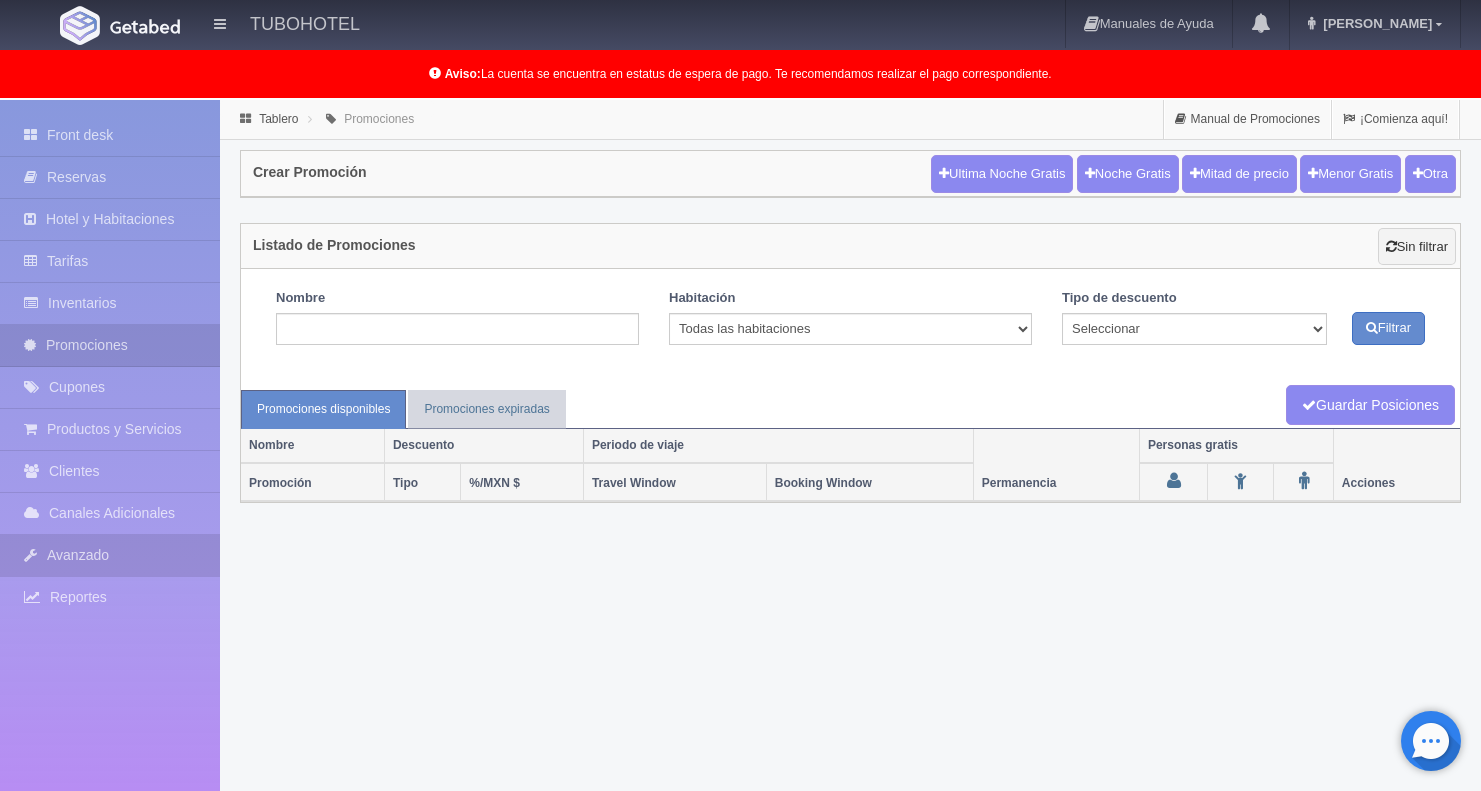 click on "Avanzado" at bounding box center [110, 555] 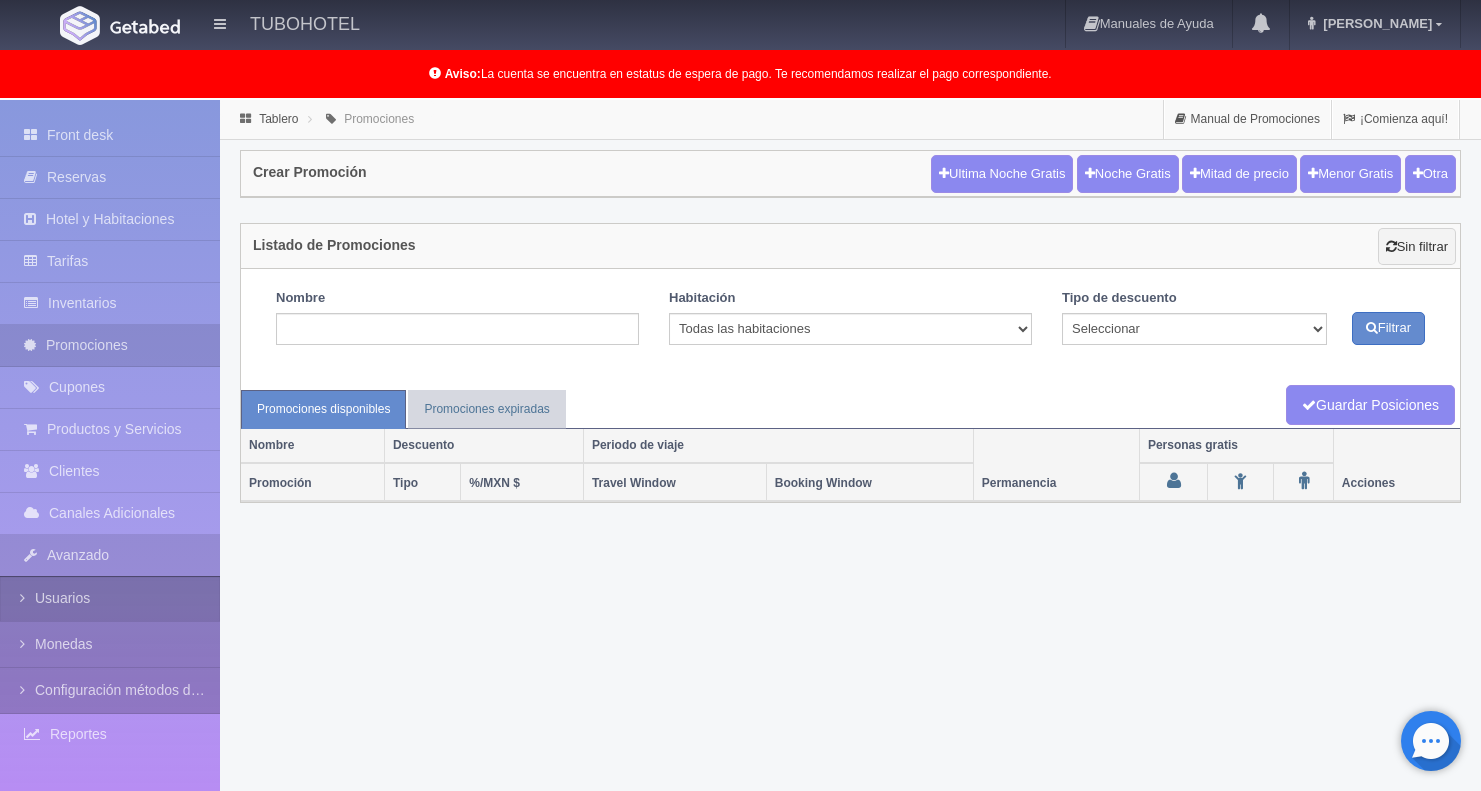 click on "Usuarios" at bounding box center (110, 598) 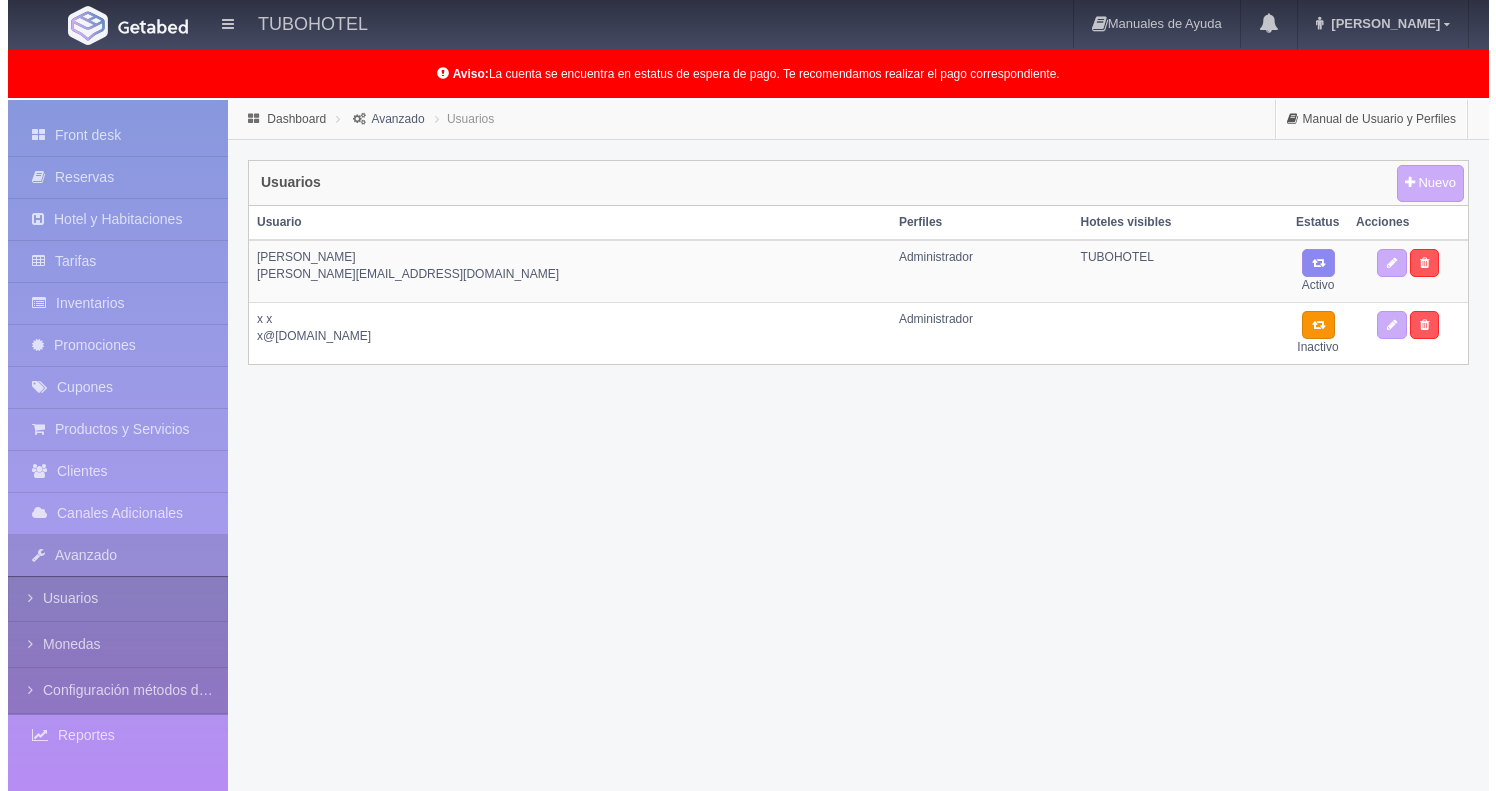 scroll, scrollTop: 0, scrollLeft: 0, axis: both 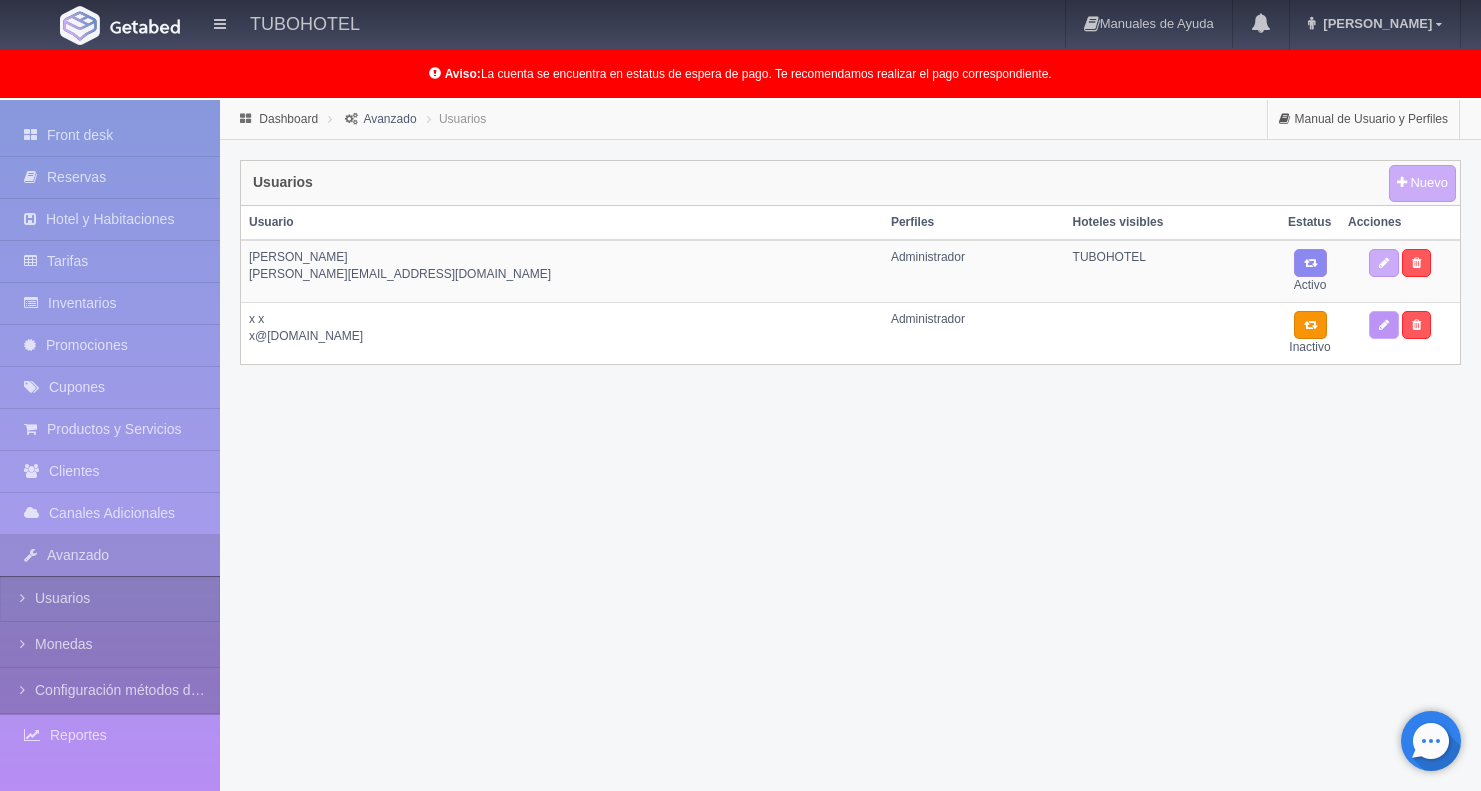 click at bounding box center (1384, 325) 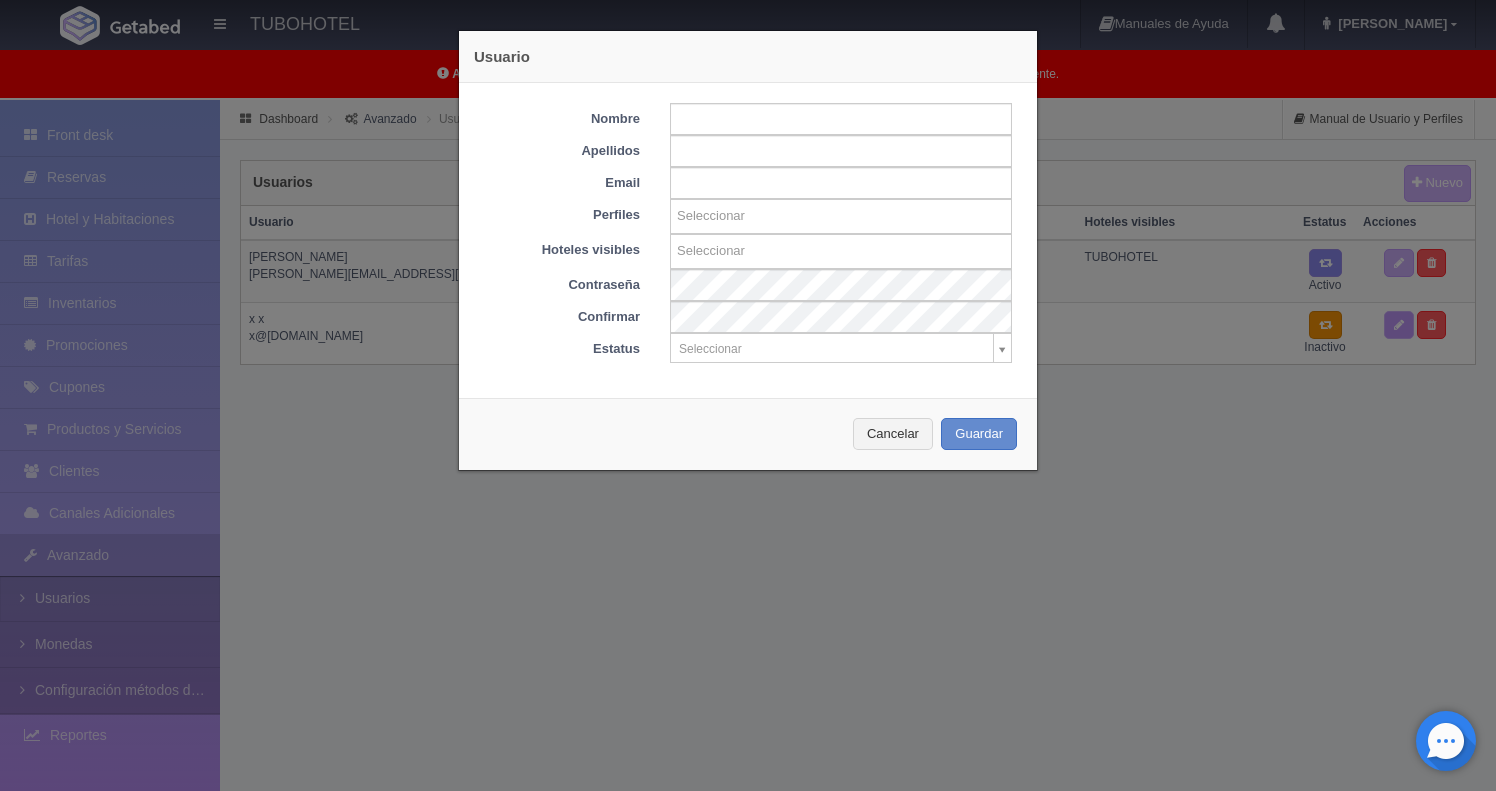 type on "x" 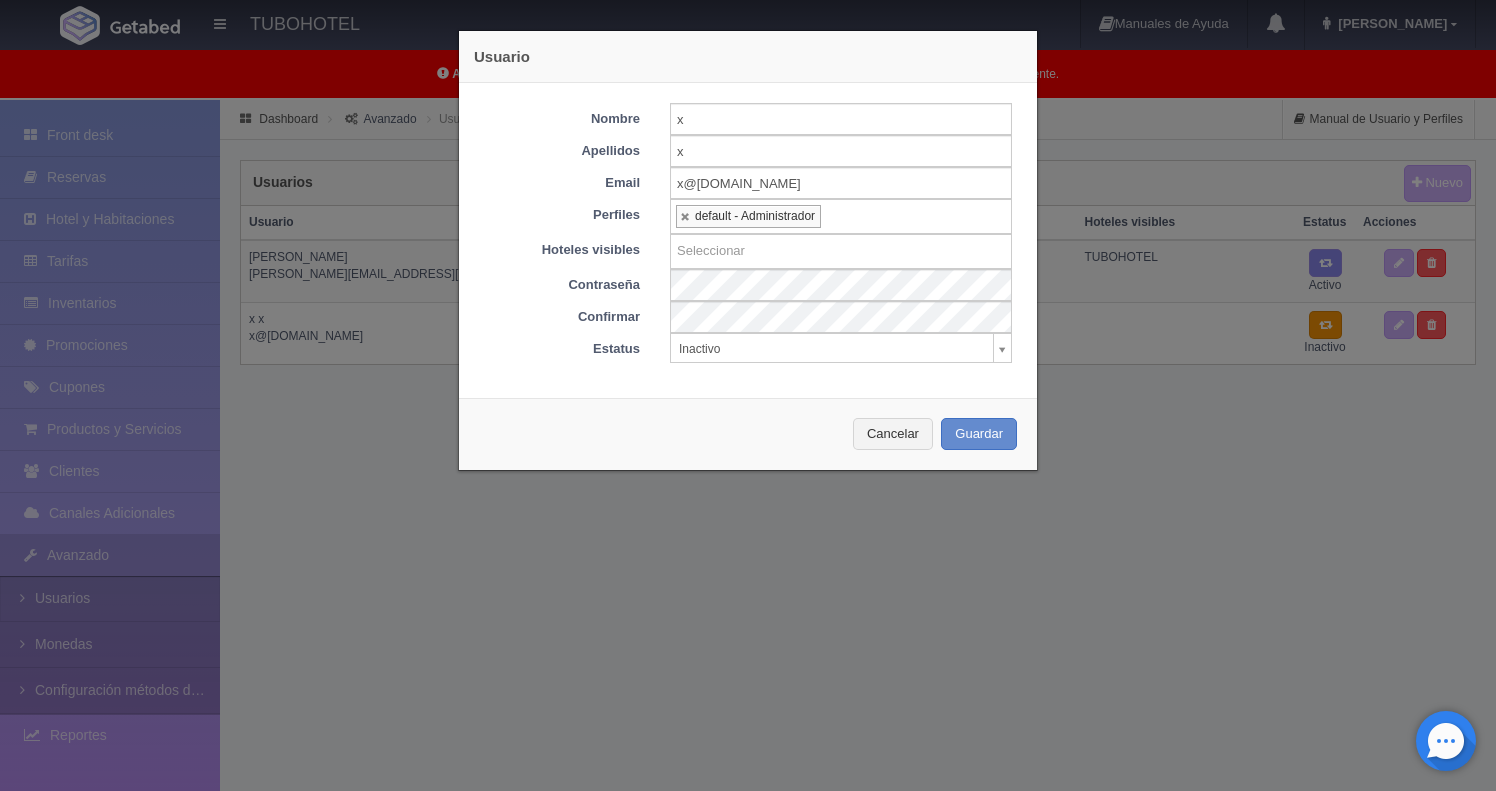 click on "default - Administrador" at bounding box center [748, 216] 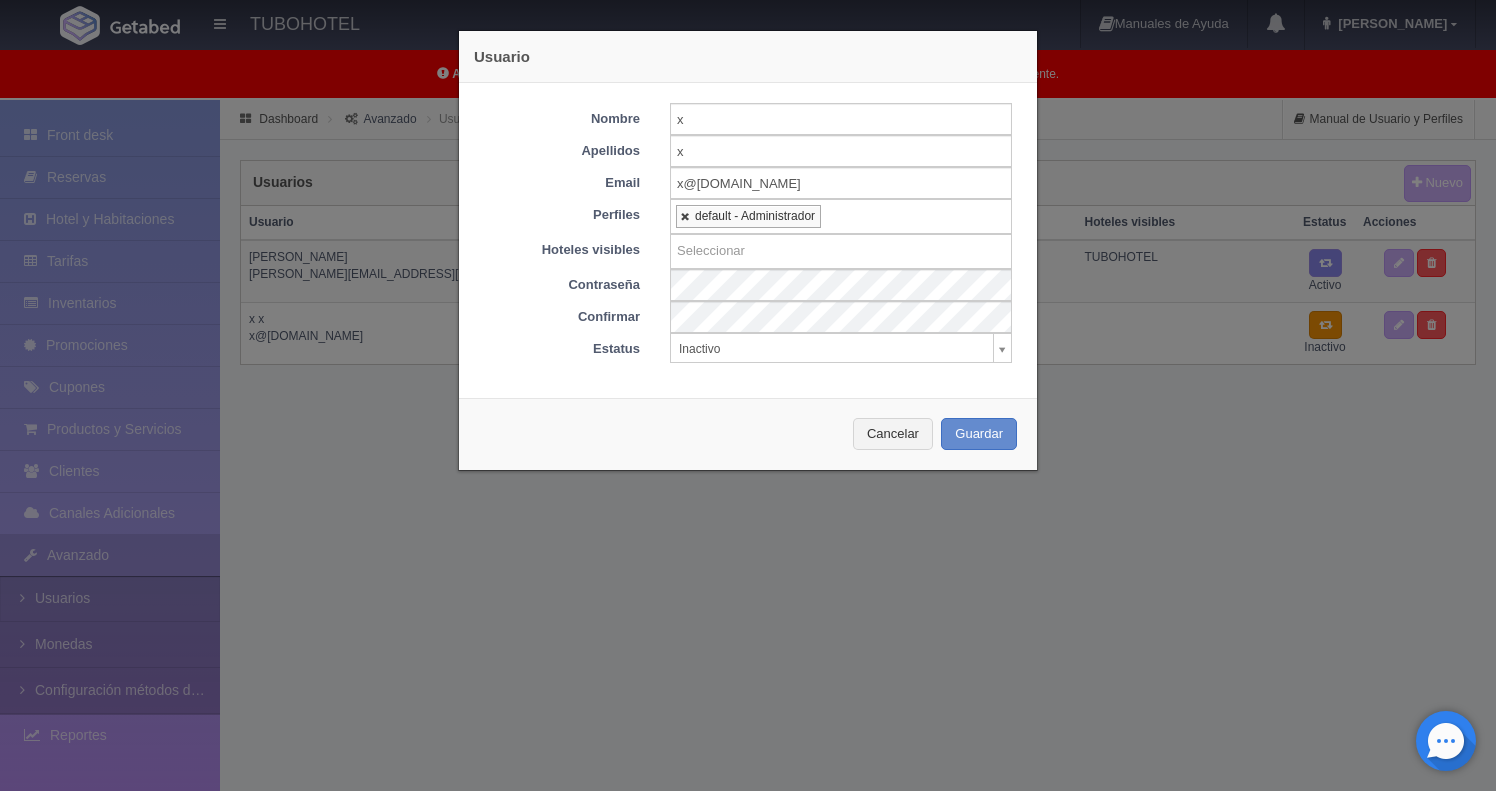 click at bounding box center [686, 216] 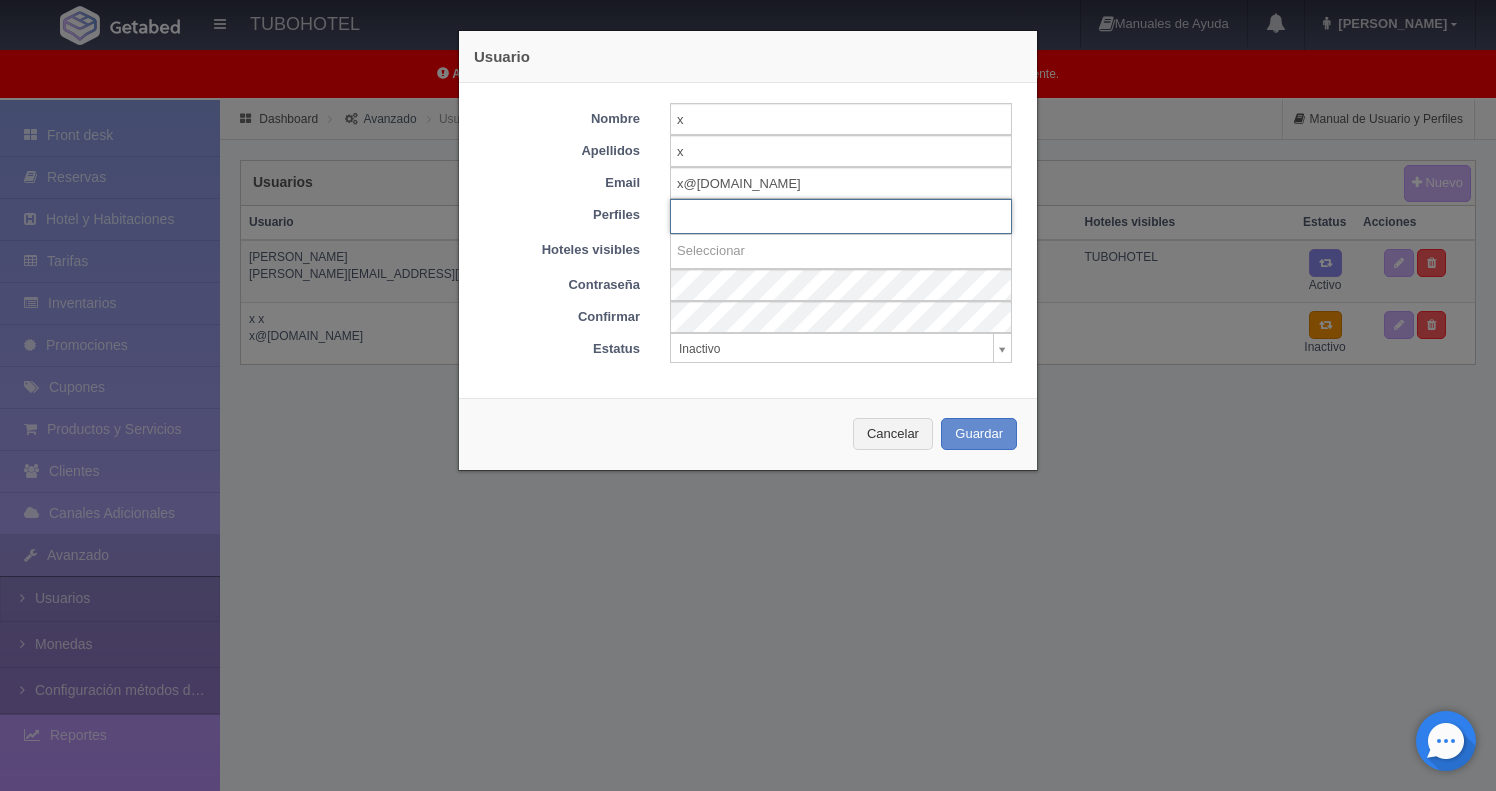 type on "Seleccionar" 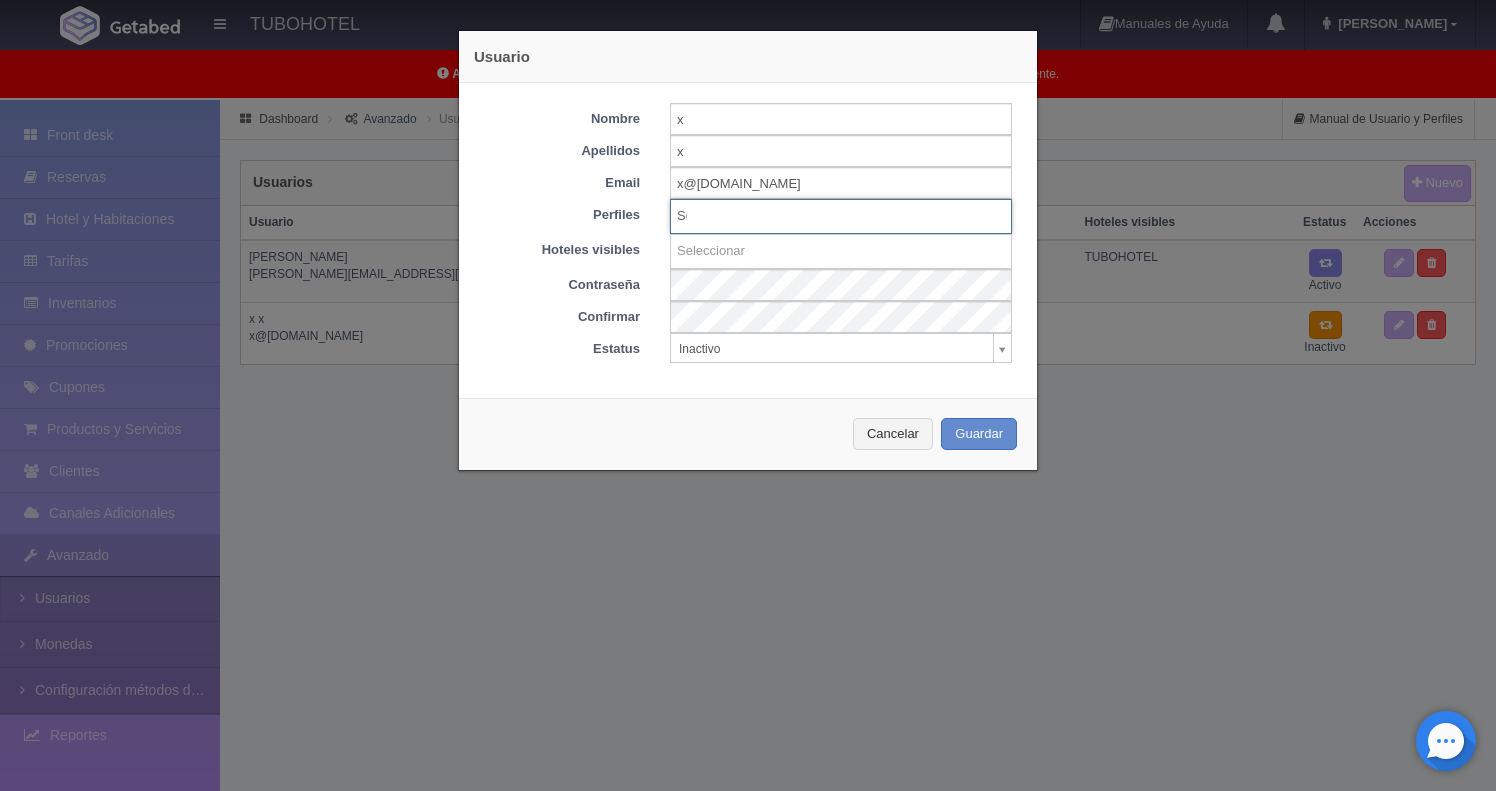 click on "Seleccionar" at bounding box center [841, 216] 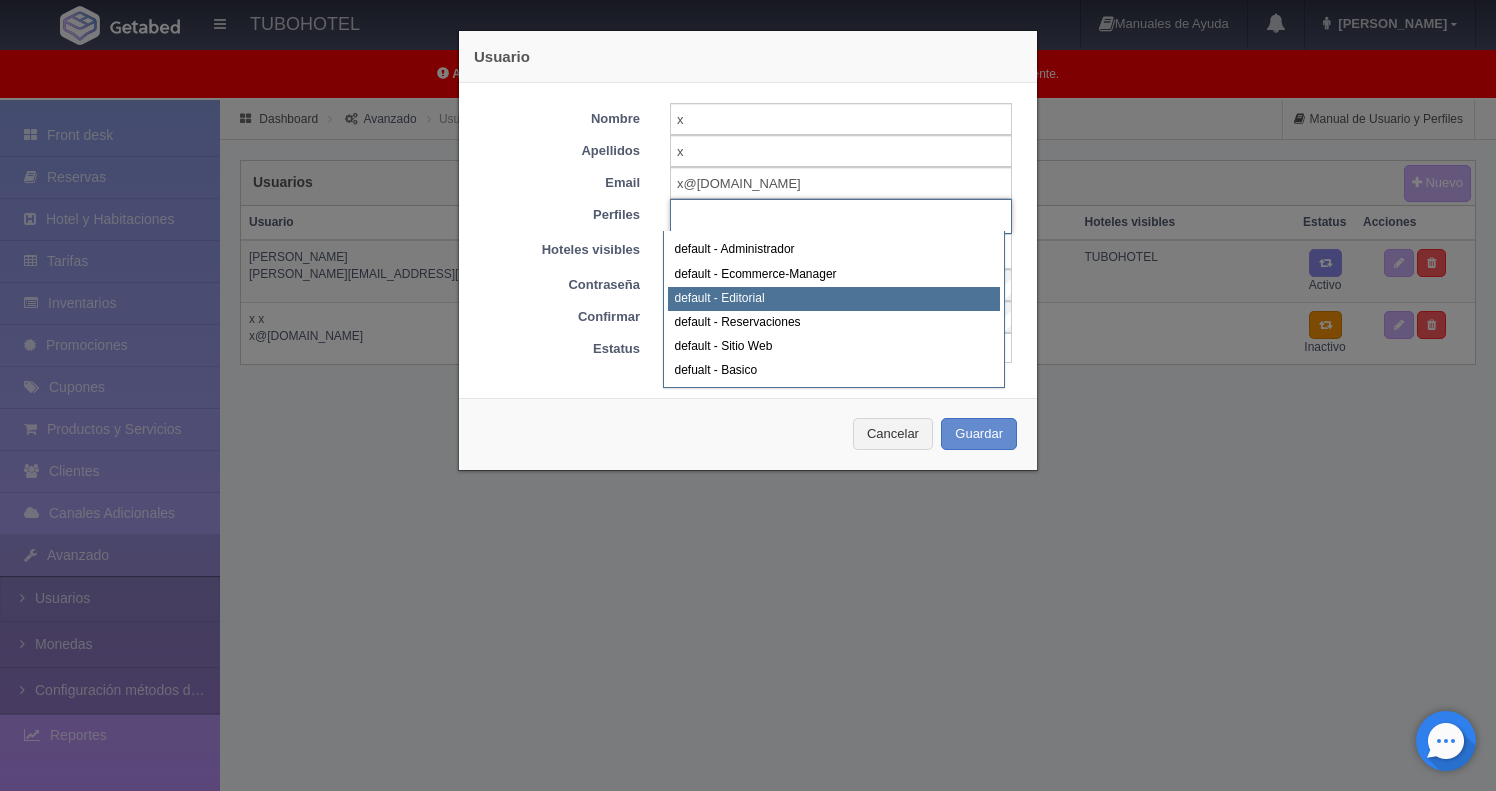 scroll, scrollTop: 40, scrollLeft: 0, axis: vertical 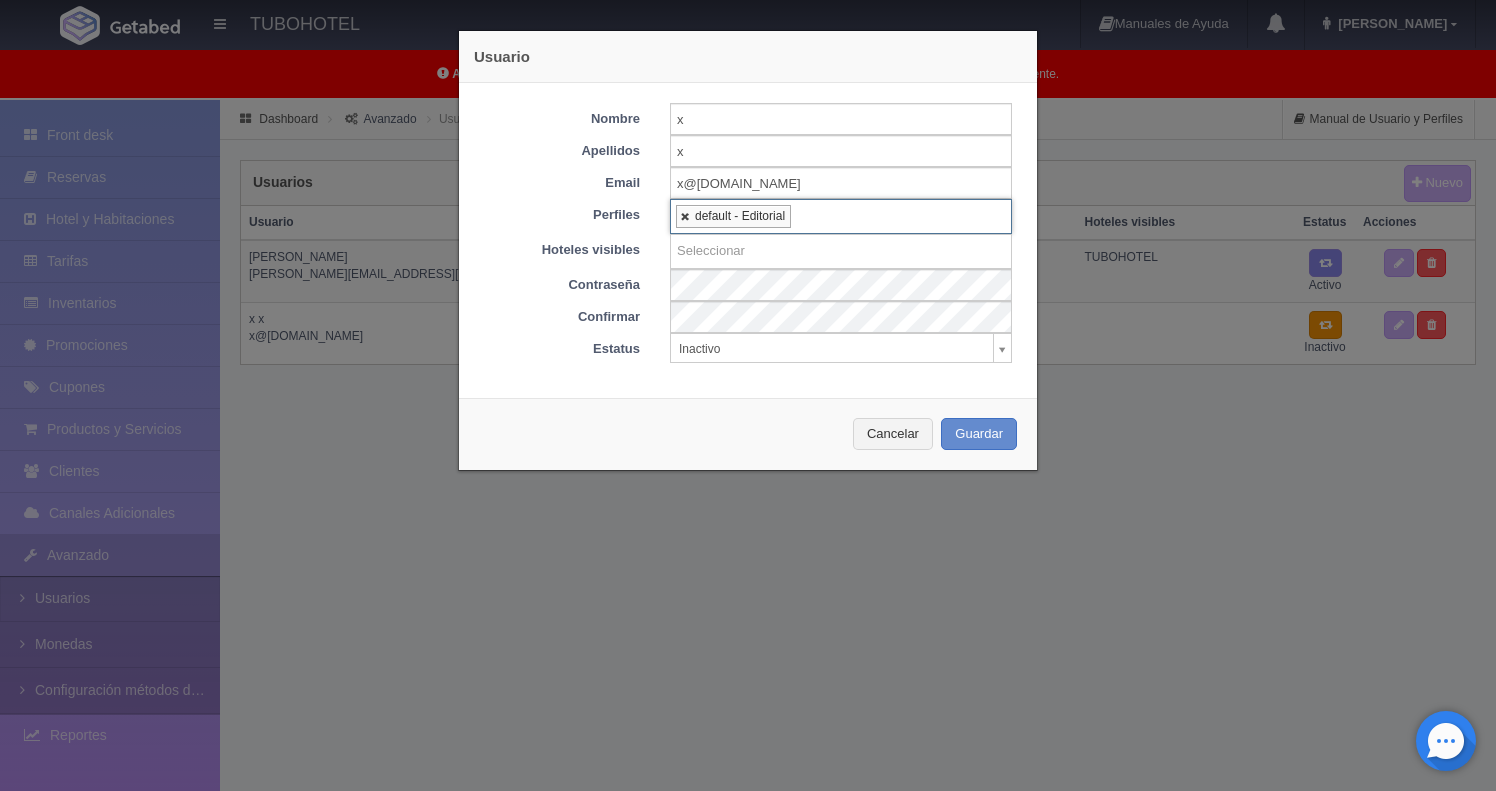 click at bounding box center [686, 216] 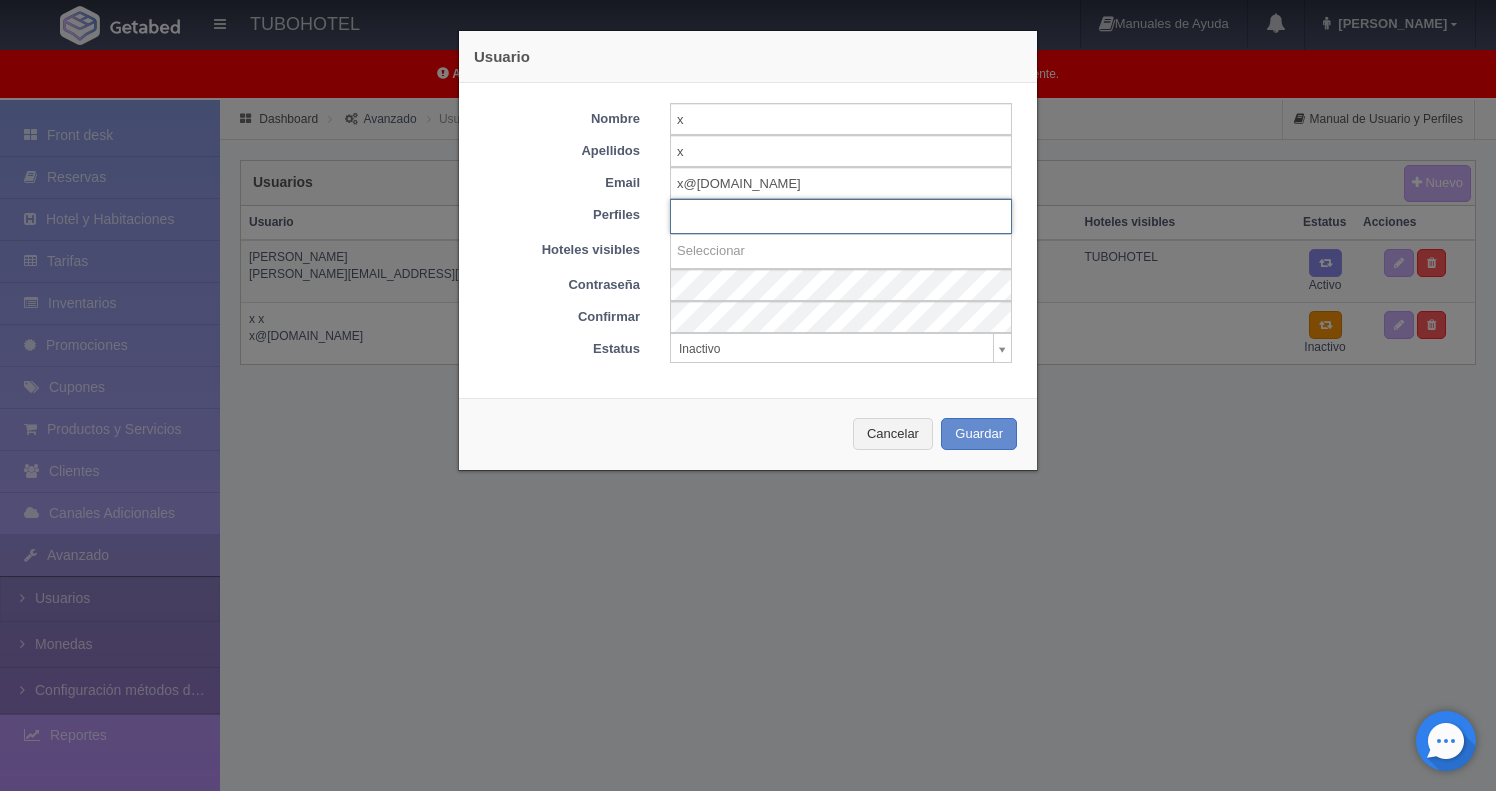 scroll, scrollTop: 0, scrollLeft: 0, axis: both 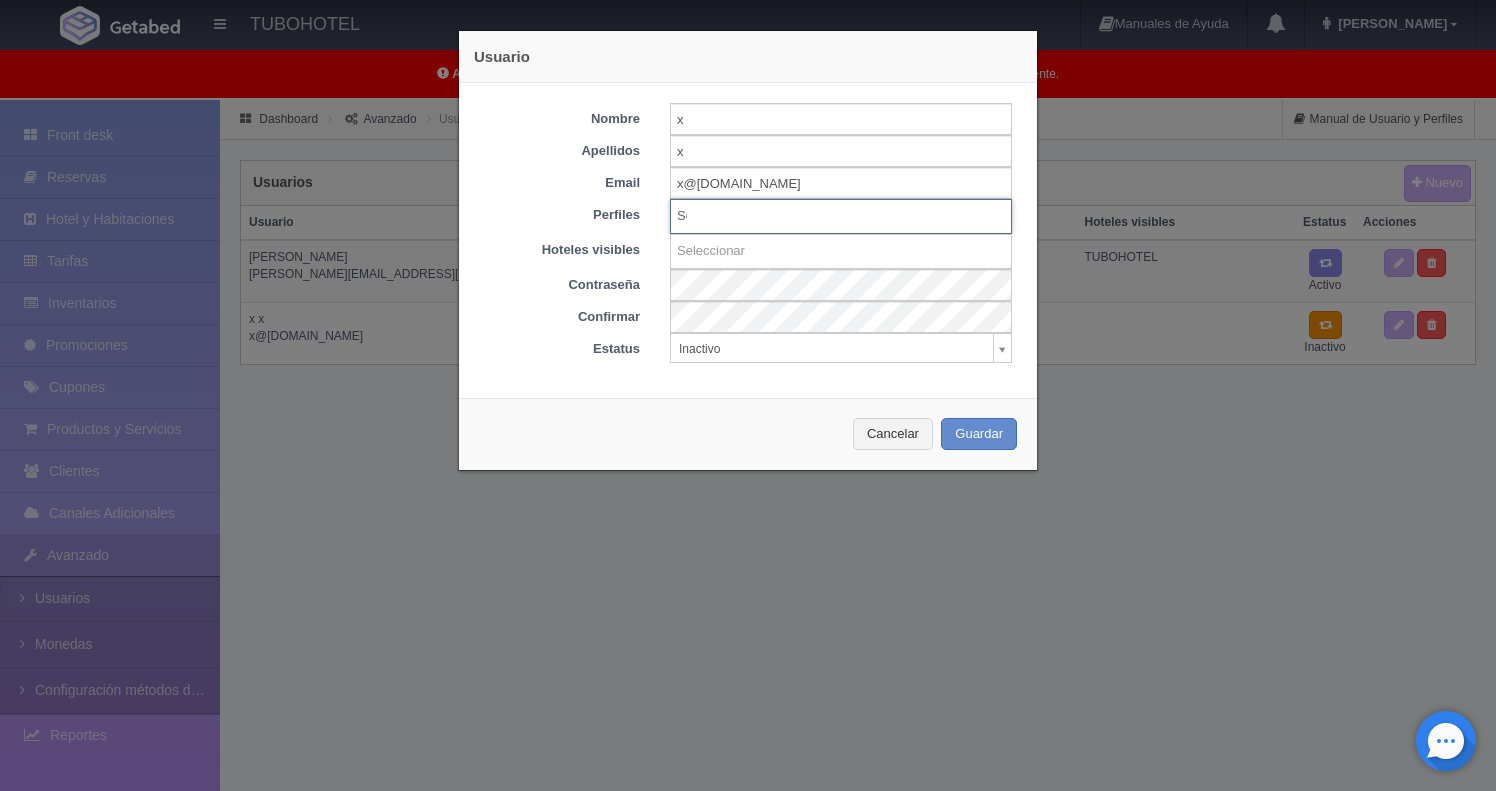 click on "Perfiles" at bounding box center (562, 212) 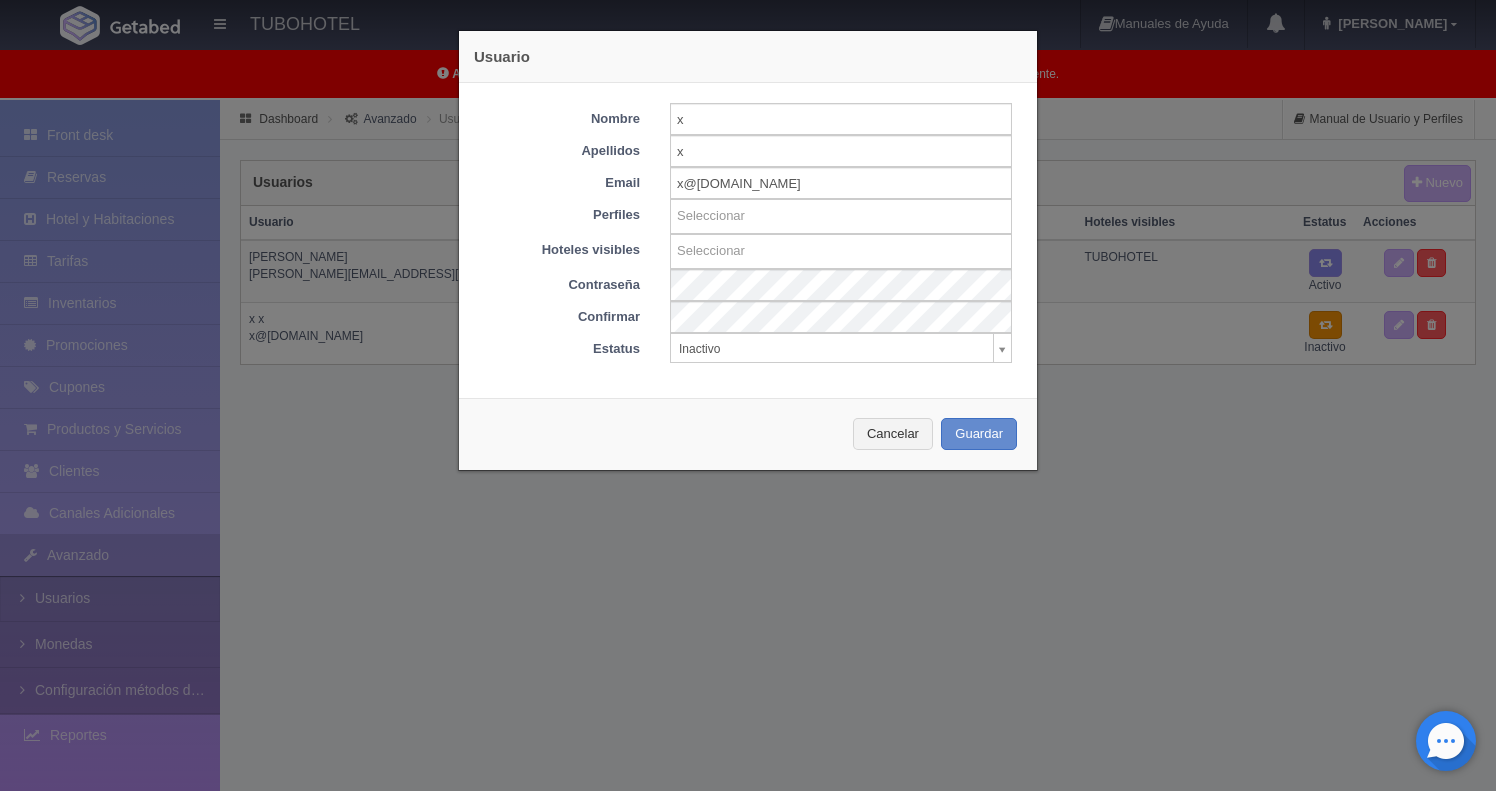 type 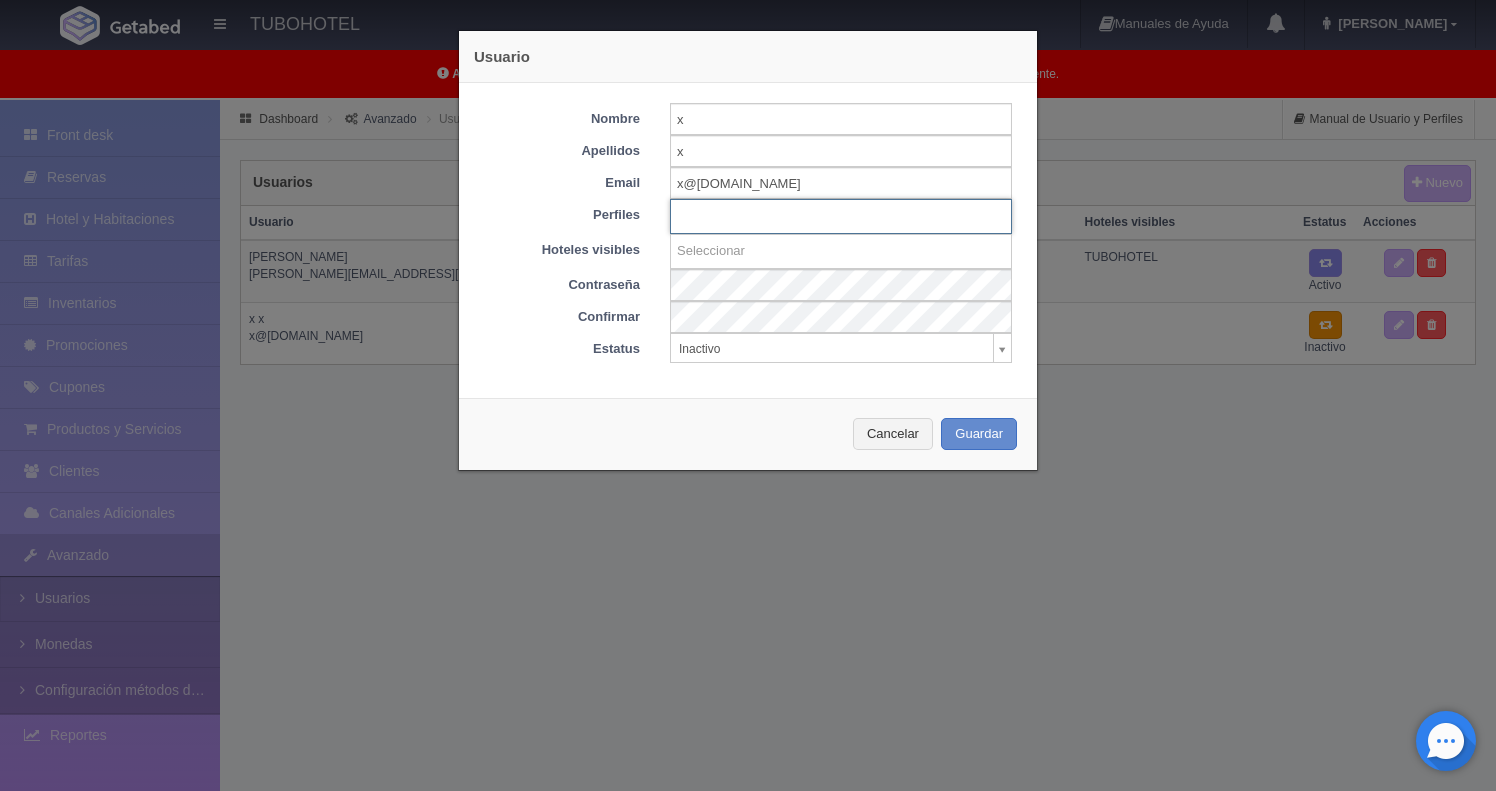 click at bounding box center (841, 216) 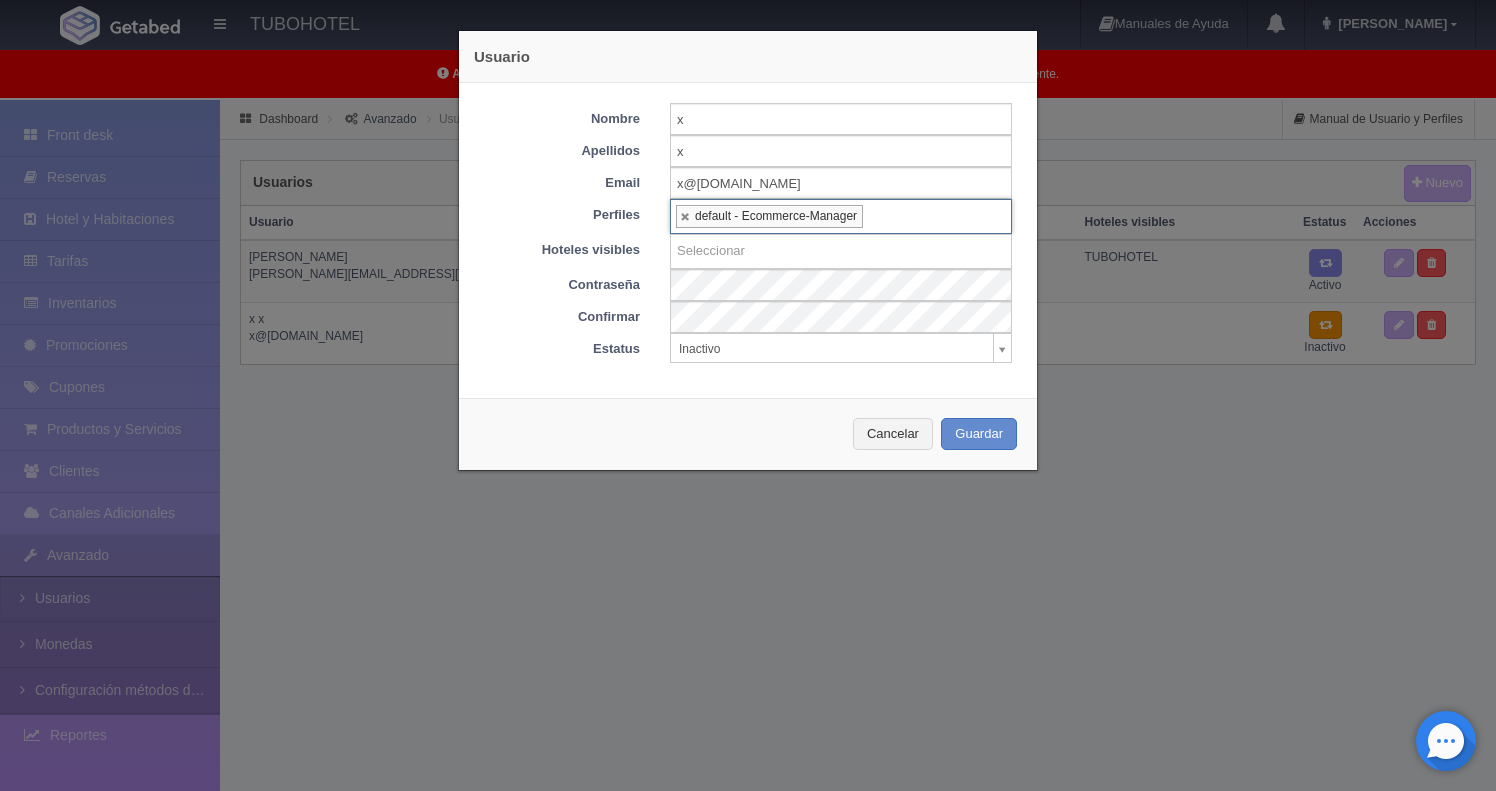 scroll, scrollTop: 20, scrollLeft: 0, axis: vertical 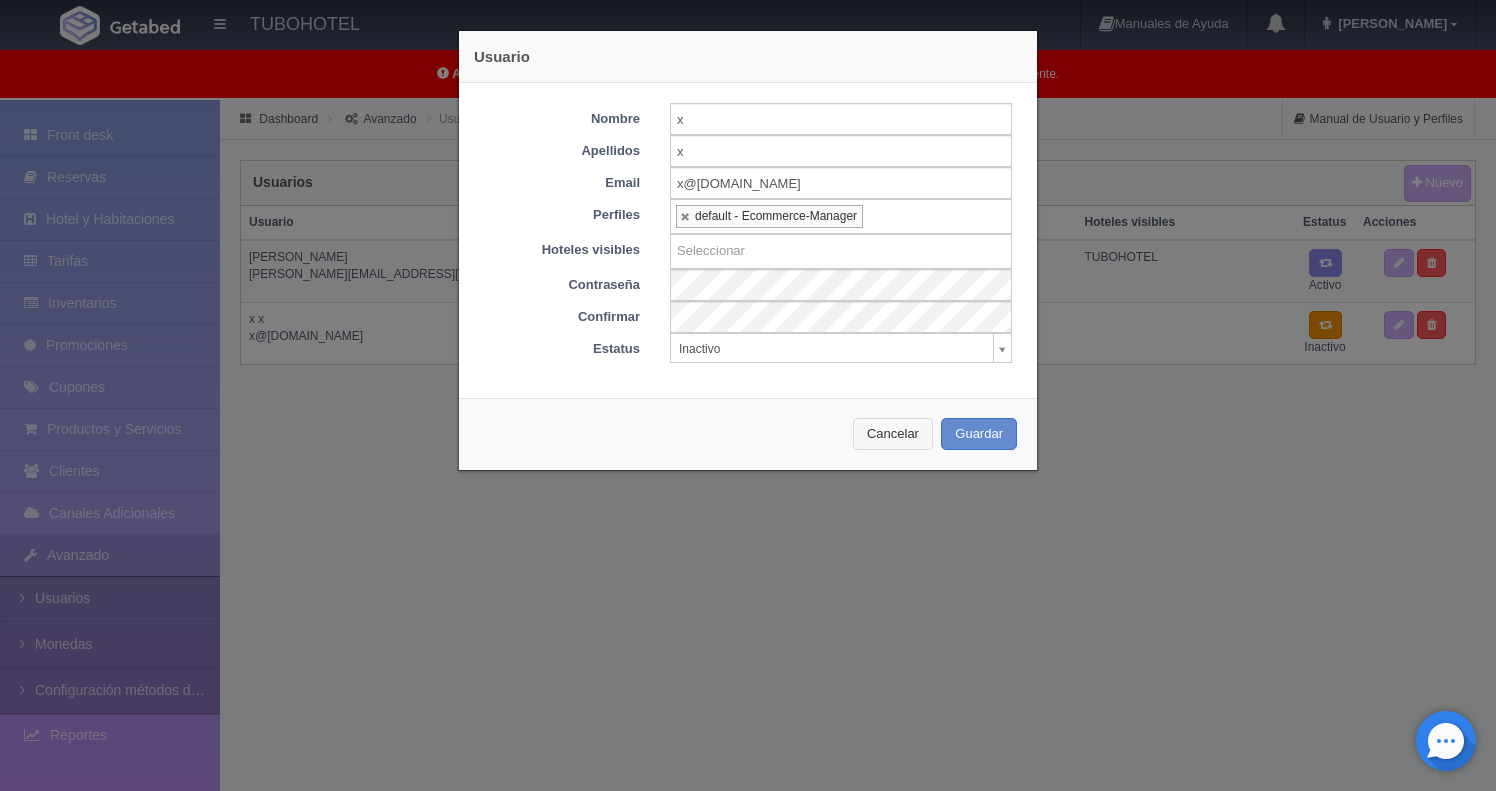 click on "Cancelar" at bounding box center (893, 434) 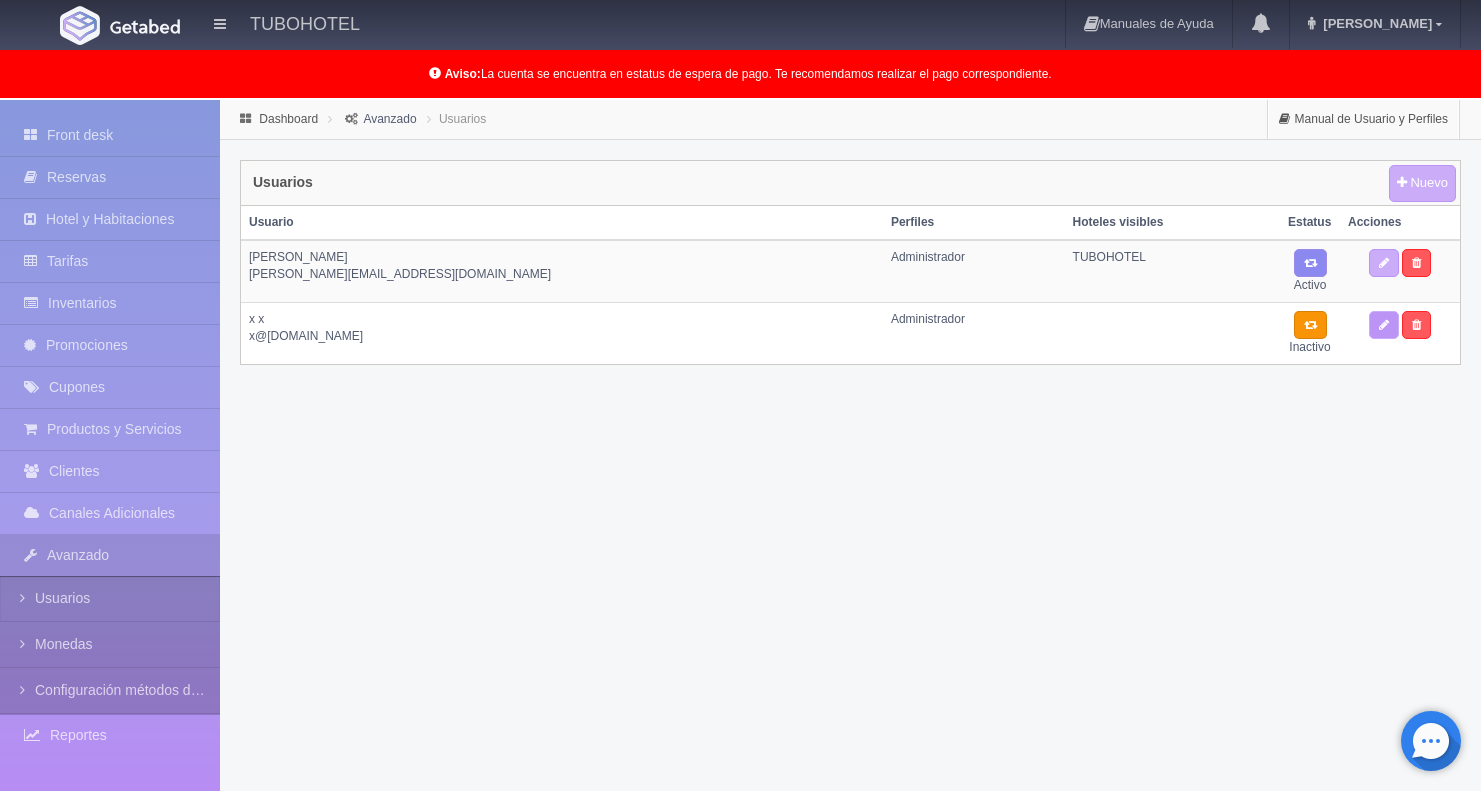 click at bounding box center [1384, 325] 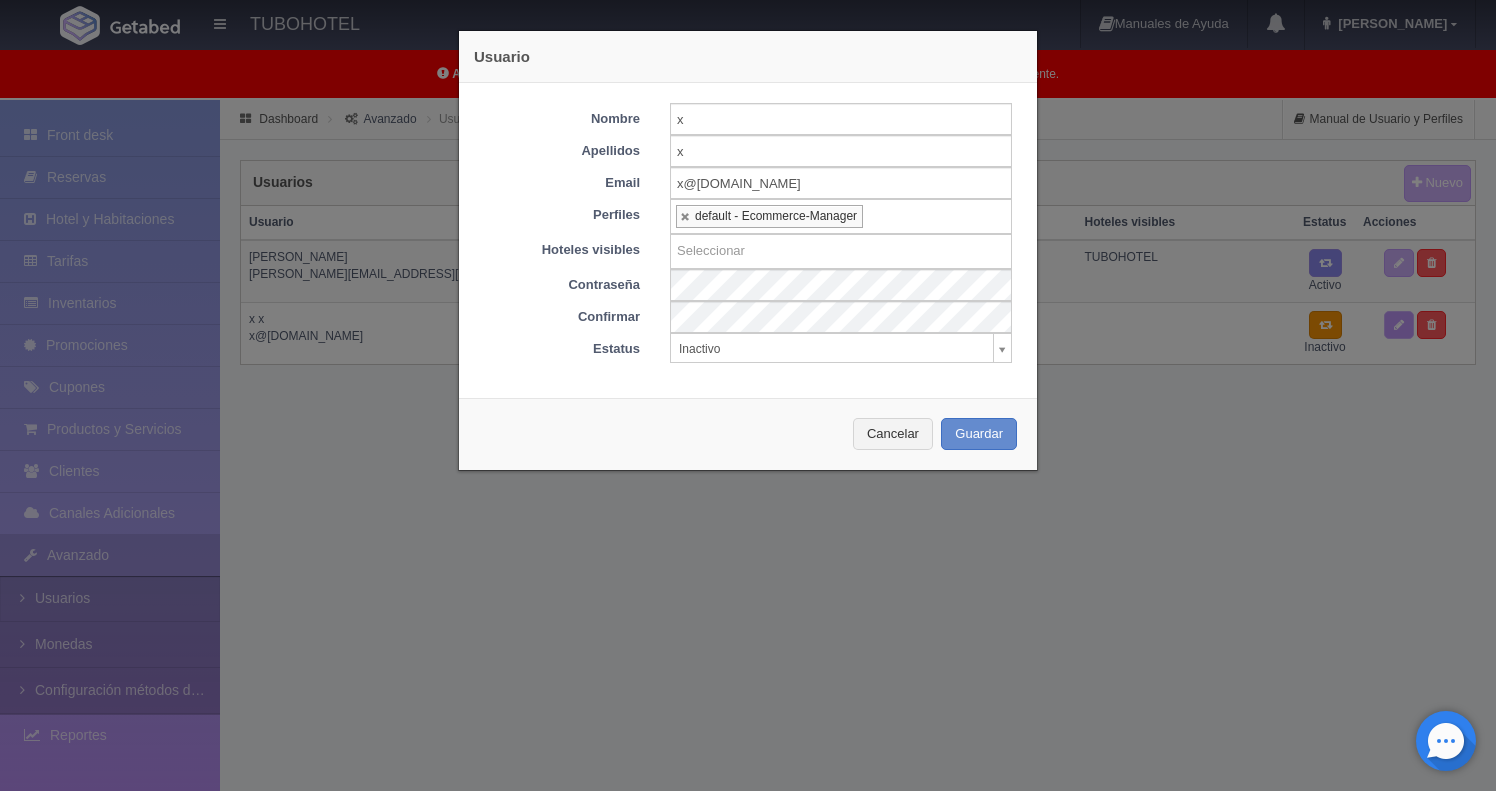 scroll, scrollTop: 20, scrollLeft: 0, axis: vertical 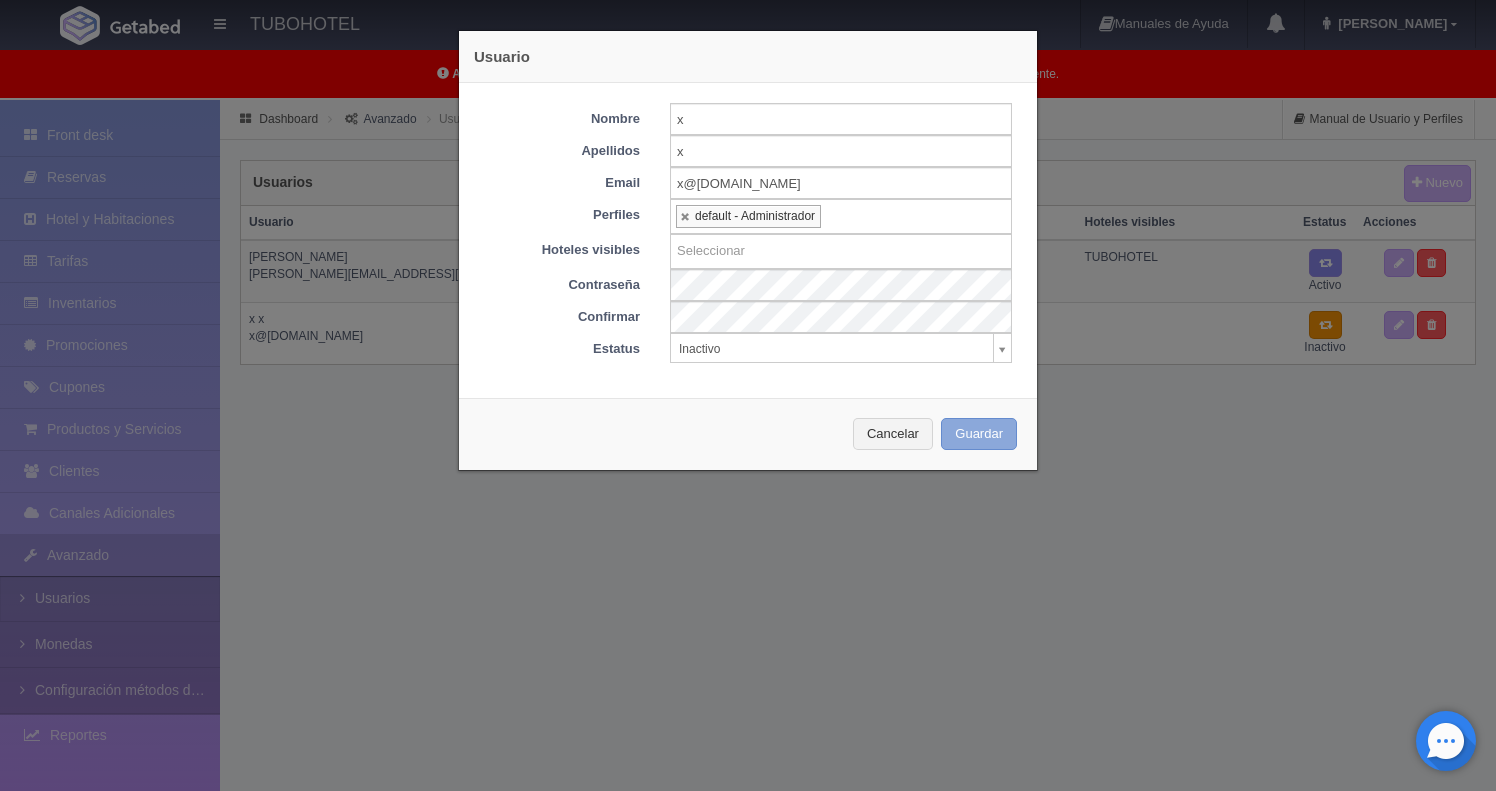 click on "Guardar" at bounding box center [979, 434] 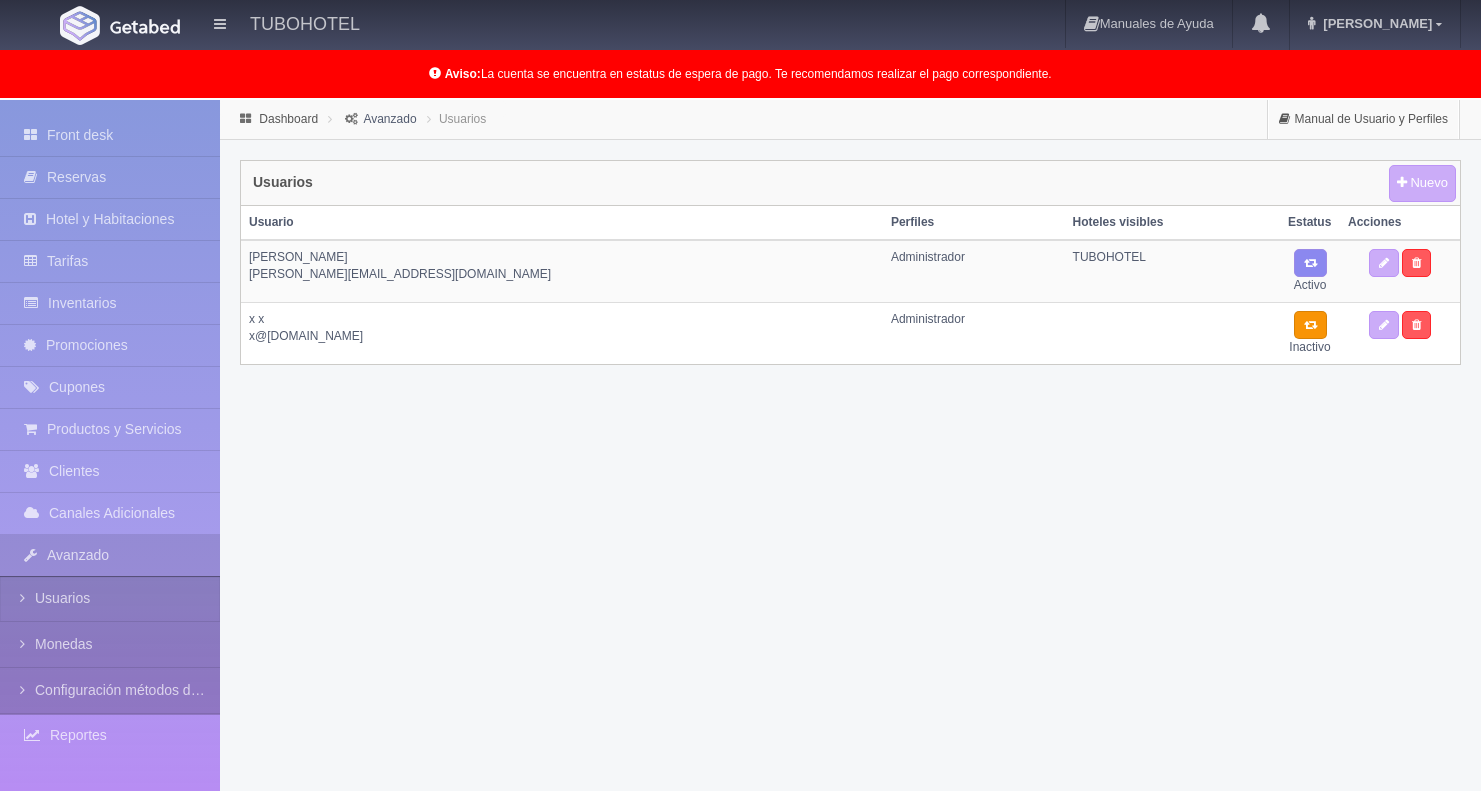 scroll, scrollTop: 0, scrollLeft: 0, axis: both 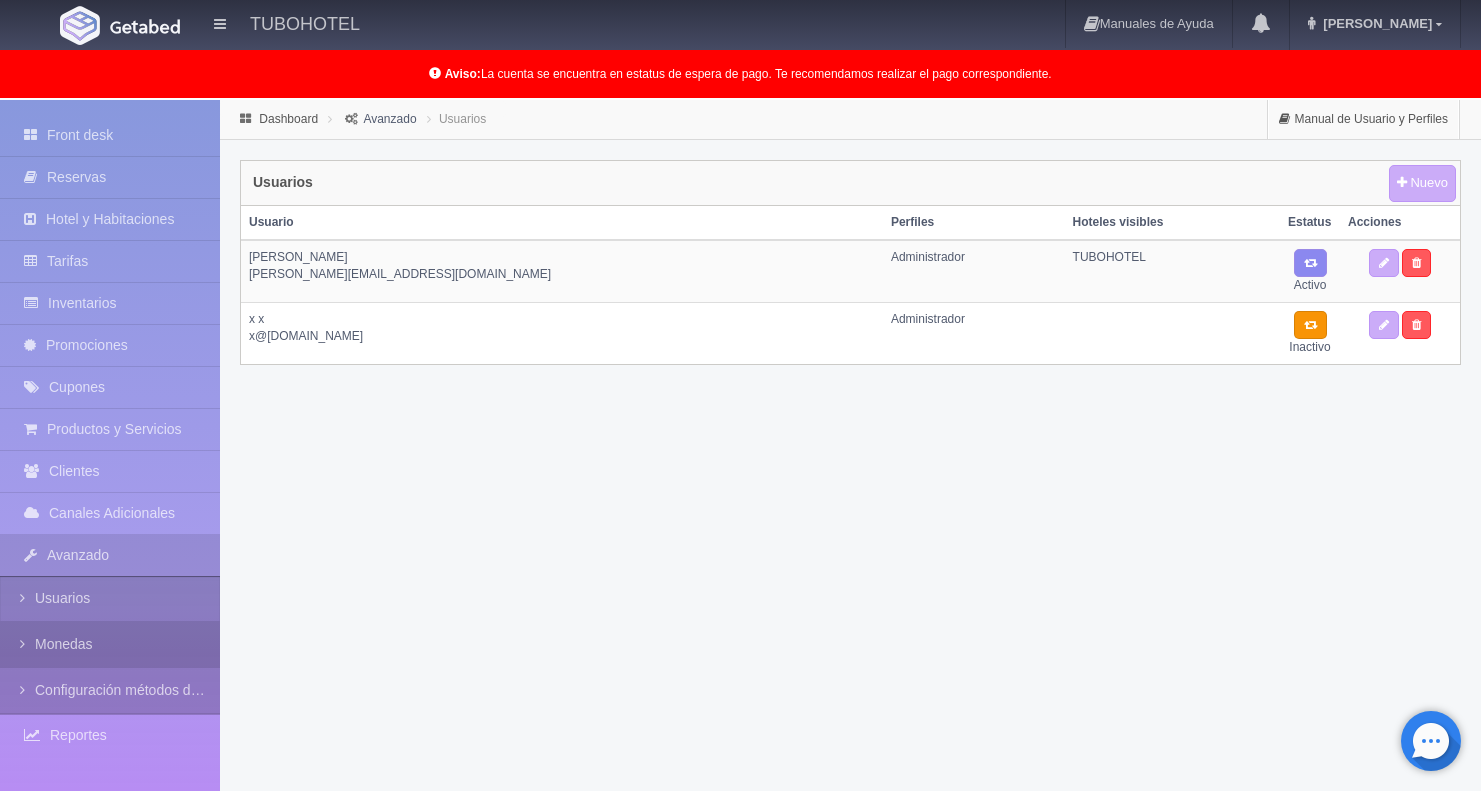click on "Monedas" at bounding box center [110, 644] 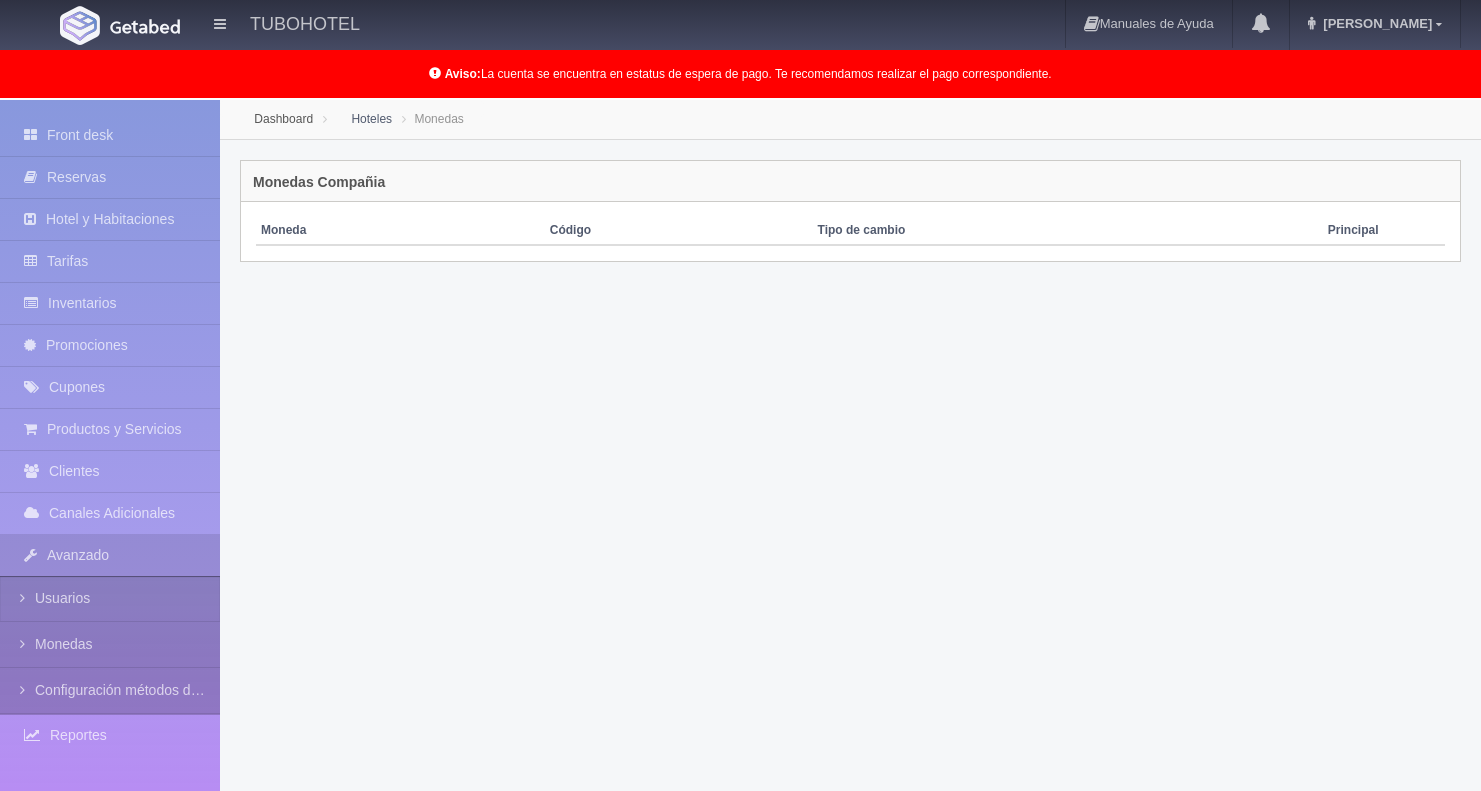 scroll, scrollTop: 0, scrollLeft: 0, axis: both 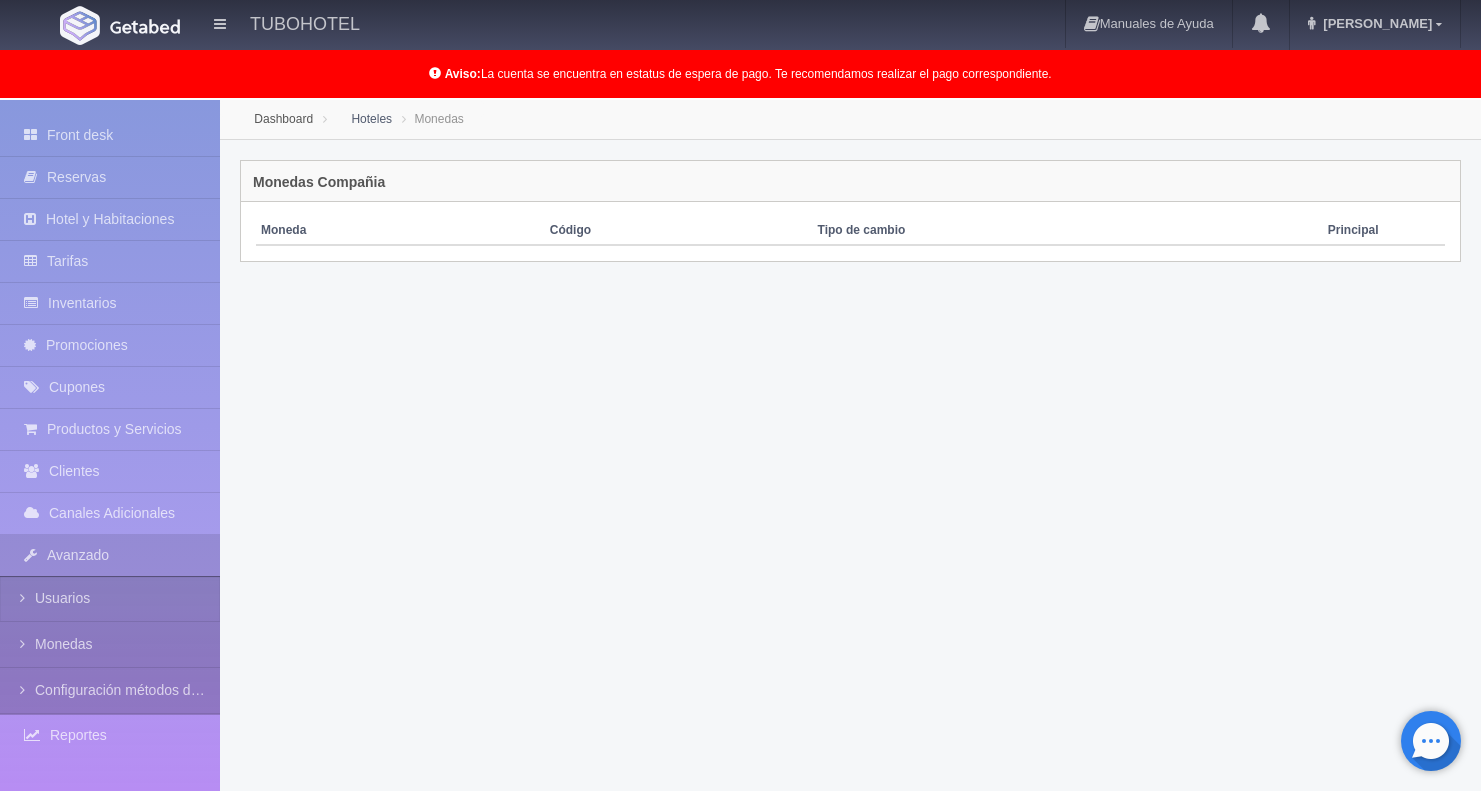 click on "Dashboard
Hoteles
[GEOGRAPHIC_DATA]
Monedas Compañia
Agregar [GEOGRAPHIC_DATA] a compañia
Moneda
Código
Tipo de cambio
Principal" at bounding box center (850, 497) 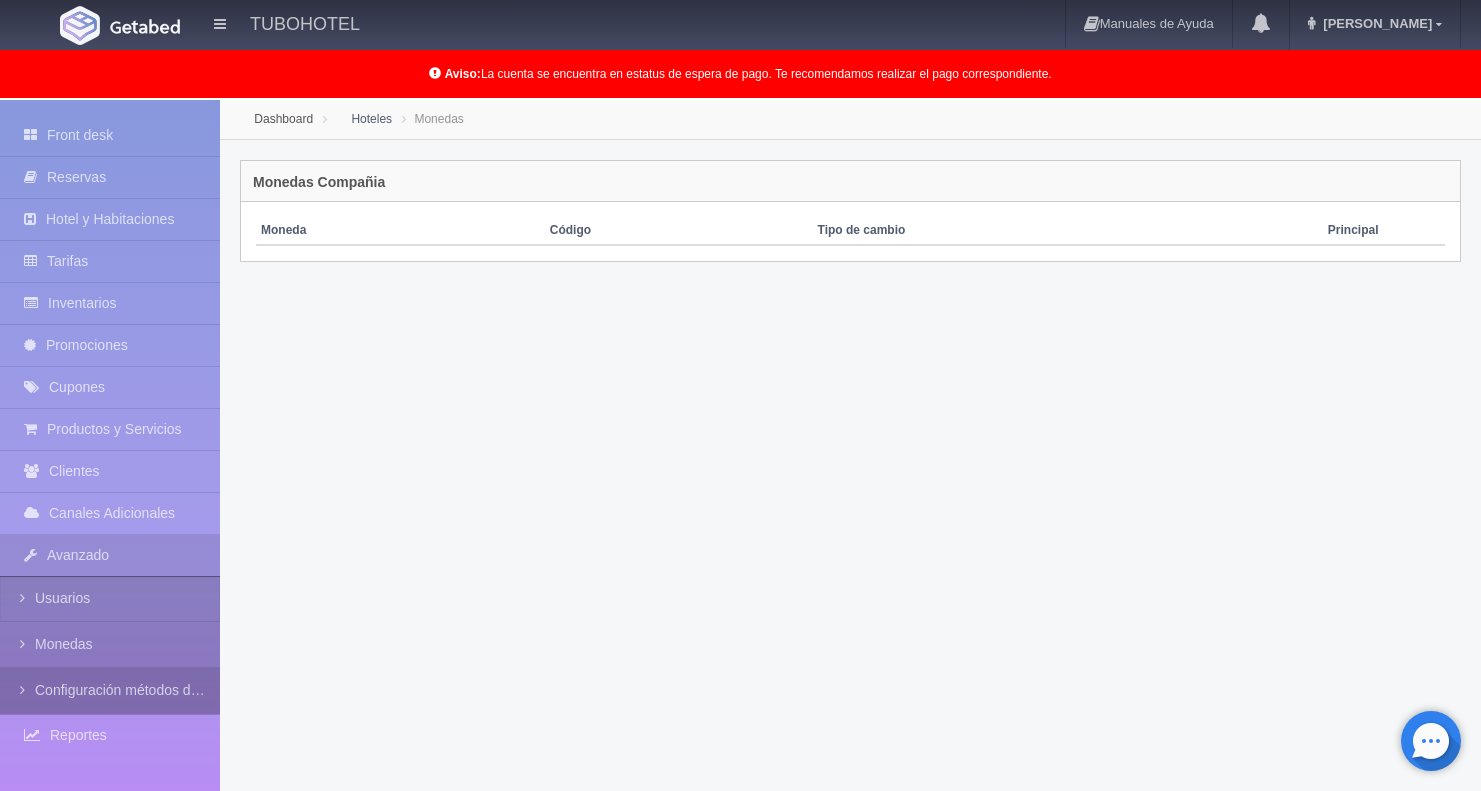 click on "Configuración métodos de pago" at bounding box center [110, 690] 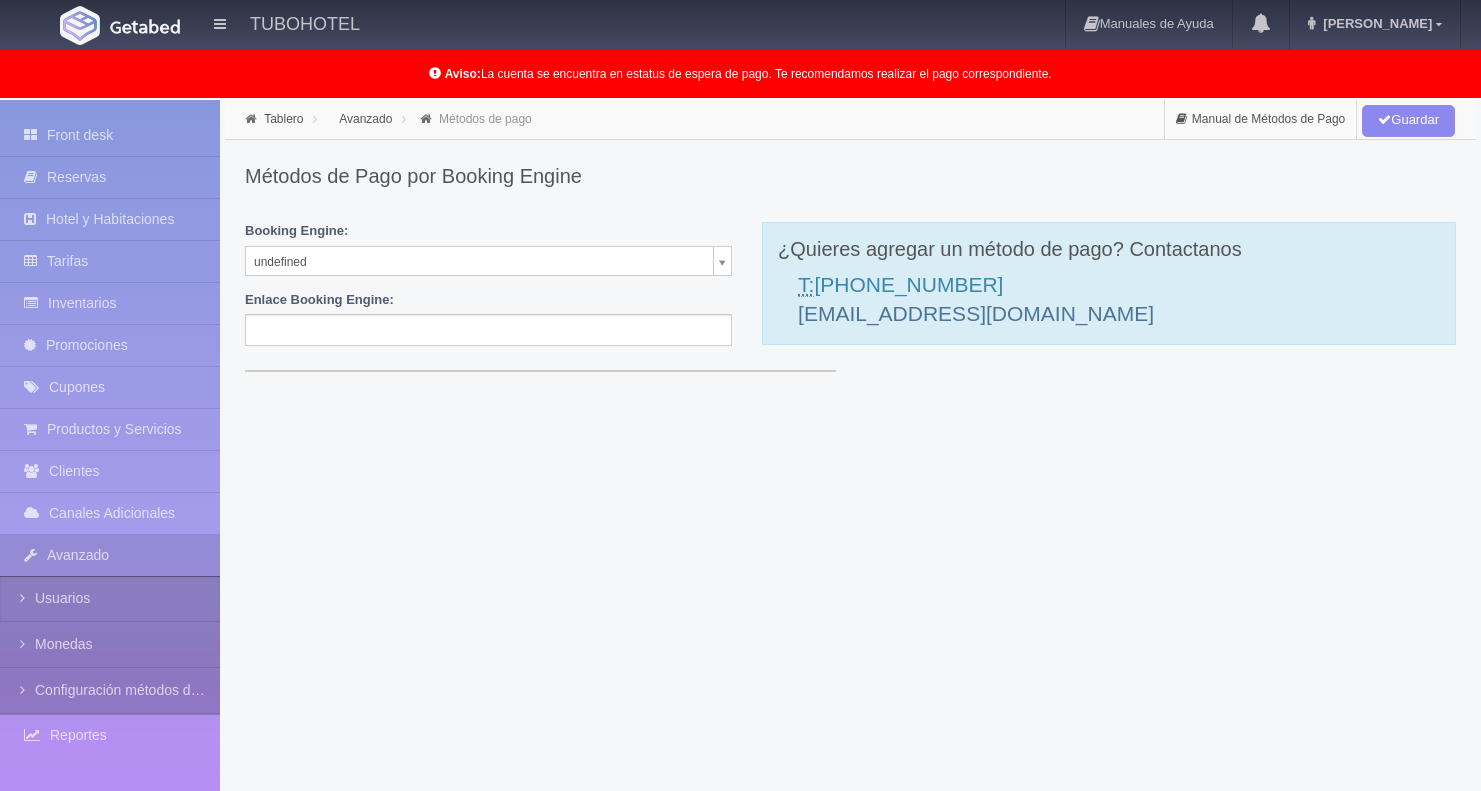 scroll, scrollTop: 0, scrollLeft: 0, axis: both 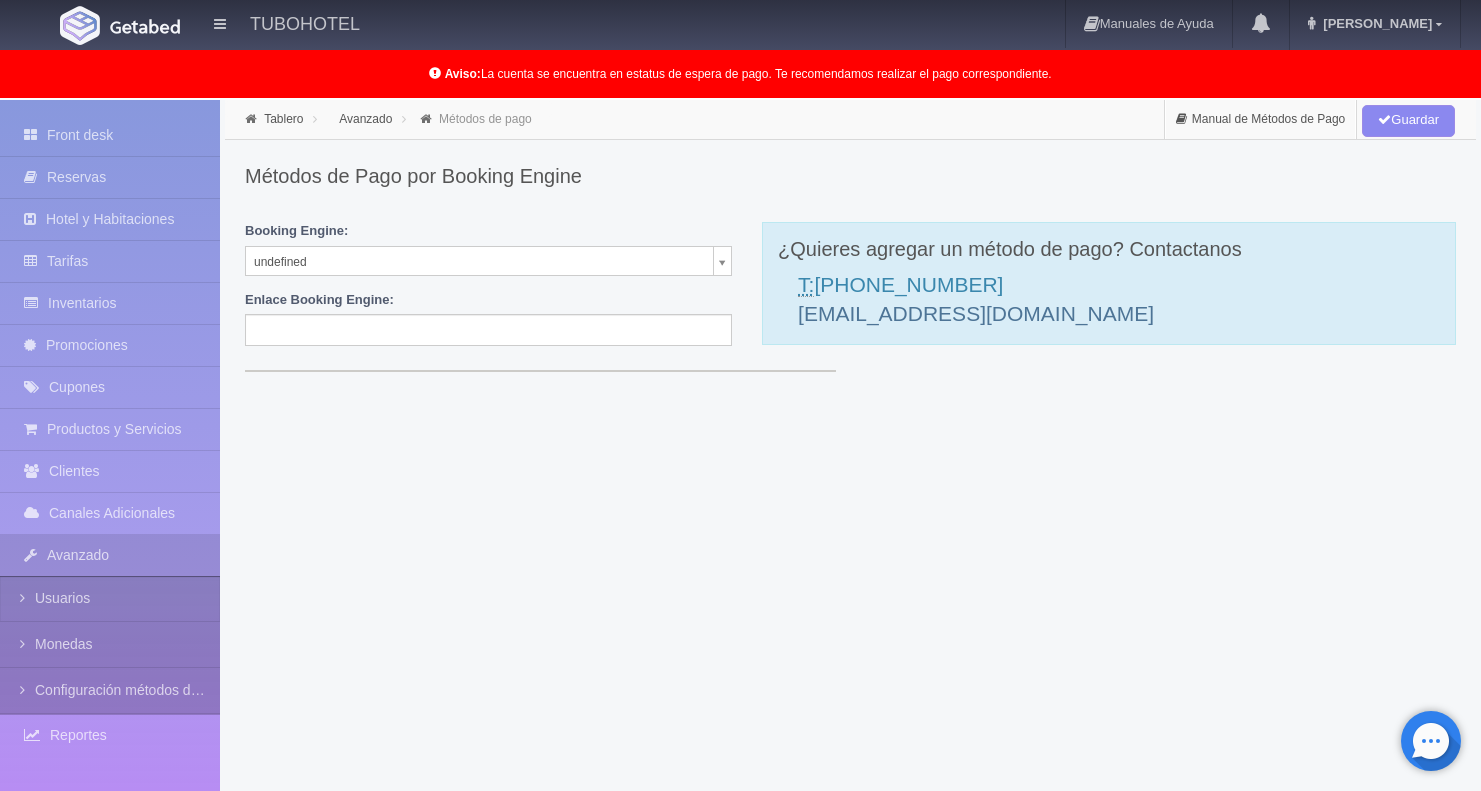 click on "TUBOHOTEL
Manuales de Ayuda
Actualizaciones recientes
[PERSON_NAME]
Mi Perfil
Salir / Log Out
[GEOGRAPHIC_DATA]:  La cuenta se encuentra en estatus de espera de pago. Te recomendamos realizar el pago correspondiente.
Procesando...
Front desk
Reservas
Hotel y Habitaciones
Tarifas
Inventarios
Promociones
Cupones
Productos y Servicios
Clientes" at bounding box center [740, 497] 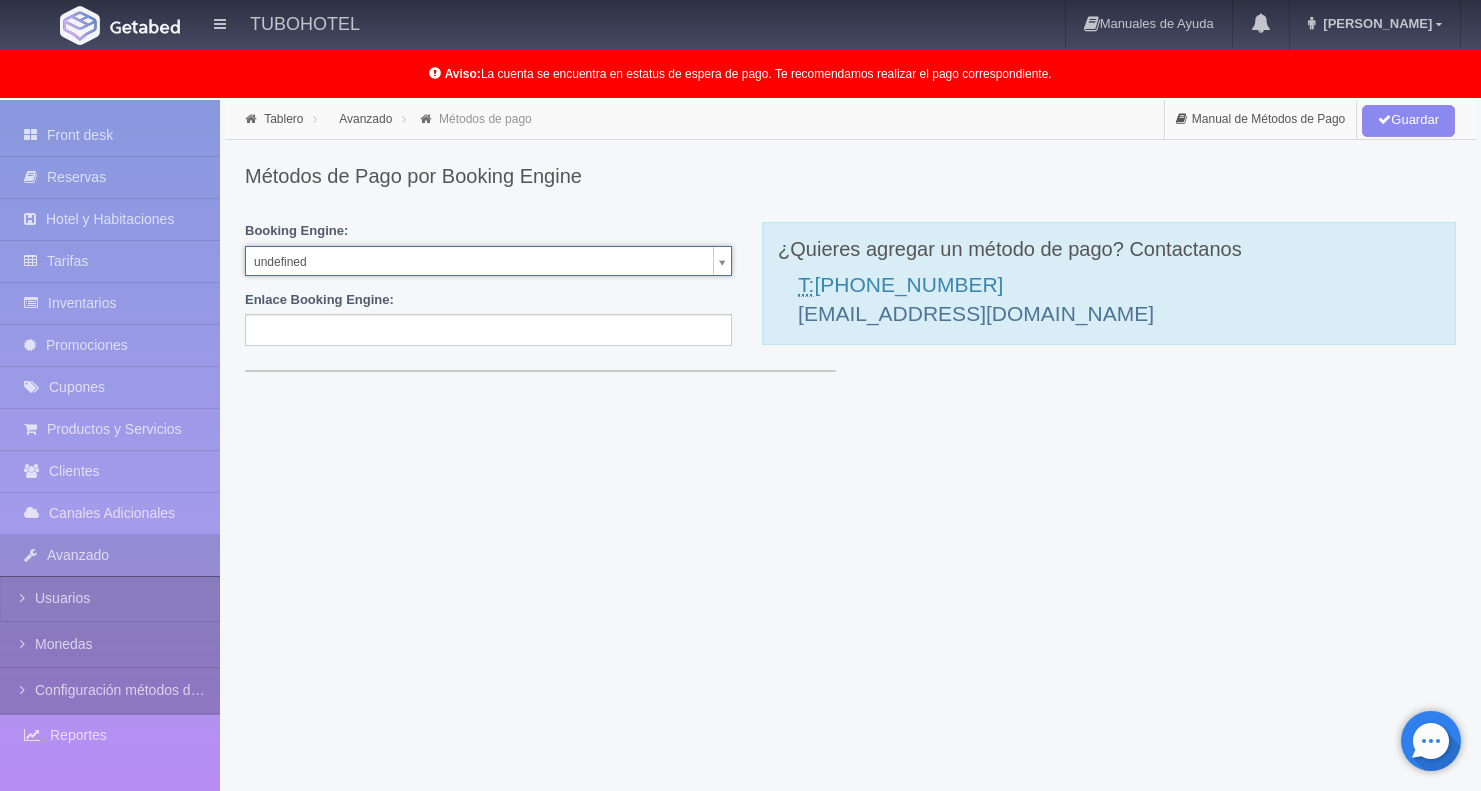 click on "TUBOHOTEL
Manuales de Ayuda
Actualizaciones recientes
[PERSON_NAME]
Mi Perfil
Salir / Log Out
[GEOGRAPHIC_DATA]:  La cuenta se encuentra en estatus de espera de pago. Te recomendamos realizar el pago correspondiente.
Procesando...
Front desk
Reservas
Hotel y Habitaciones
Tarifas
Inventarios
Promociones
Cupones
Productos y Servicios
Clientes" at bounding box center [740, 497] 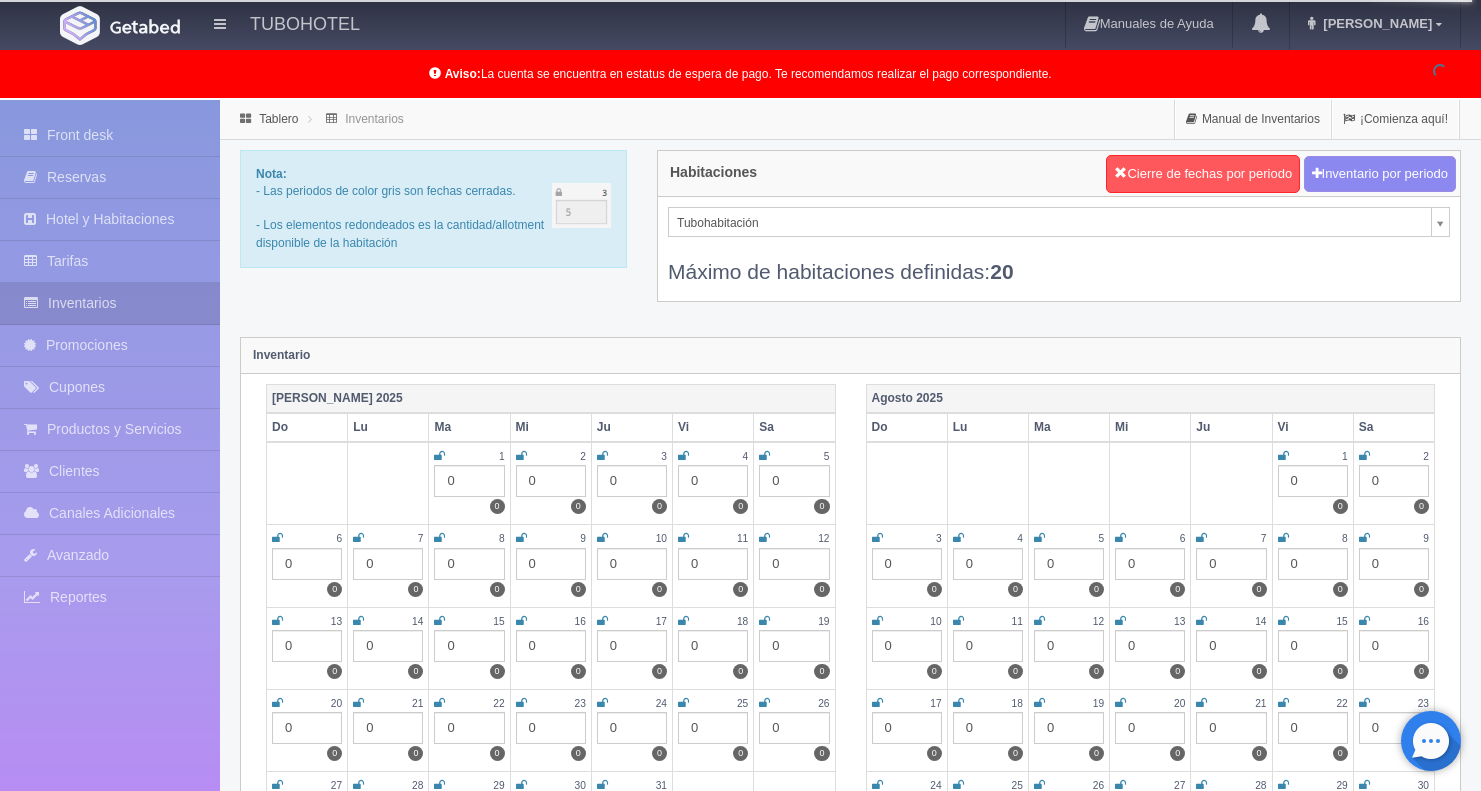click on "[PERSON_NAME]" at bounding box center [1375, 24] 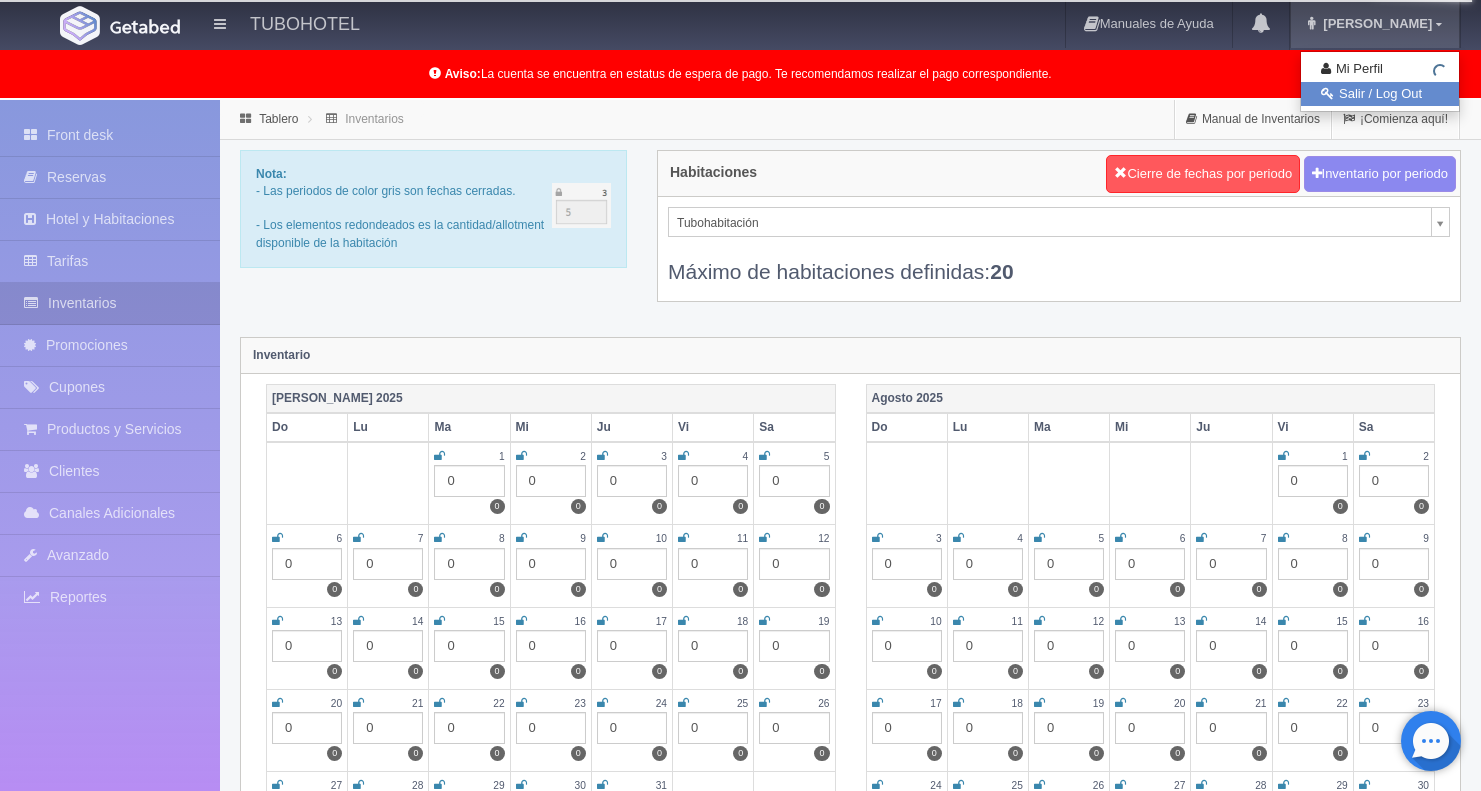 click on "Salir / Log Out" at bounding box center [1380, 94] 